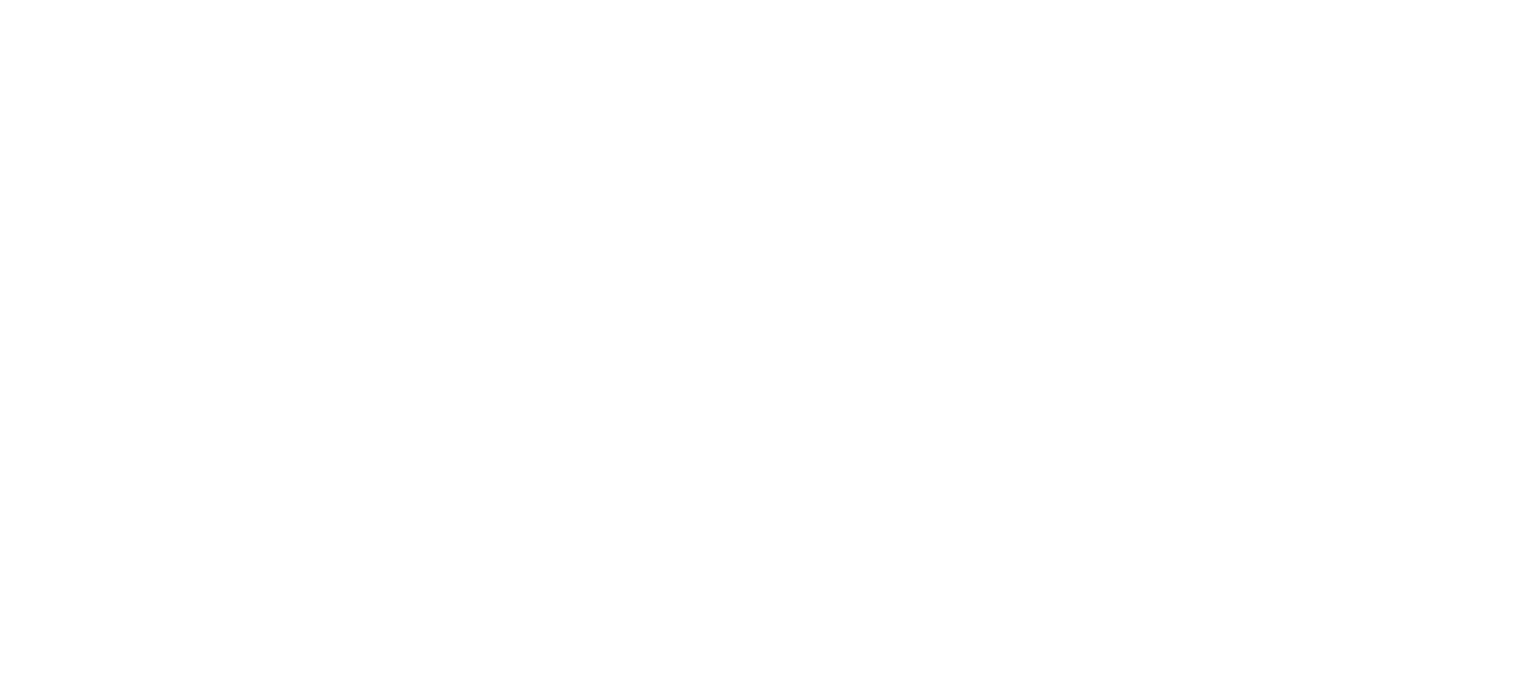 scroll, scrollTop: 0, scrollLeft: 0, axis: both 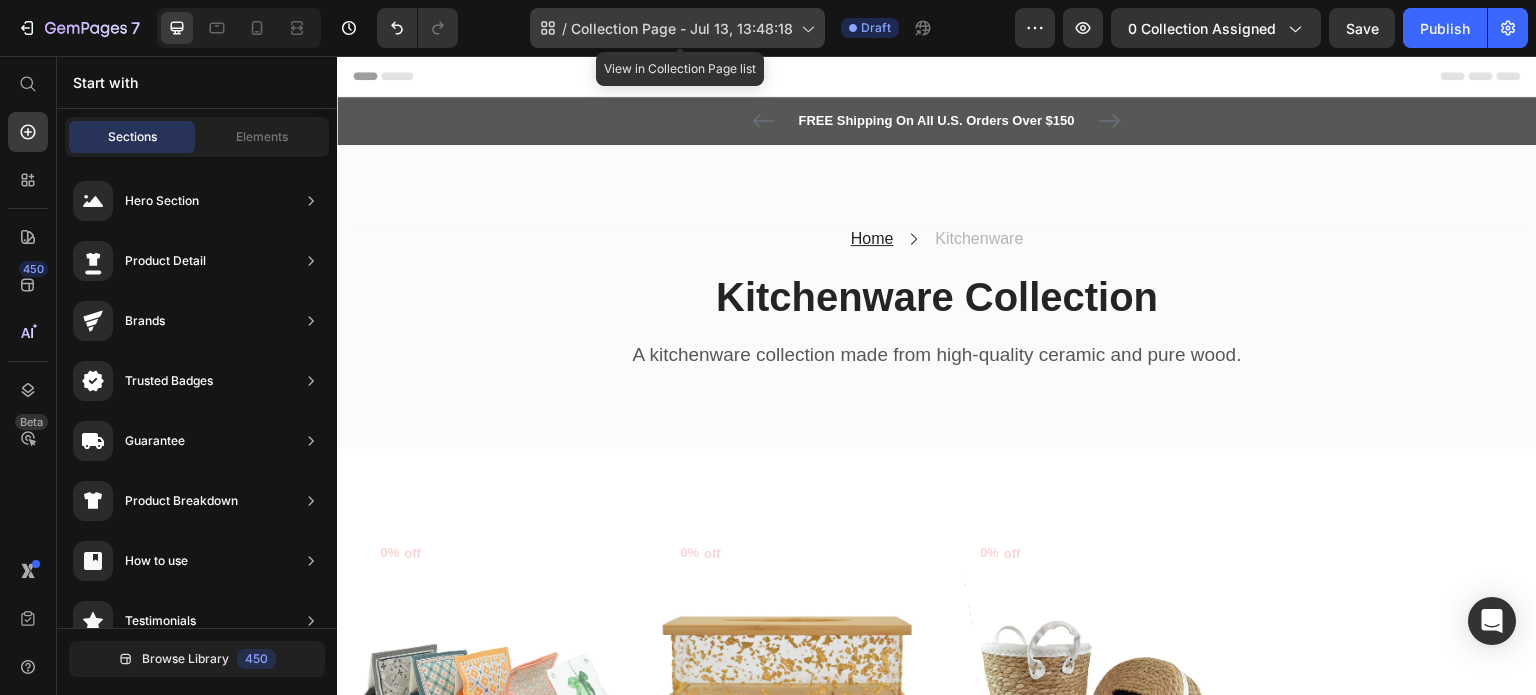click on "Collection Page - Jul 13, 13:48:18" at bounding box center (682, 28) 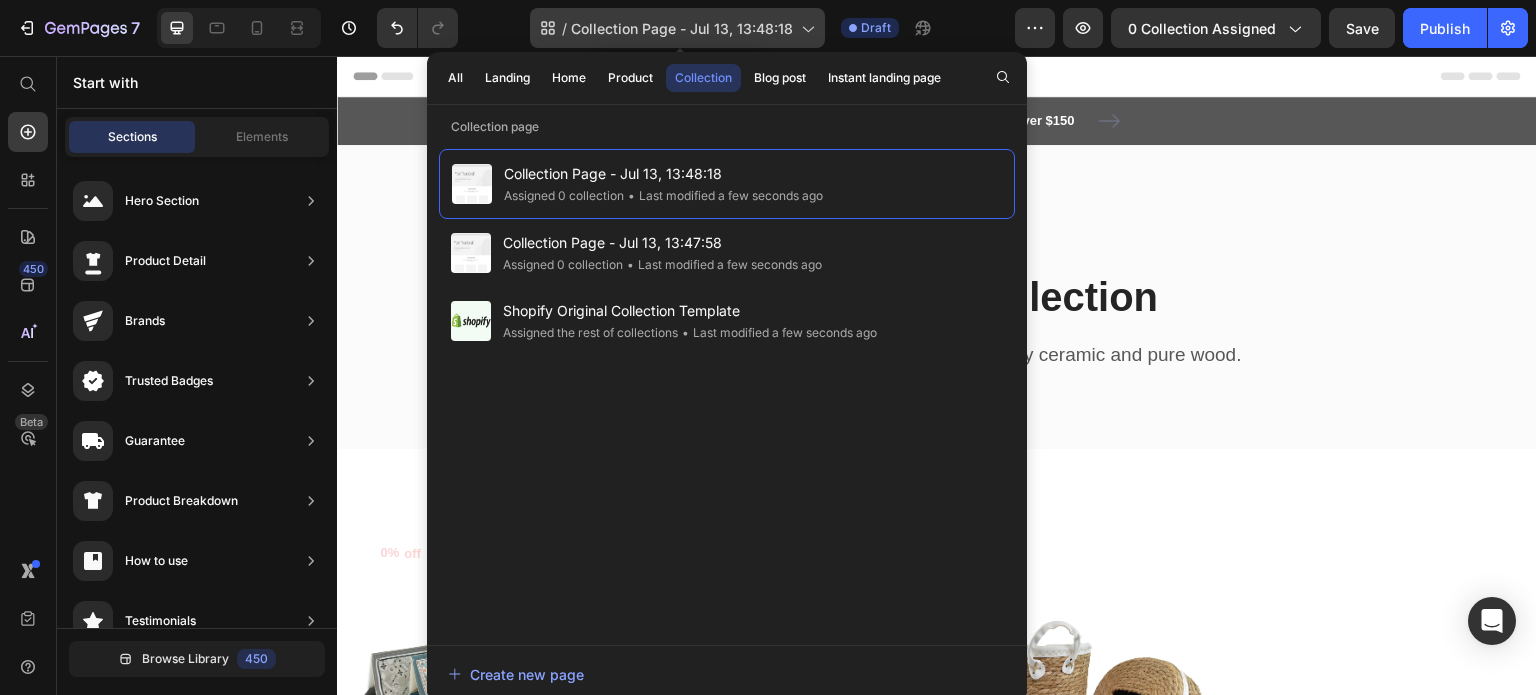 click on "Collection Page - Jul 13, 13:48:18" at bounding box center (682, 28) 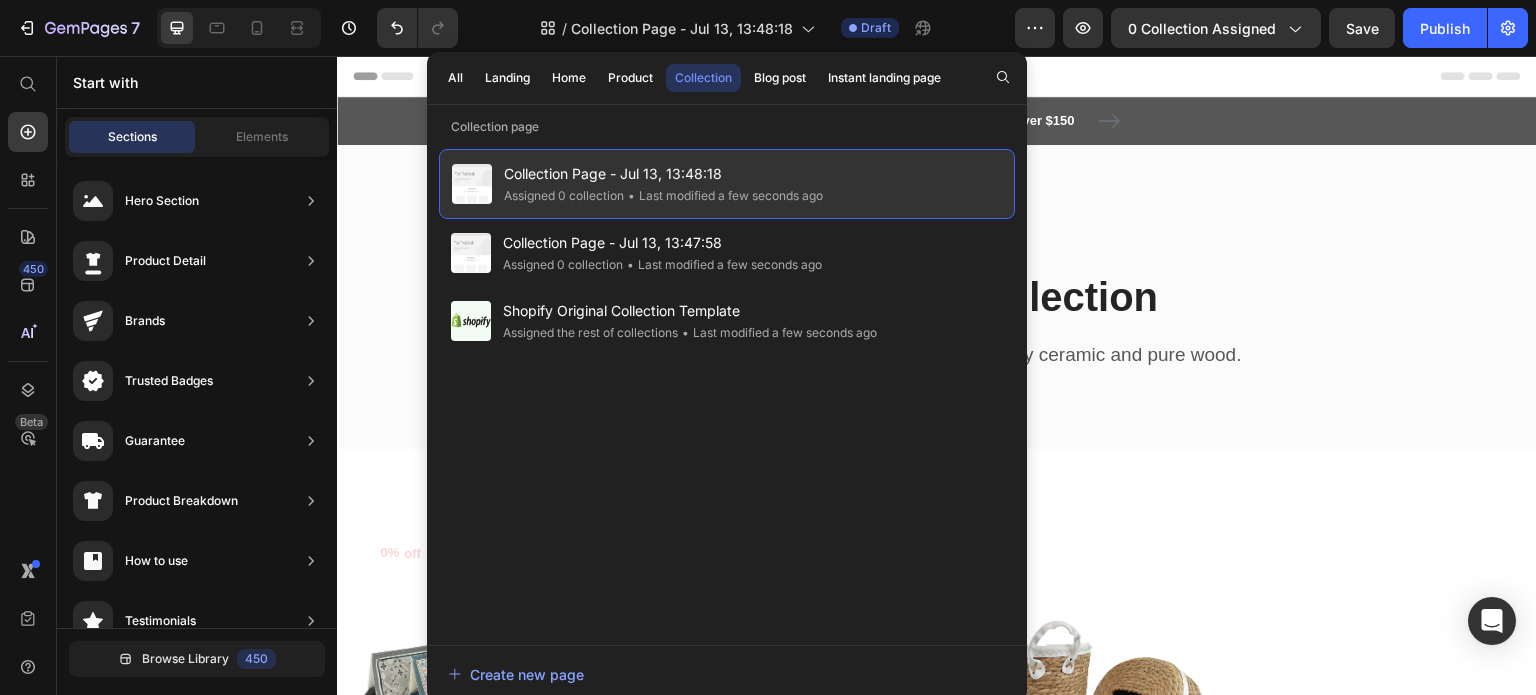 click on "• Last modified a few seconds ago" 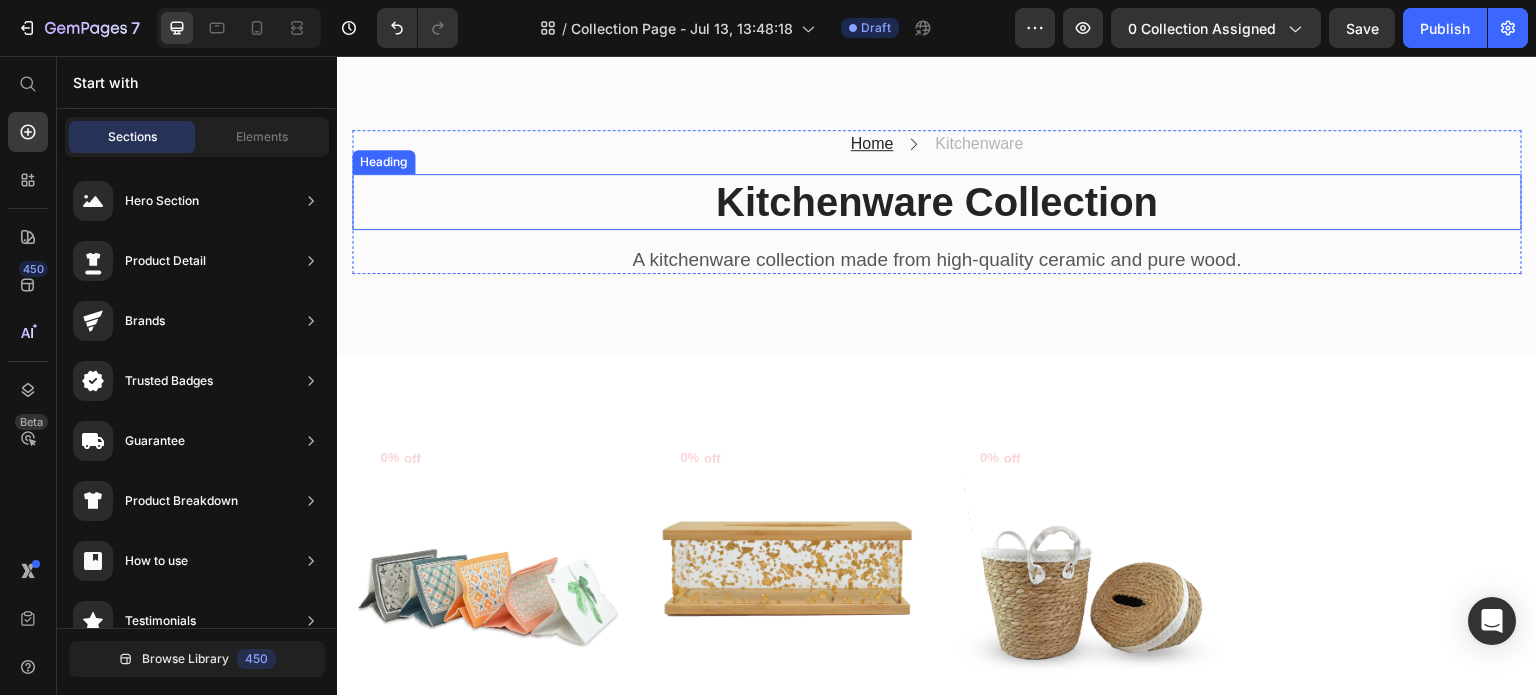 scroll, scrollTop: 100, scrollLeft: 0, axis: vertical 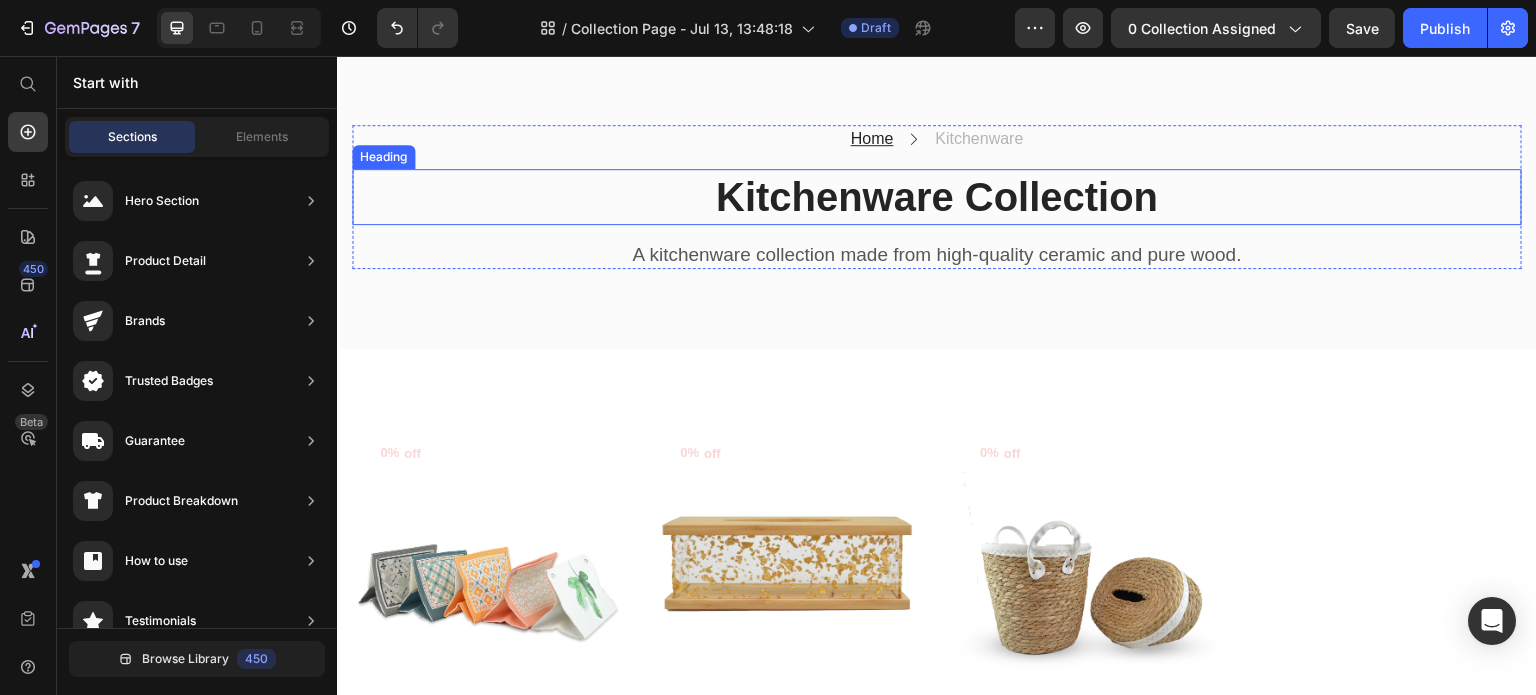 click on "Kitchenware Collection" at bounding box center [937, 197] 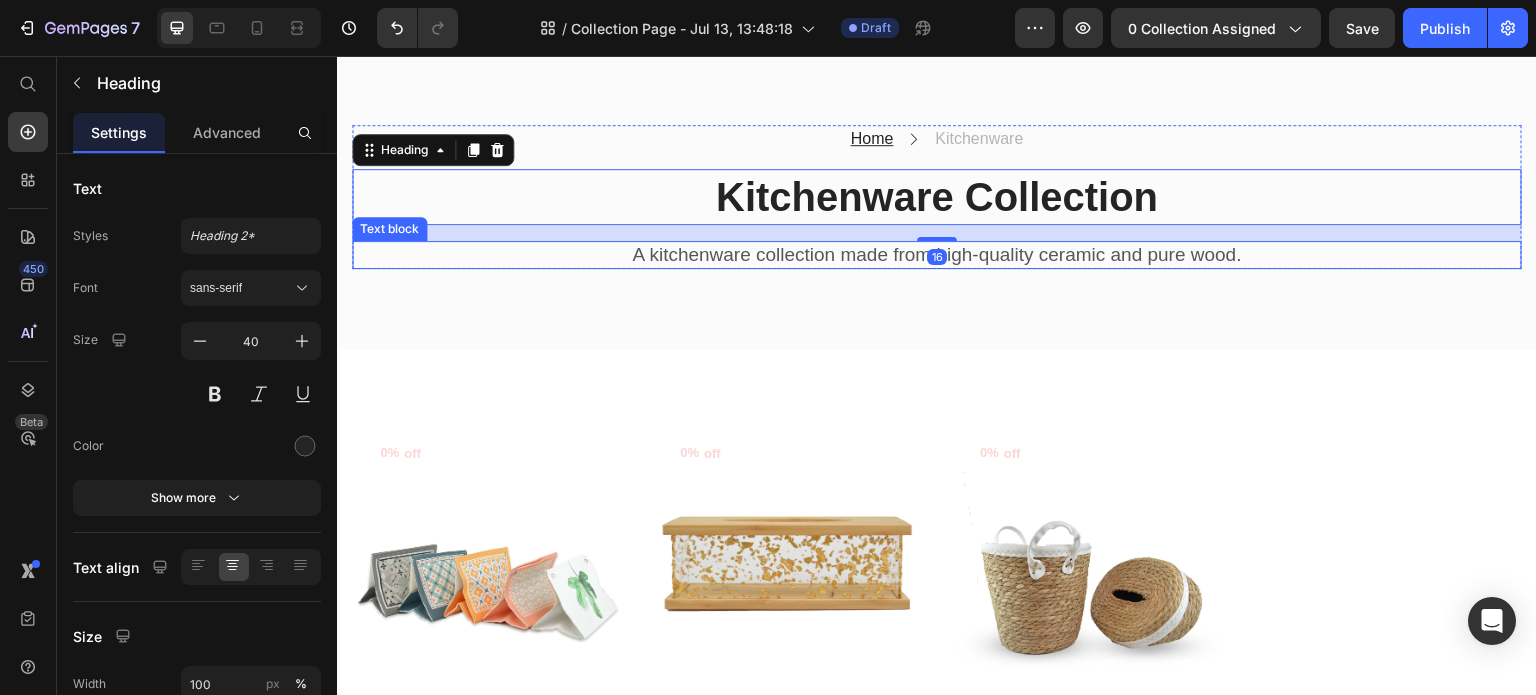 click on "A kitchenware collection made from high-quality ceramic and pure wood." at bounding box center [937, 255] 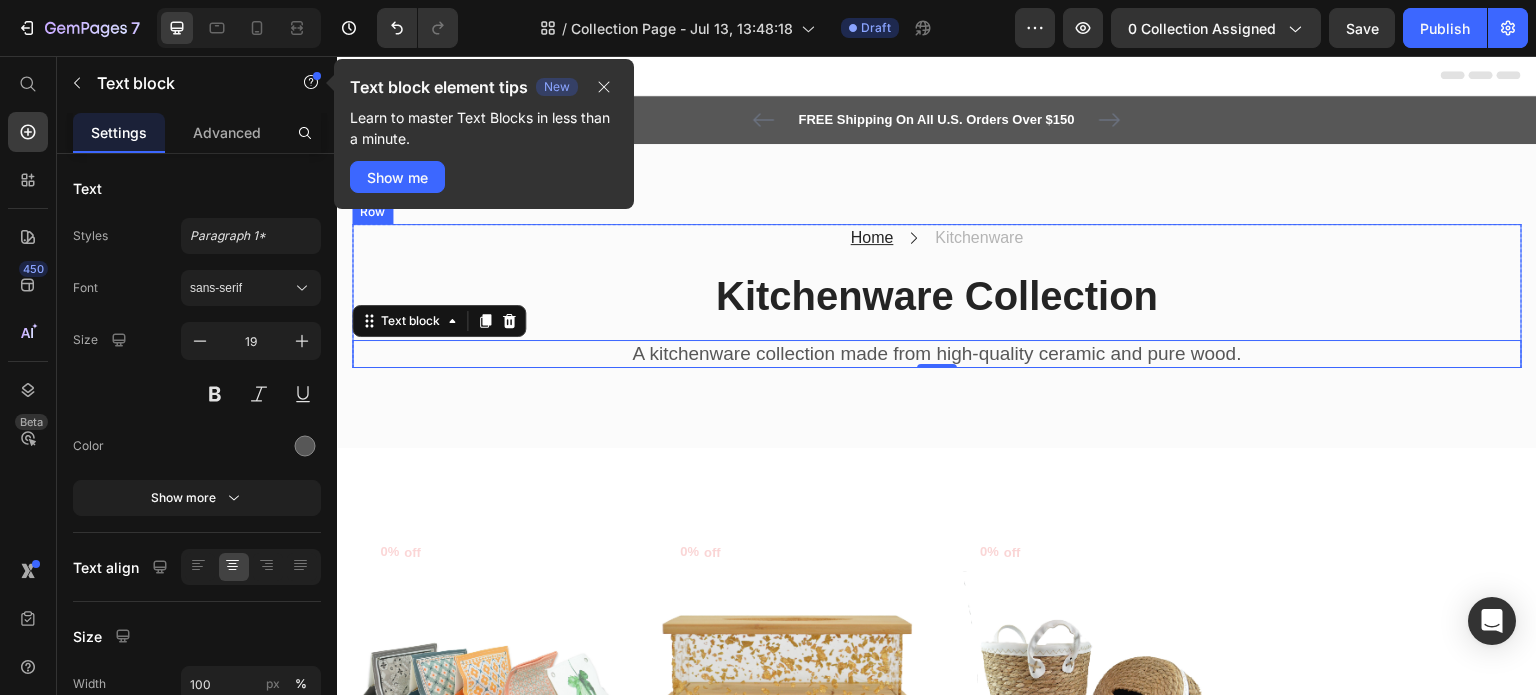 scroll, scrollTop: 0, scrollLeft: 0, axis: both 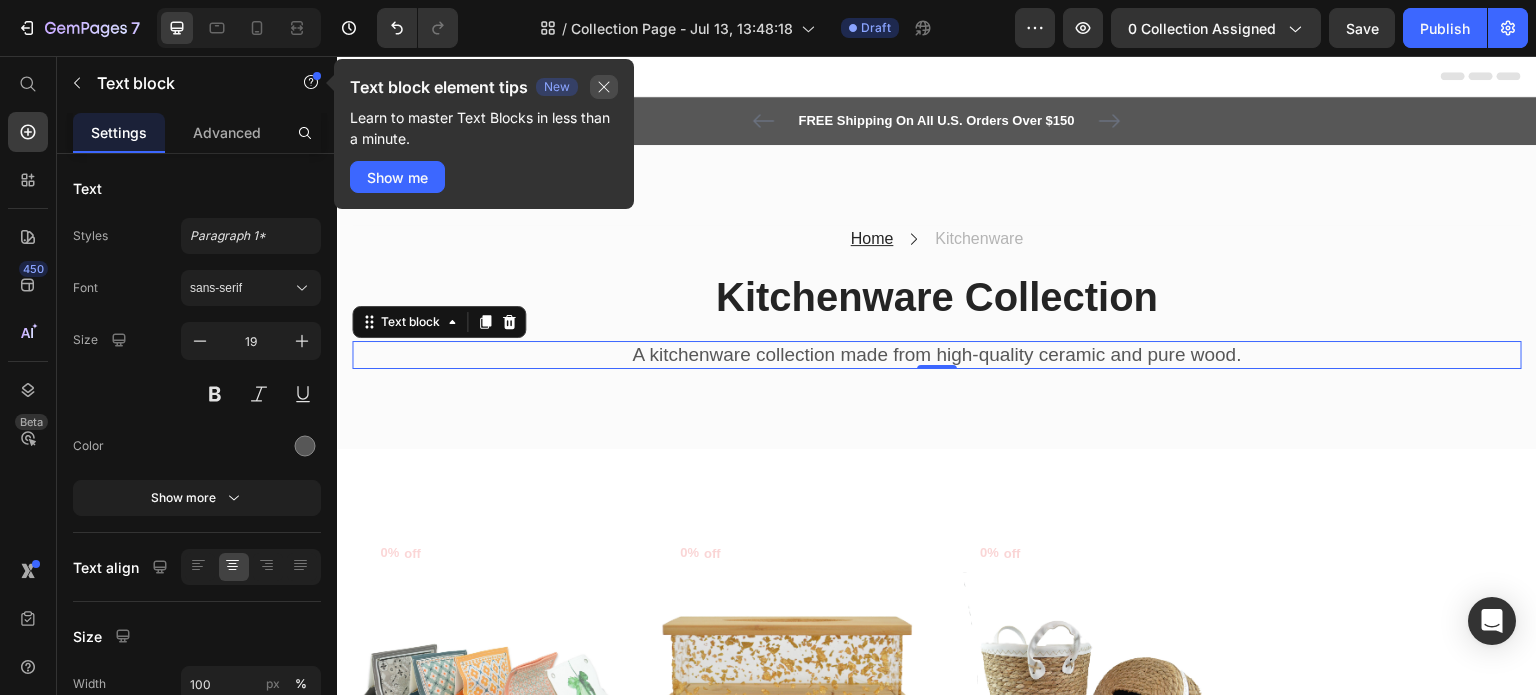 click 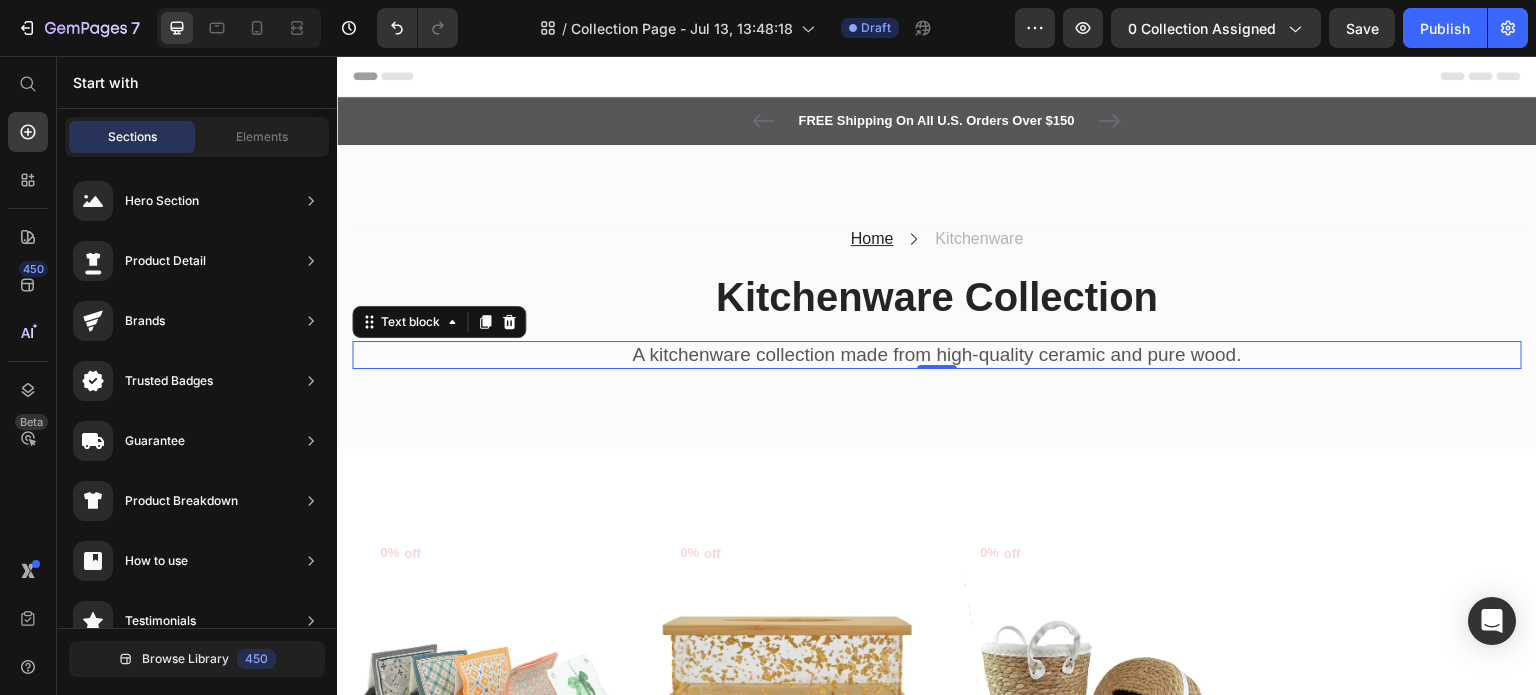 click on "Header" at bounding box center [394, 76] 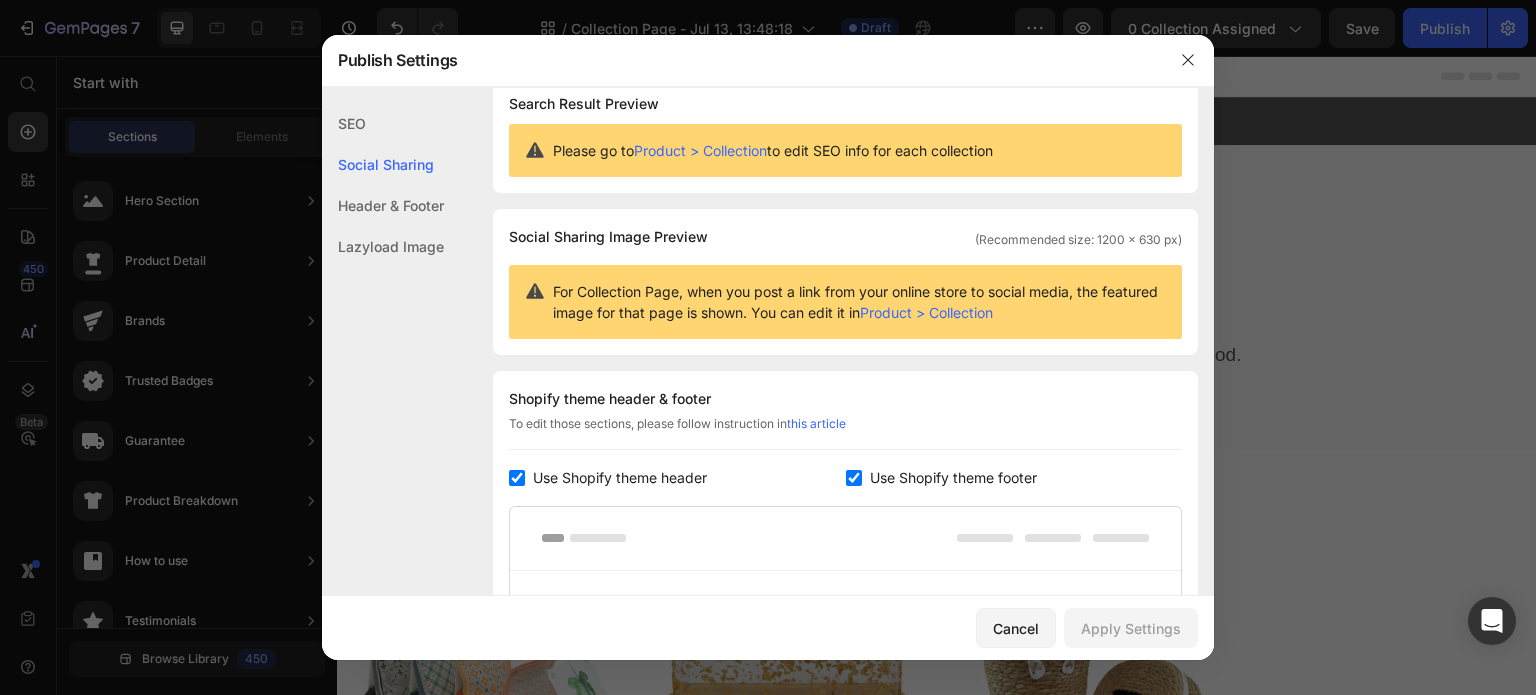 scroll, scrollTop: 0, scrollLeft: 0, axis: both 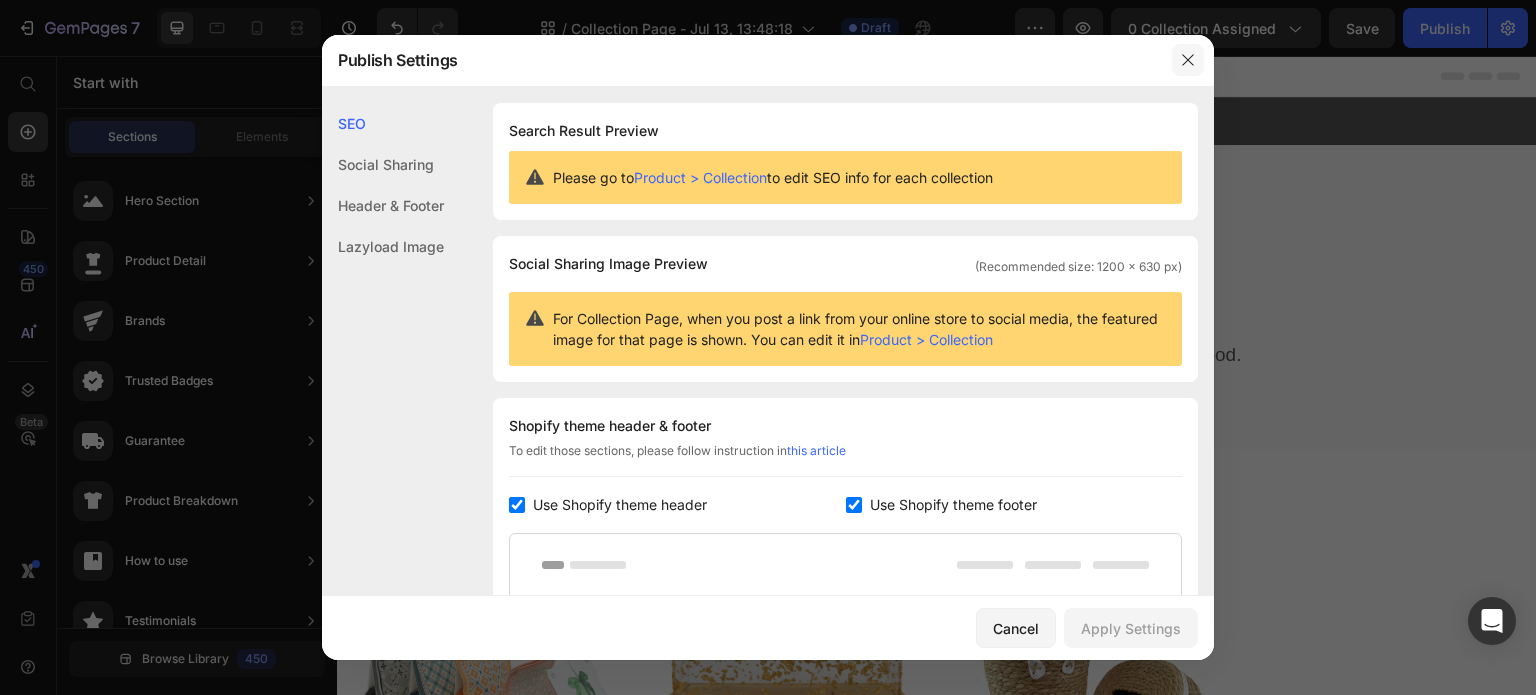 drag, startPoint x: 1187, startPoint y: 60, endPoint x: 850, endPoint y: 2, distance: 341.95468 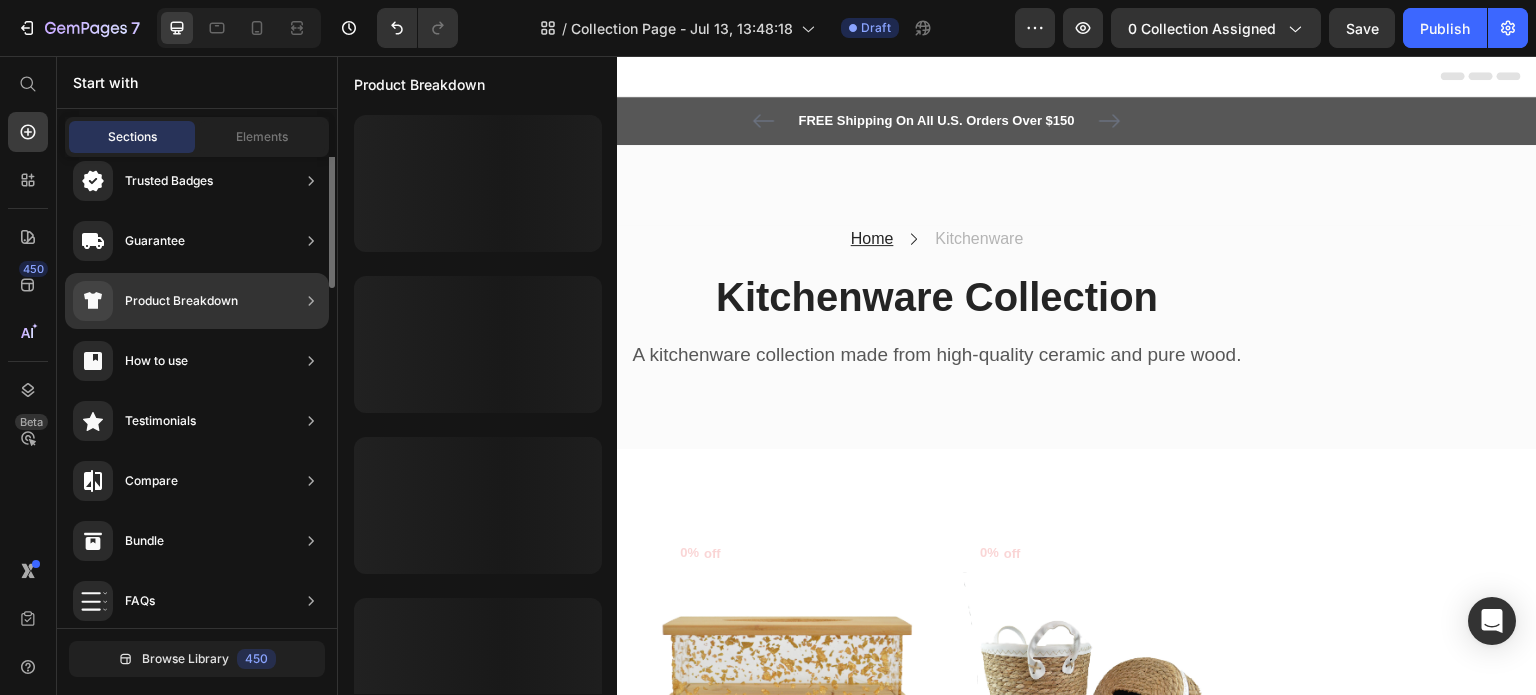 scroll, scrollTop: 300, scrollLeft: 0, axis: vertical 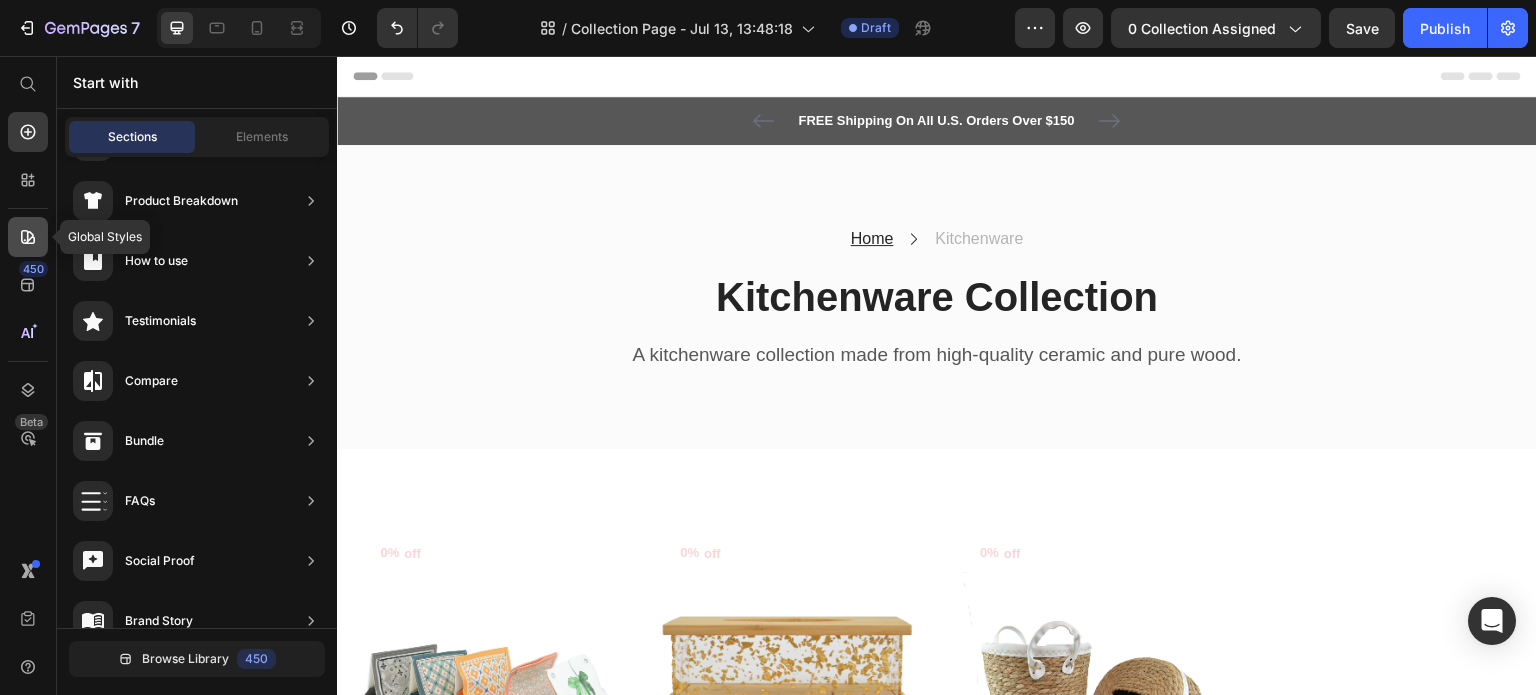 click 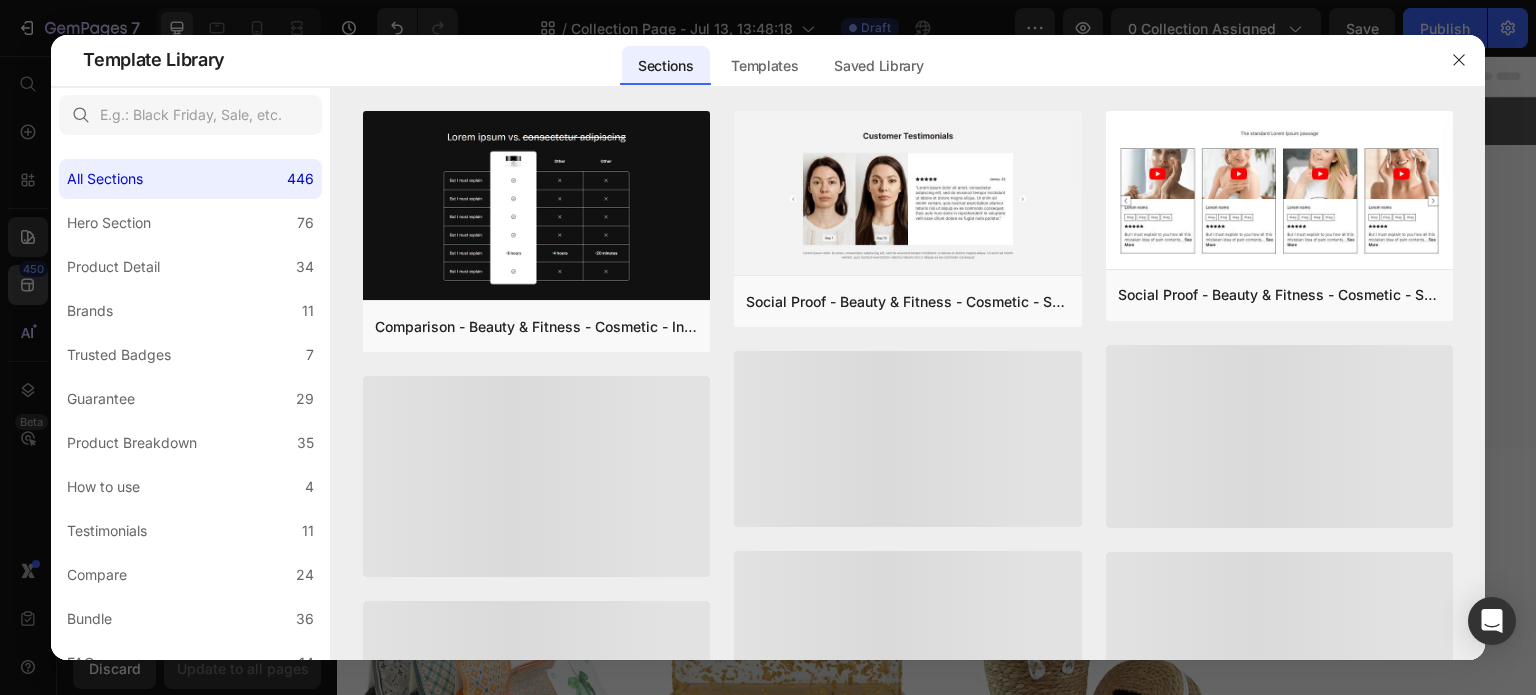 drag, startPoint x: 33, startPoint y: 289, endPoint x: 31, endPoint y: 299, distance: 10.198039 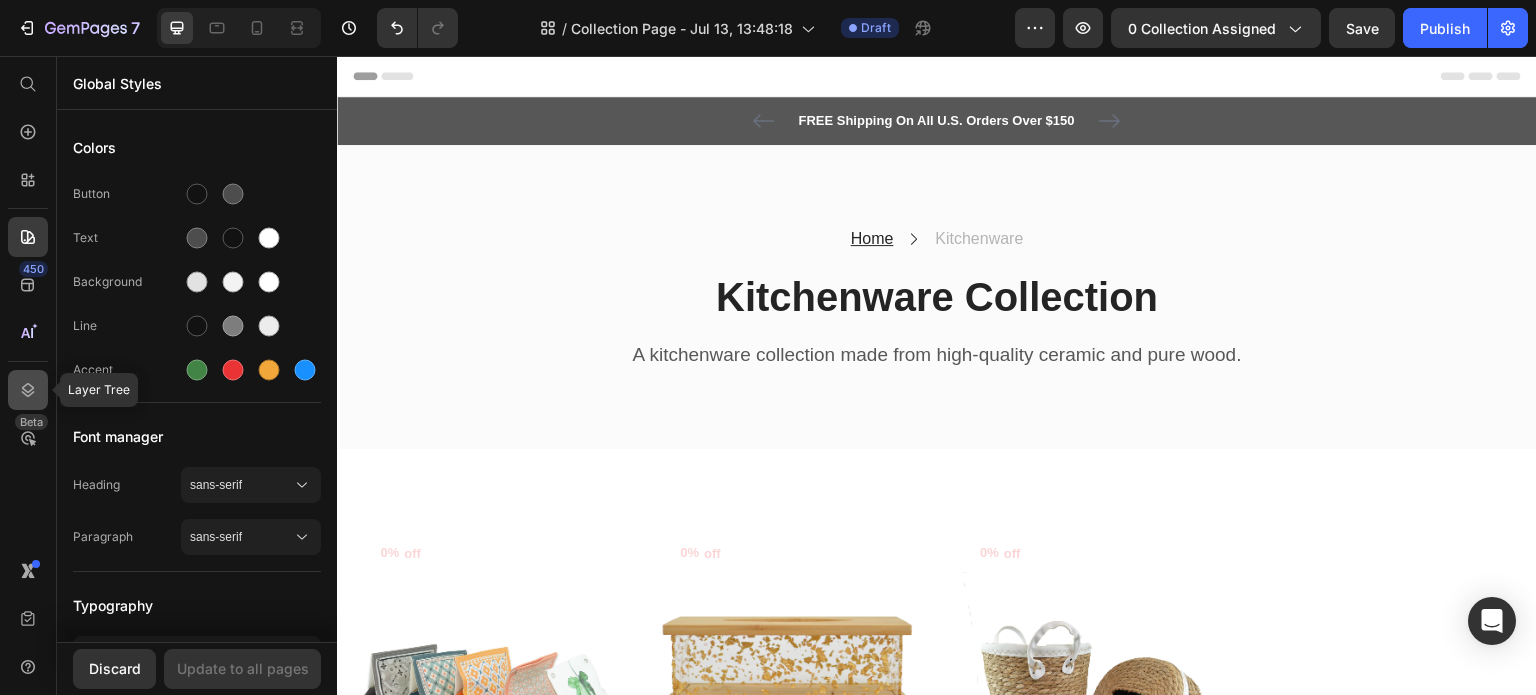 click 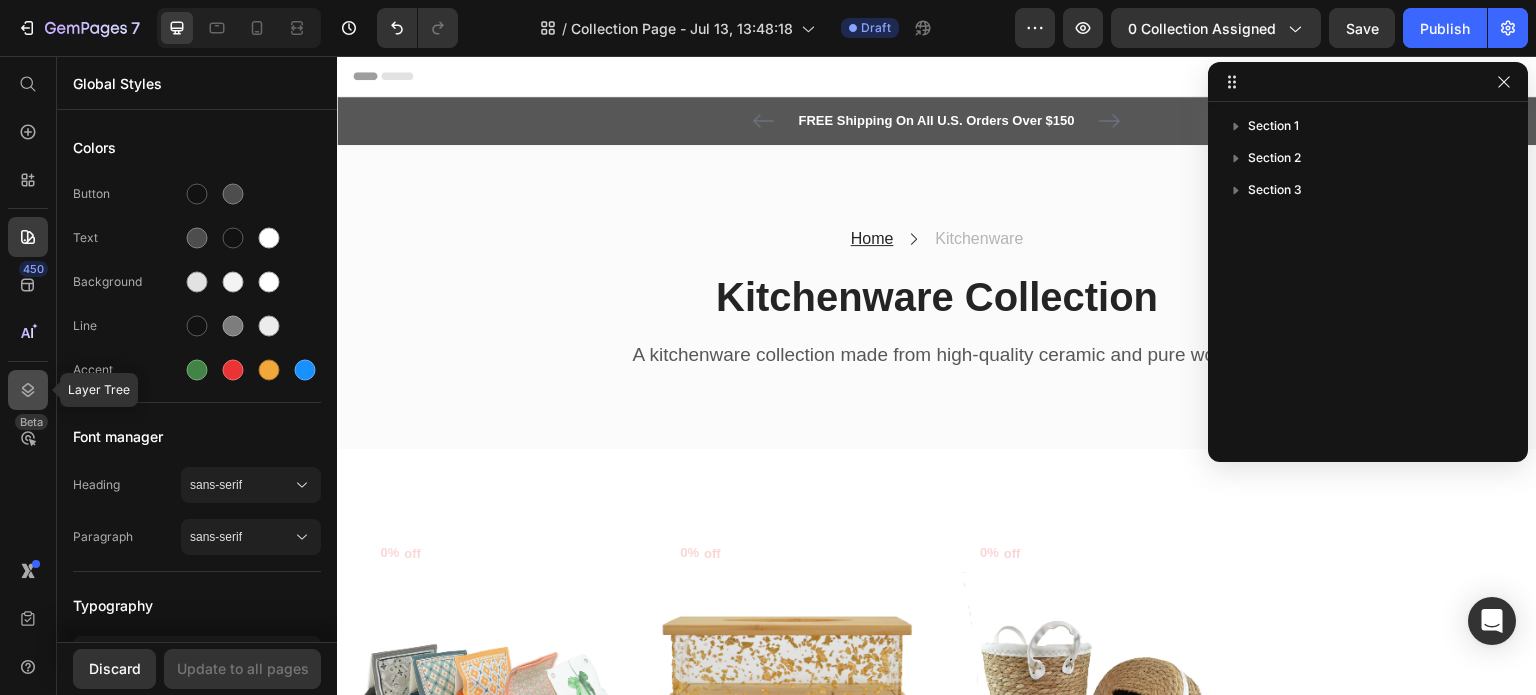 click 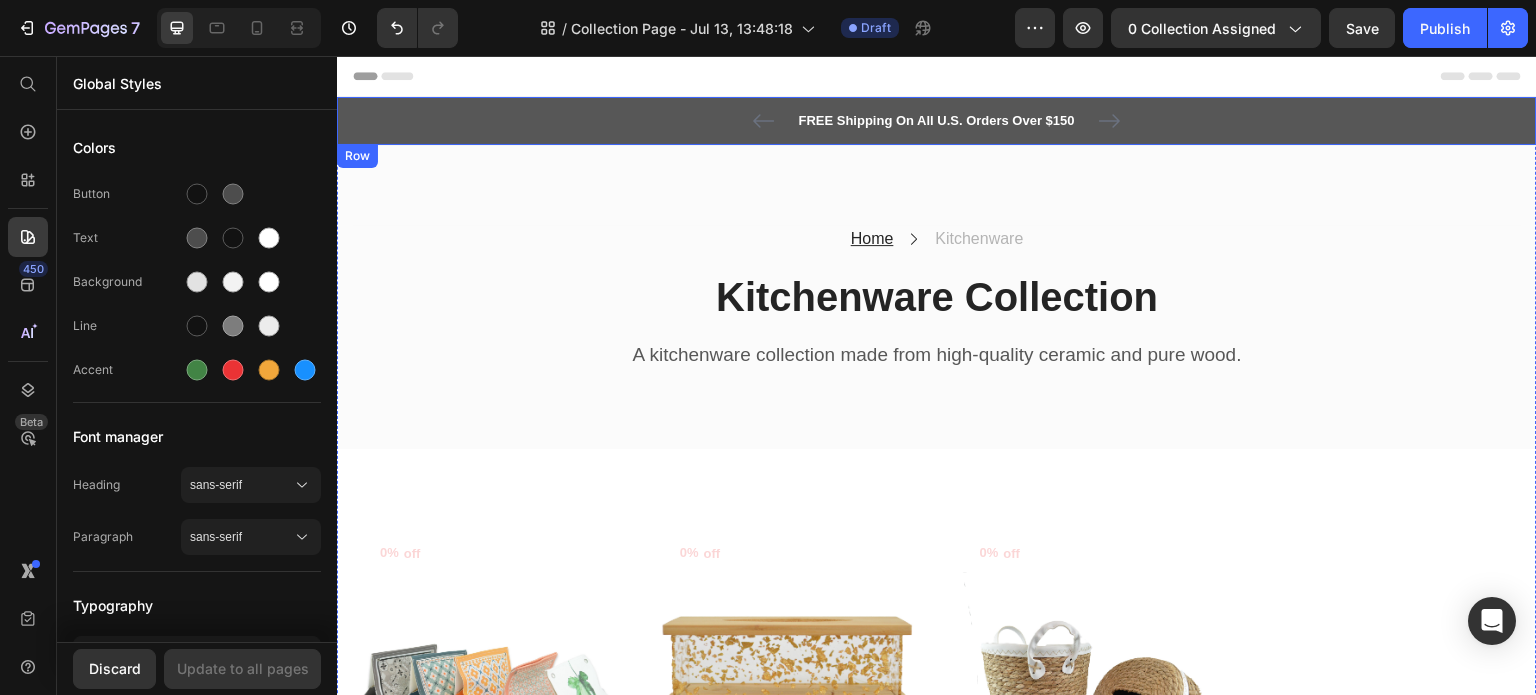 click on "FREE Shipping On All U.S. Orders Over $150 Text block 5000+ Text block                Icon                Icon                Icon                Icon                Icon Icon List Hoz REVIEWS Text block Row 60-DAY FREE RETURNS Text block
Carousel Row" at bounding box center (937, 121) 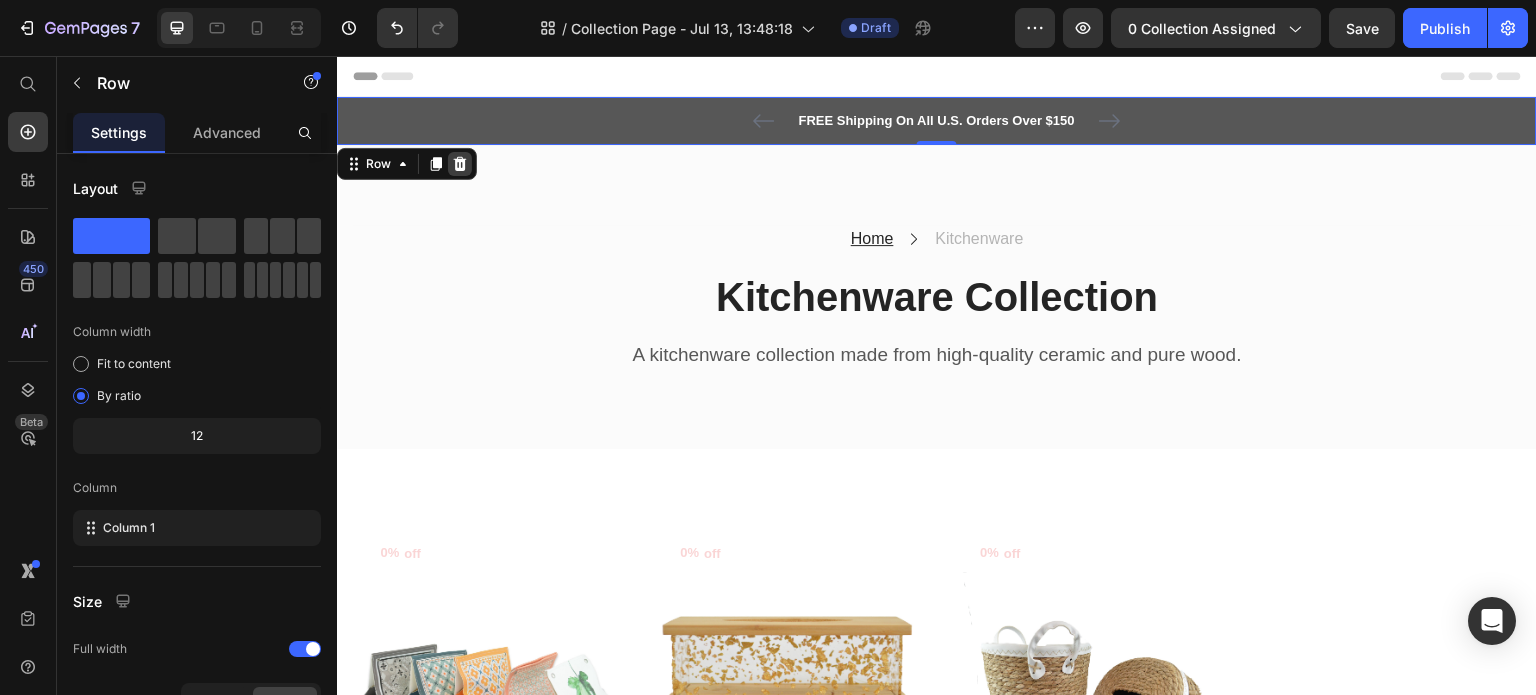 click 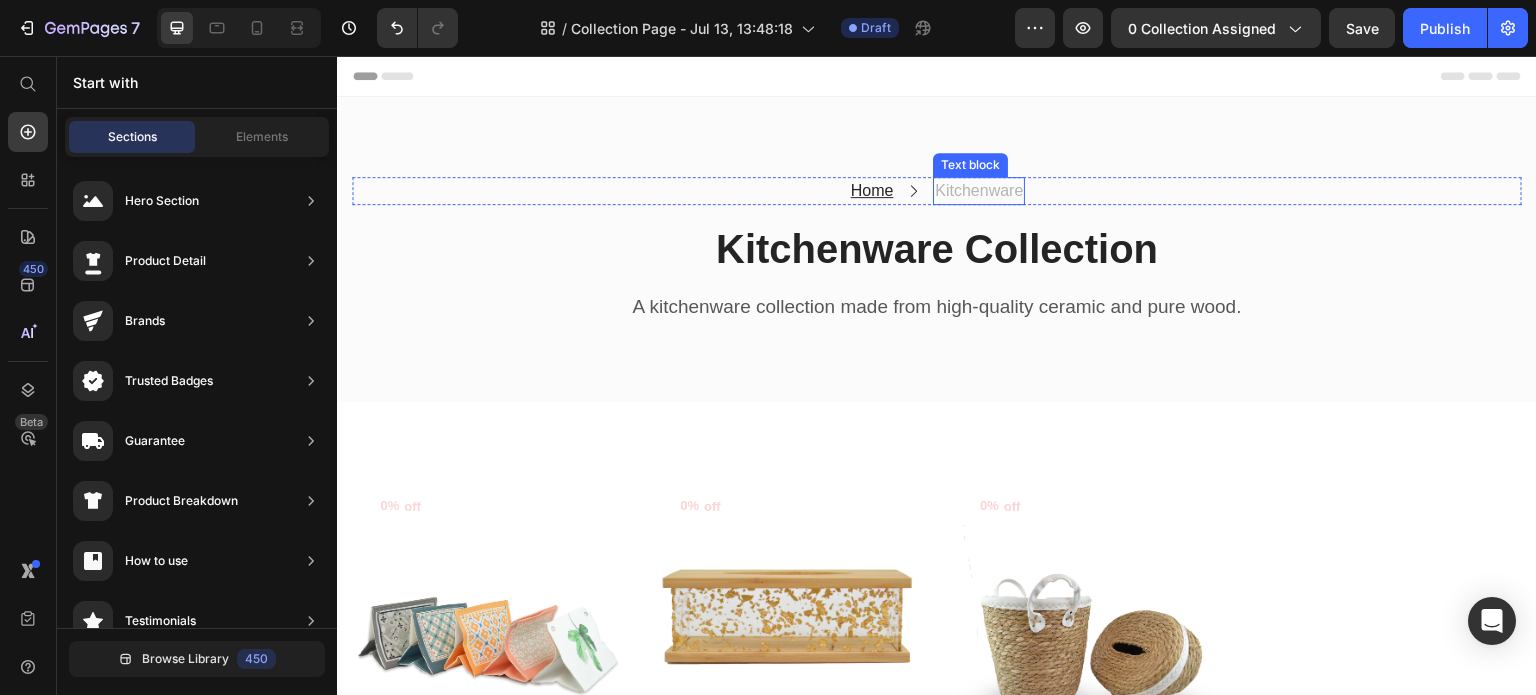 click on "Kitchenware" at bounding box center (979, 191) 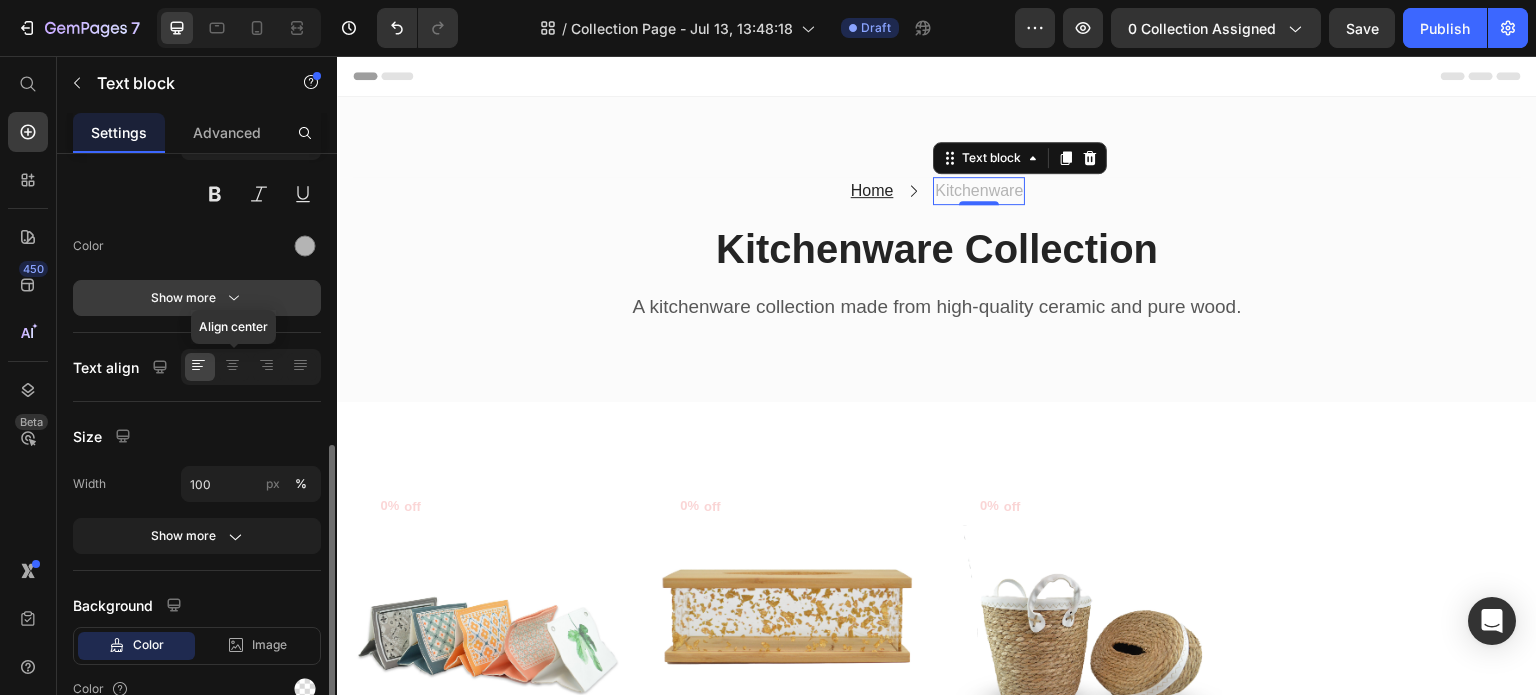 scroll, scrollTop: 294, scrollLeft: 0, axis: vertical 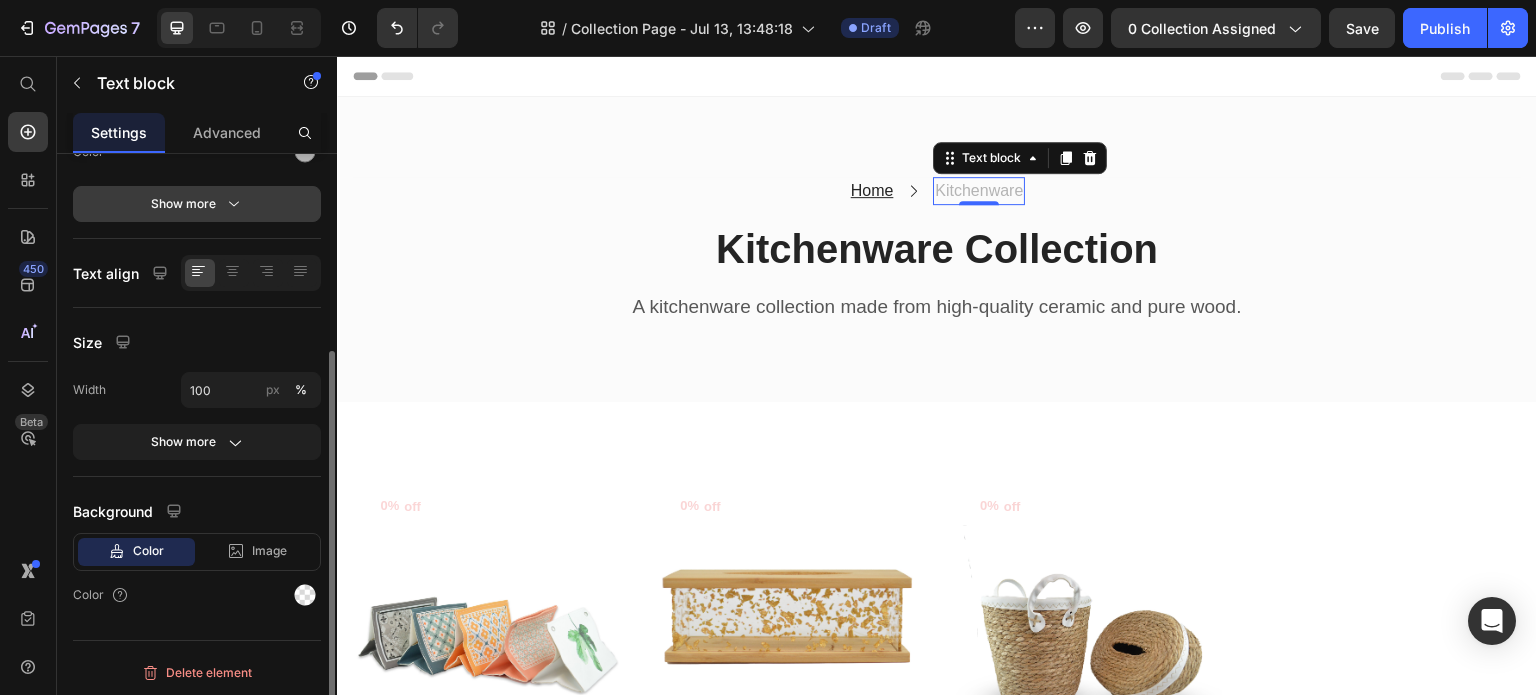 click on "Show more" at bounding box center (197, 204) 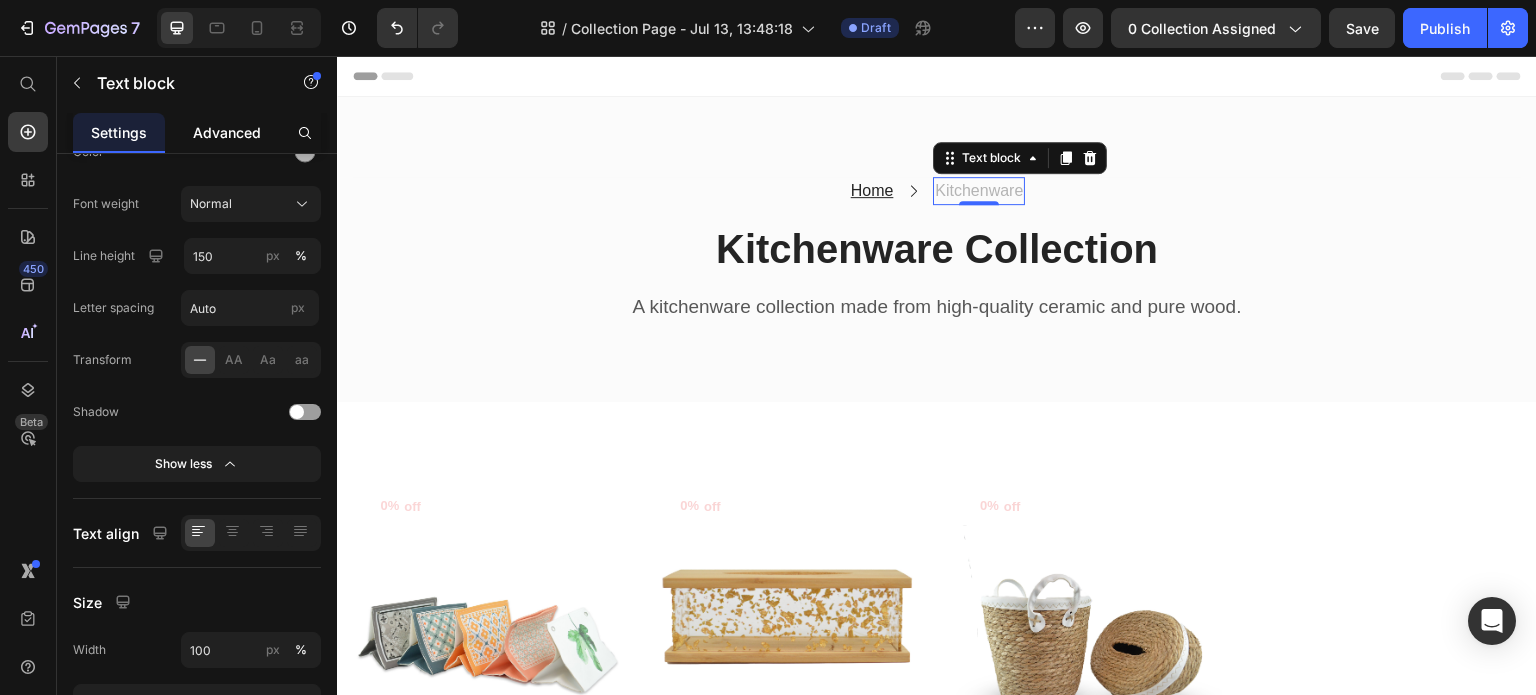 click on "Advanced" at bounding box center (227, 132) 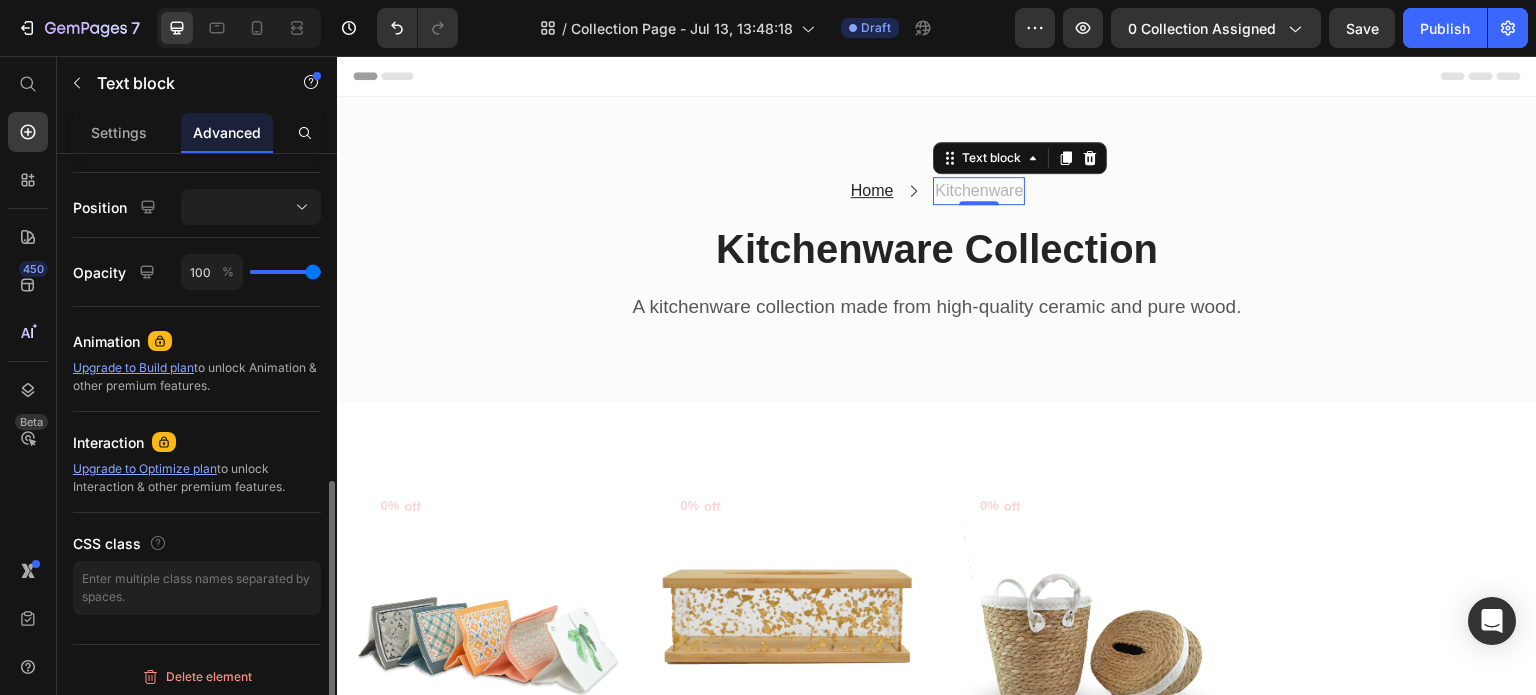 scroll, scrollTop: 704, scrollLeft: 0, axis: vertical 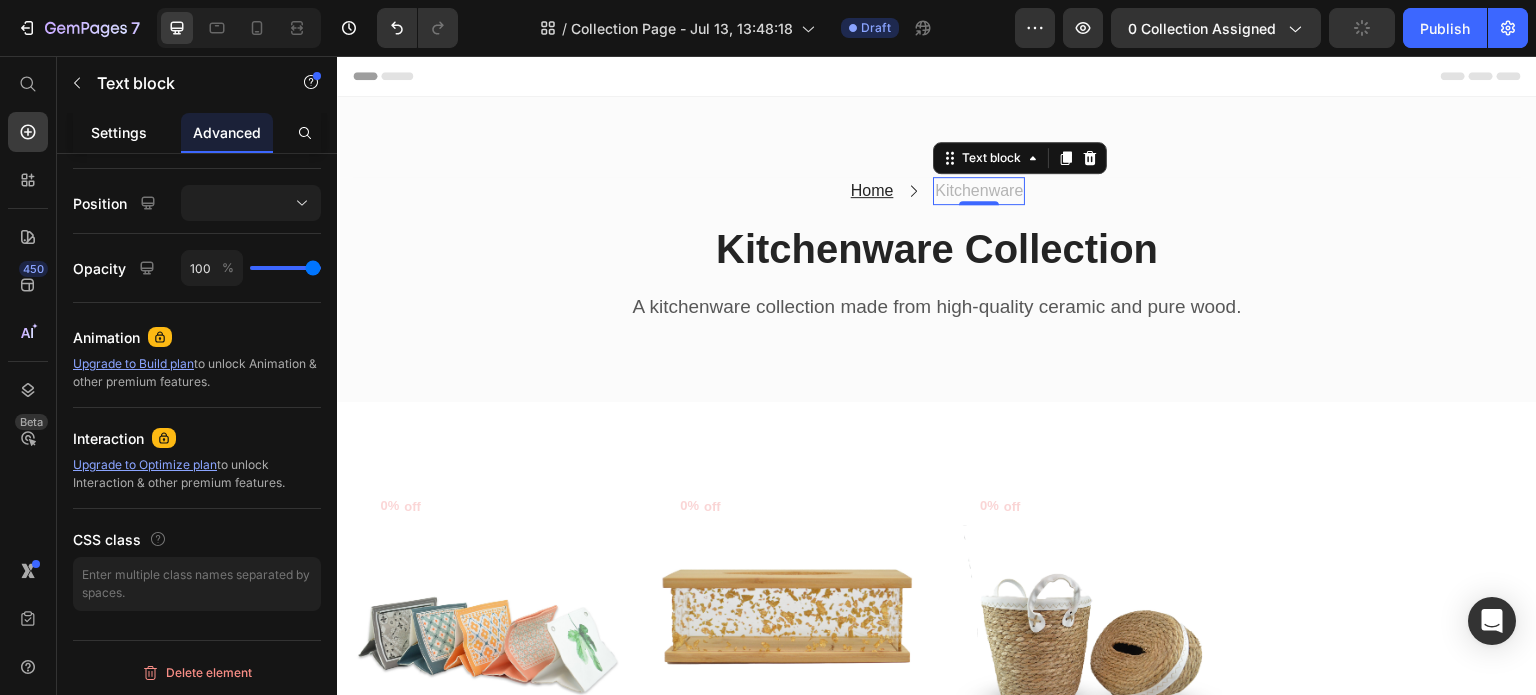 click on "Settings" at bounding box center [119, 132] 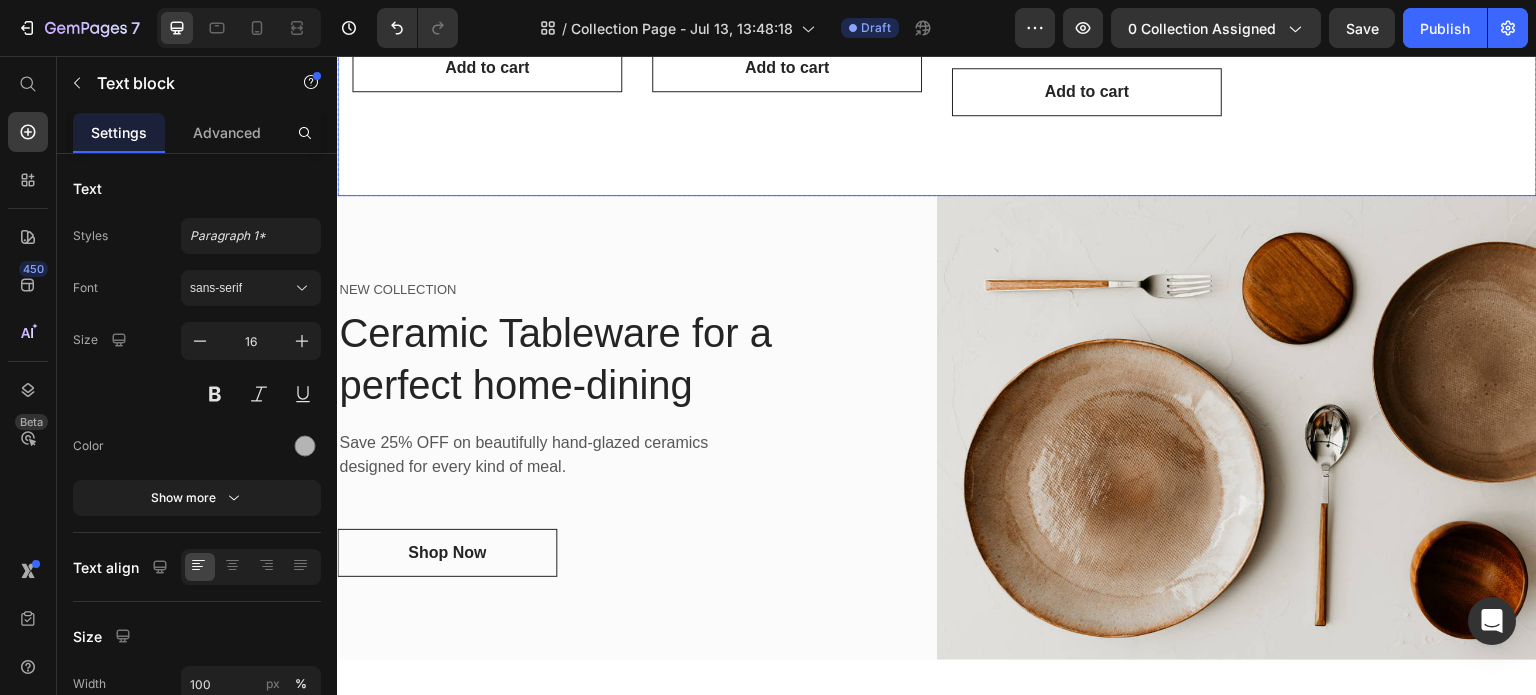 scroll, scrollTop: 900, scrollLeft: 0, axis: vertical 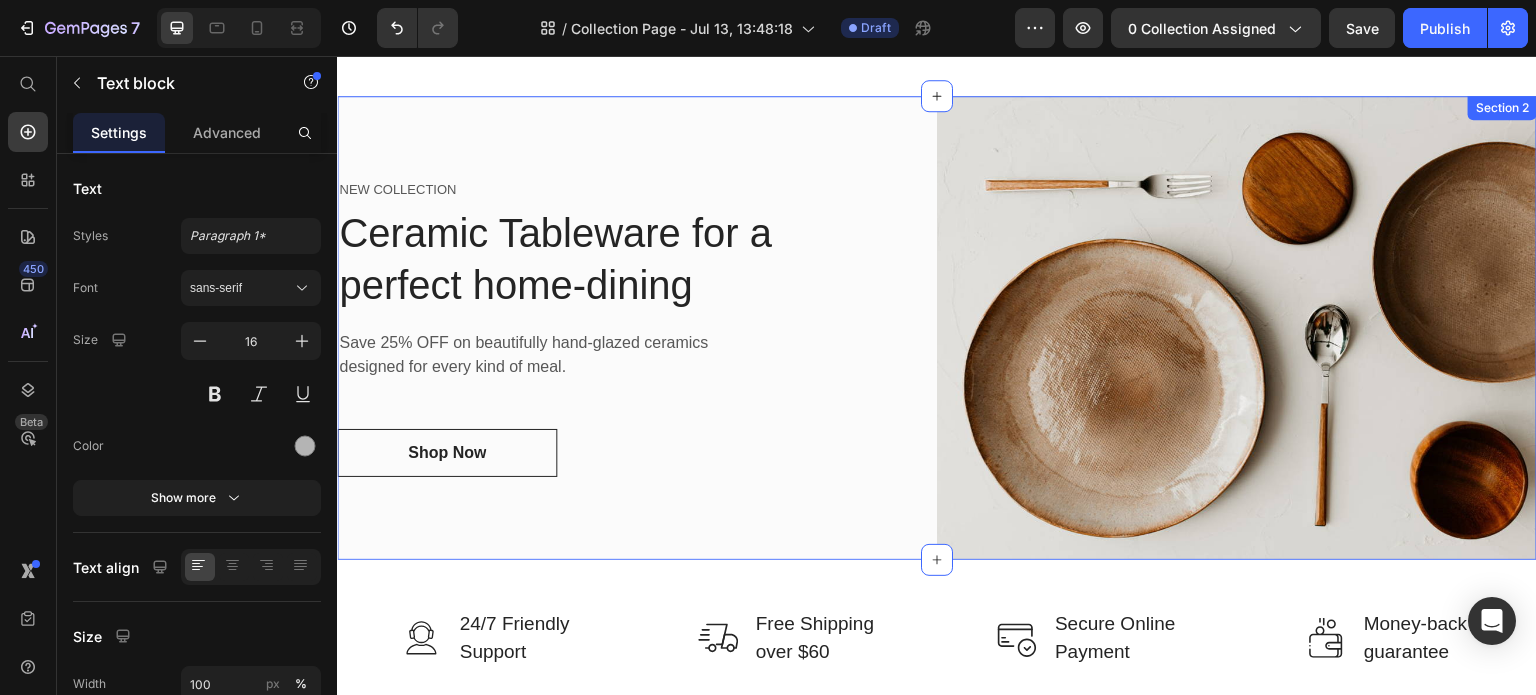 click on "NEW COLLECTION Text block Ceramic Tableware for a perfect home-dining Heading Save 25% OFF on beautifully hand-glazed ceramics designed for every kind of meal. Text block Shop Now Button Row" at bounding box center [637, 328] 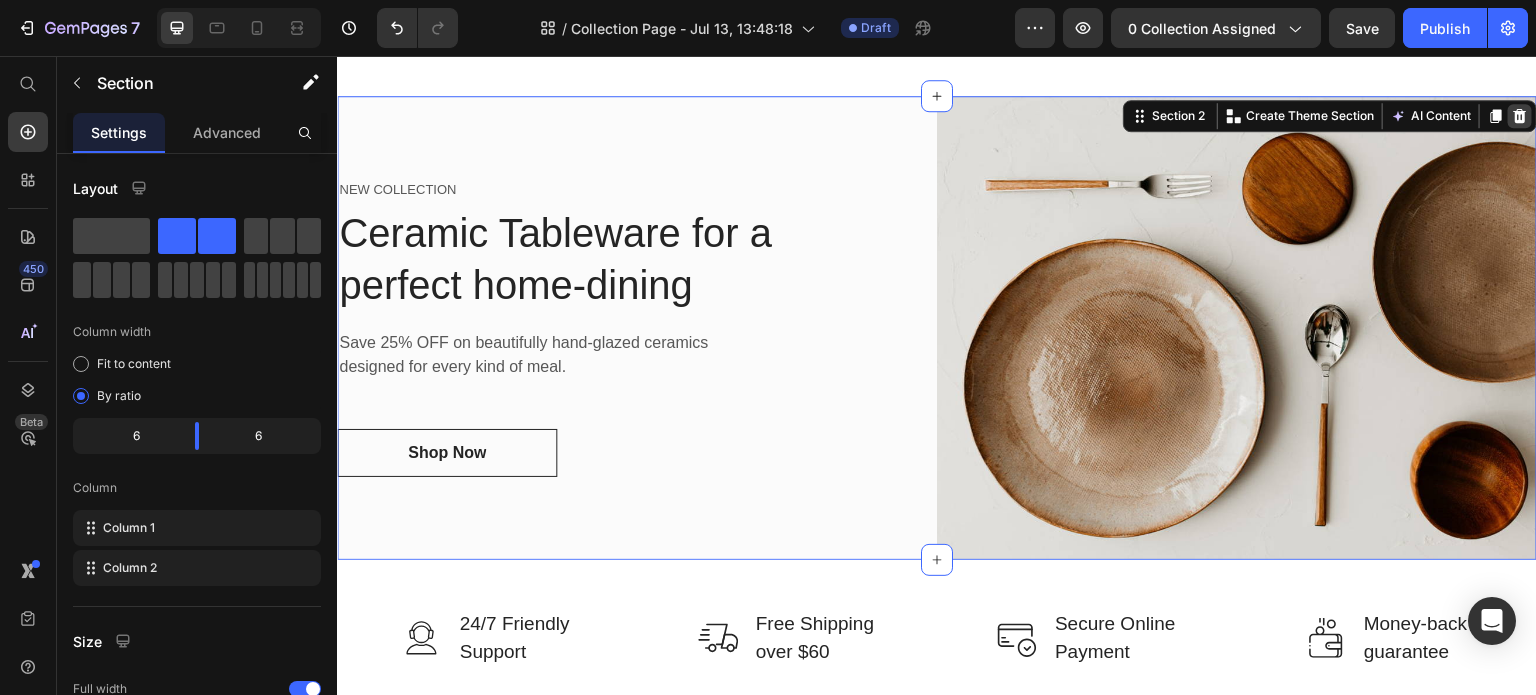 click 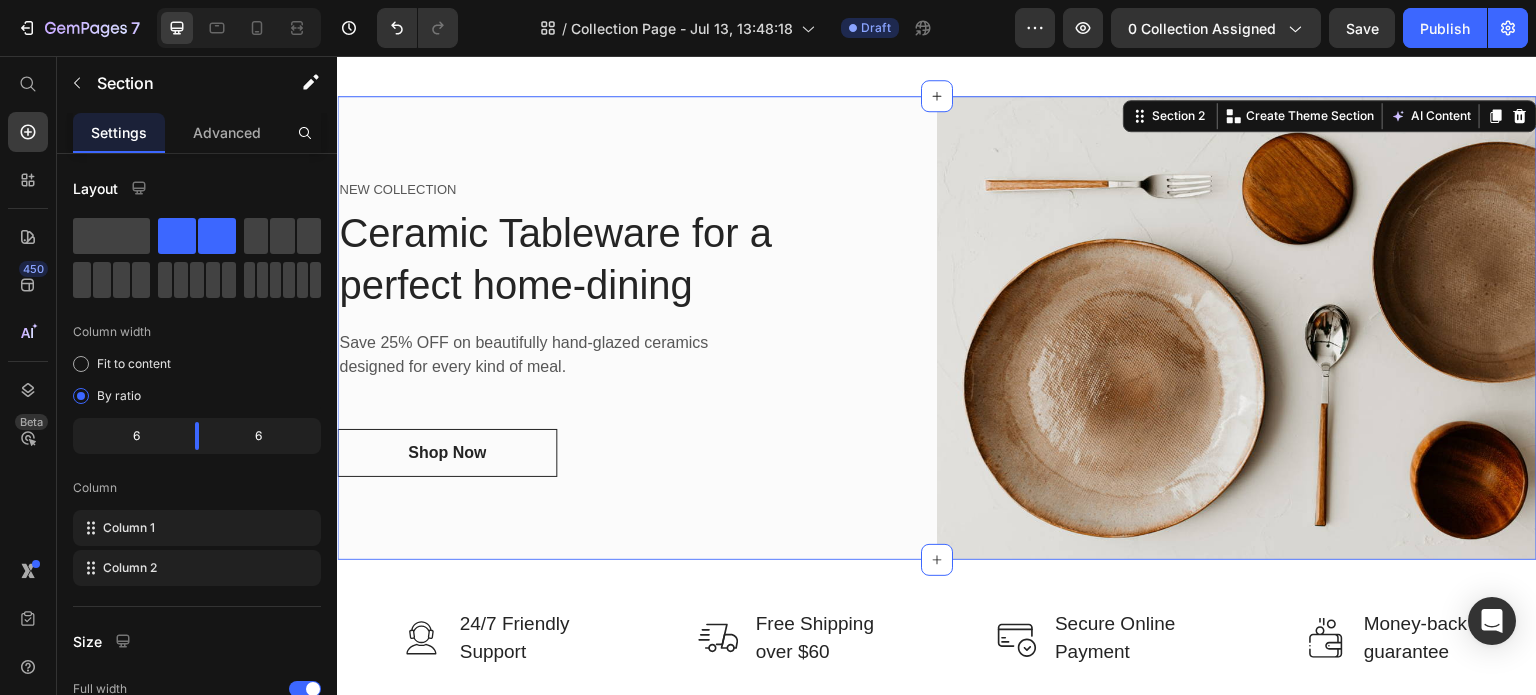 scroll, scrollTop: 772, scrollLeft: 0, axis: vertical 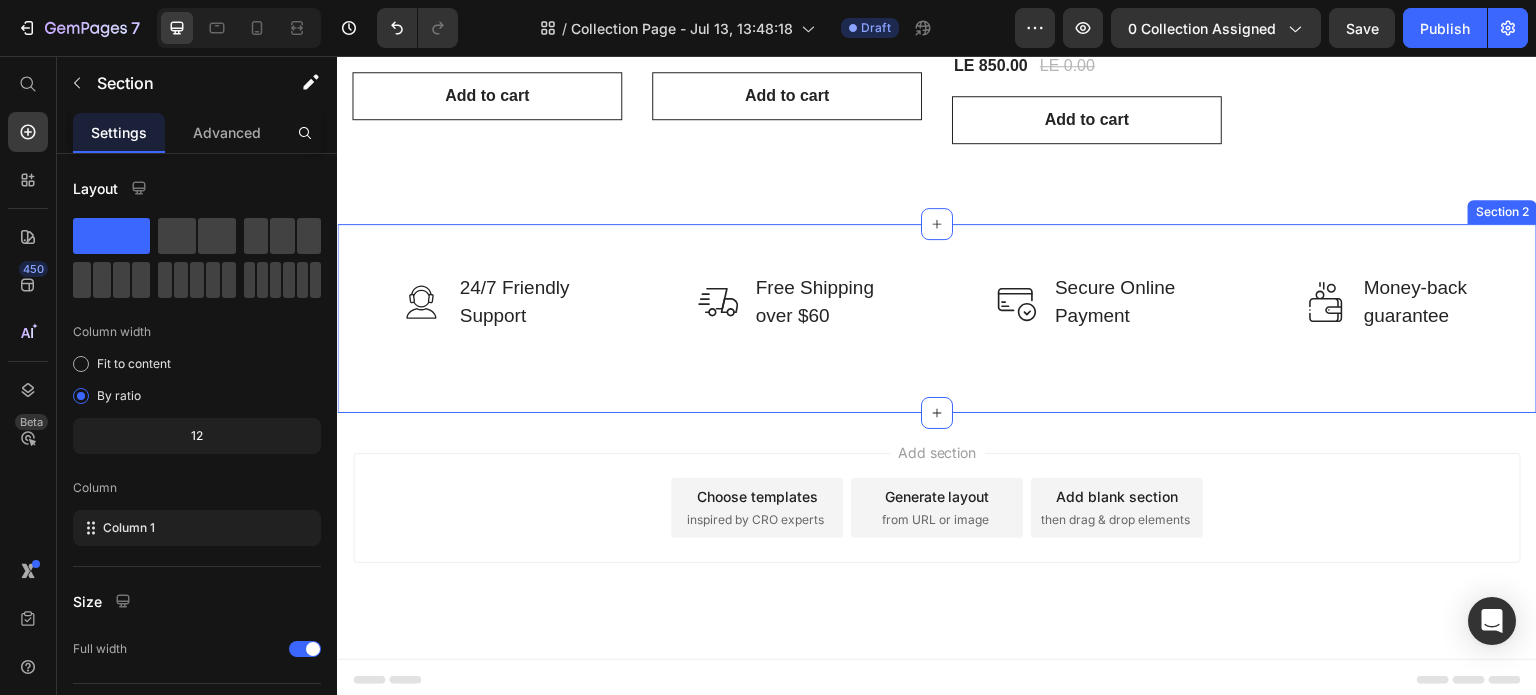 click on "Image 24/7 Friendly Support Text block Row Image Free Shipping over $60 Text block Row Image Secure Online Payment Text block Row Image Money-back guarantee Text block Row Row Section 2" at bounding box center [937, 318] 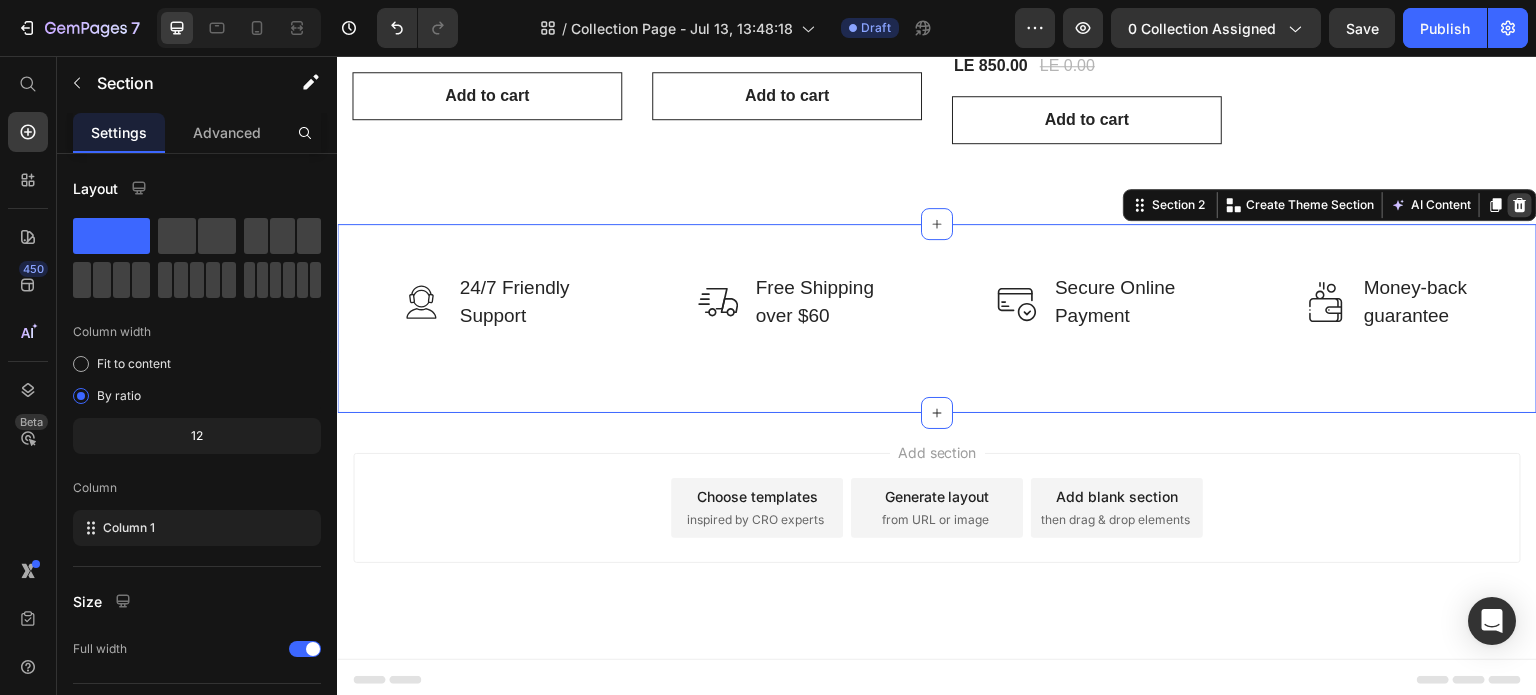 click 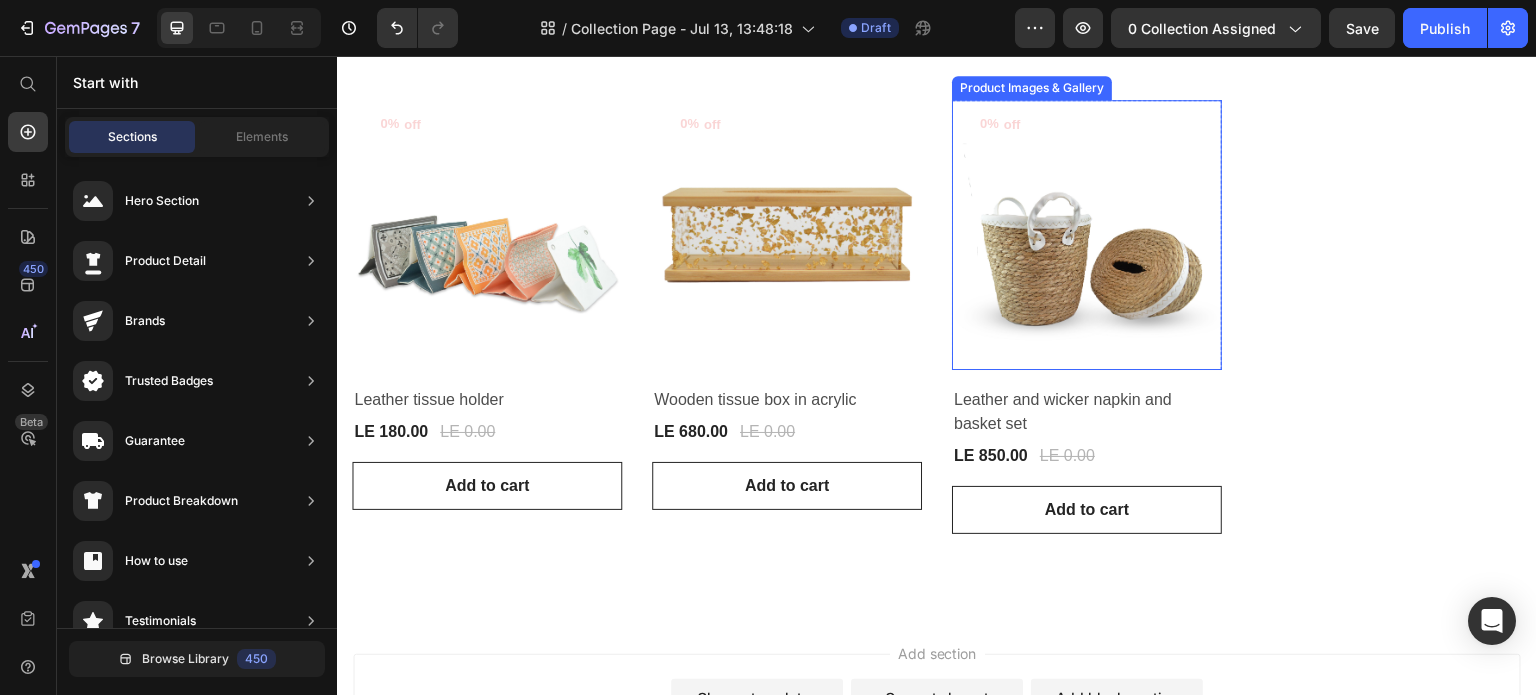 scroll, scrollTop: 384, scrollLeft: 0, axis: vertical 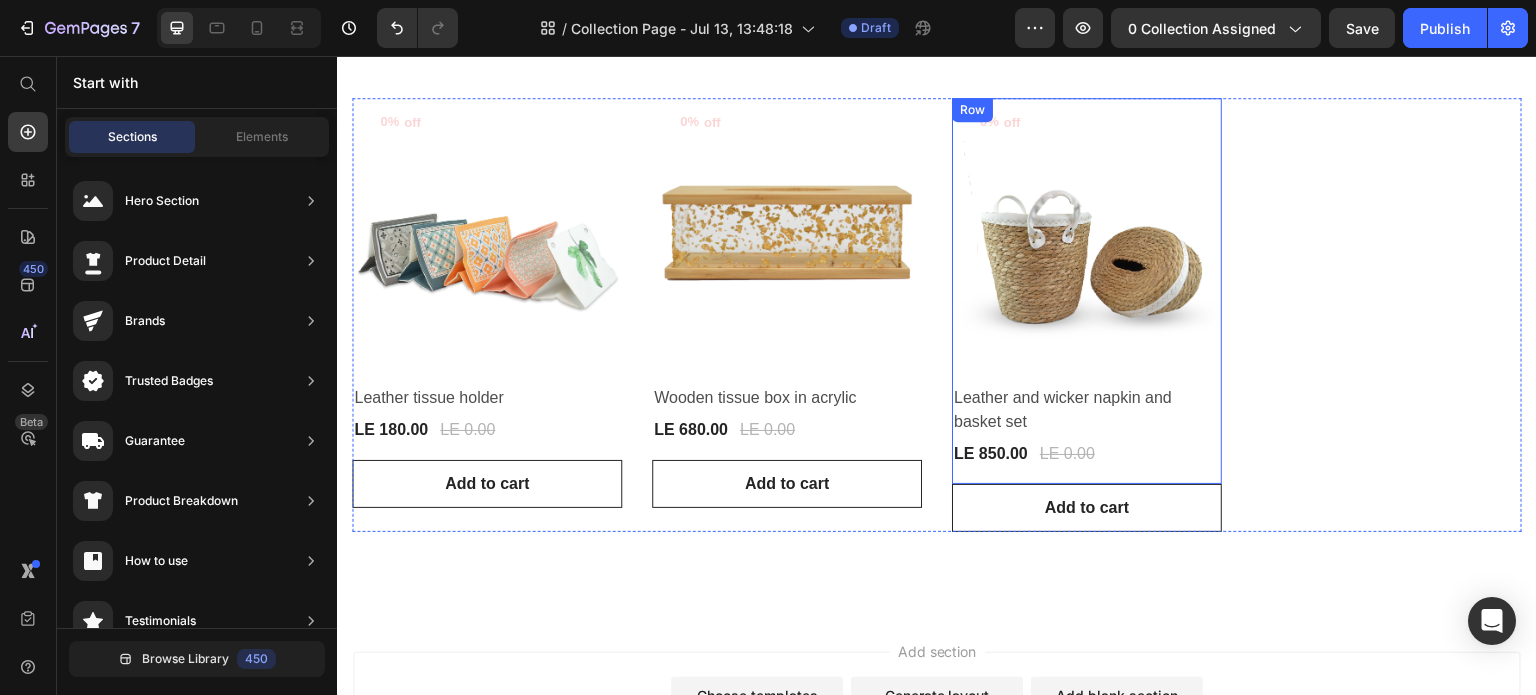 click on "0% off (P) Tag Product Images & Gallery Row Leather and wicker napkin and basket set (P) Title LE 850.00 (P) Price LE 0.00 (P) Price Row" at bounding box center (487, 279) 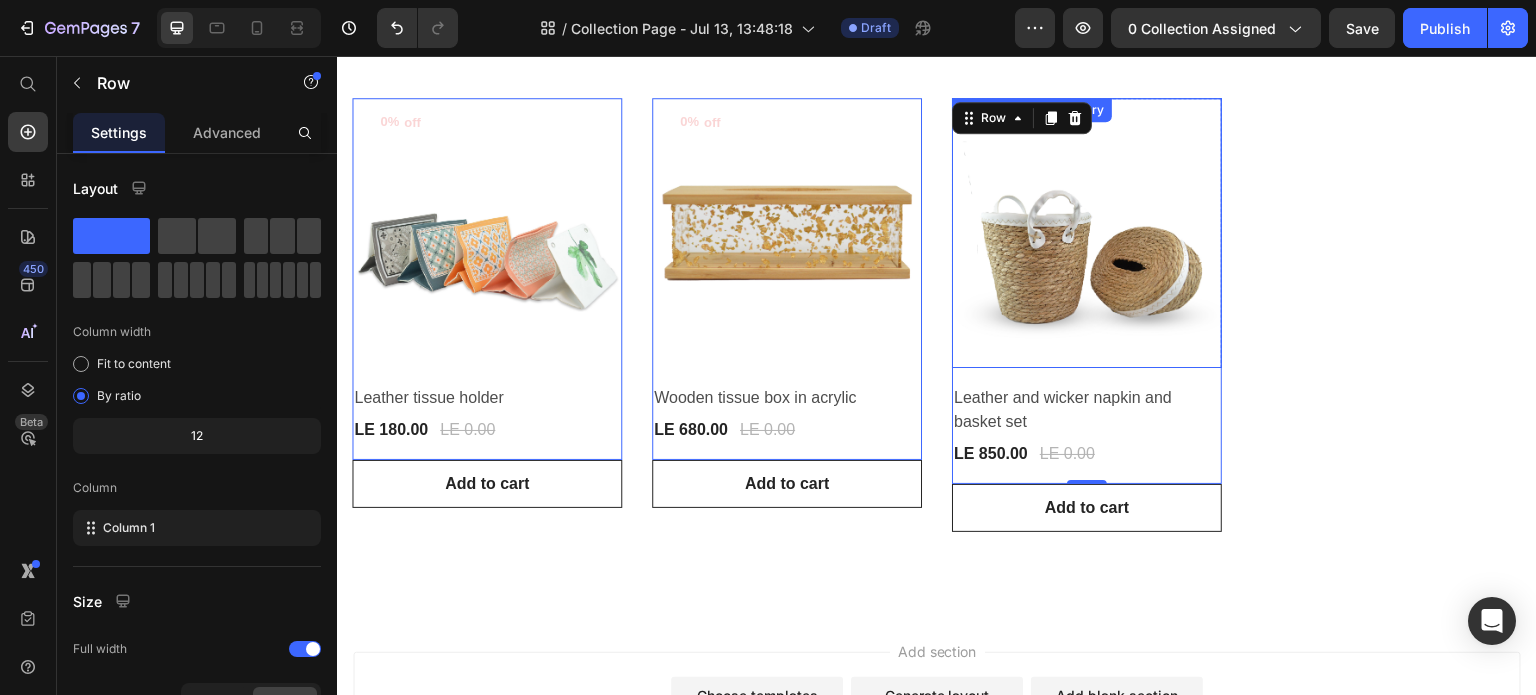 click at bounding box center [1087, 233] 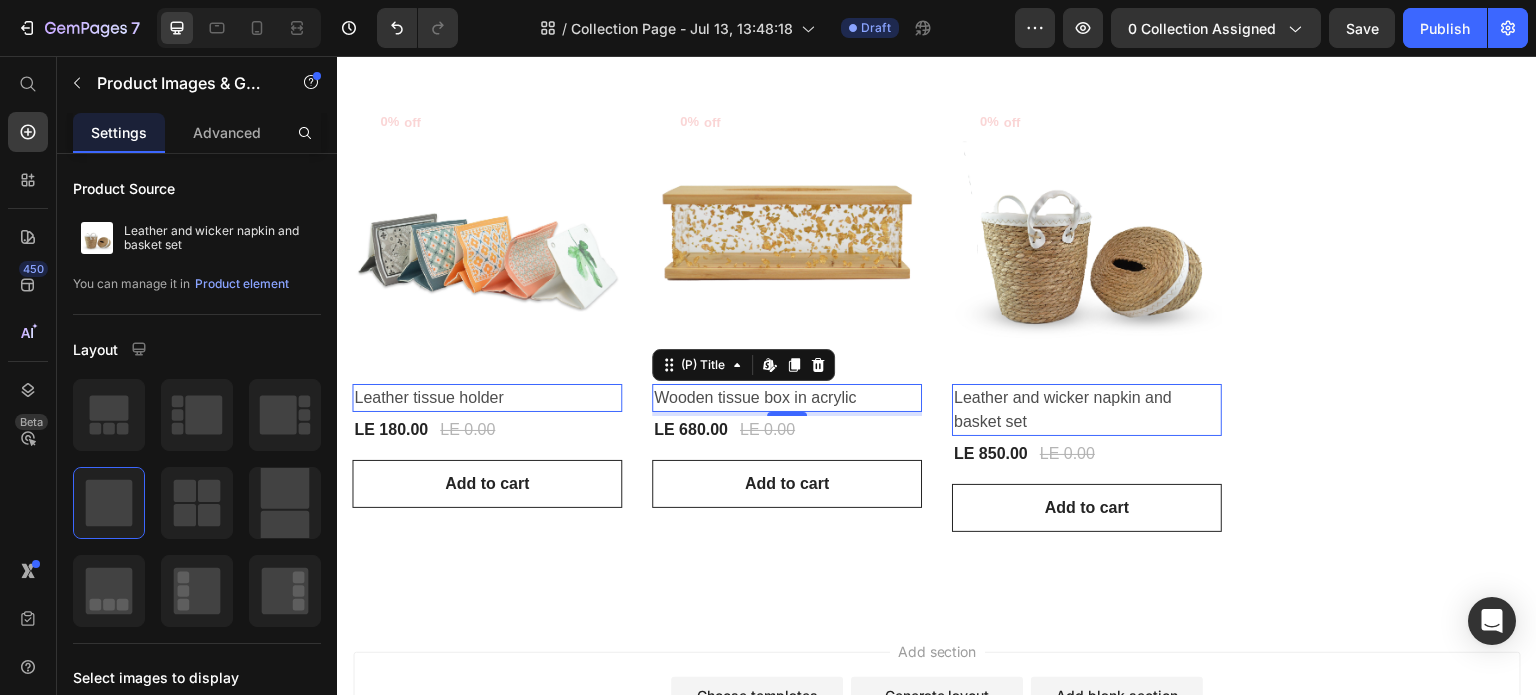 click on "Wooden tissue box in acrylic" at bounding box center [787, 398] 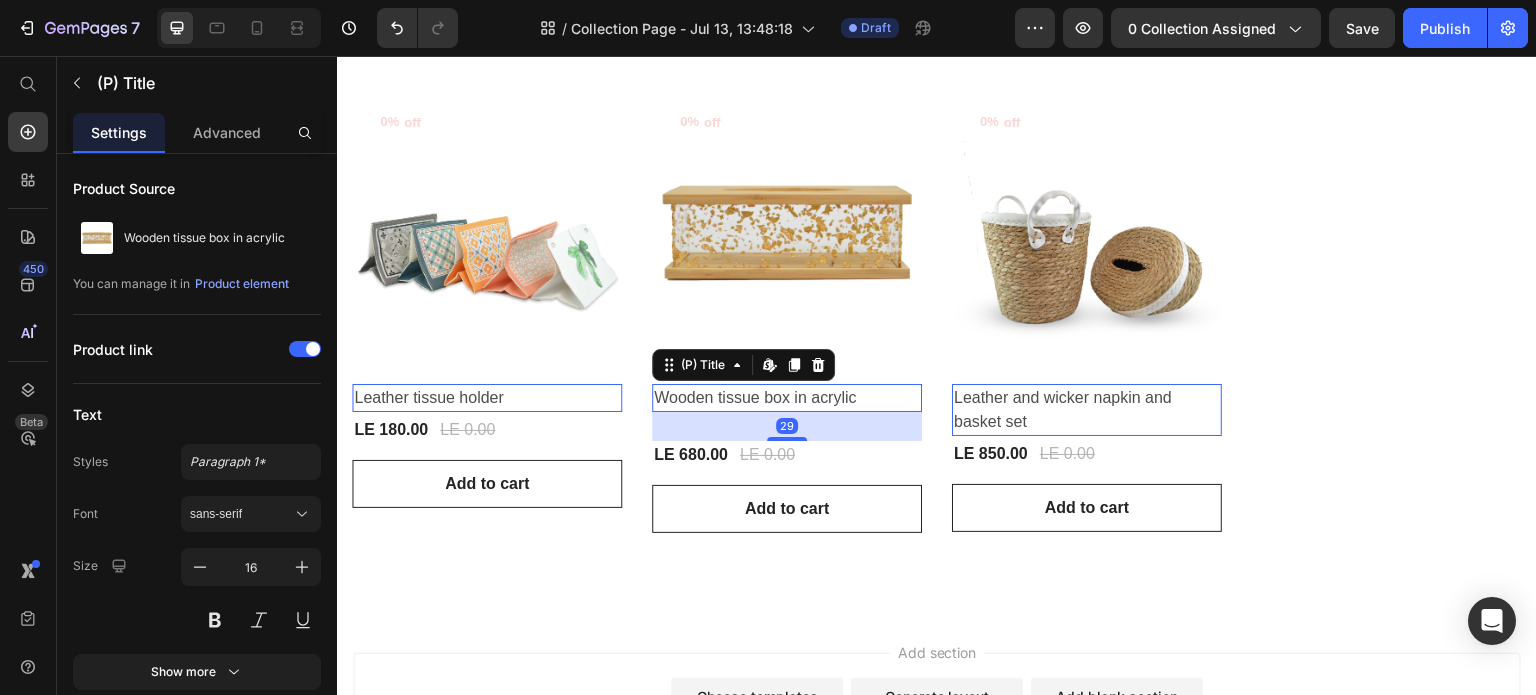 drag, startPoint x: 798, startPoint y: 410, endPoint x: 811, endPoint y: 435, distance: 28.178005 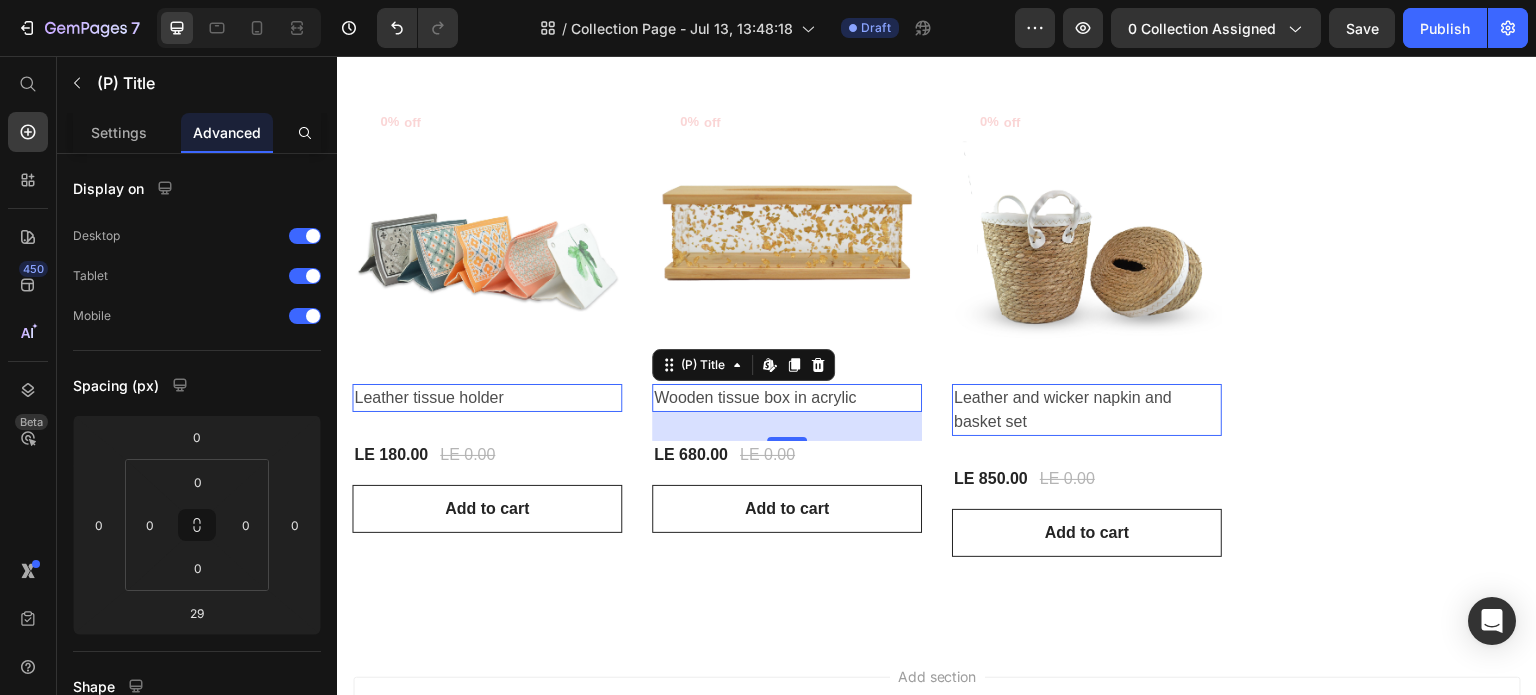 click on "Leather and wicker napkin and basket set" at bounding box center (1087, 410) 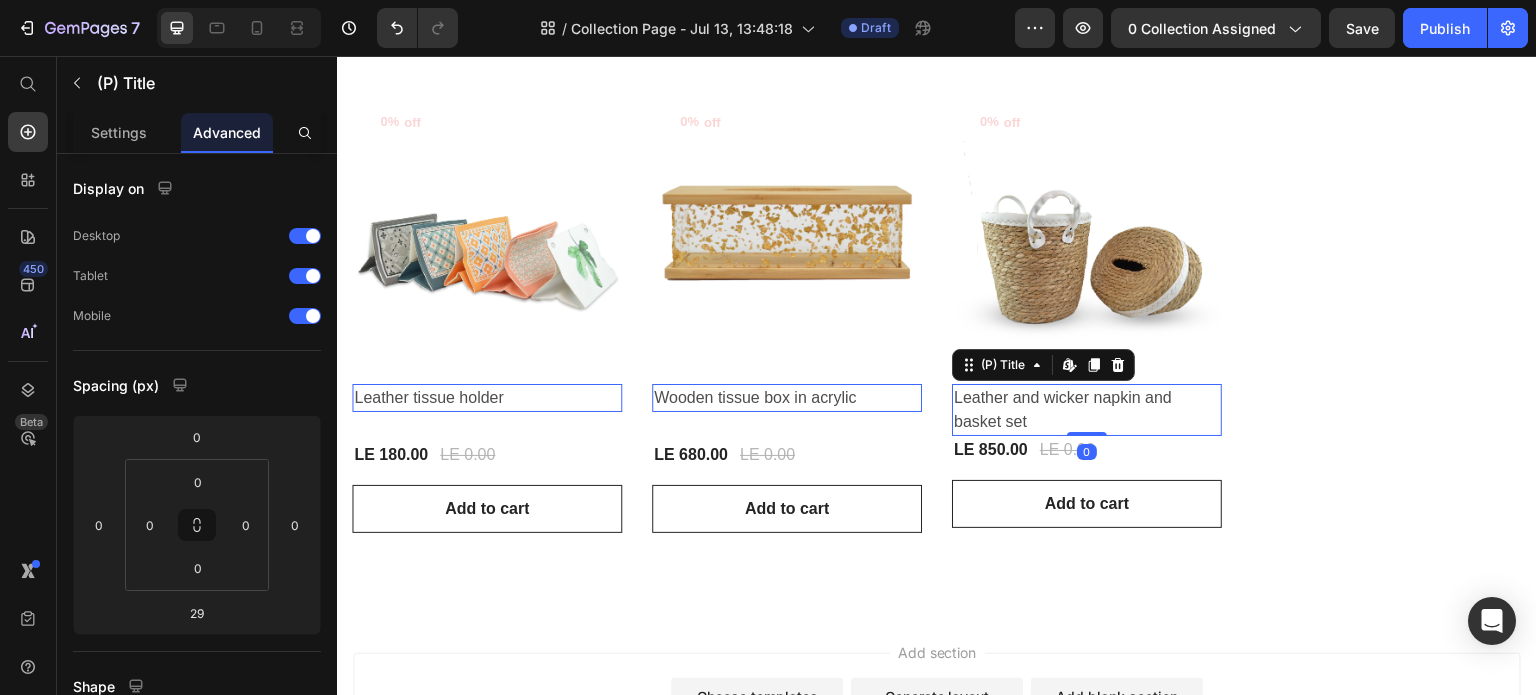 drag, startPoint x: 1091, startPoint y: 456, endPoint x: 1091, endPoint y: 423, distance: 33 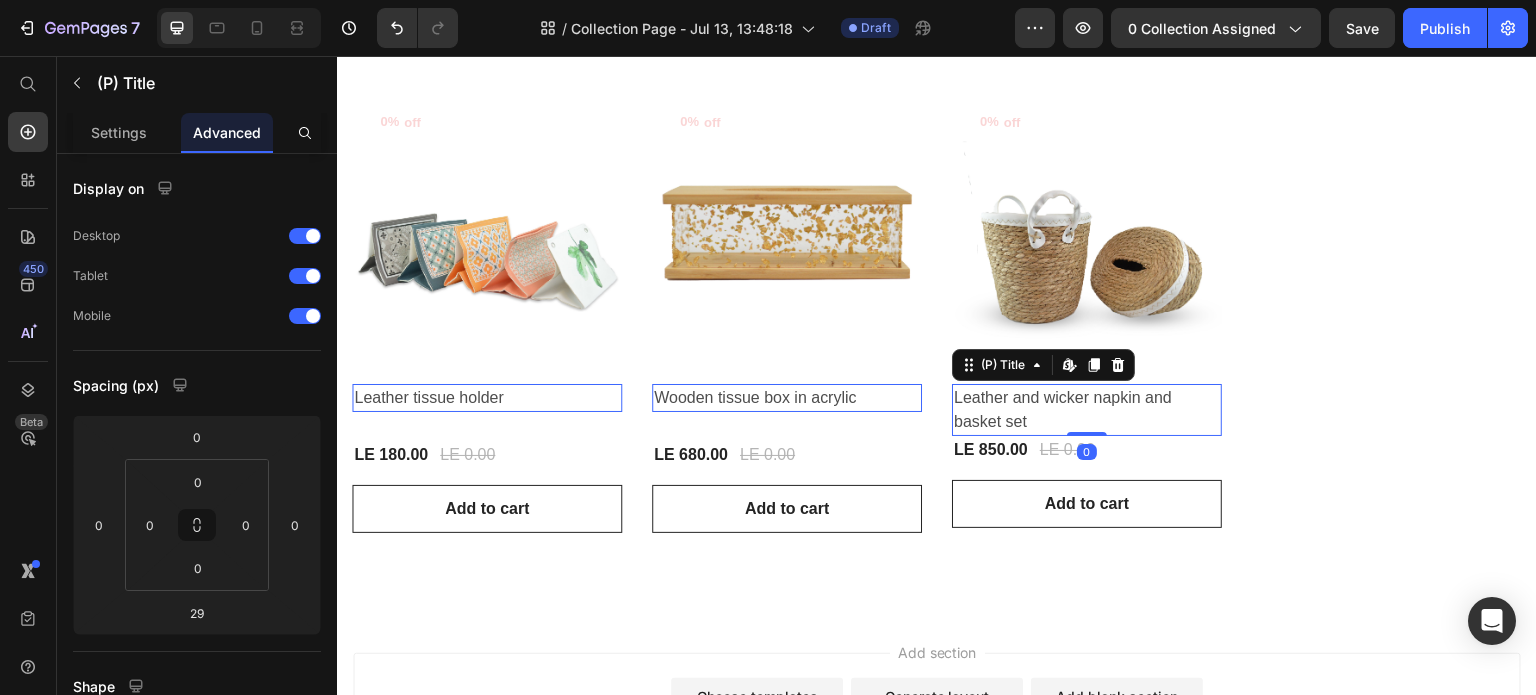 click on "Leather and wicker napkin and basket set (P) Title   Edit content in Shopify 0" at bounding box center (487, 398) 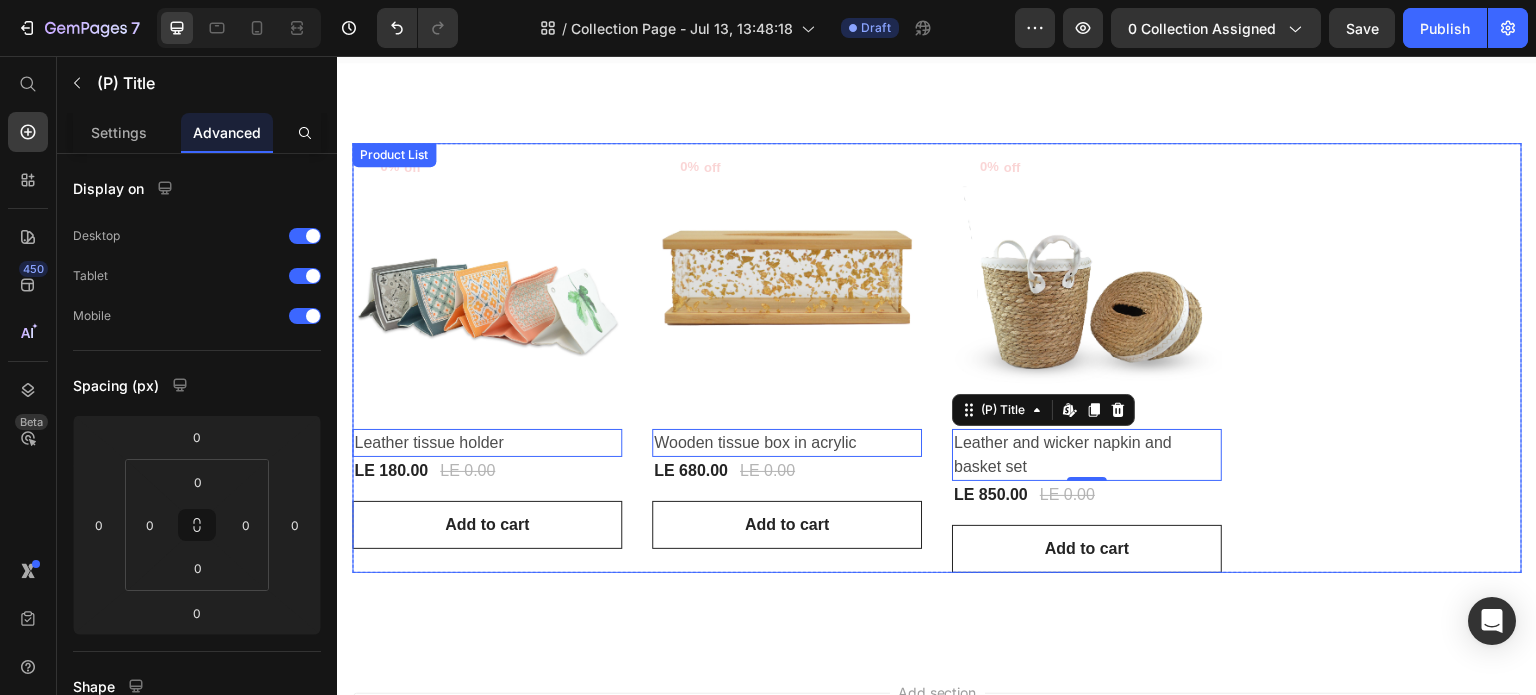 scroll, scrollTop: 384, scrollLeft: 0, axis: vertical 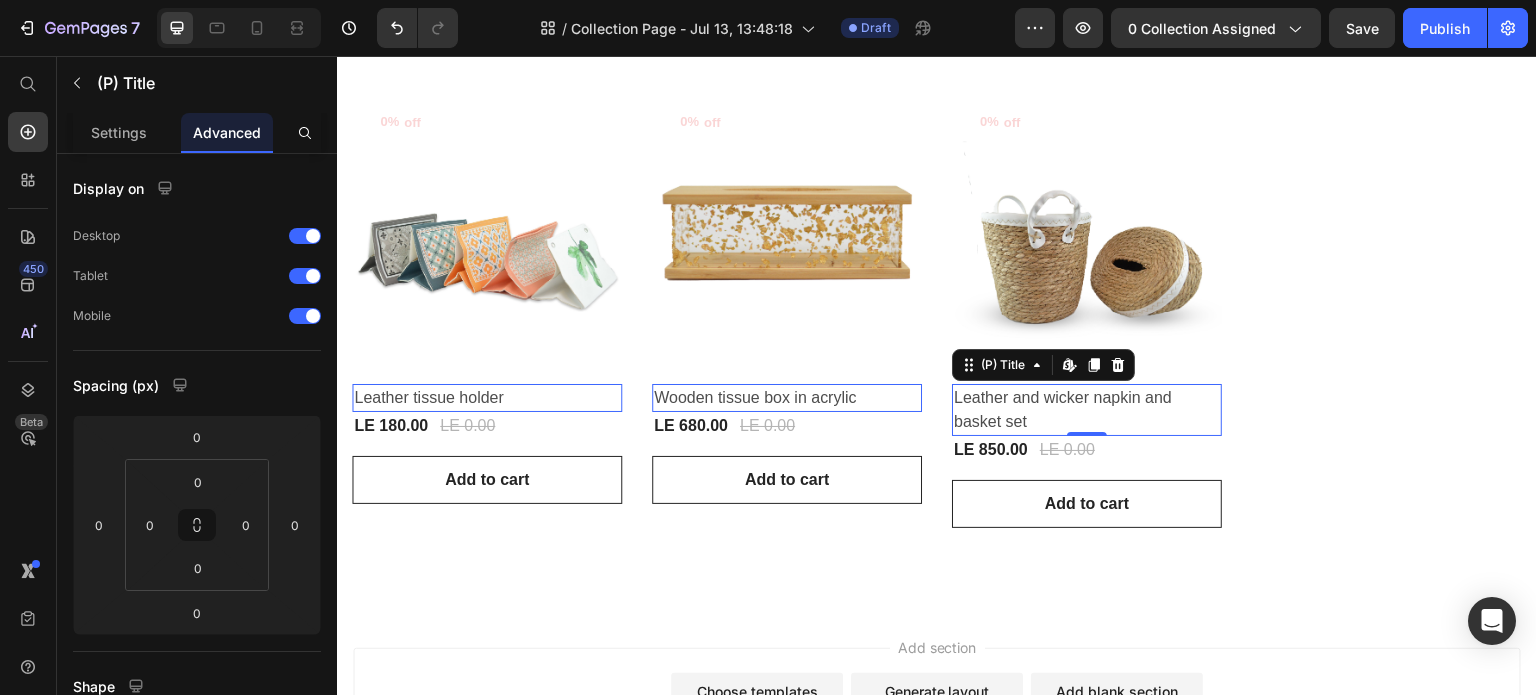 click on "Wooden tissue box in acrylic" at bounding box center [787, 398] 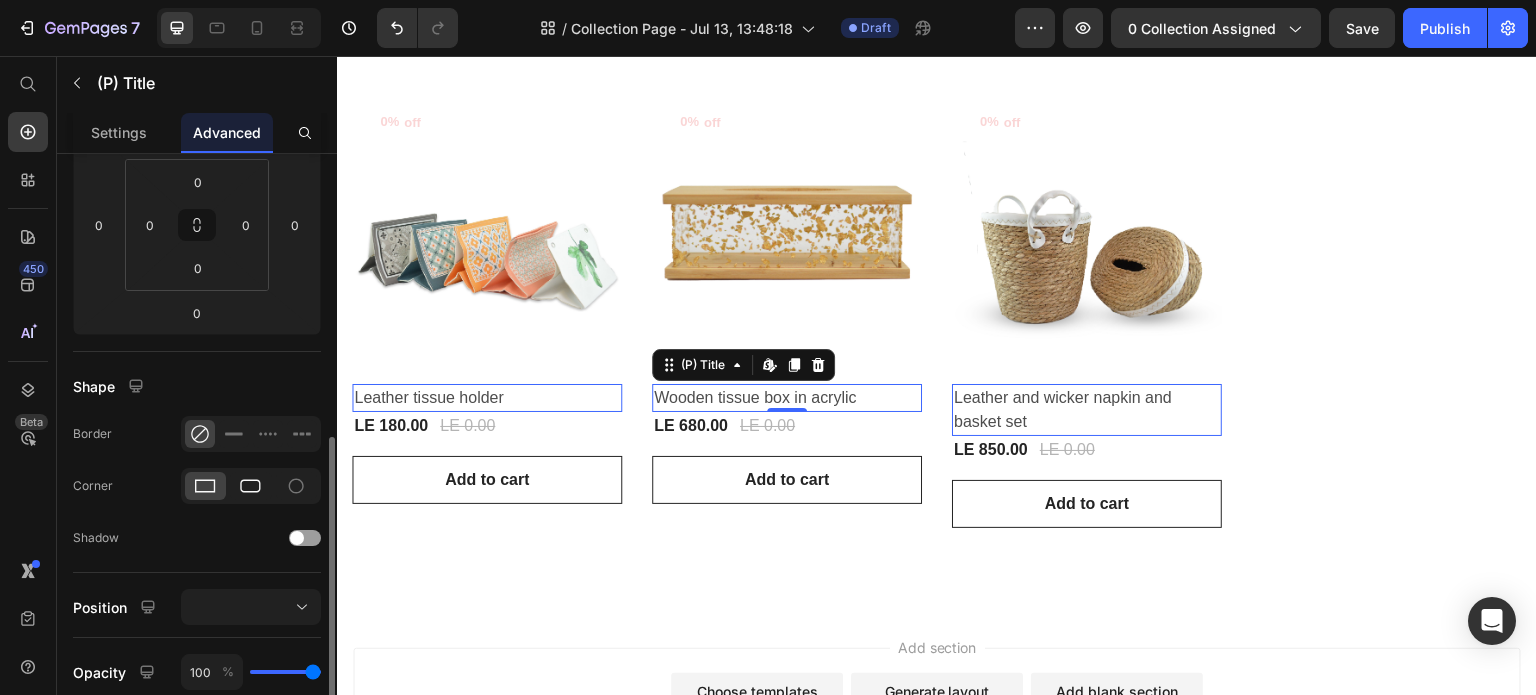 scroll, scrollTop: 400, scrollLeft: 0, axis: vertical 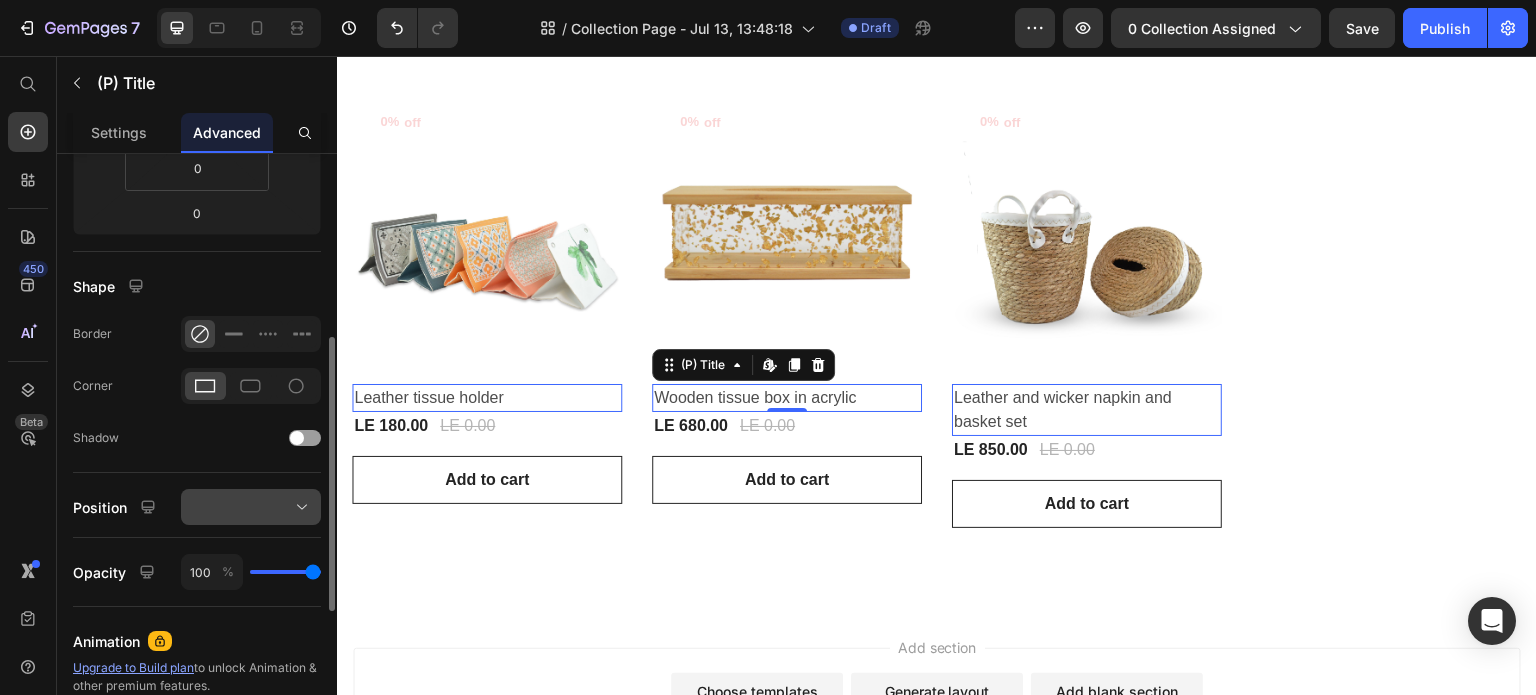 click at bounding box center [251, 507] 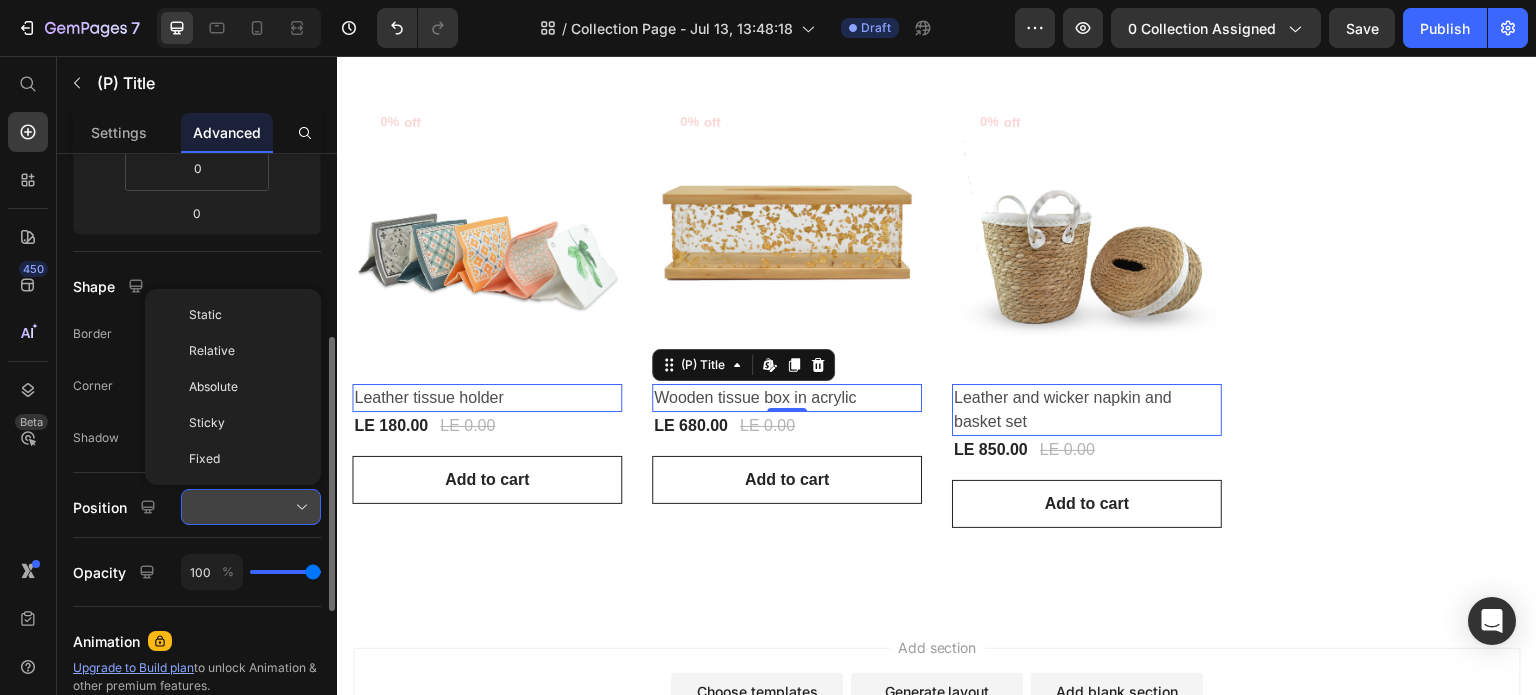 click at bounding box center (251, 507) 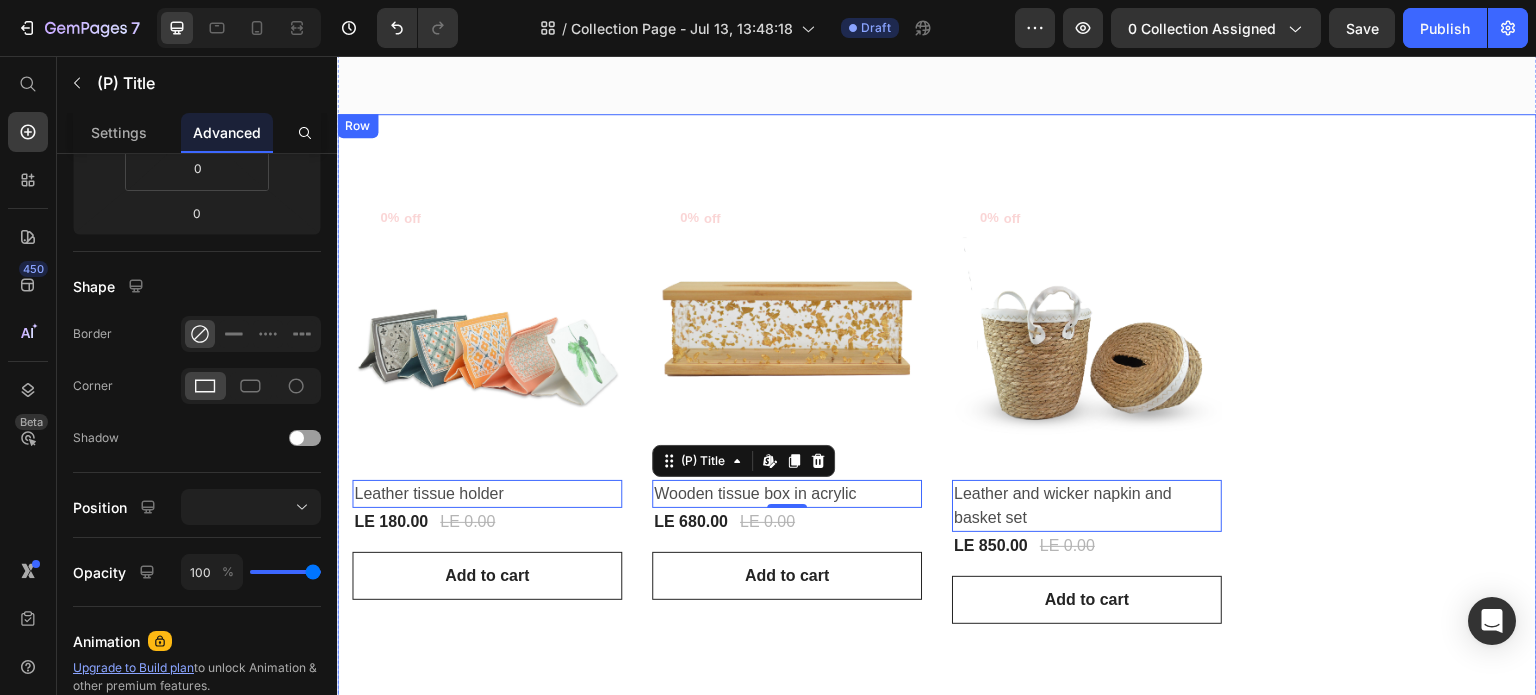 scroll, scrollTop: 500, scrollLeft: 0, axis: vertical 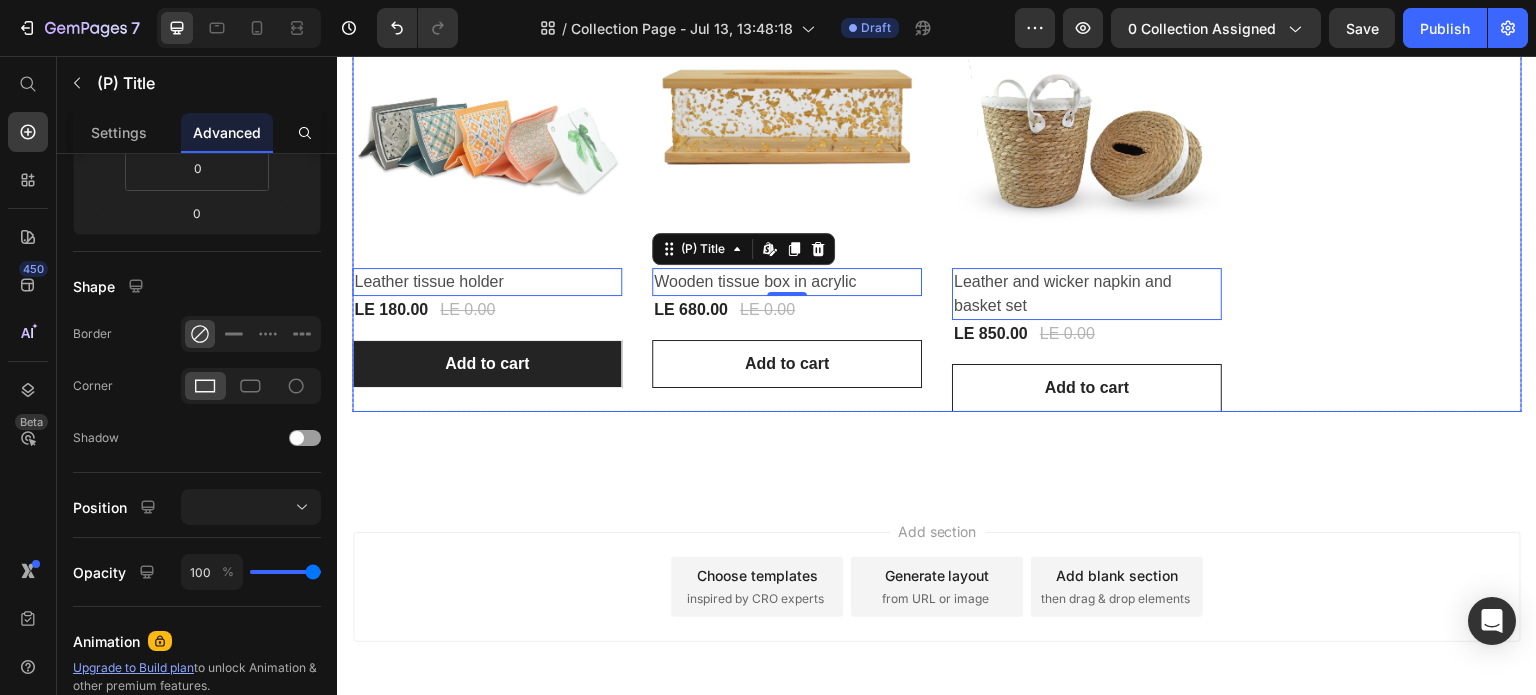 click on "Add to cart" at bounding box center (487, 364) 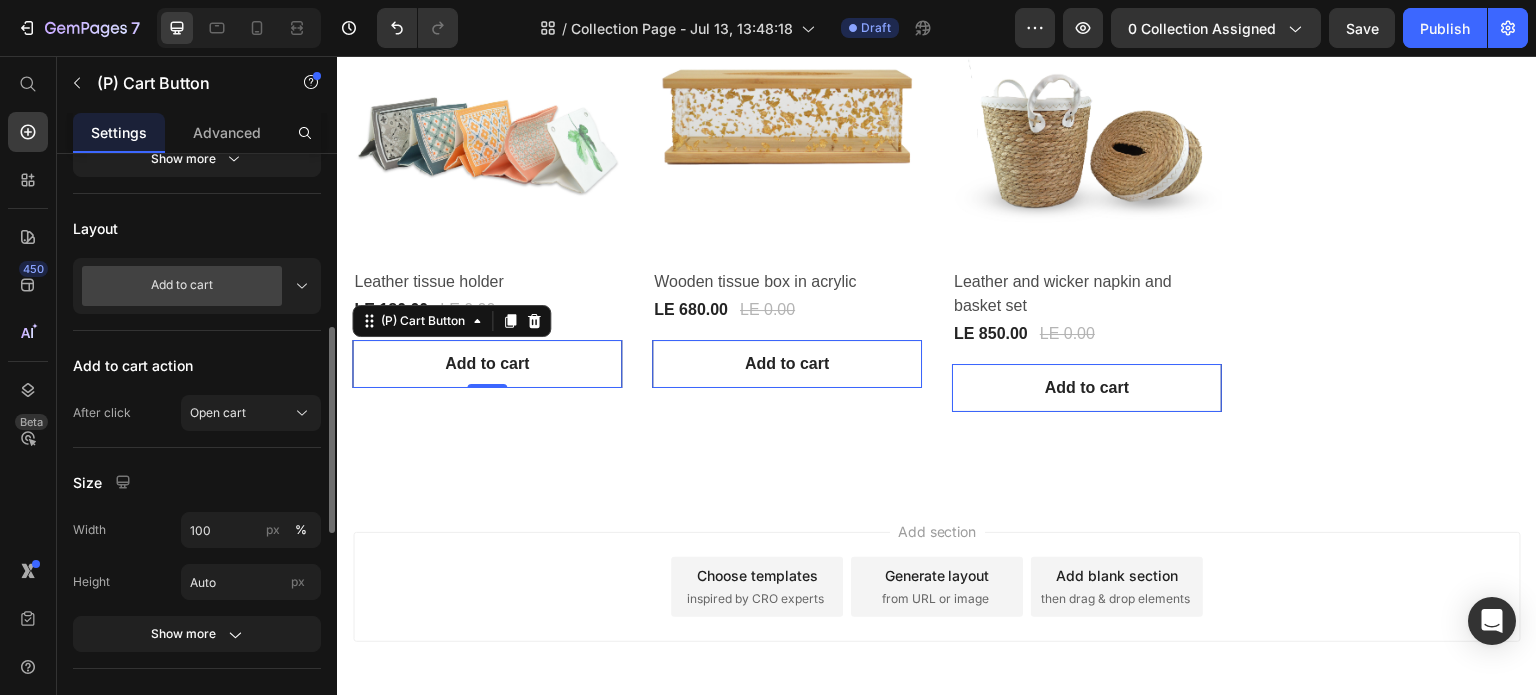 scroll, scrollTop: 600, scrollLeft: 0, axis: vertical 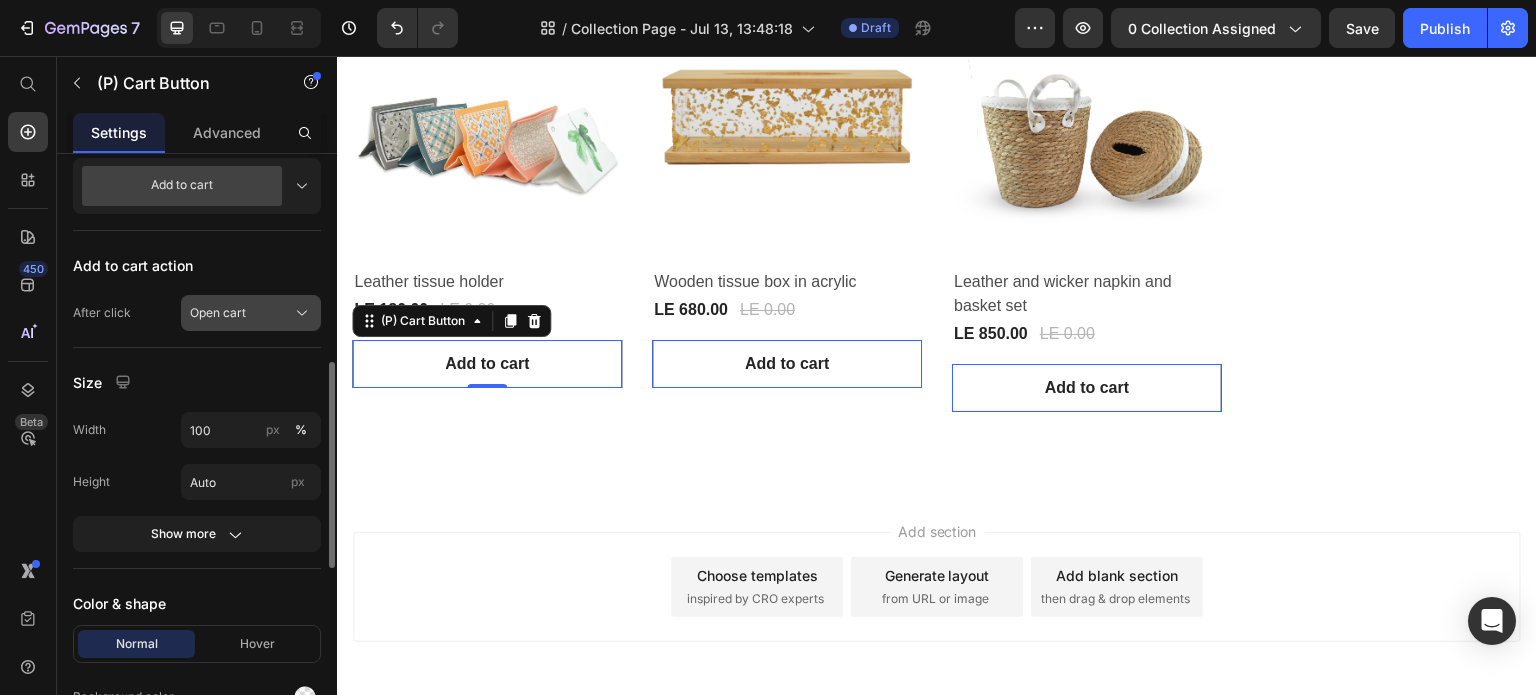 click on "Open cart" at bounding box center (218, 313) 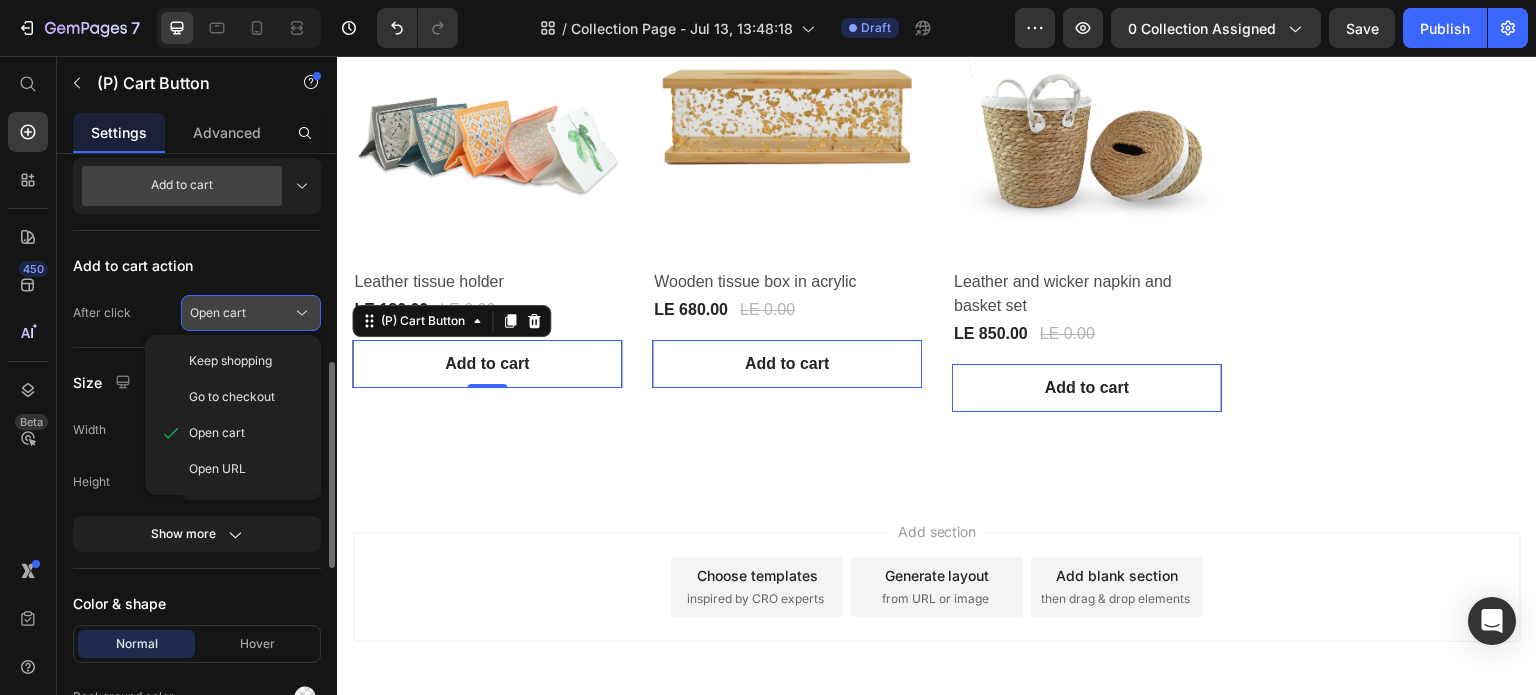 click on "Open cart" at bounding box center [218, 313] 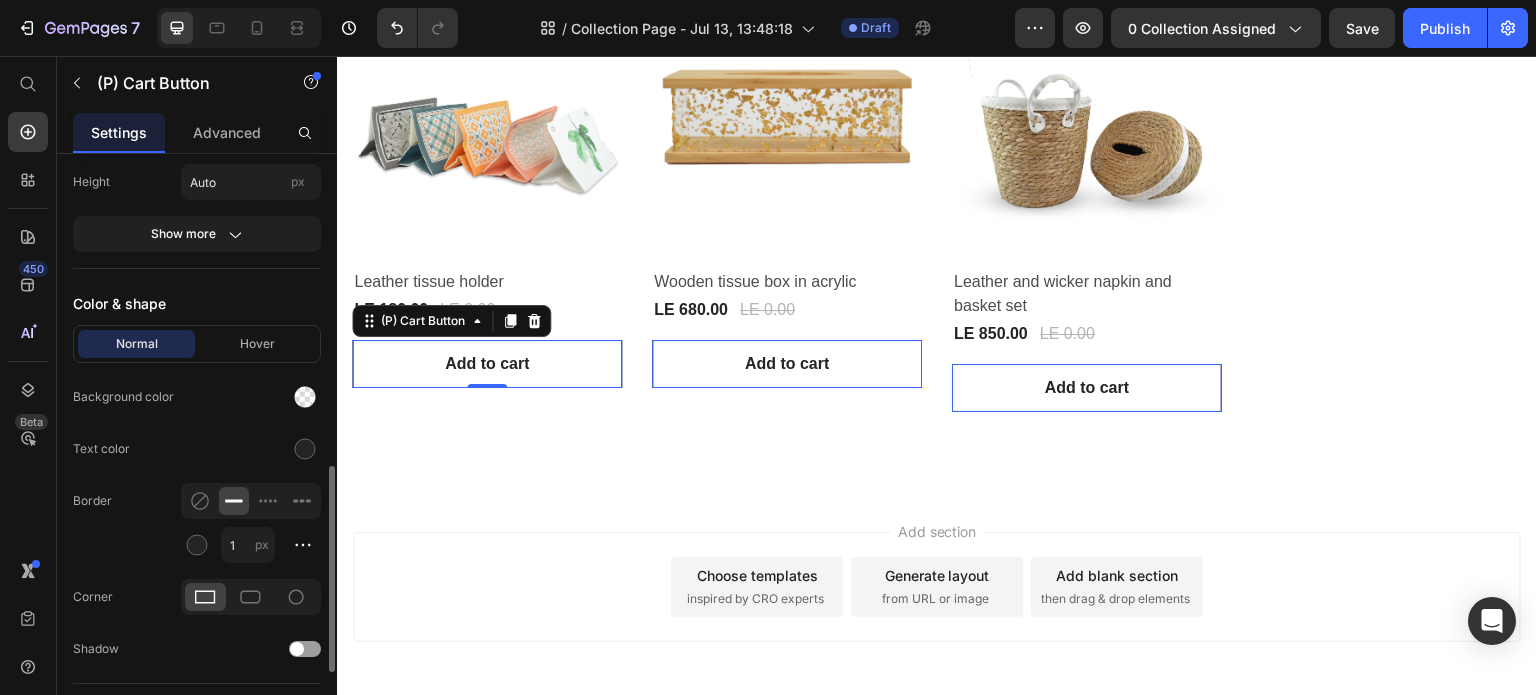 scroll, scrollTop: 1000, scrollLeft: 0, axis: vertical 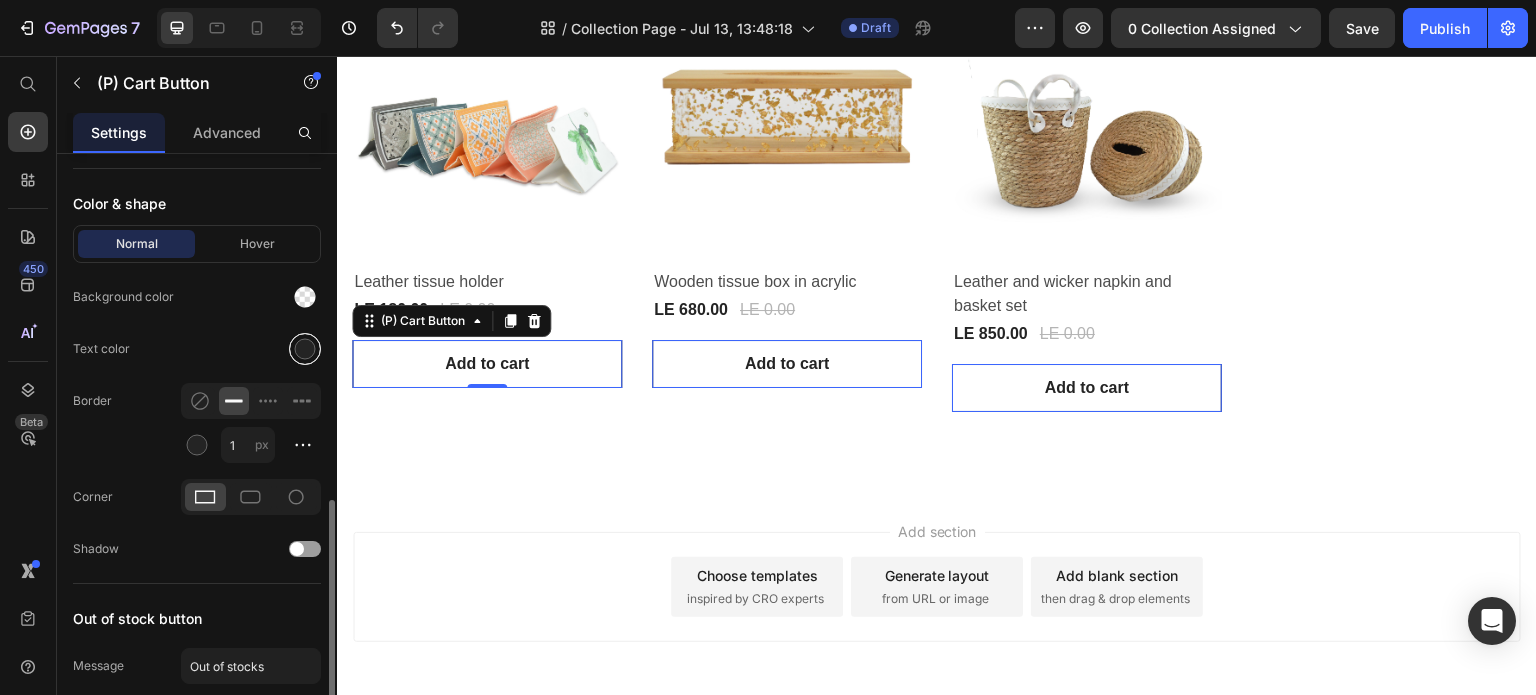 click at bounding box center (305, 349) 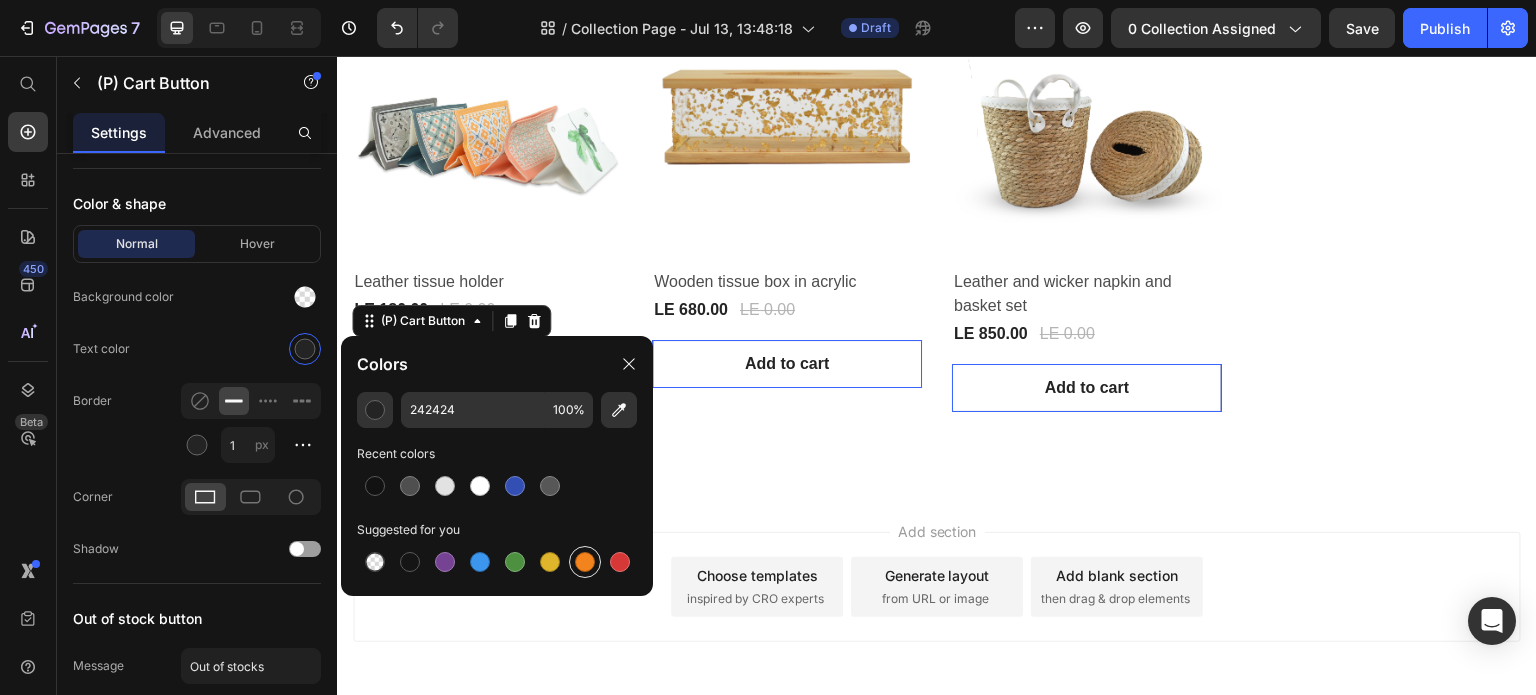 click at bounding box center (585, 562) 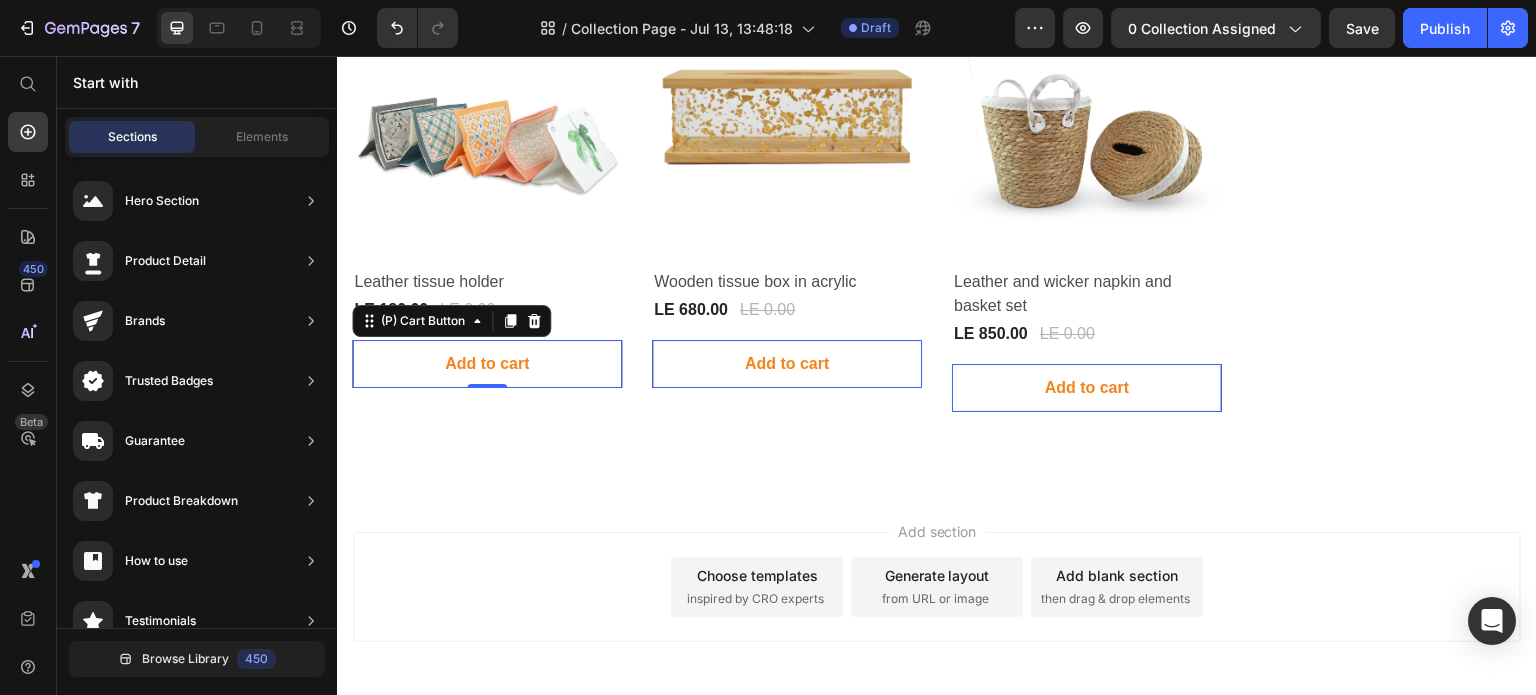 click on "Add section Choose templates inspired by CRO experts Generate layout from URL or image Add blank section then drag & drop elements" at bounding box center [937, 615] 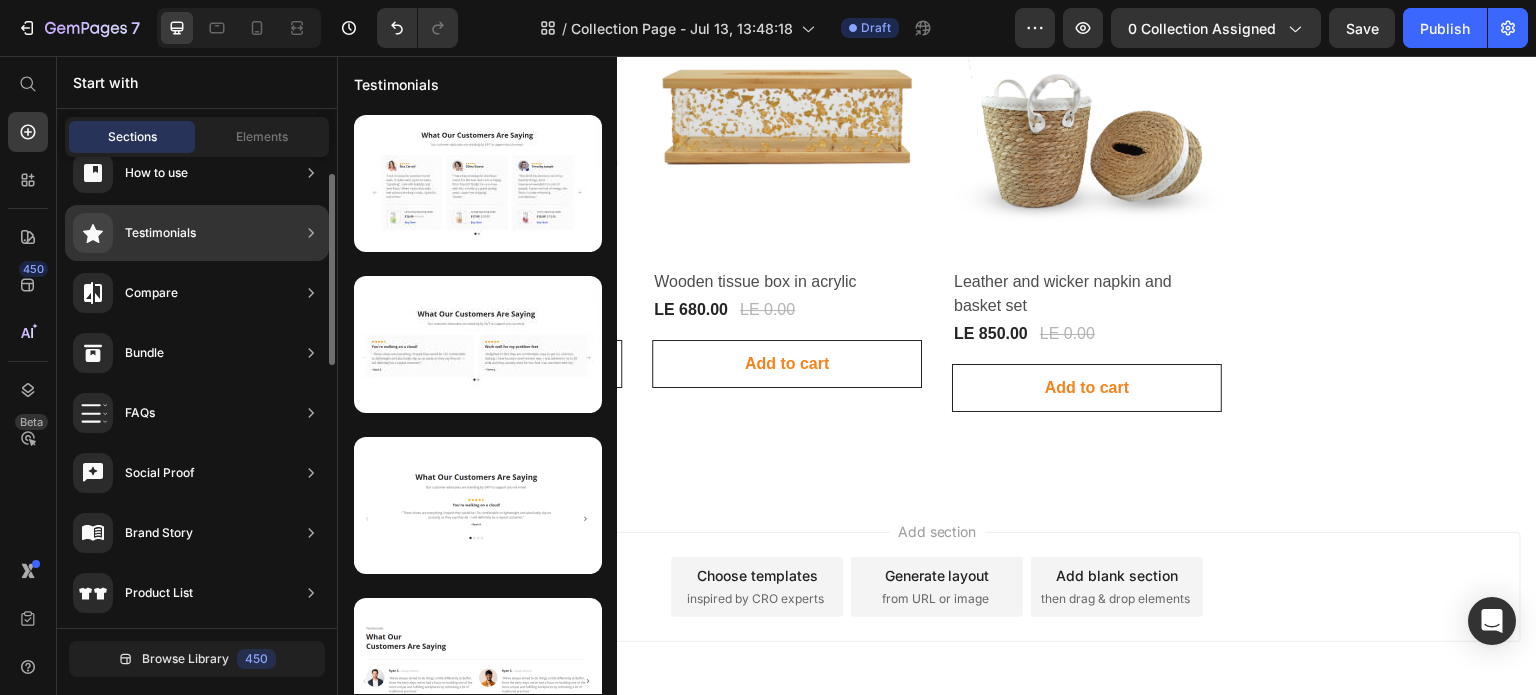 scroll, scrollTop: 188, scrollLeft: 0, axis: vertical 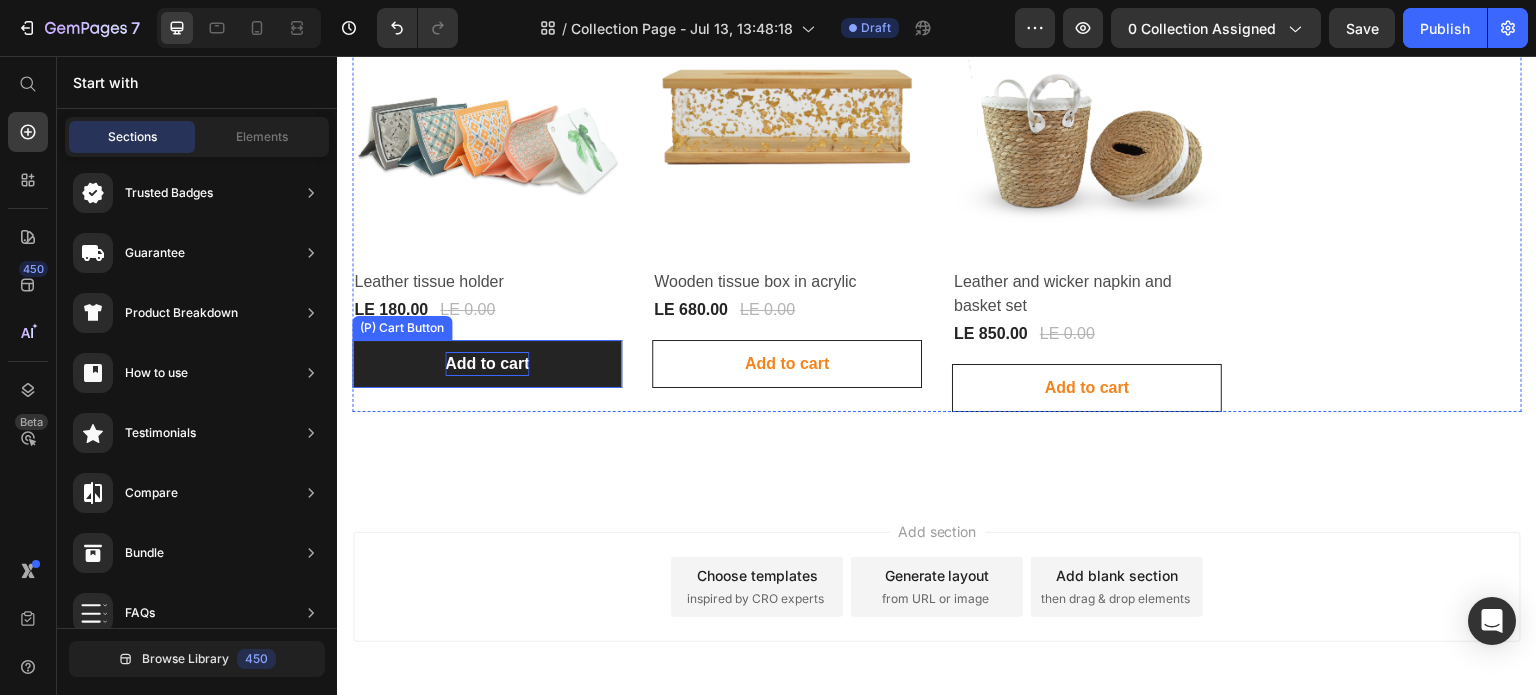 click on "Add to cart" at bounding box center (487, 364) 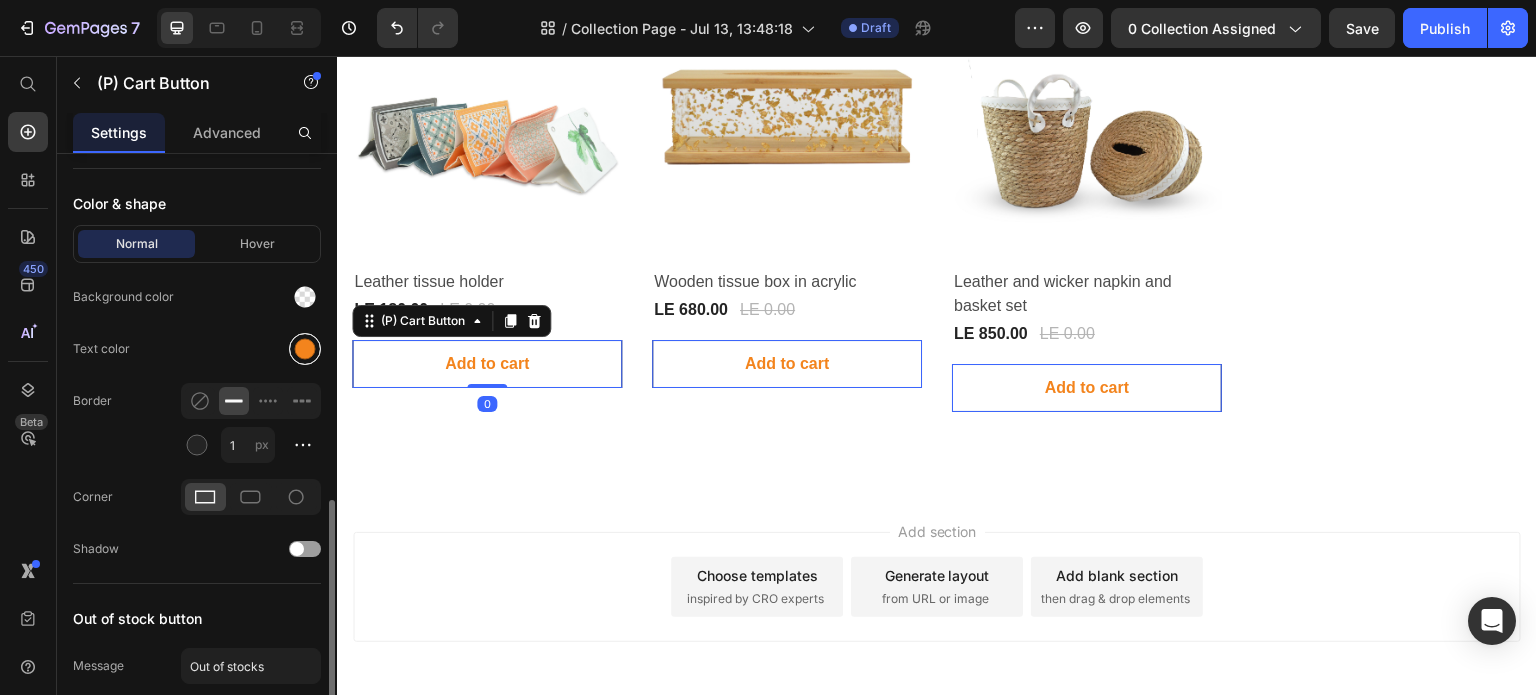 click at bounding box center (305, 349) 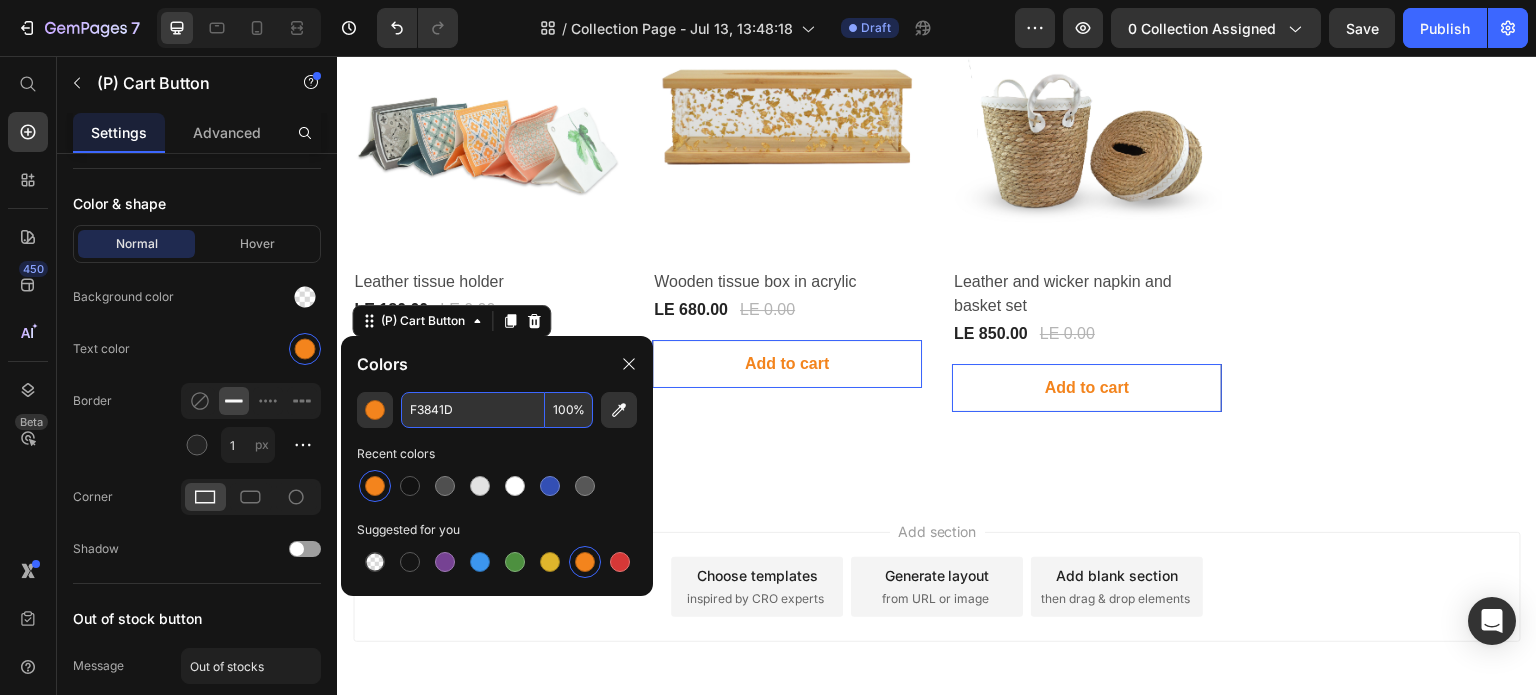 click on "F3841D" at bounding box center (473, 410) 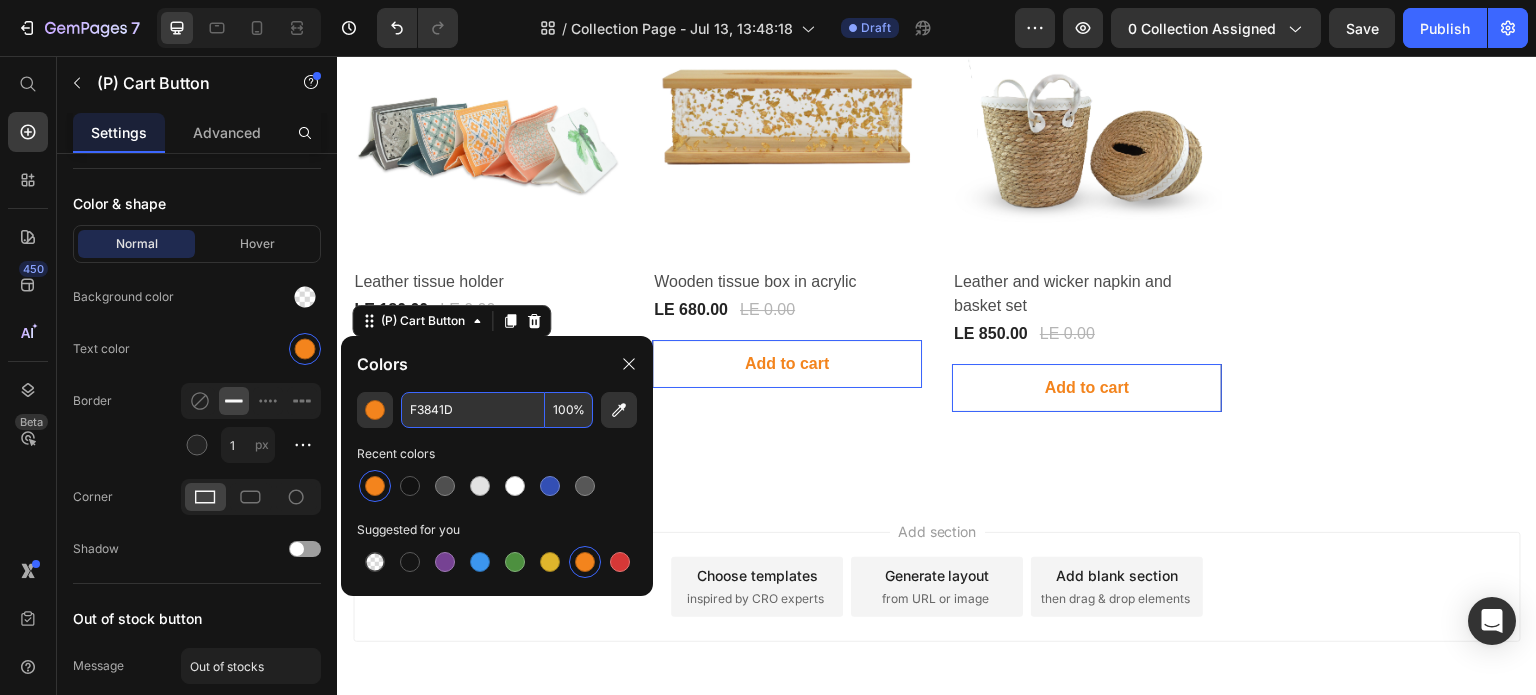 paste on "#9c412d" 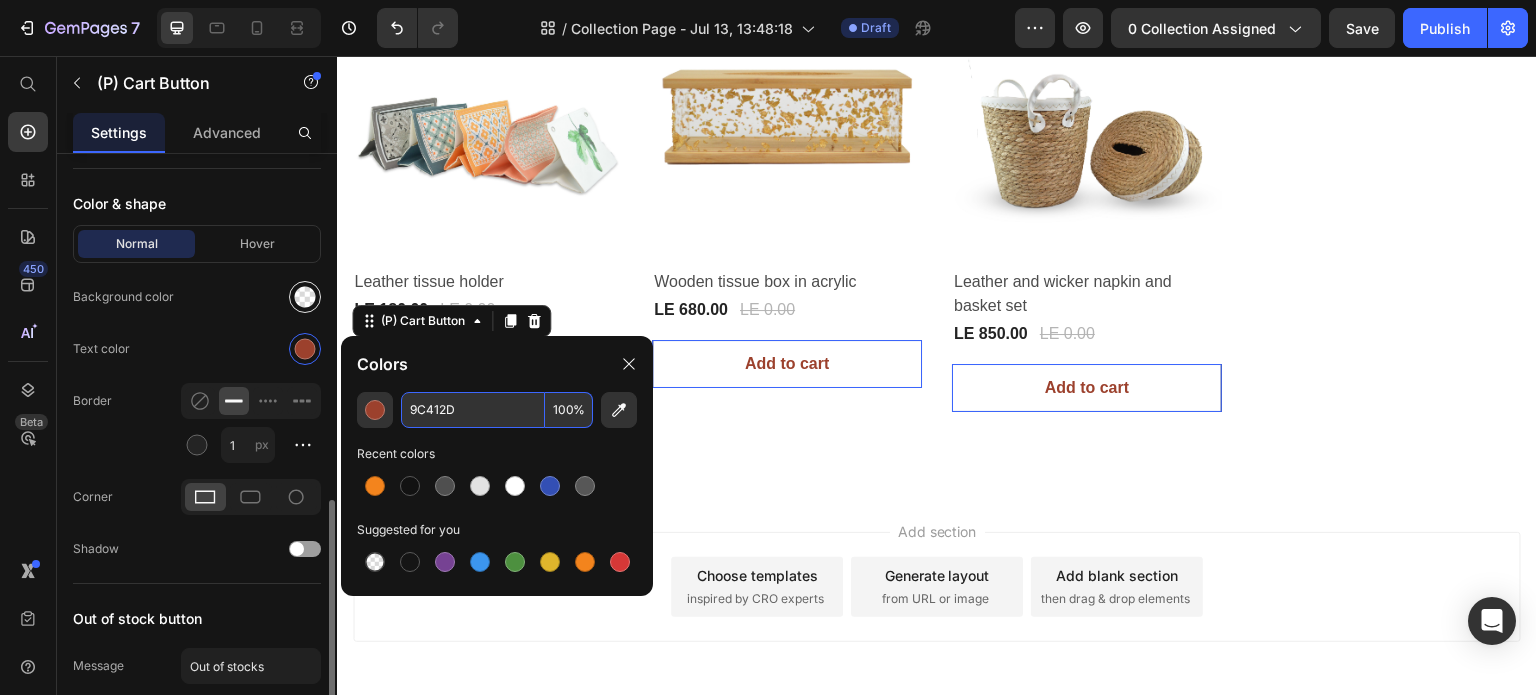 type on "9C412D" 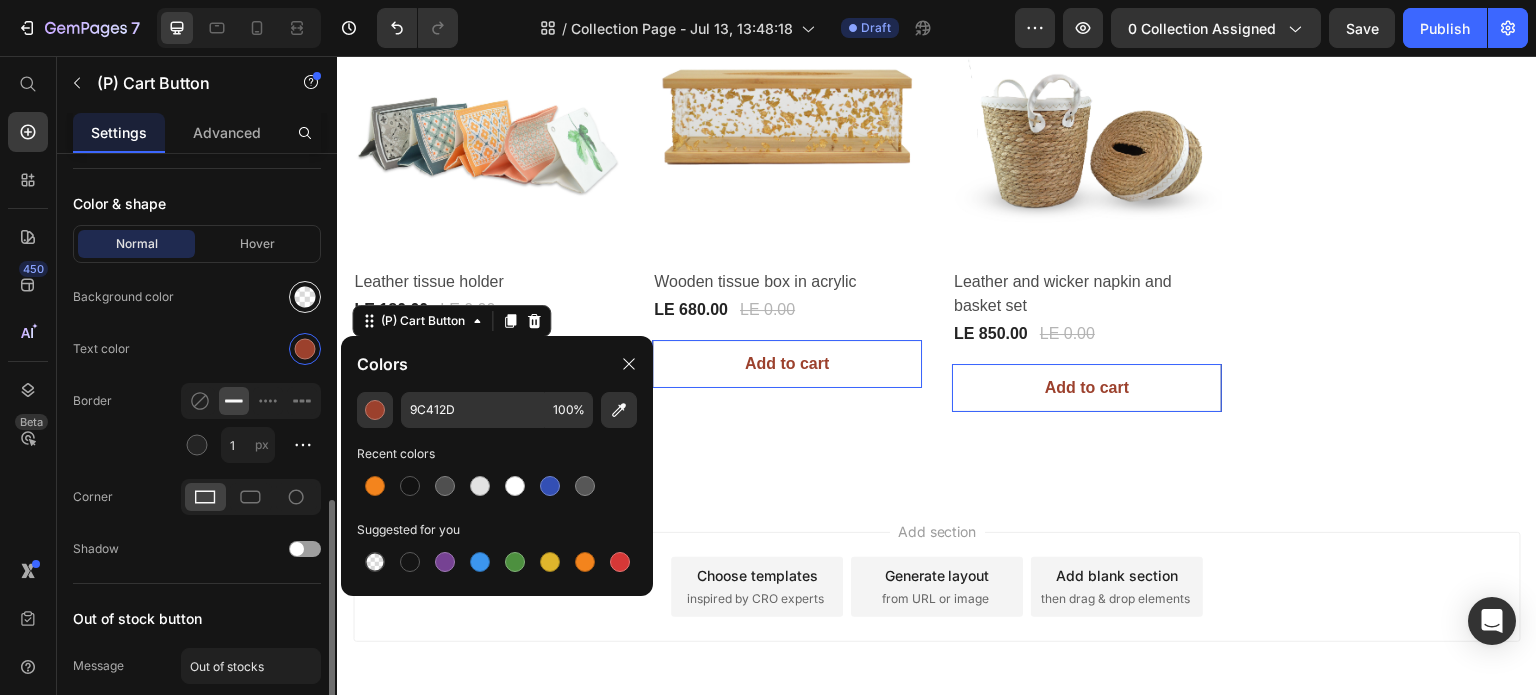 click at bounding box center [305, 297] 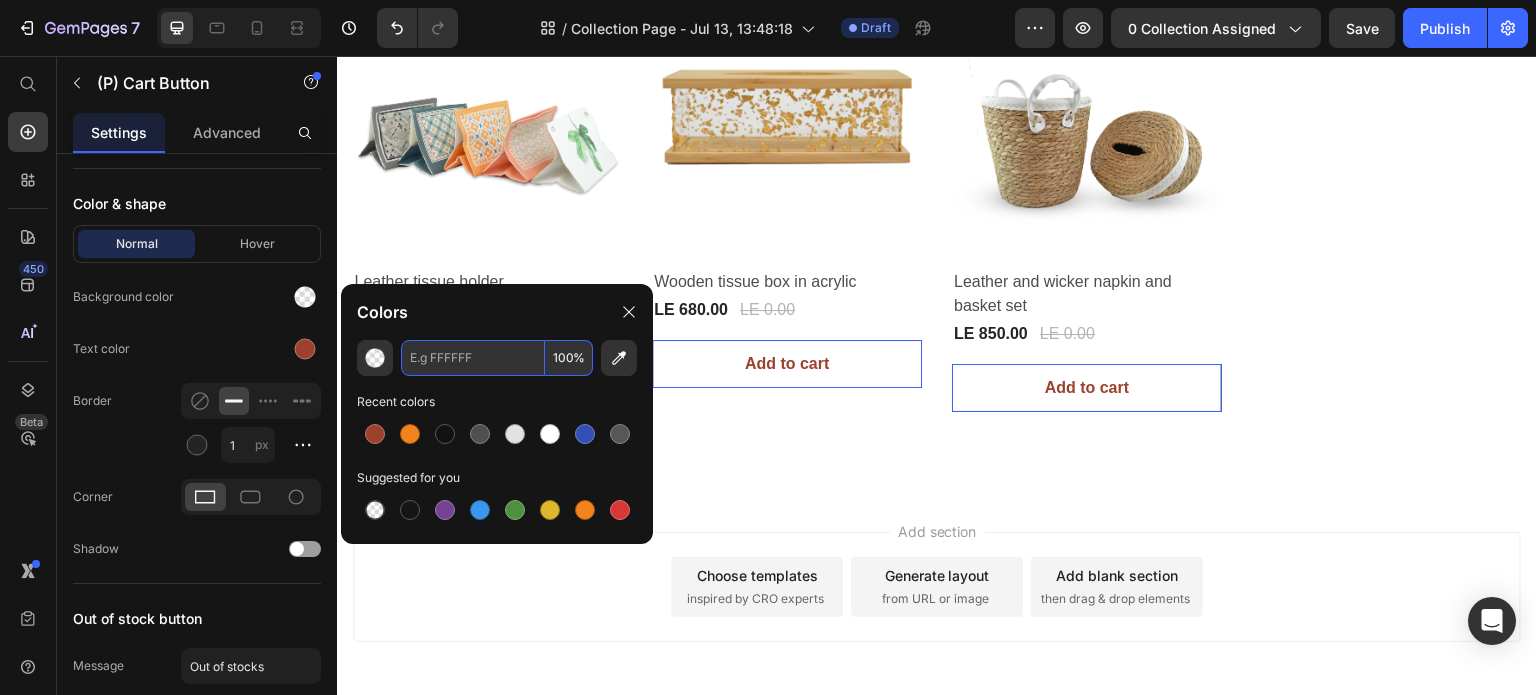 click at bounding box center (473, 358) 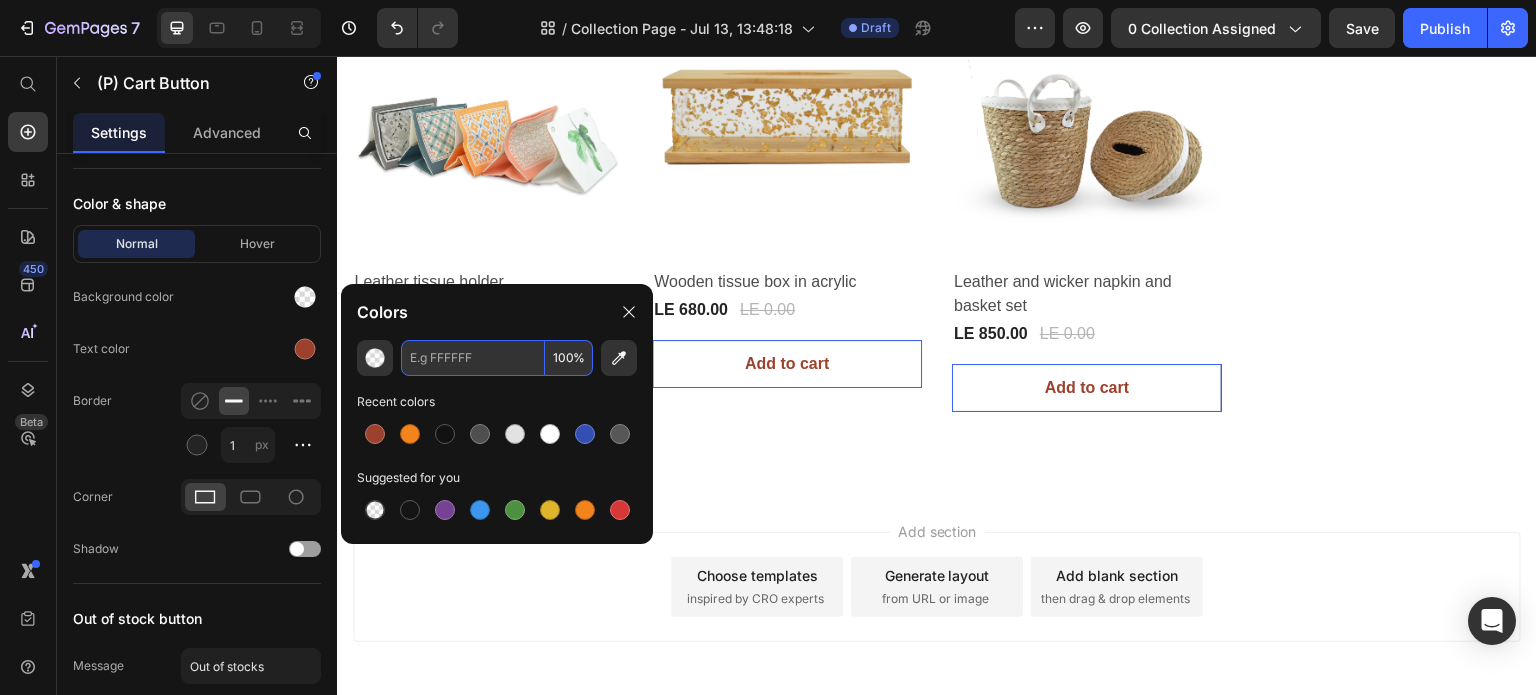 paste on "#f7da7a" 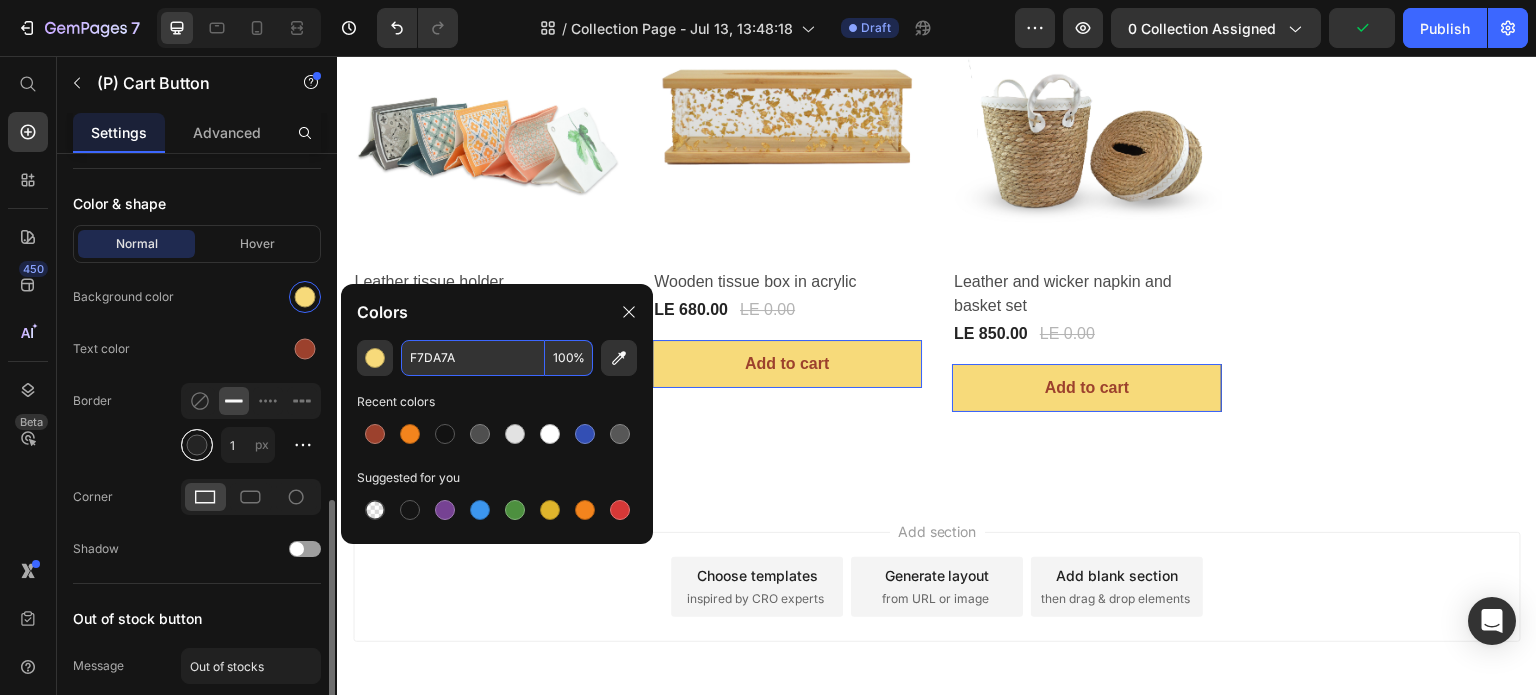 type on "F7DA7A" 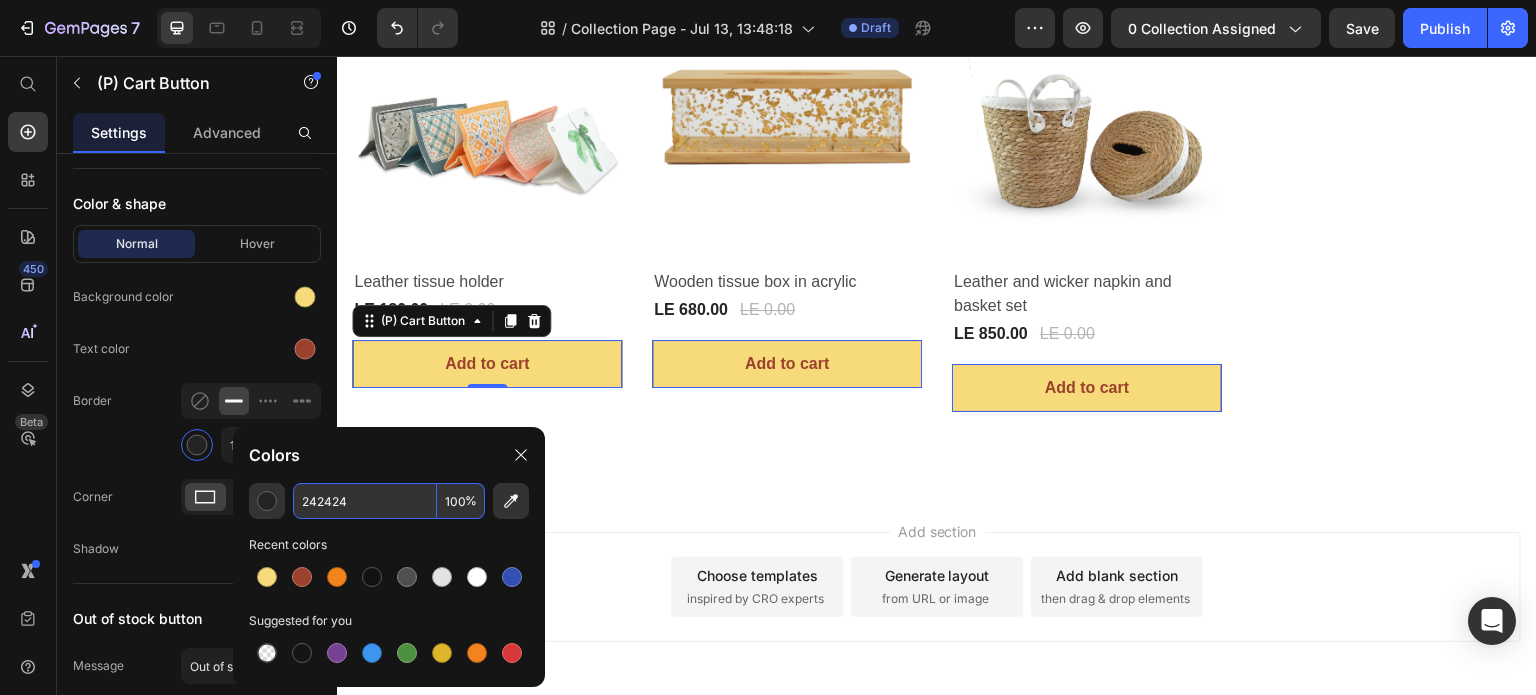 paste on "#9c412d" 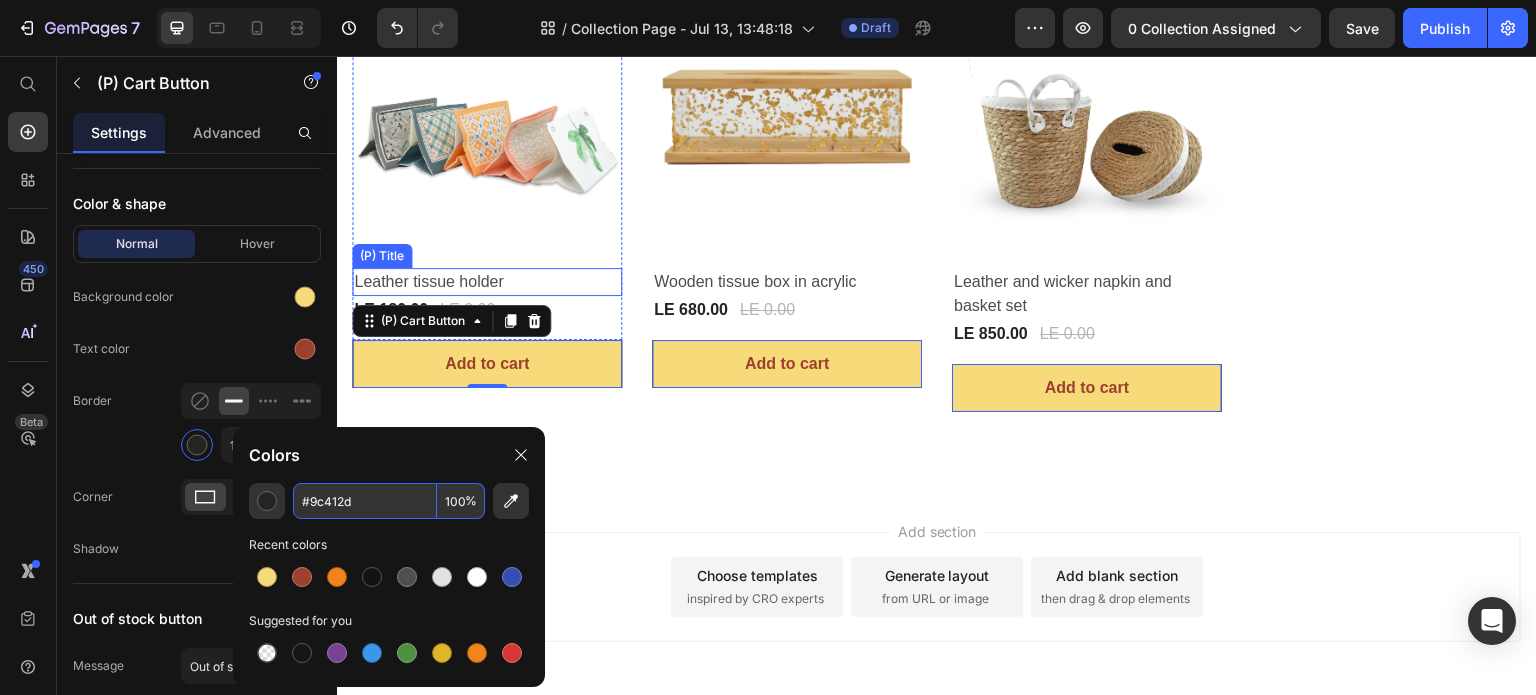 type on "9C412D" 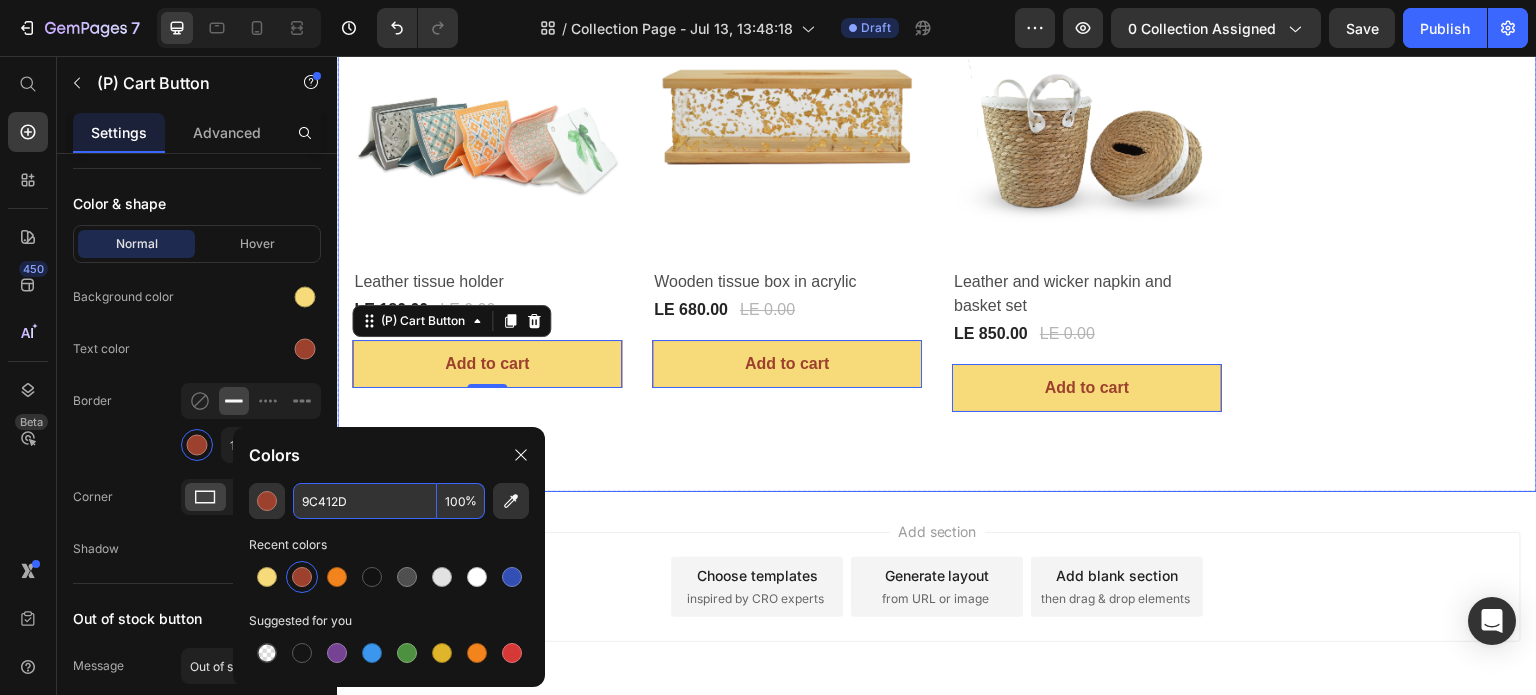 click on "0% off (P) Tag Product Images & Gallery Row Leather tissue holder (P) Title LE 180.00 (P) Price LE 0.00 (P) Price Row Row Add to cart (P) Cart Button   0 0% off (P) Tag Product Images & Gallery Row Wooden tissue box in acrylic (P) Title LE 680.00 (P) Price LE 0.00 (P) Price Row Row Add to cart (P) Cart Button   0 0% off (P) Tag Product Images & Gallery Row Leather and wicker napkin and basket set (P) Title LE 850.00 (P) Price LE 0.00 (P) Price Row Row Add to cart (P) Cart Button   0 Product List Row Row" at bounding box center [937, 197] 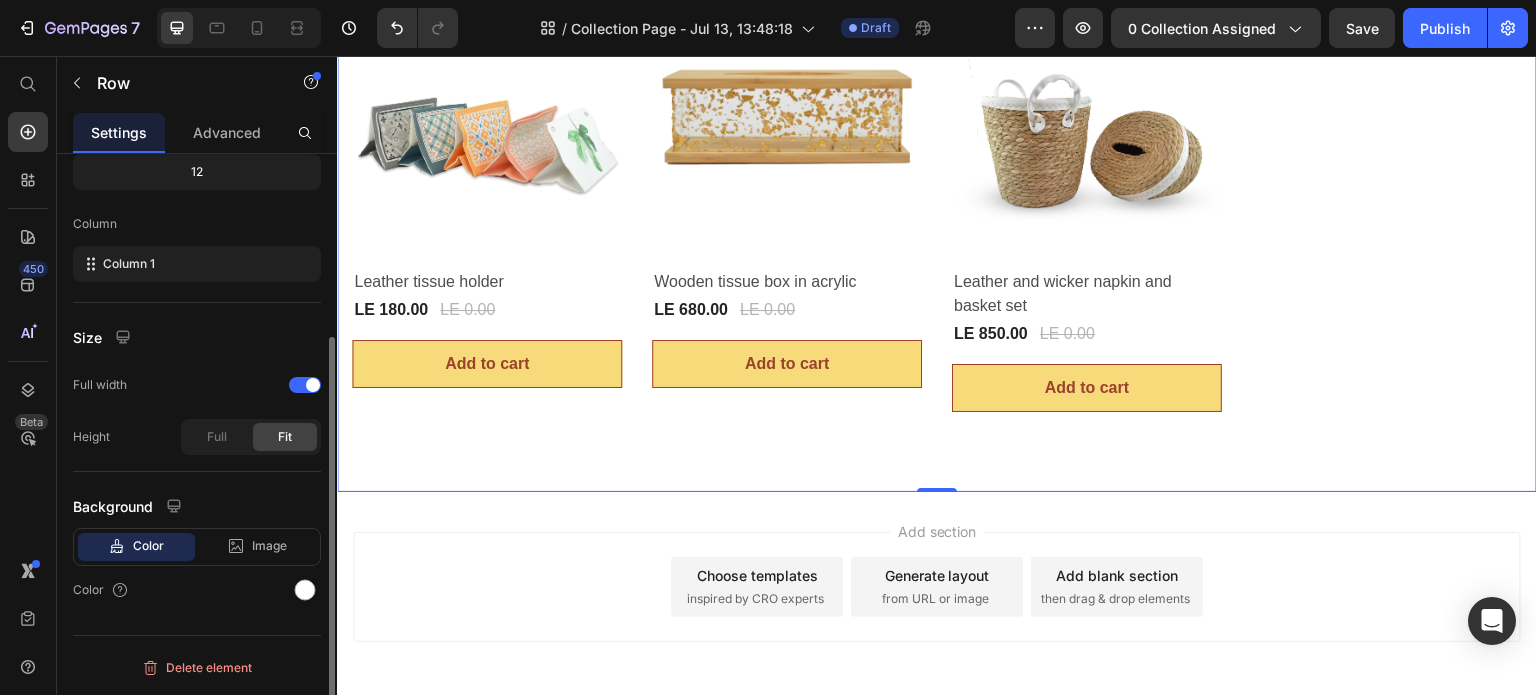 scroll, scrollTop: 0, scrollLeft: 0, axis: both 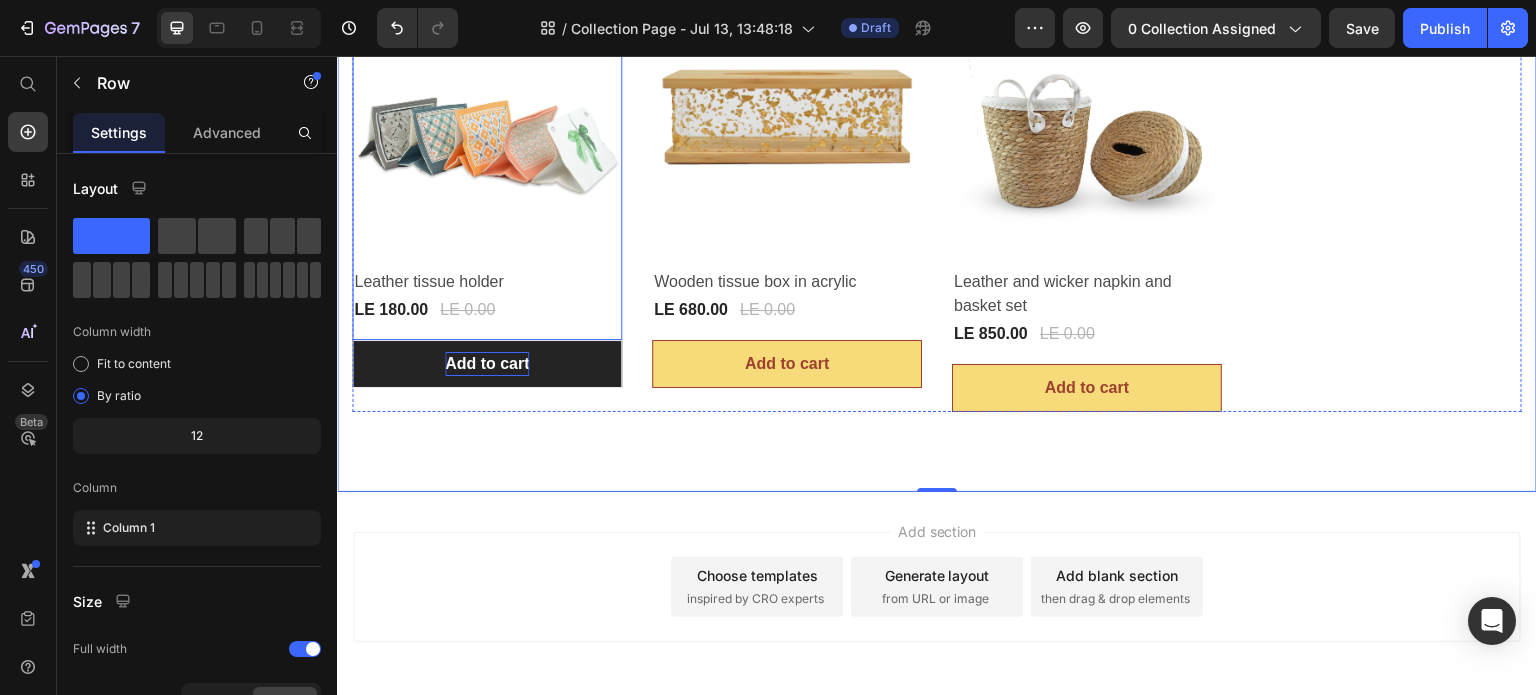 click on "Add to cart" at bounding box center (487, 364) 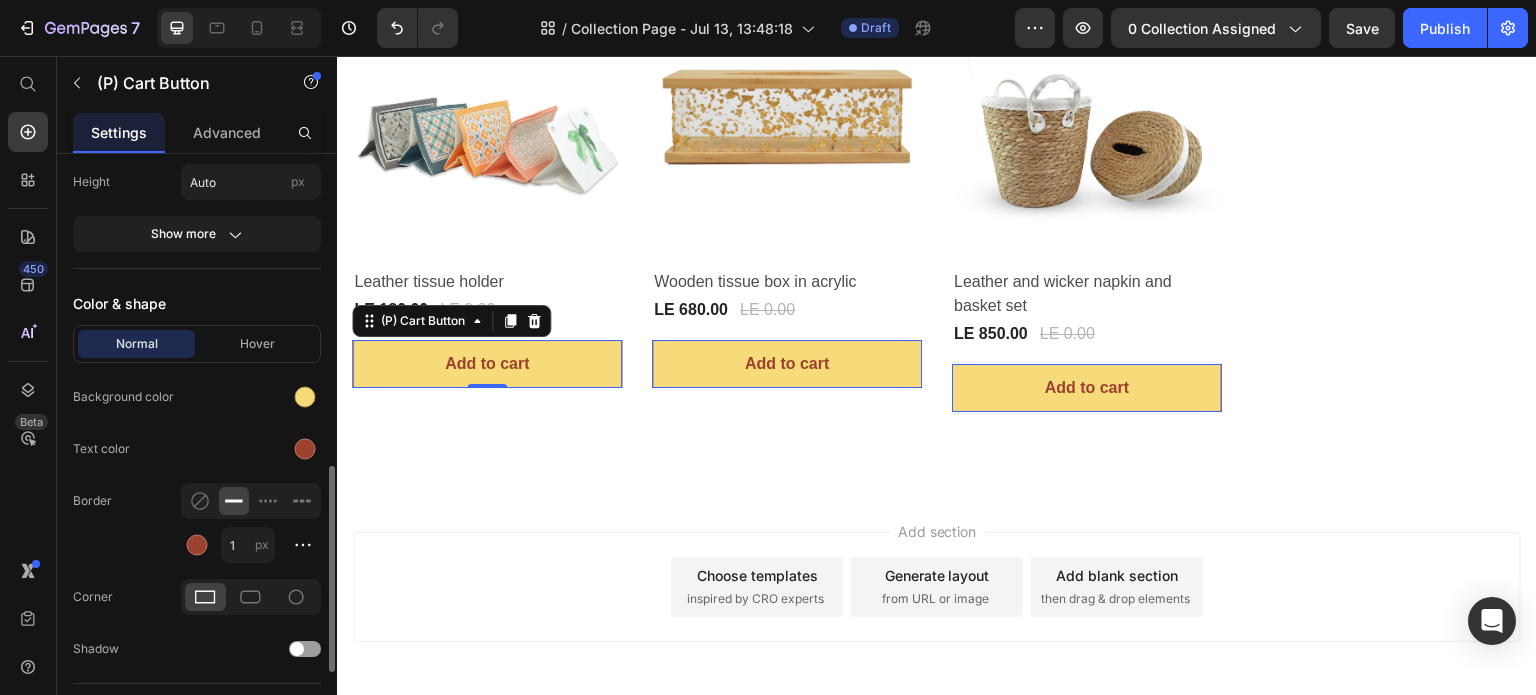scroll, scrollTop: 1000, scrollLeft: 0, axis: vertical 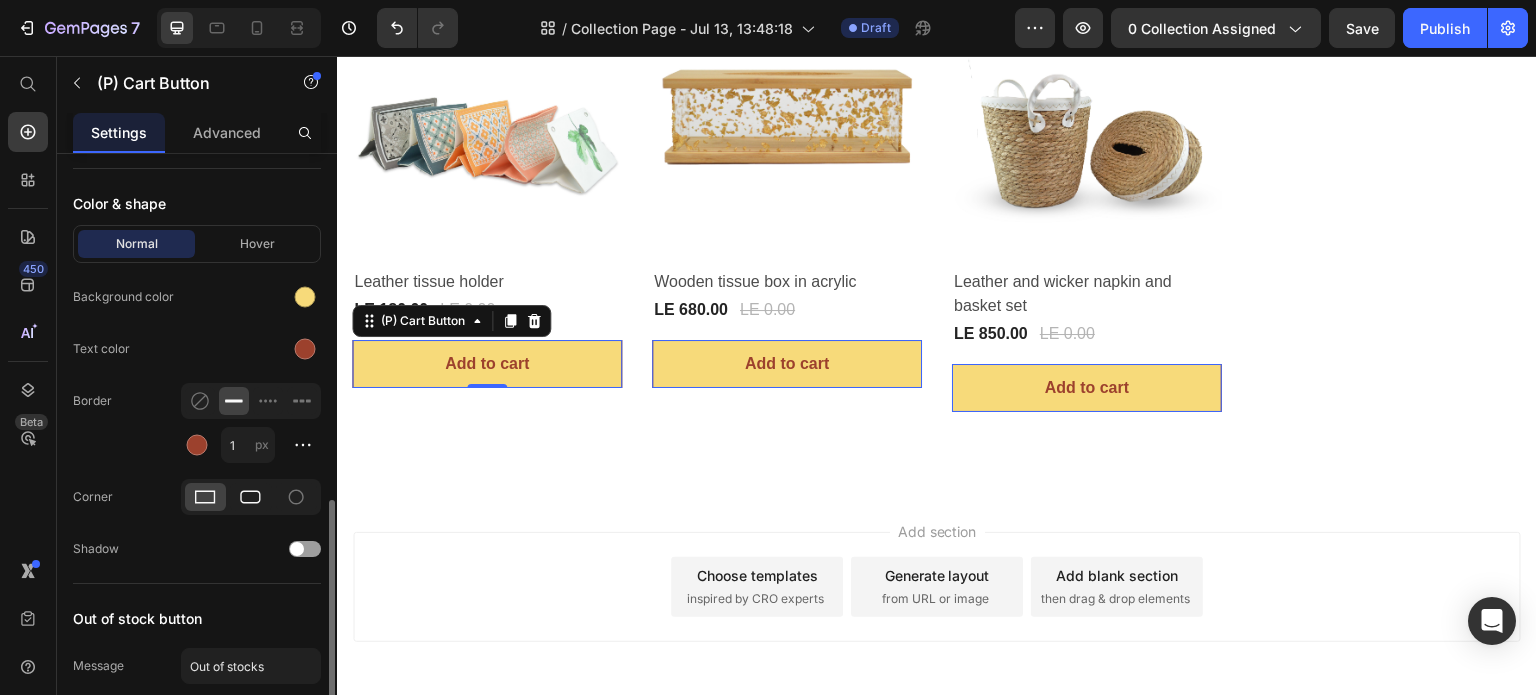 click 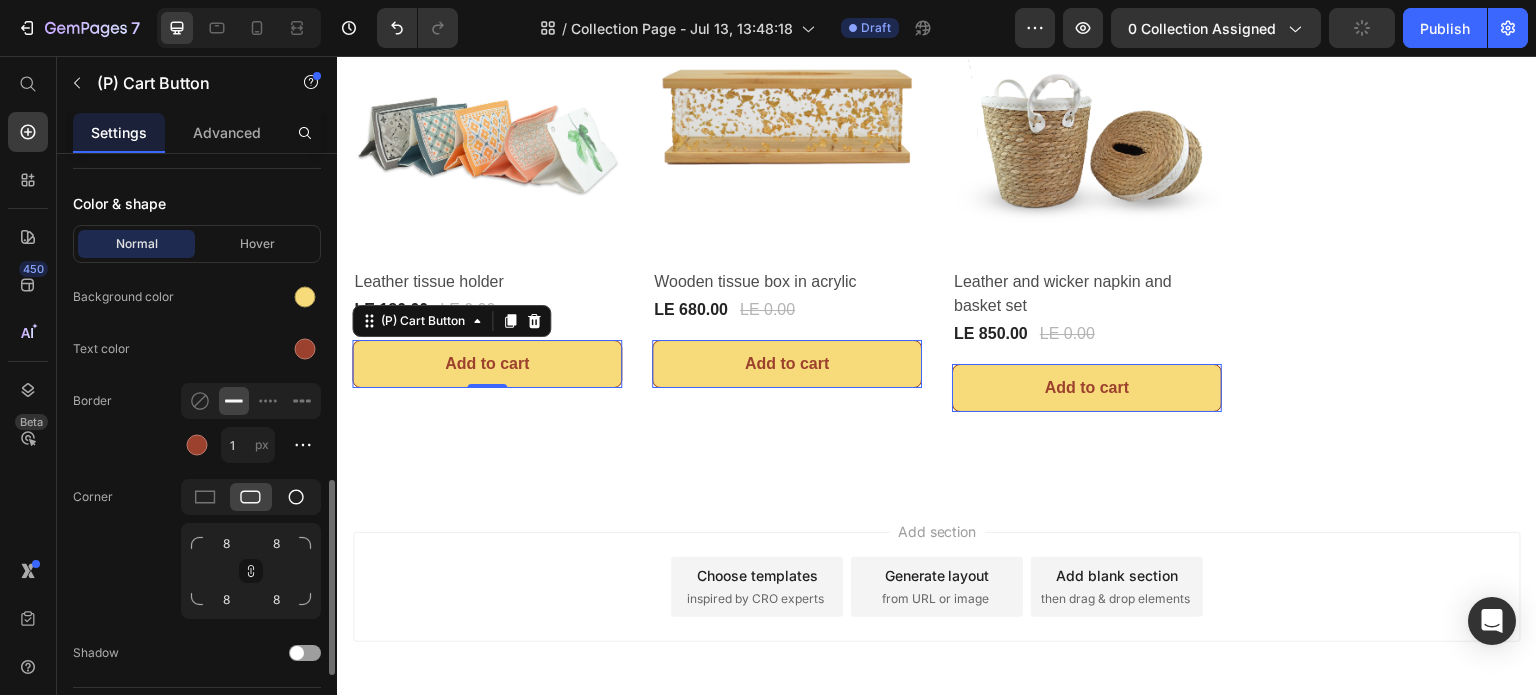 click 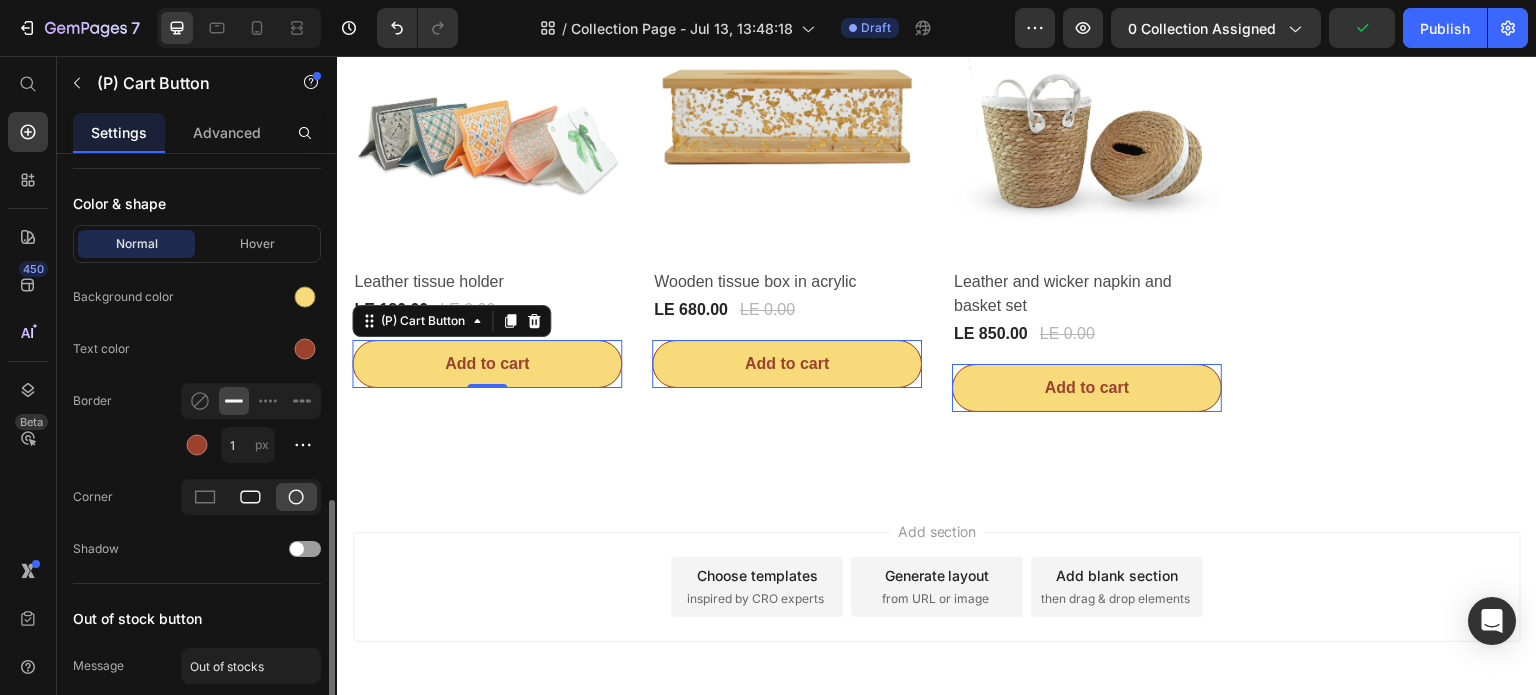 click 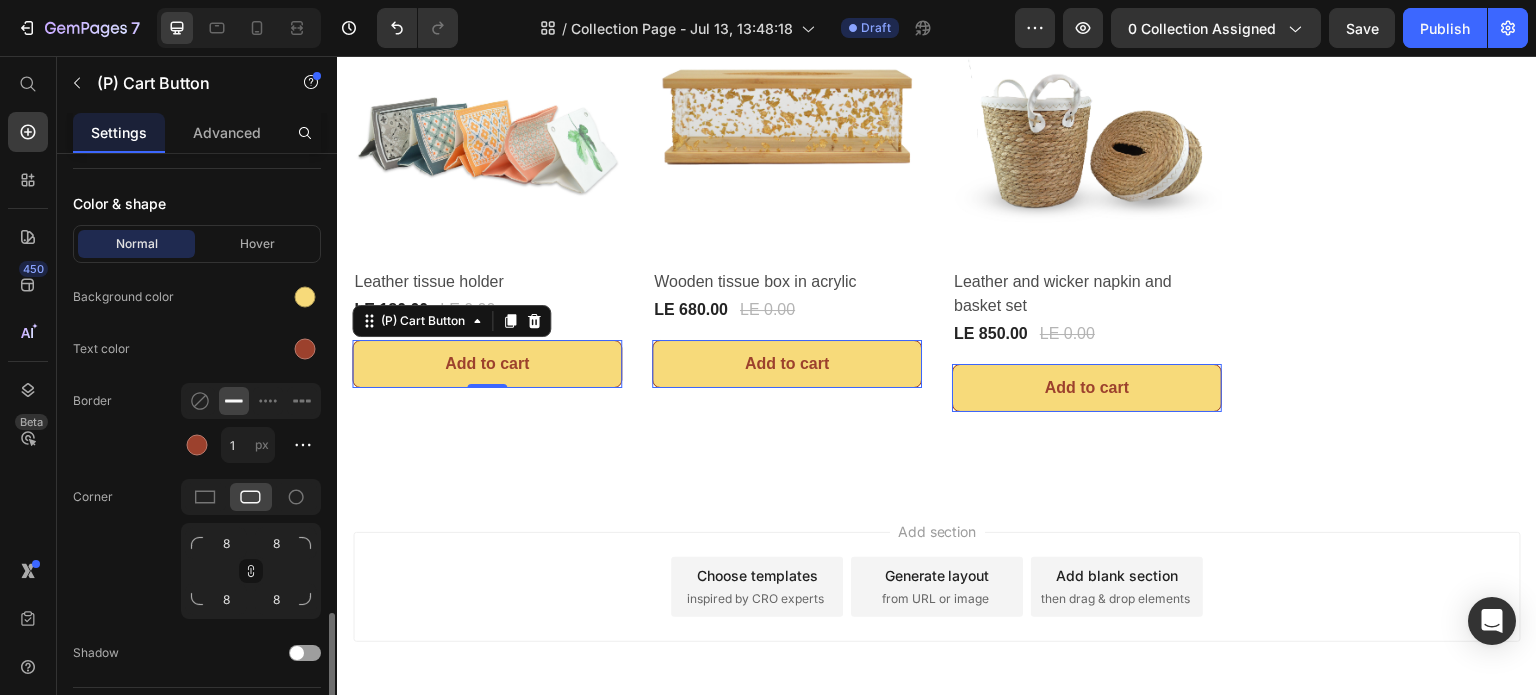 scroll, scrollTop: 1100, scrollLeft: 0, axis: vertical 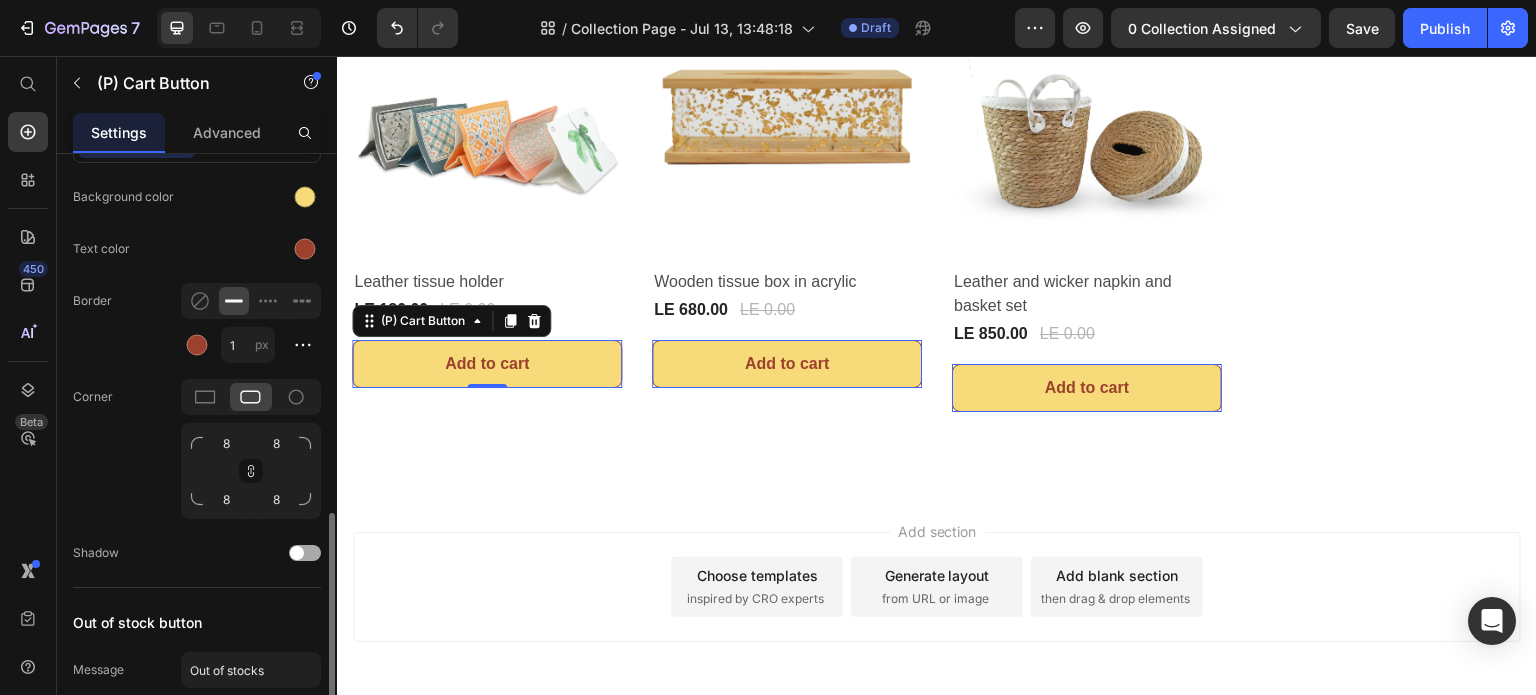 click at bounding box center [305, 553] 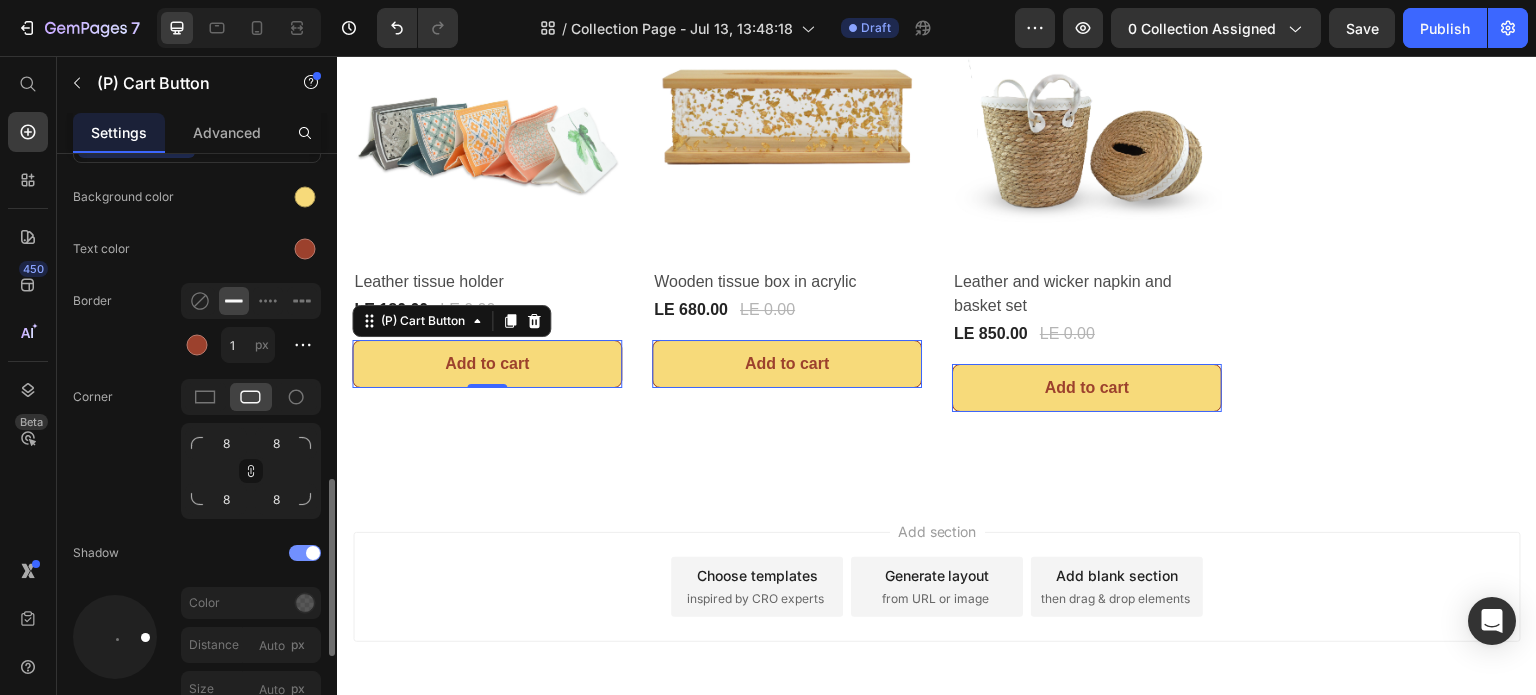 click at bounding box center (313, 553) 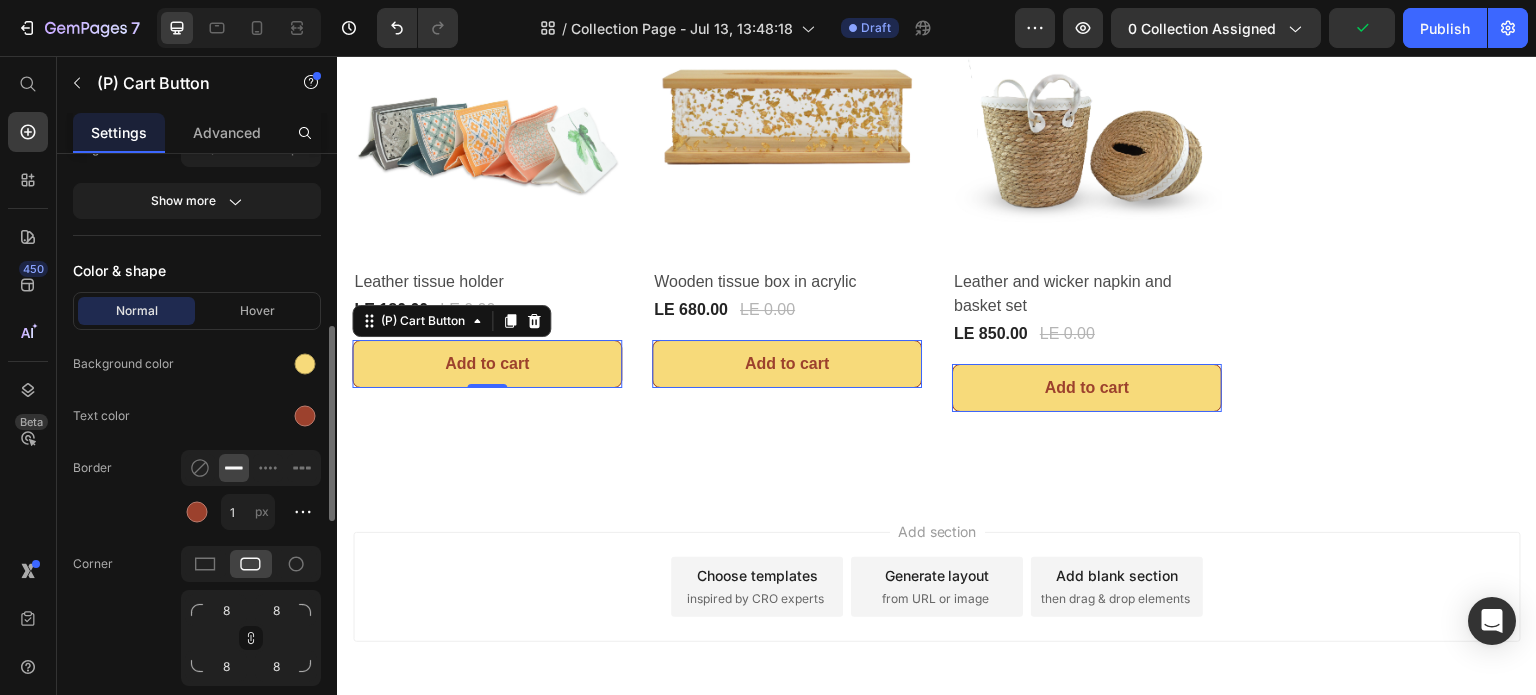 scroll, scrollTop: 833, scrollLeft: 0, axis: vertical 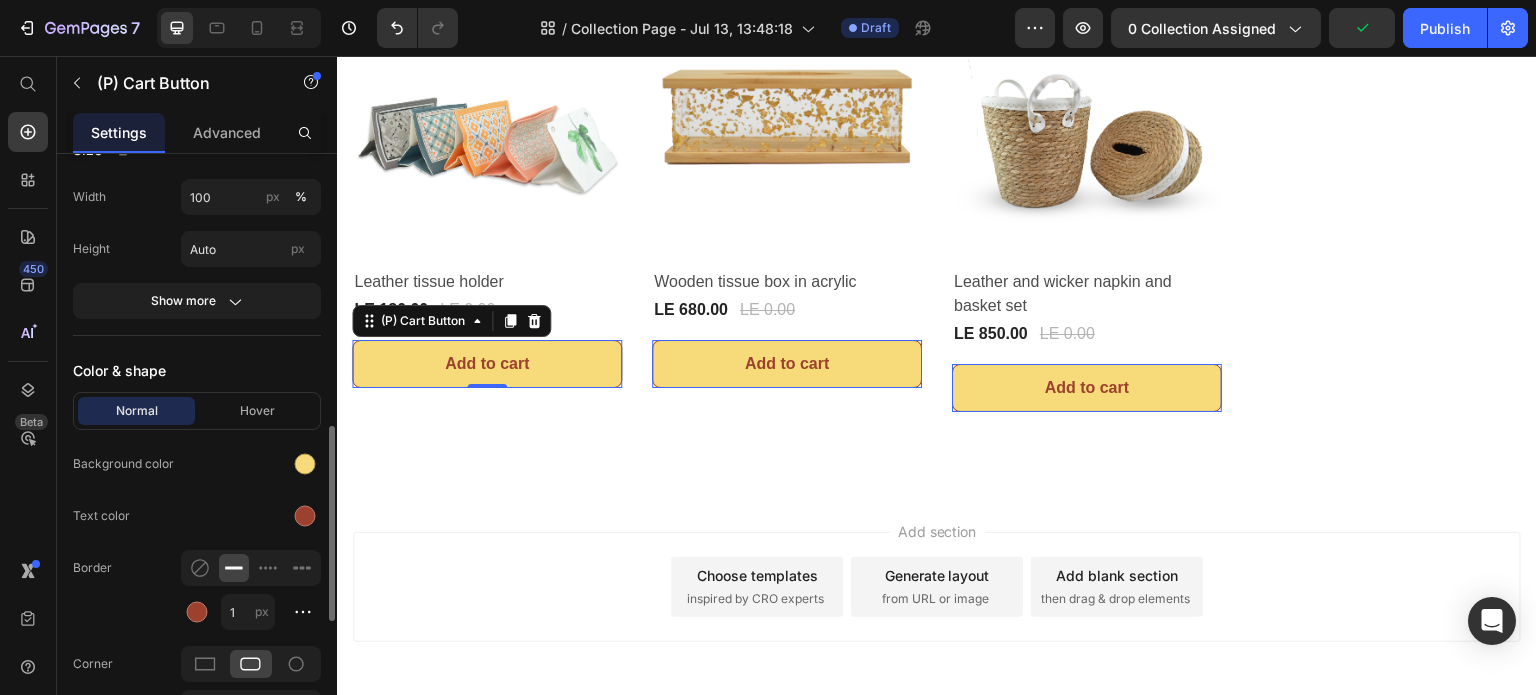 click on "Normal Hover" at bounding box center (197, 411) 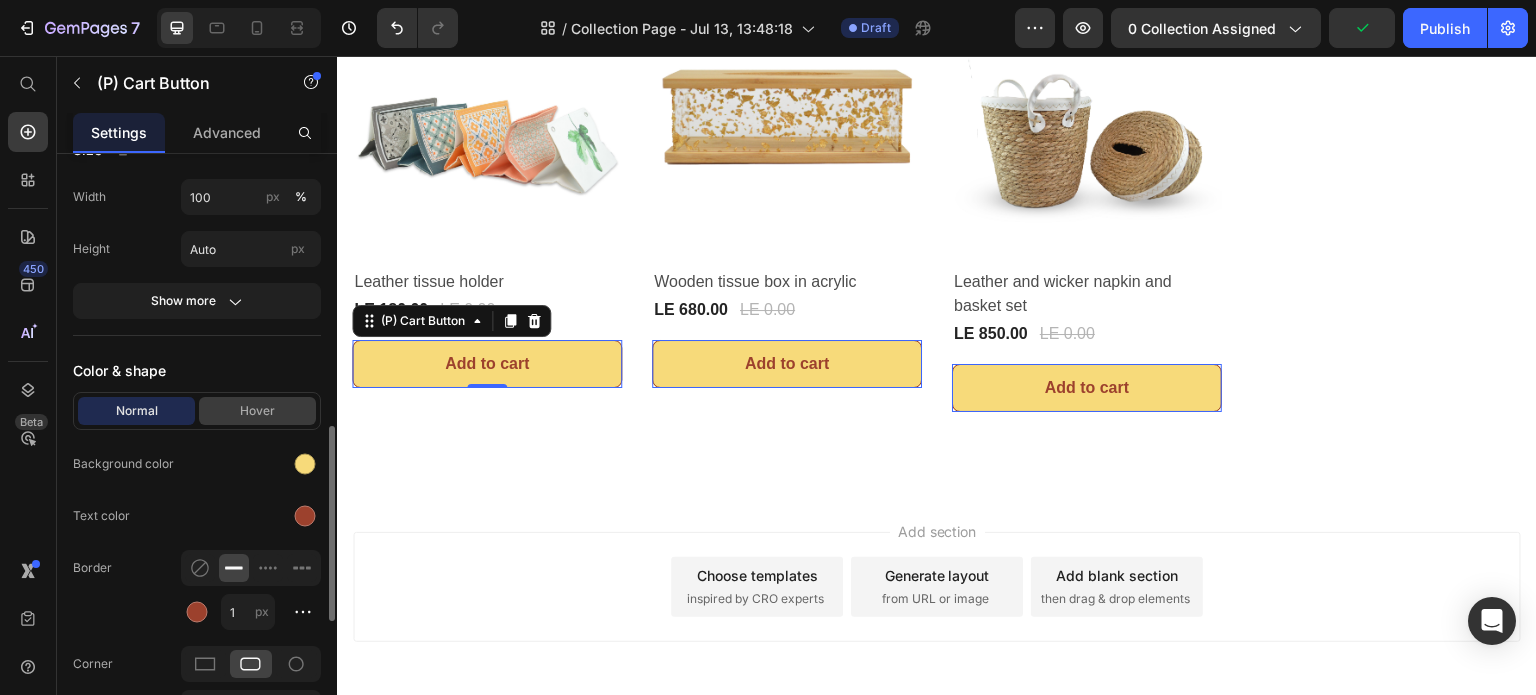 click on "Hover" at bounding box center [257, 411] 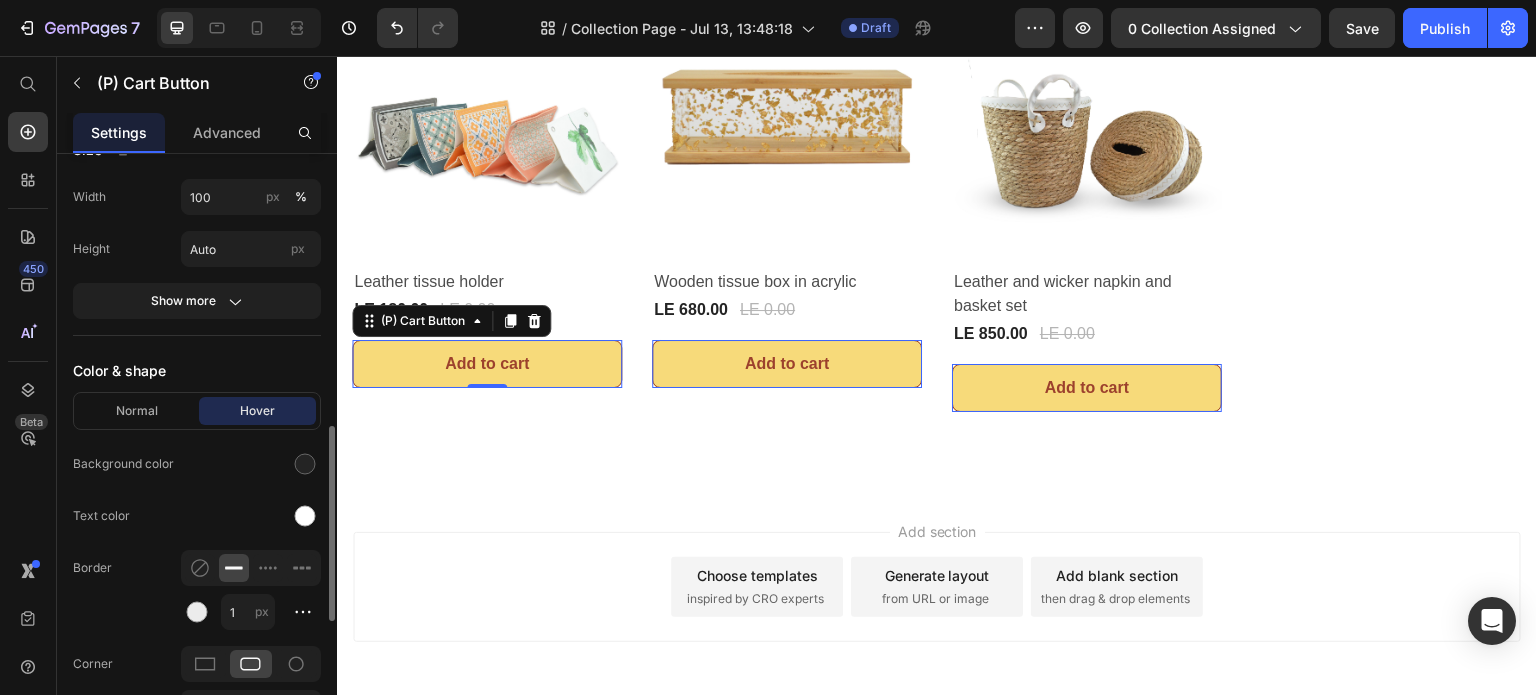 scroll, scrollTop: 733, scrollLeft: 0, axis: vertical 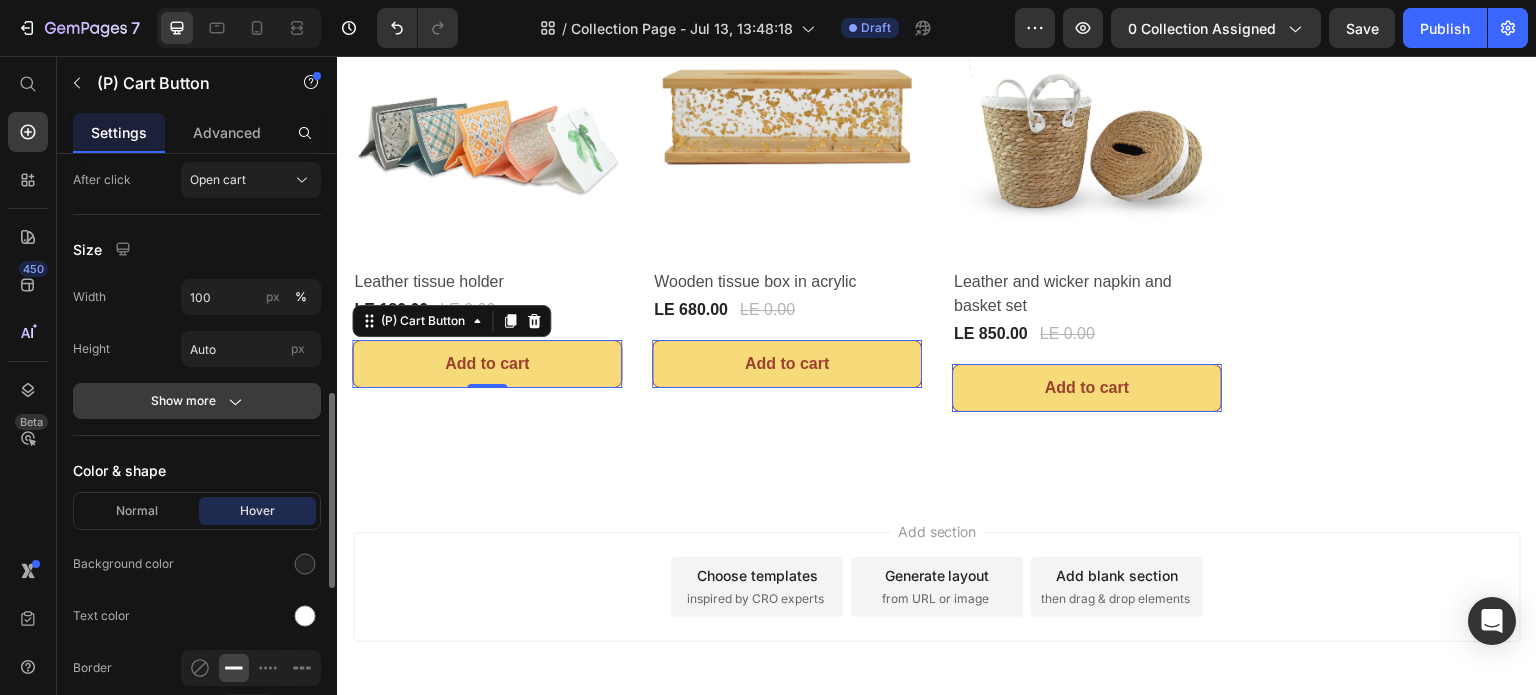 click 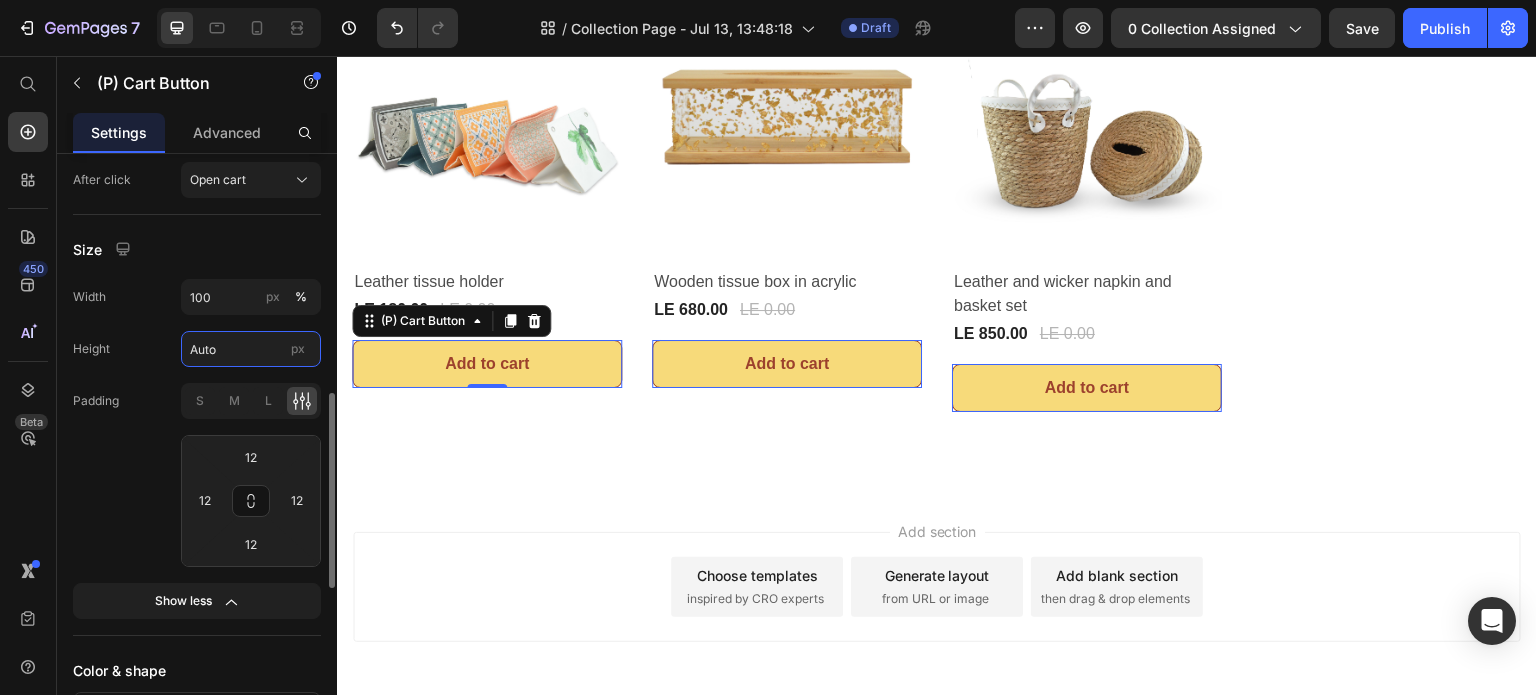 click on "Auto" at bounding box center (251, 349) 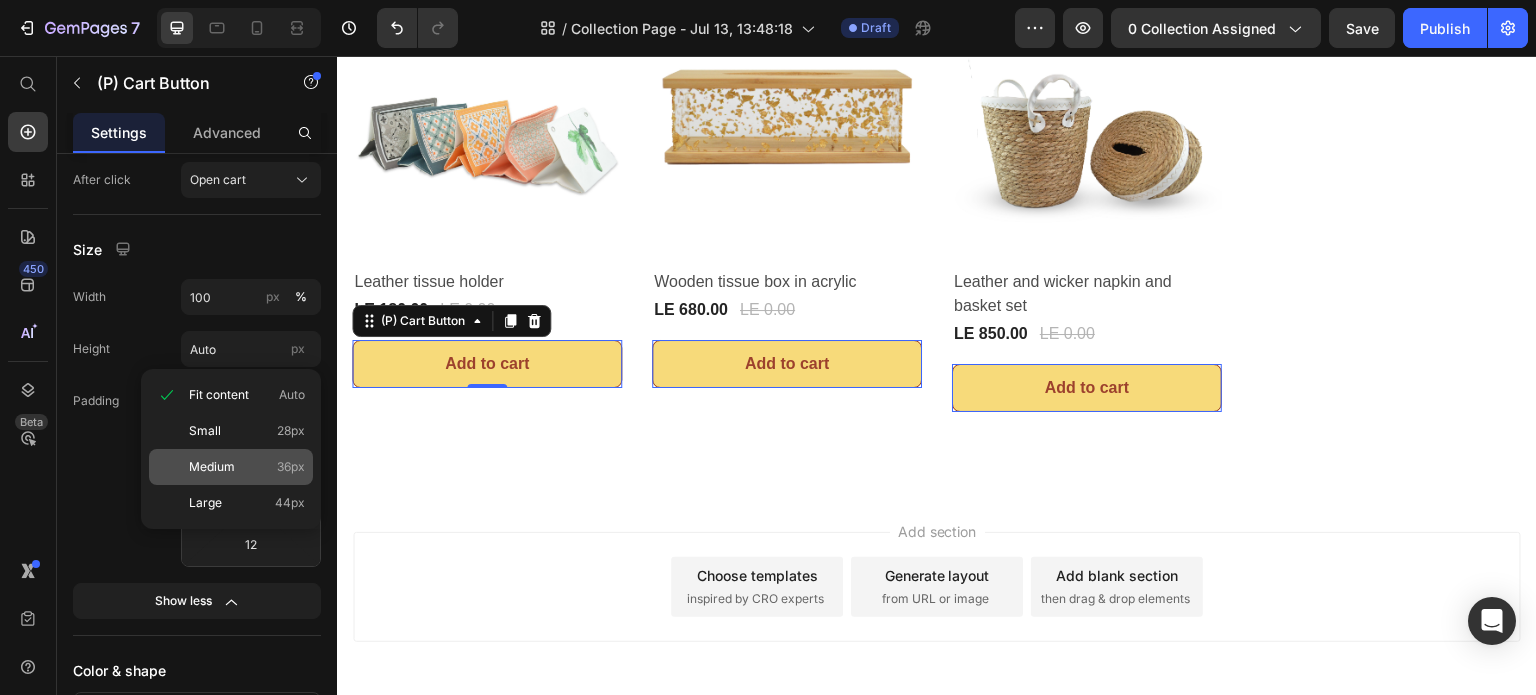 click on "Medium 36px" 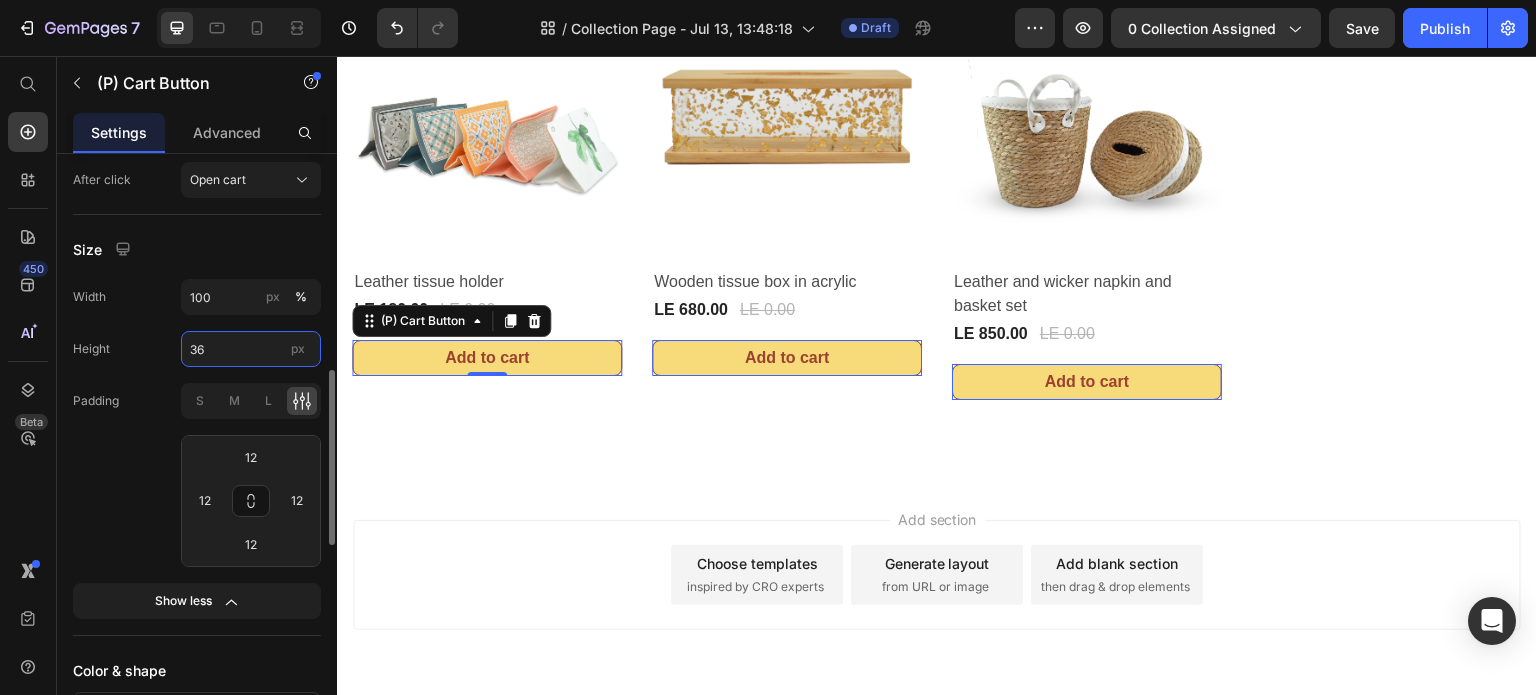 click on "36" at bounding box center (251, 349) 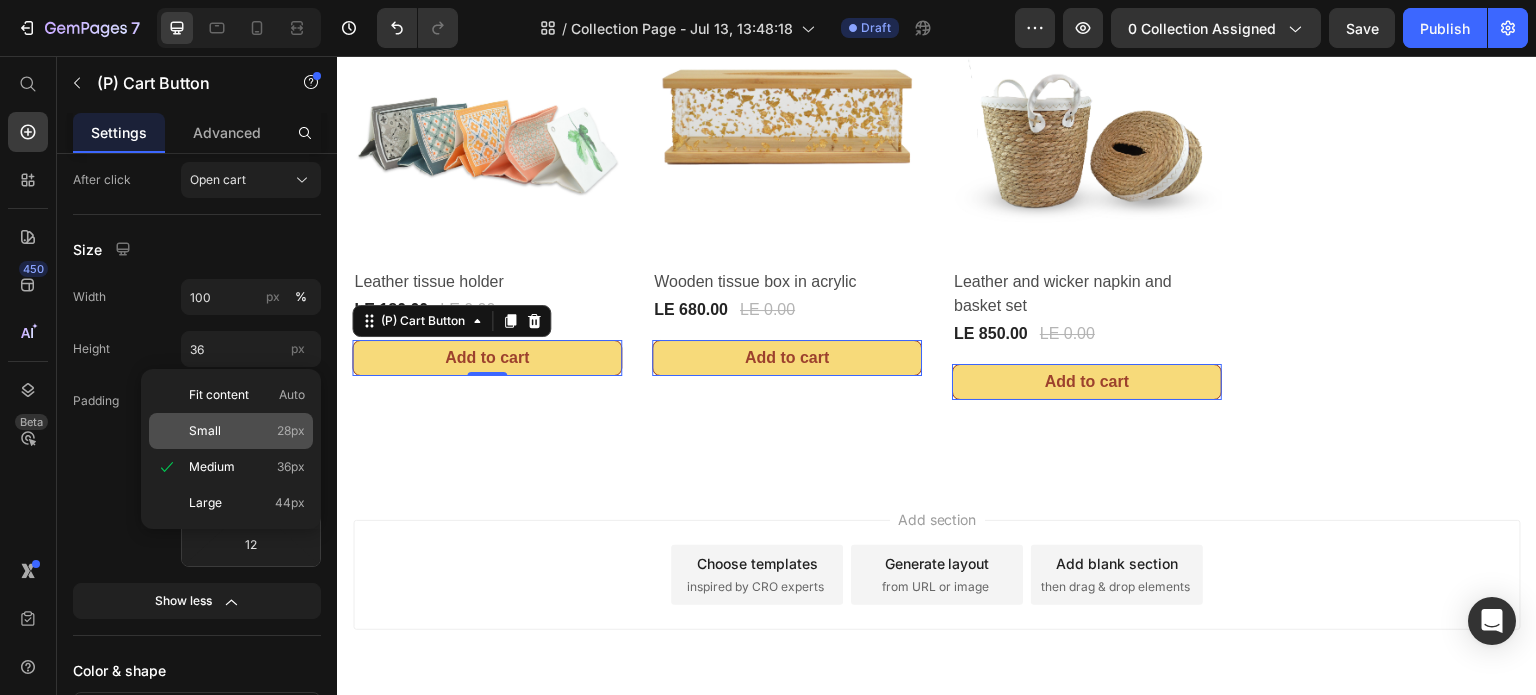 click on "Small 28px" 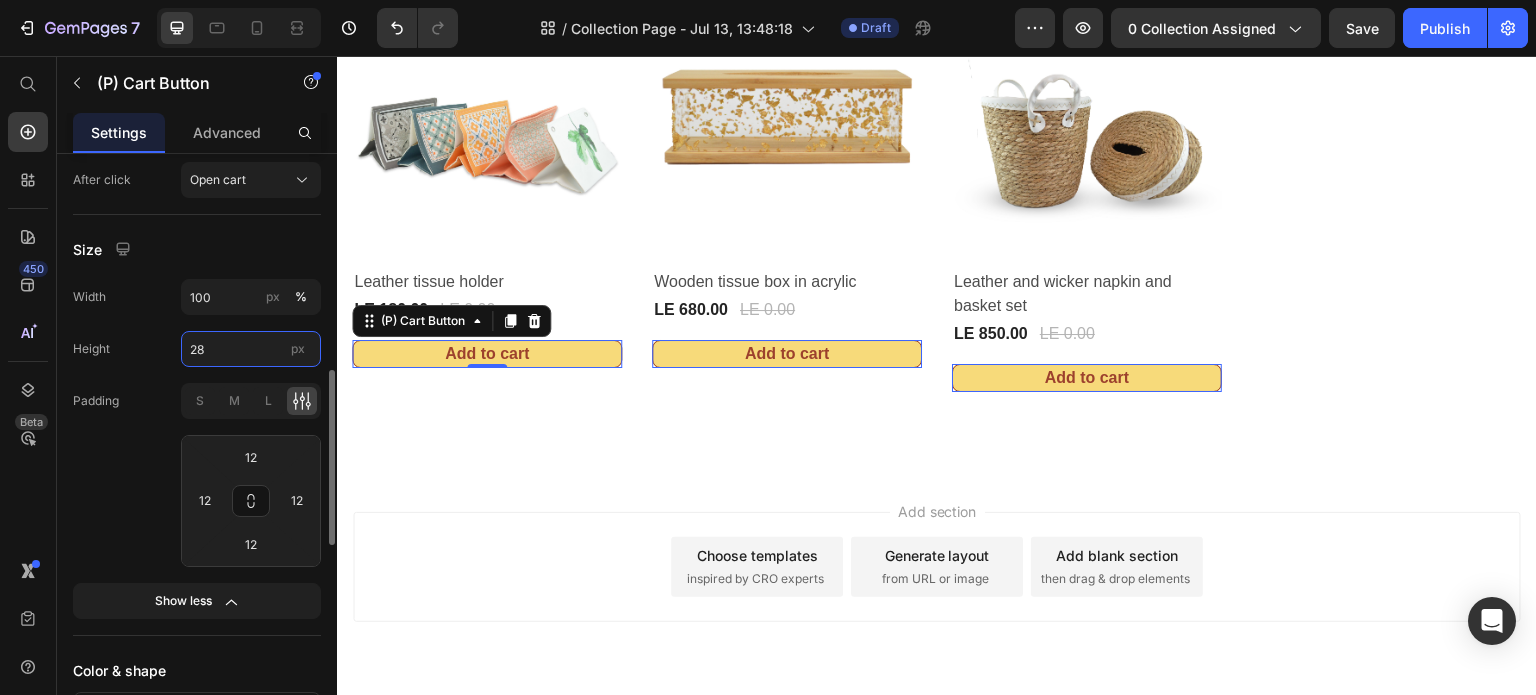 click on "28" at bounding box center [251, 349] 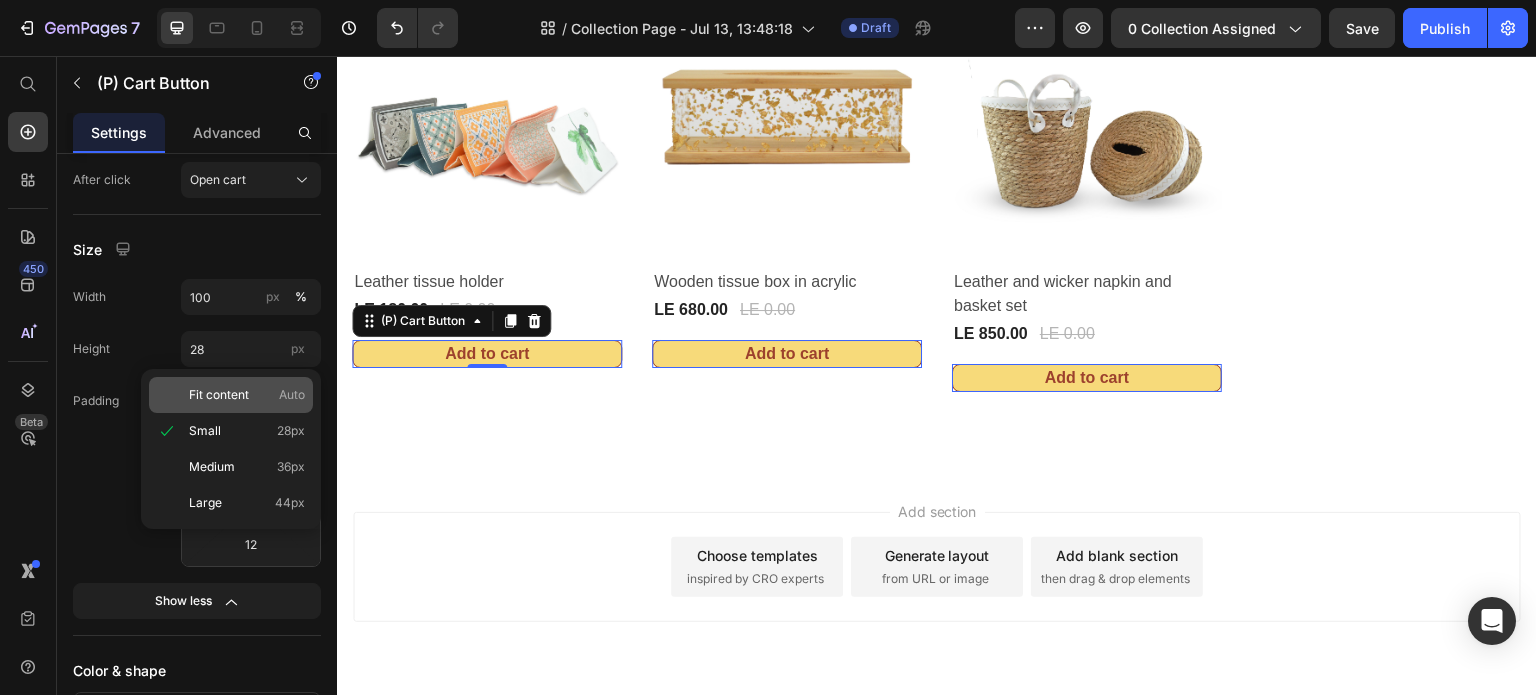 click on "Fit content Auto" 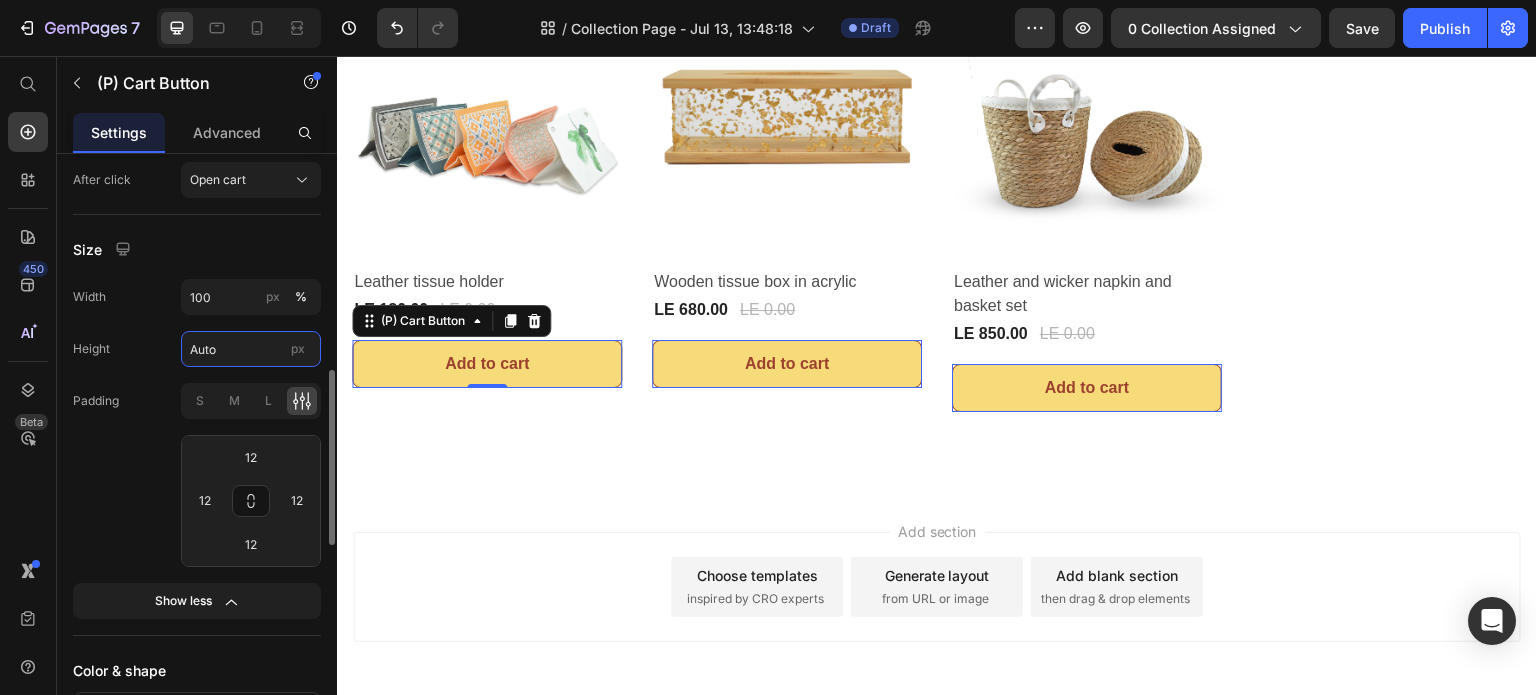 click on "Auto" at bounding box center [251, 349] 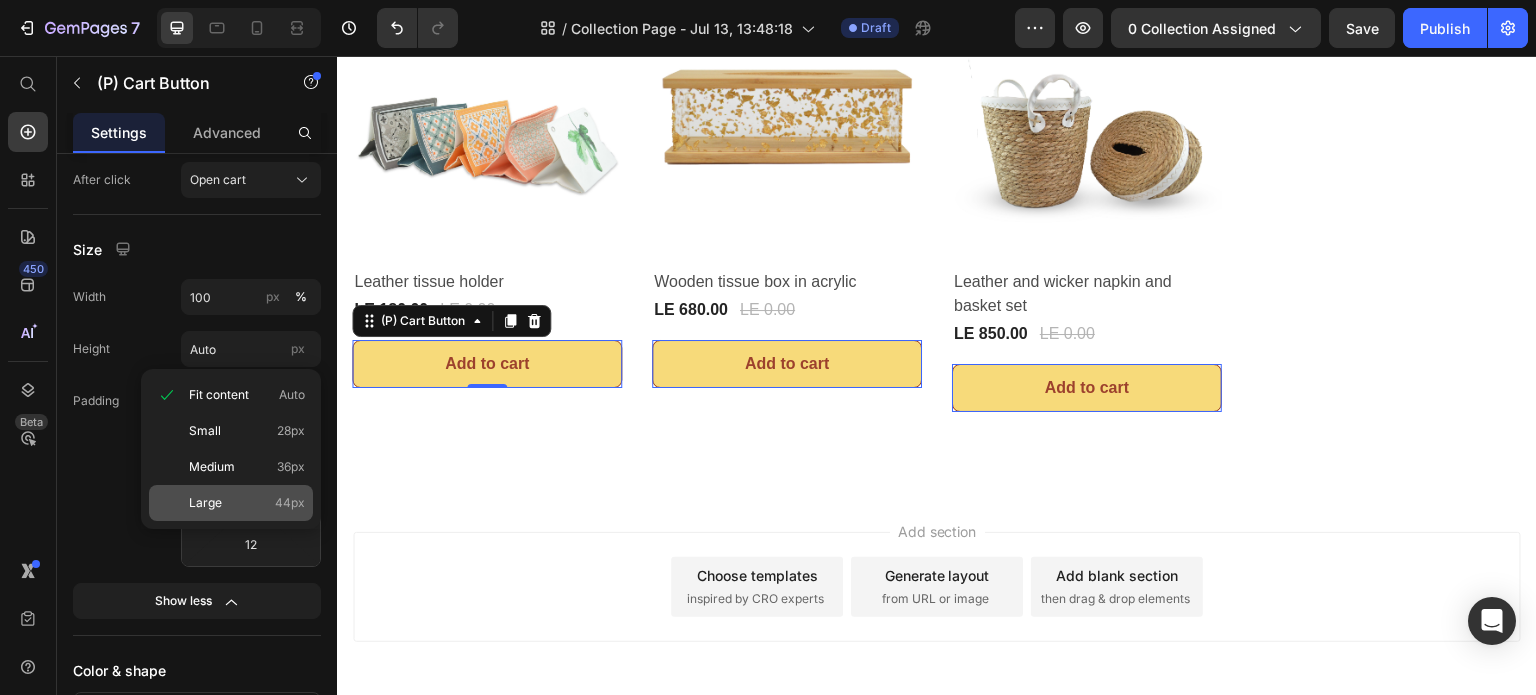 click on "Large 44px" 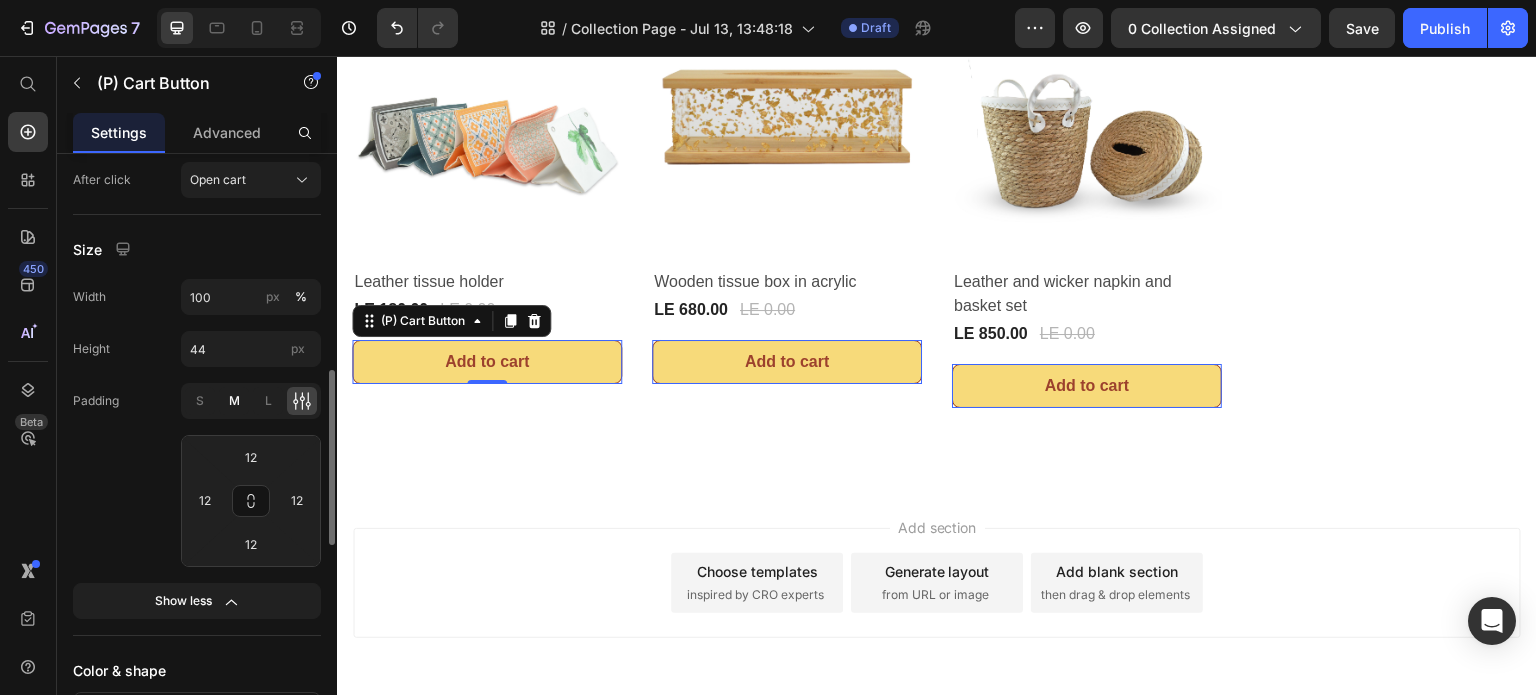 click on "M" 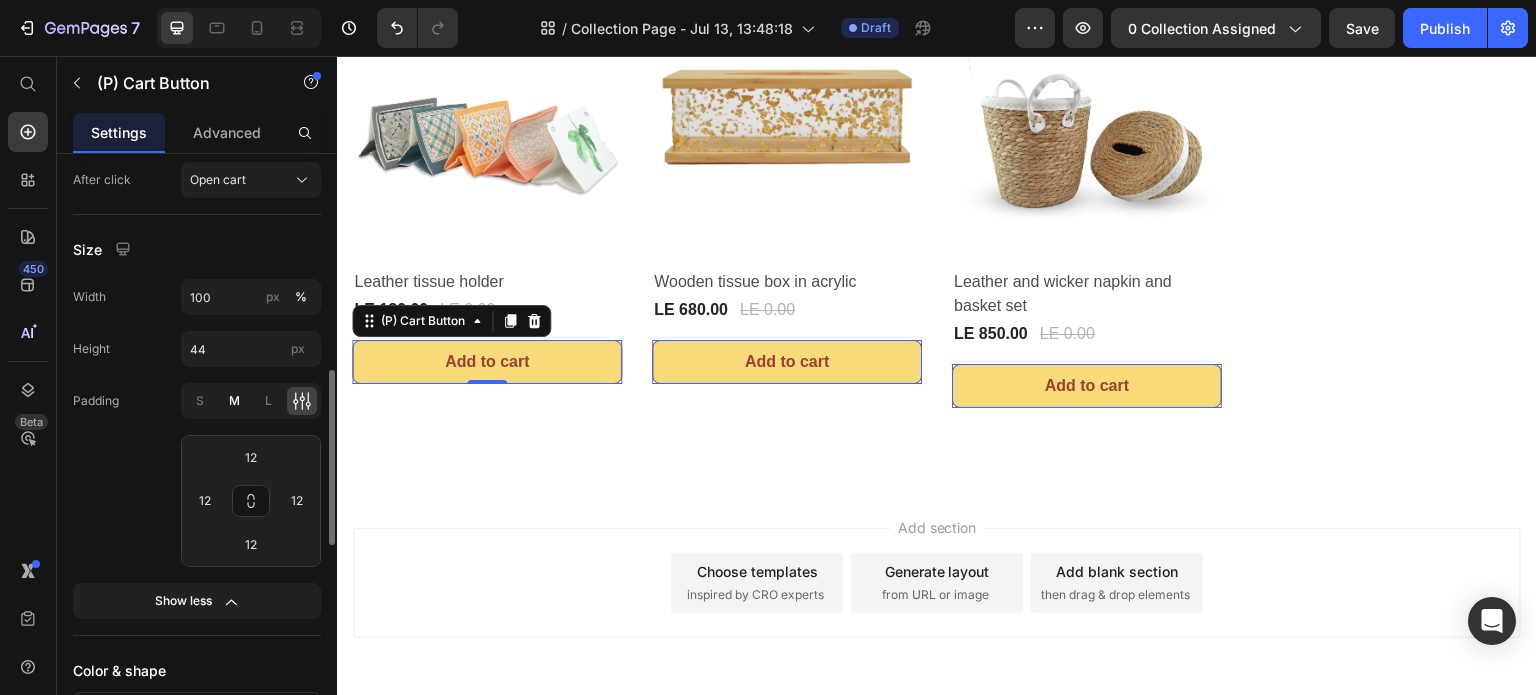 type on "8" 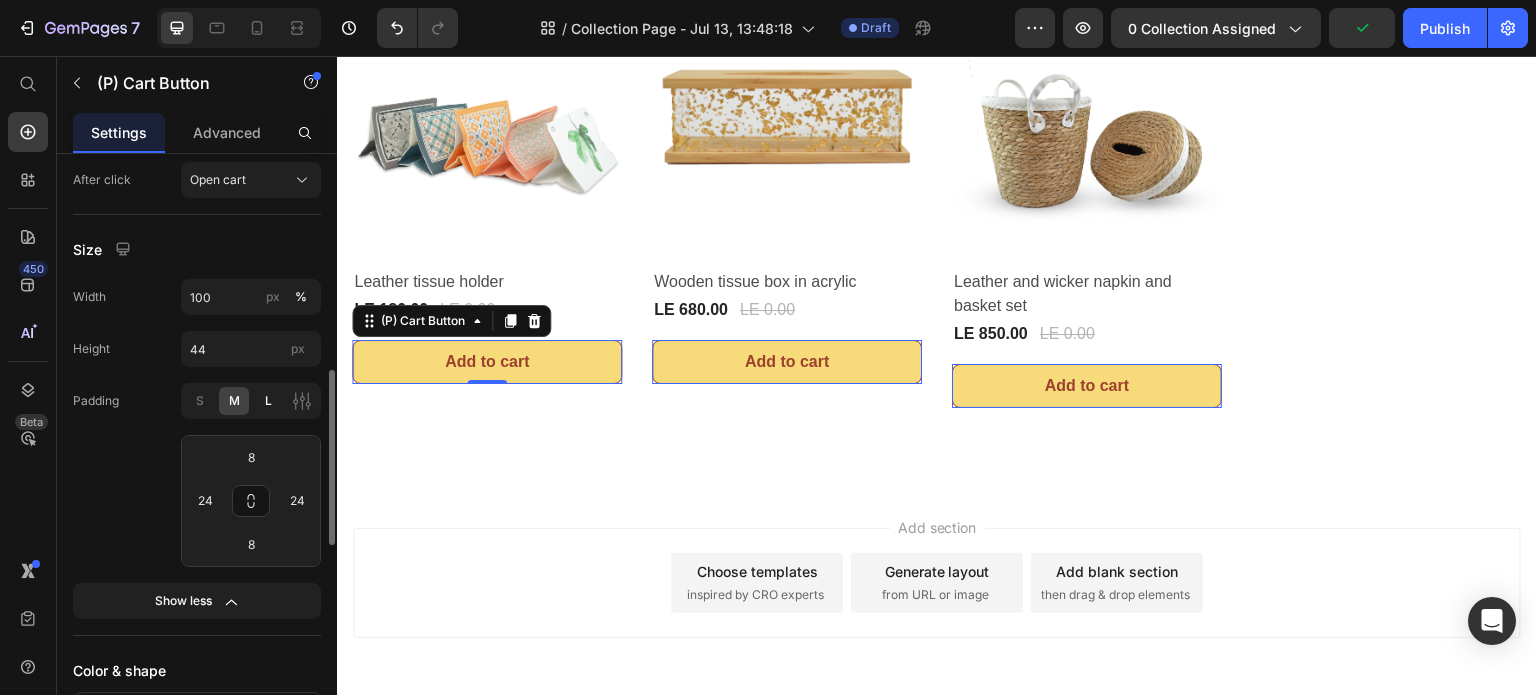 click on "L" 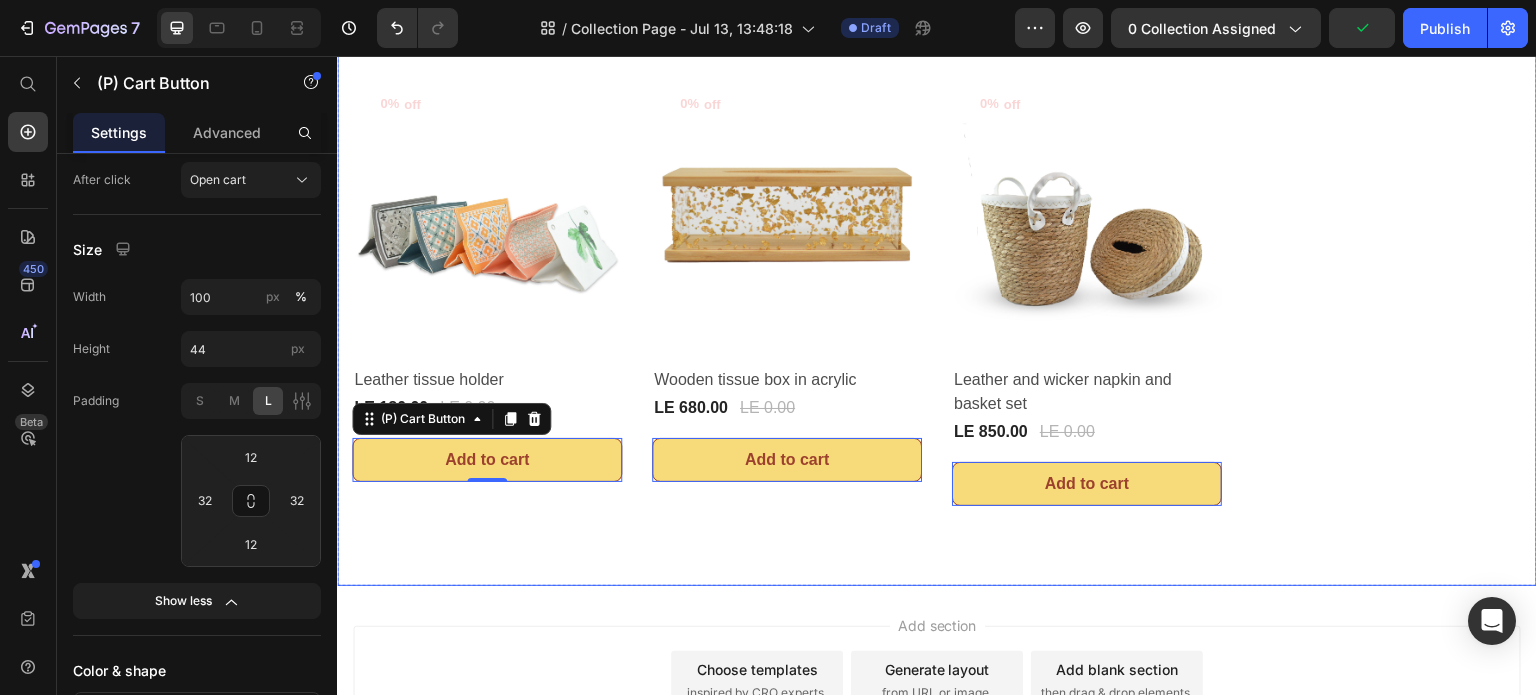 scroll, scrollTop: 400, scrollLeft: 0, axis: vertical 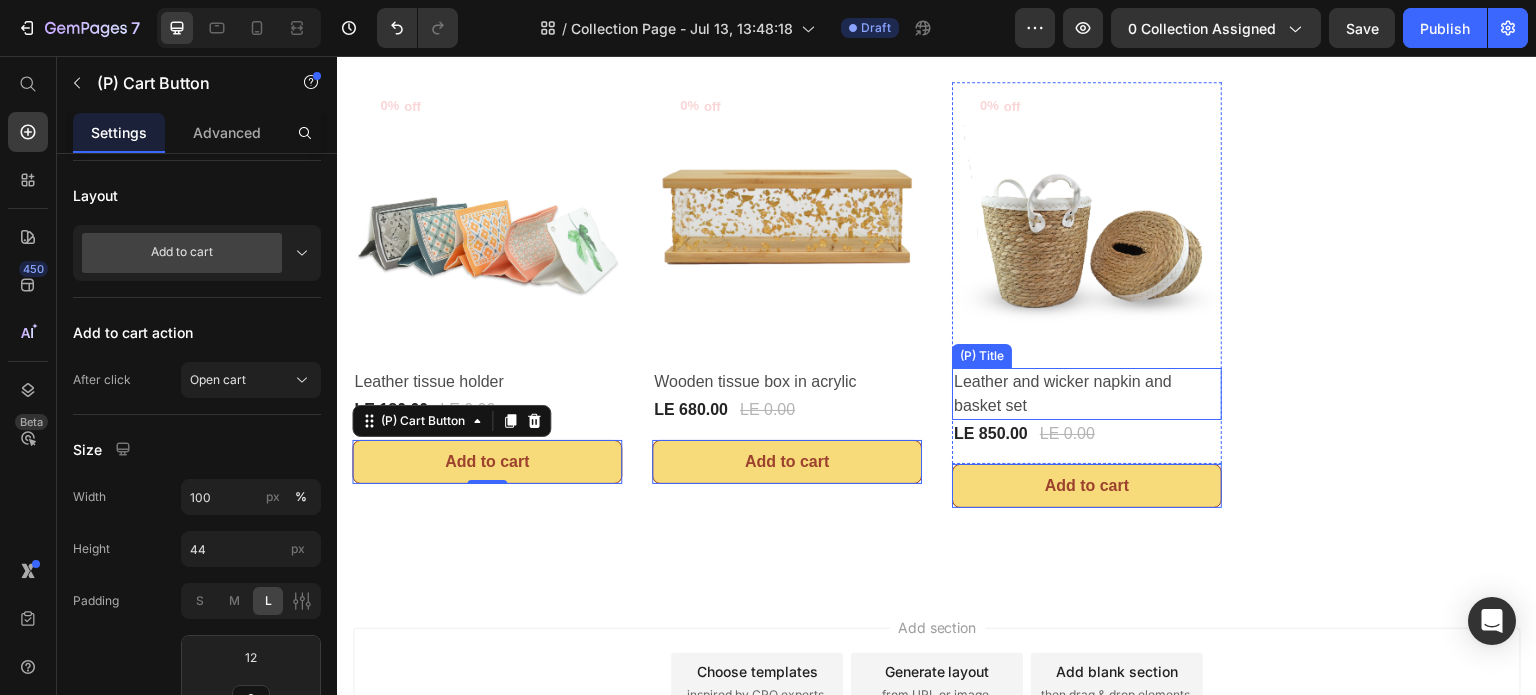 click on "Leather and wicker napkin and basket set" at bounding box center (1087, 394) 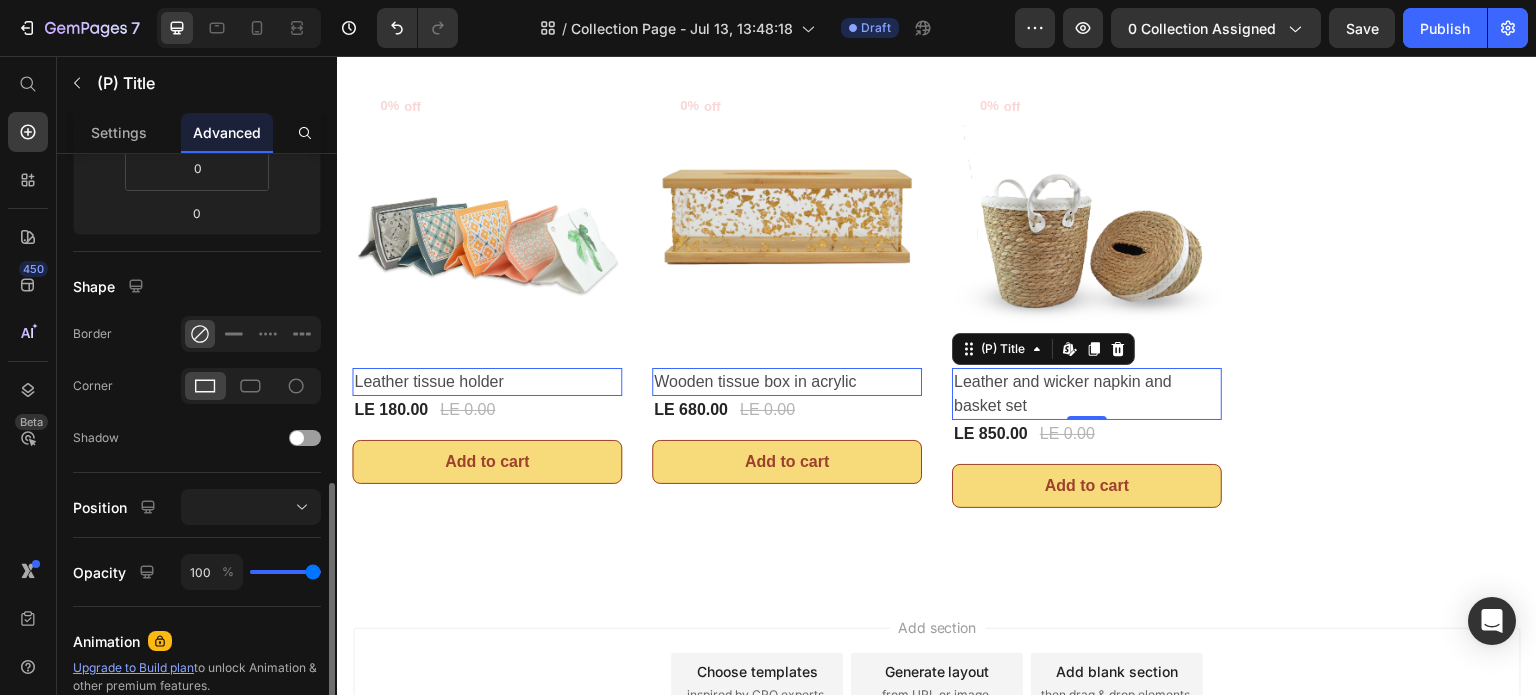 scroll, scrollTop: 500, scrollLeft: 0, axis: vertical 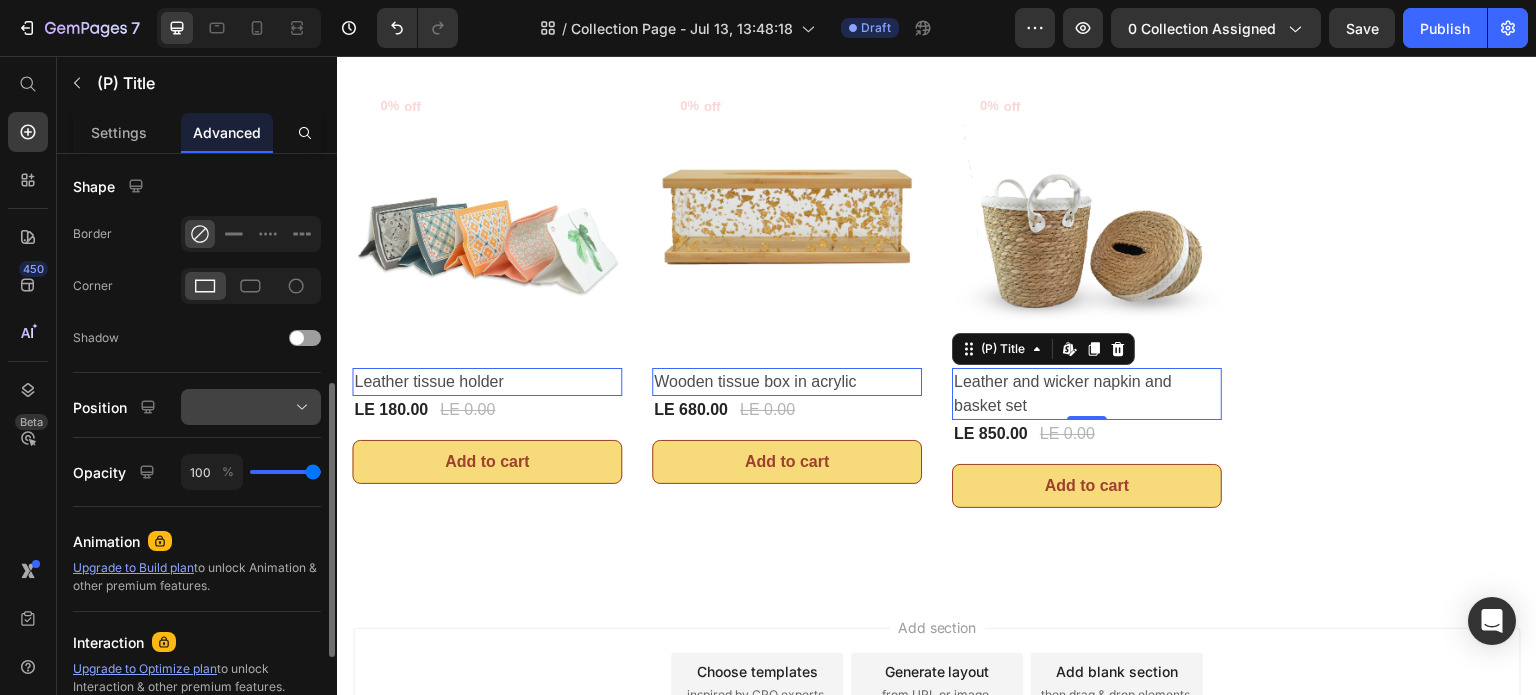 click at bounding box center [251, 407] 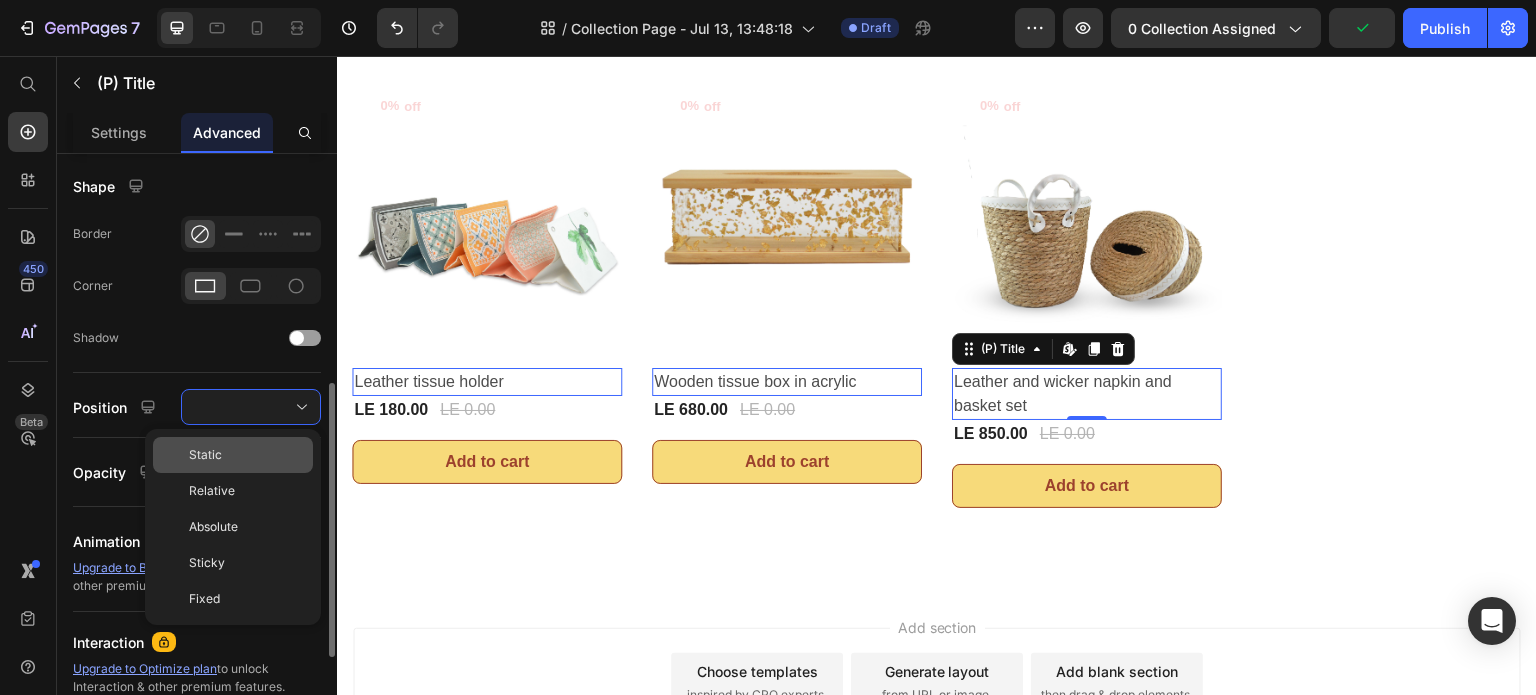 click on "Static" at bounding box center [247, 455] 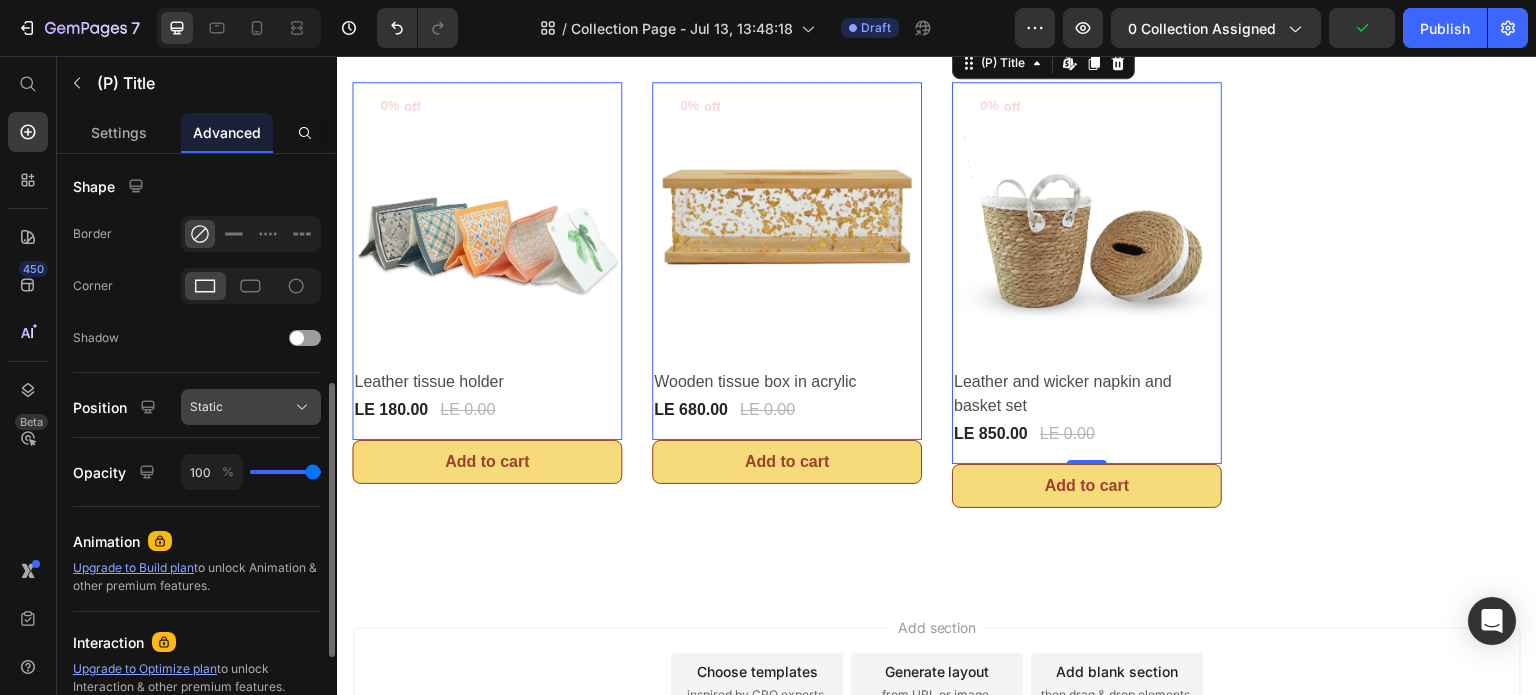 click on "Static" 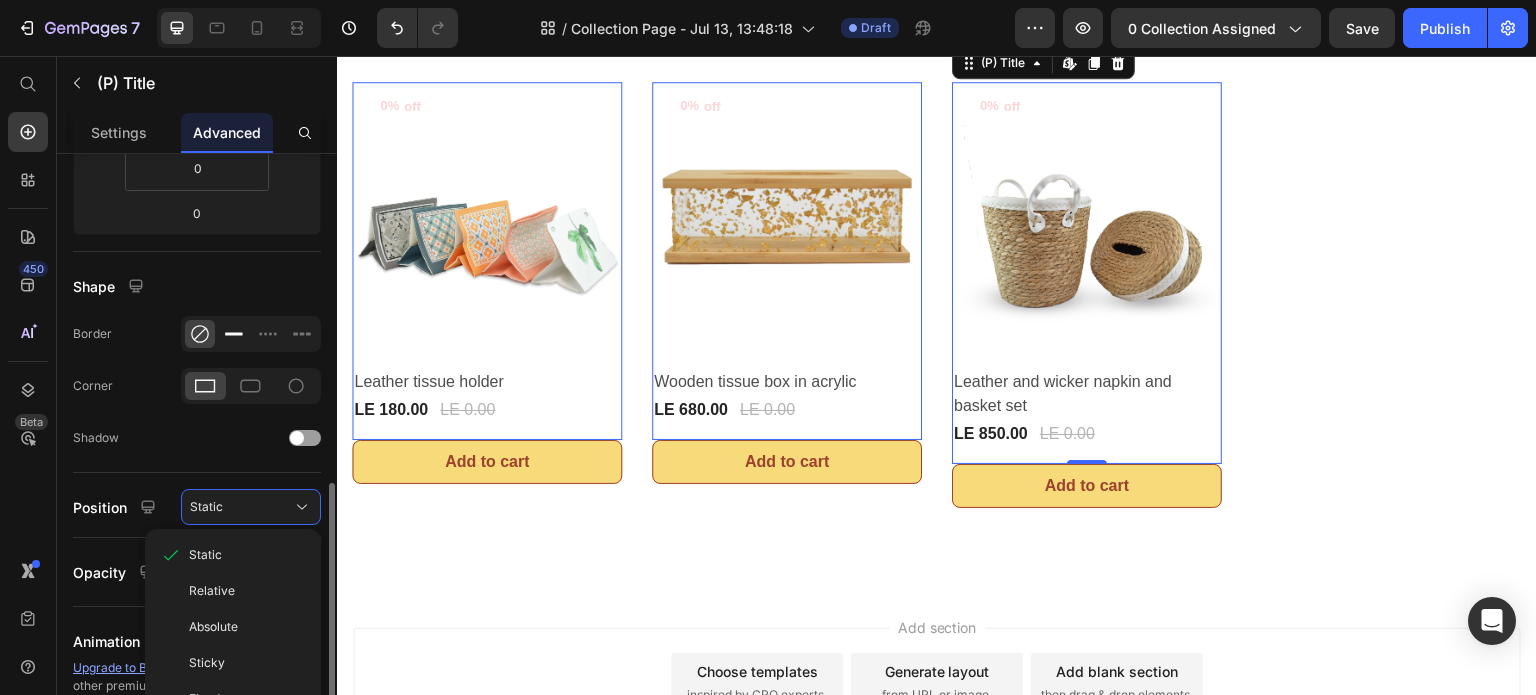 scroll, scrollTop: 300, scrollLeft: 0, axis: vertical 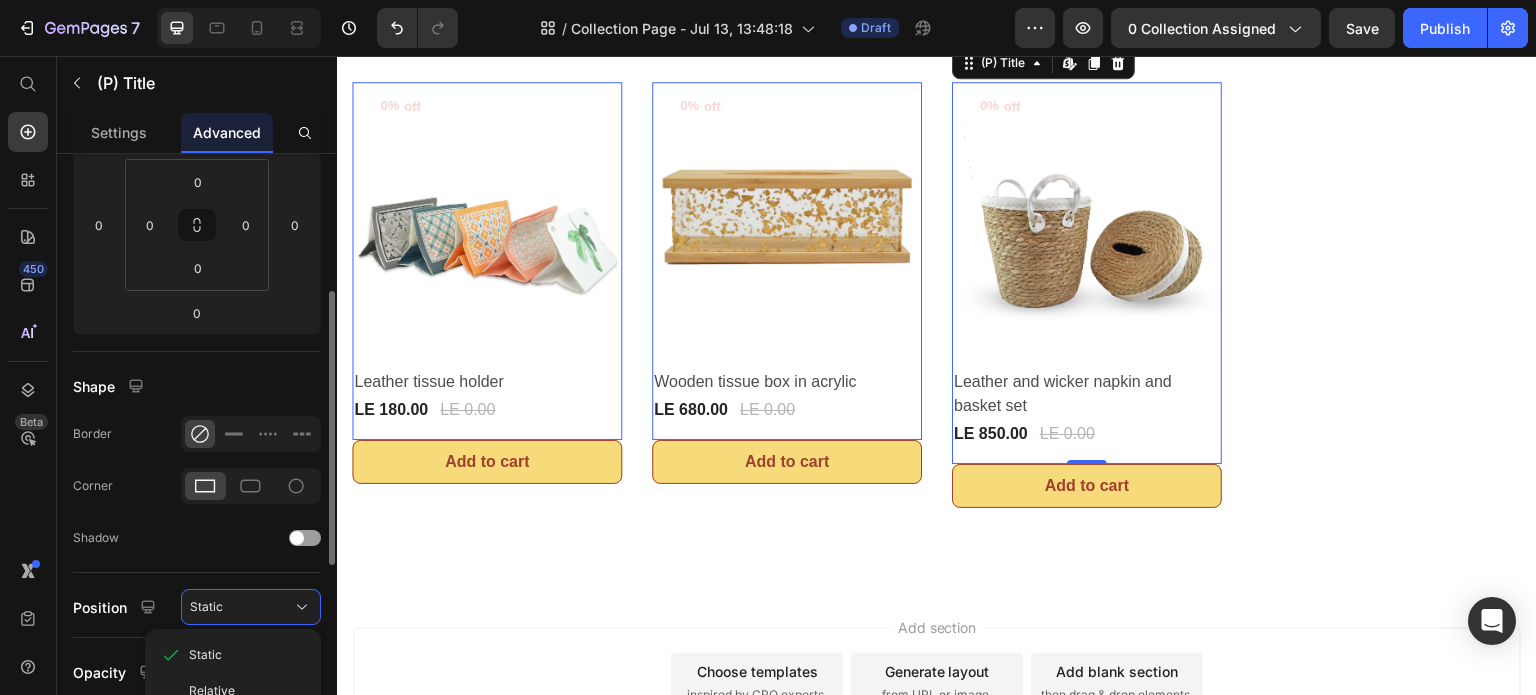 type 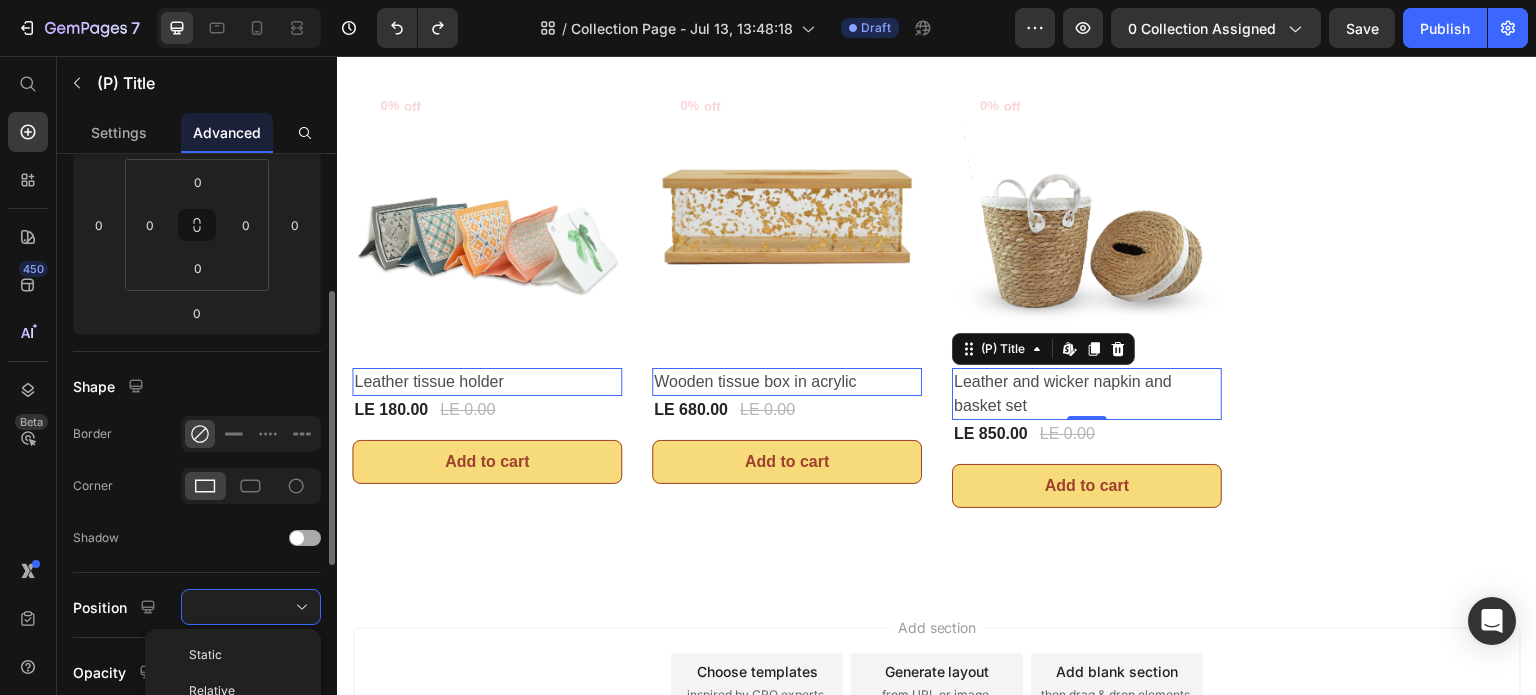 click on "Shadow" 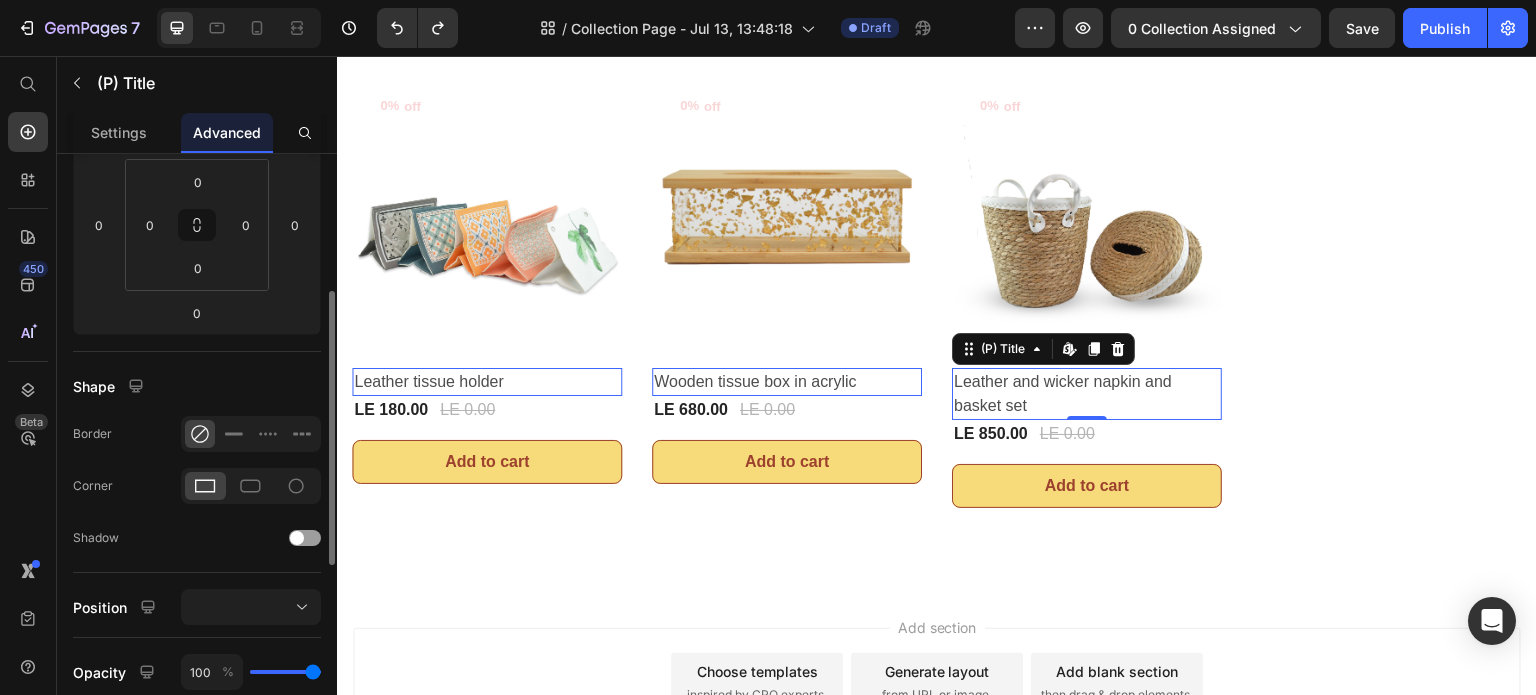 scroll, scrollTop: 100, scrollLeft: 0, axis: vertical 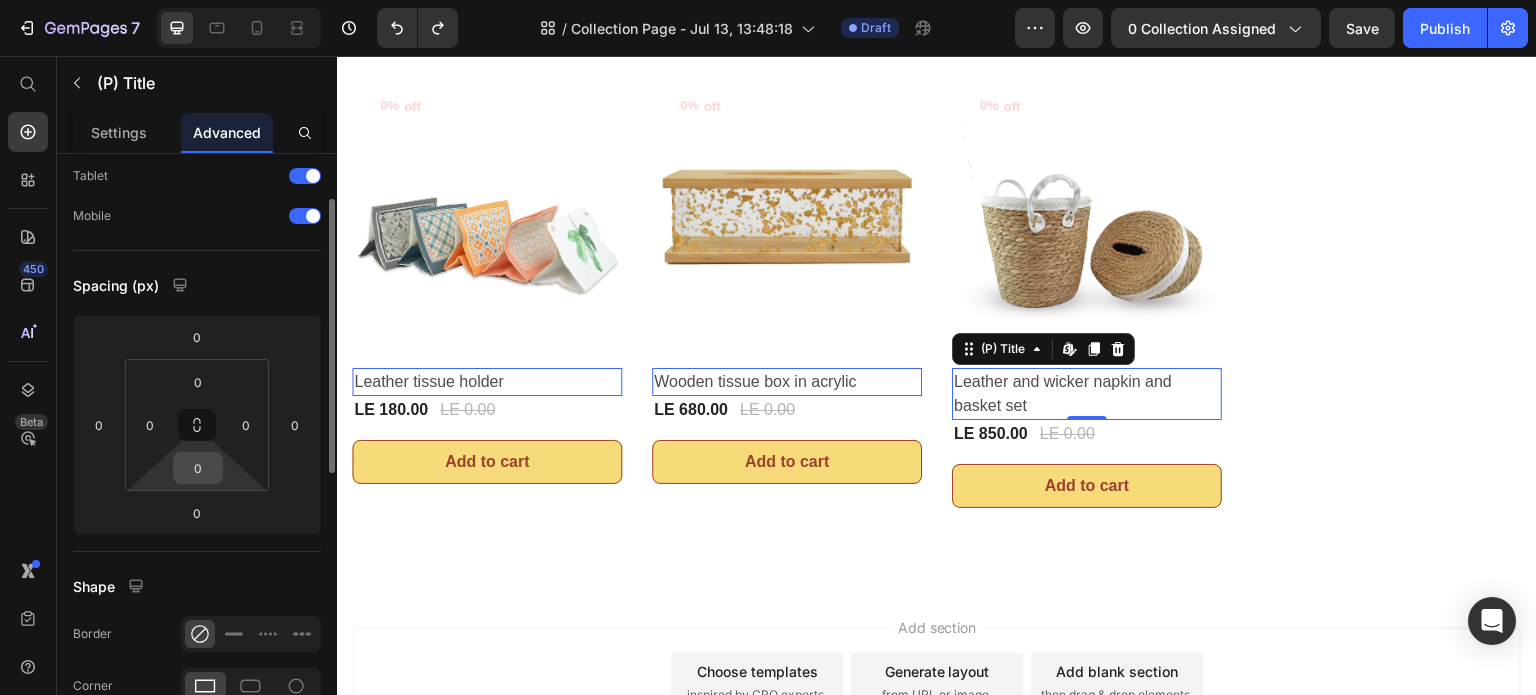 click on "0" at bounding box center [198, 468] 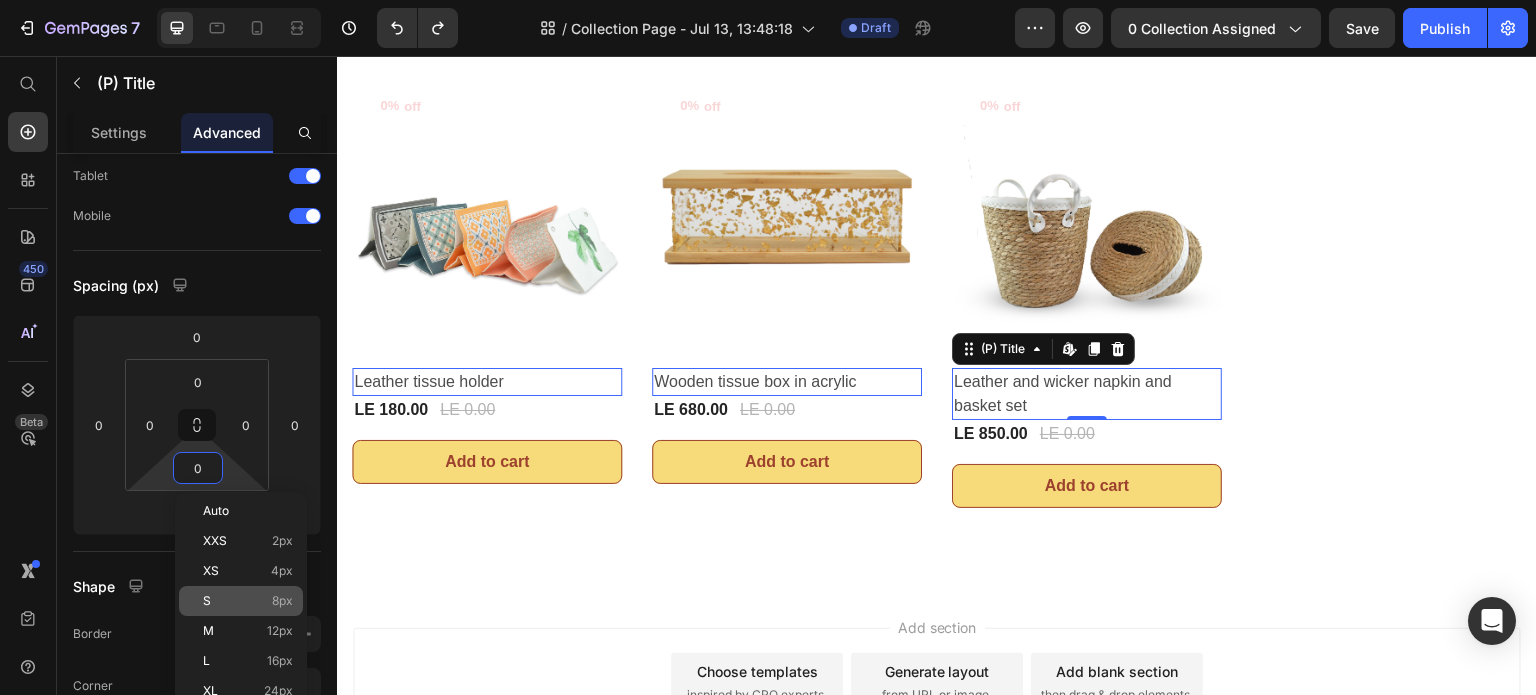 click on "S 8px" at bounding box center (248, 601) 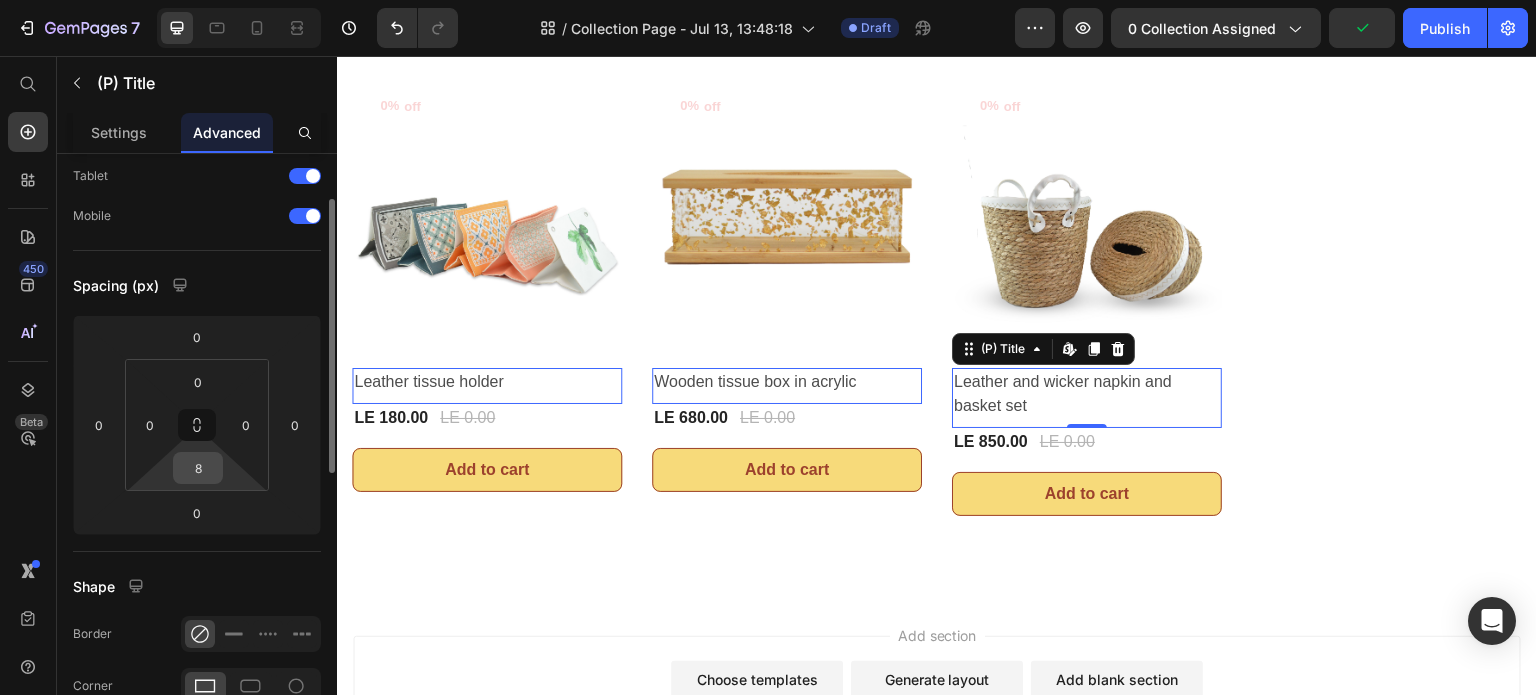 type on "0" 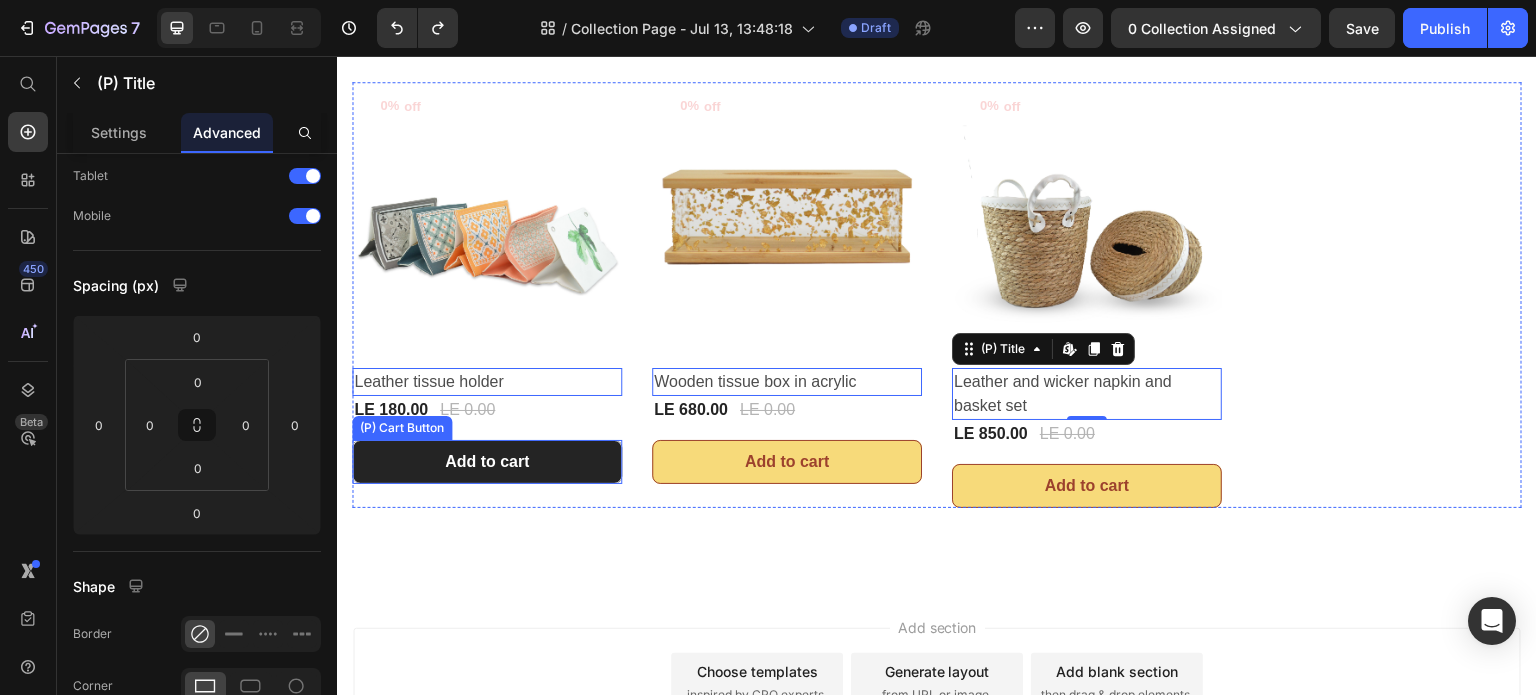 click on "Add to cart" at bounding box center (487, 462) 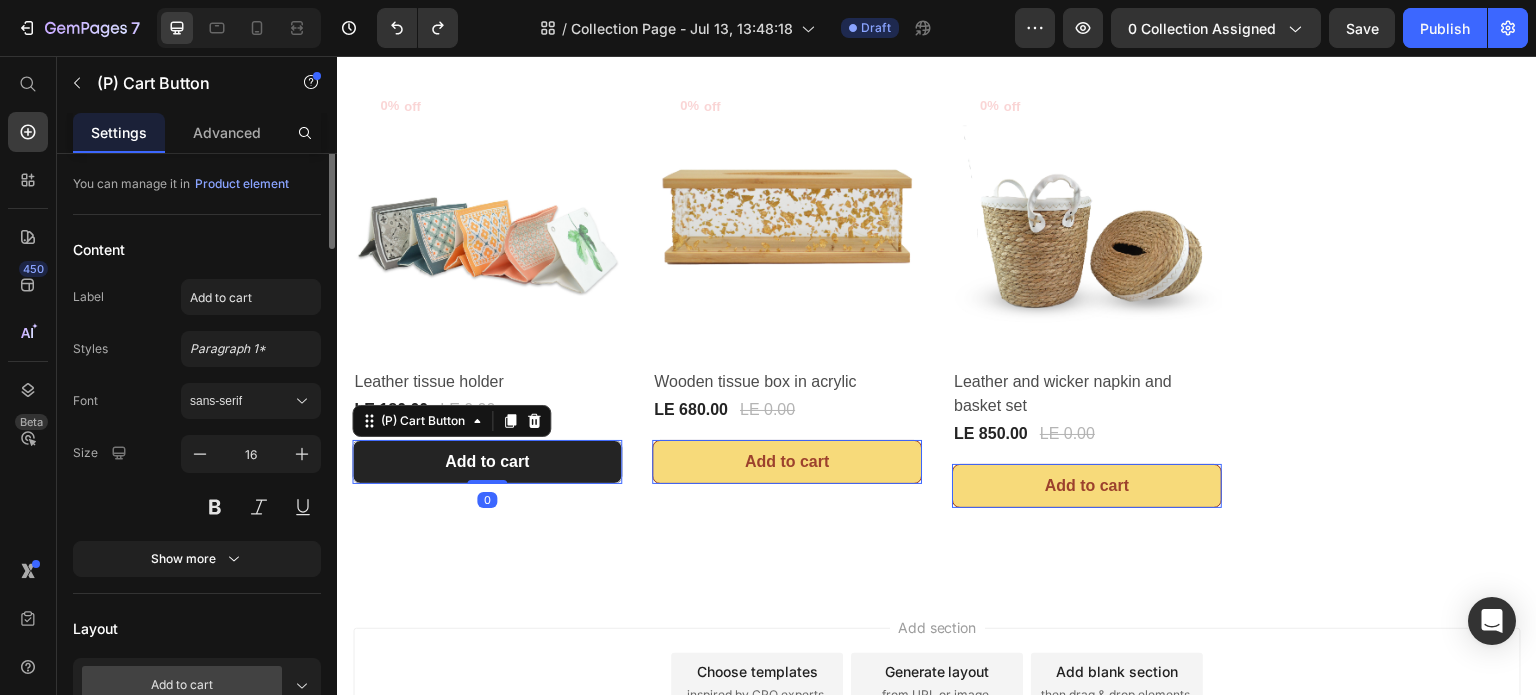 scroll, scrollTop: 0, scrollLeft: 0, axis: both 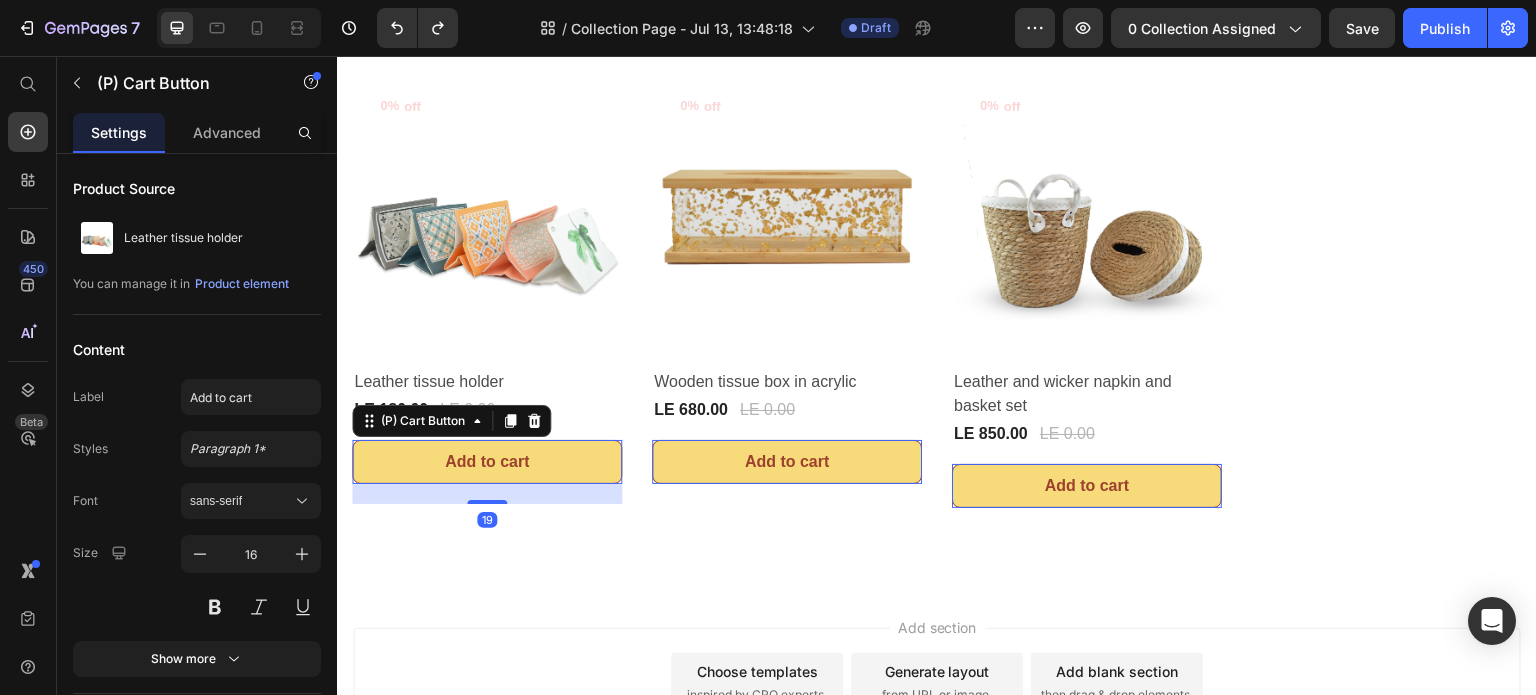 drag, startPoint x: 495, startPoint y: 479, endPoint x: 500, endPoint y: 499, distance: 20.615528 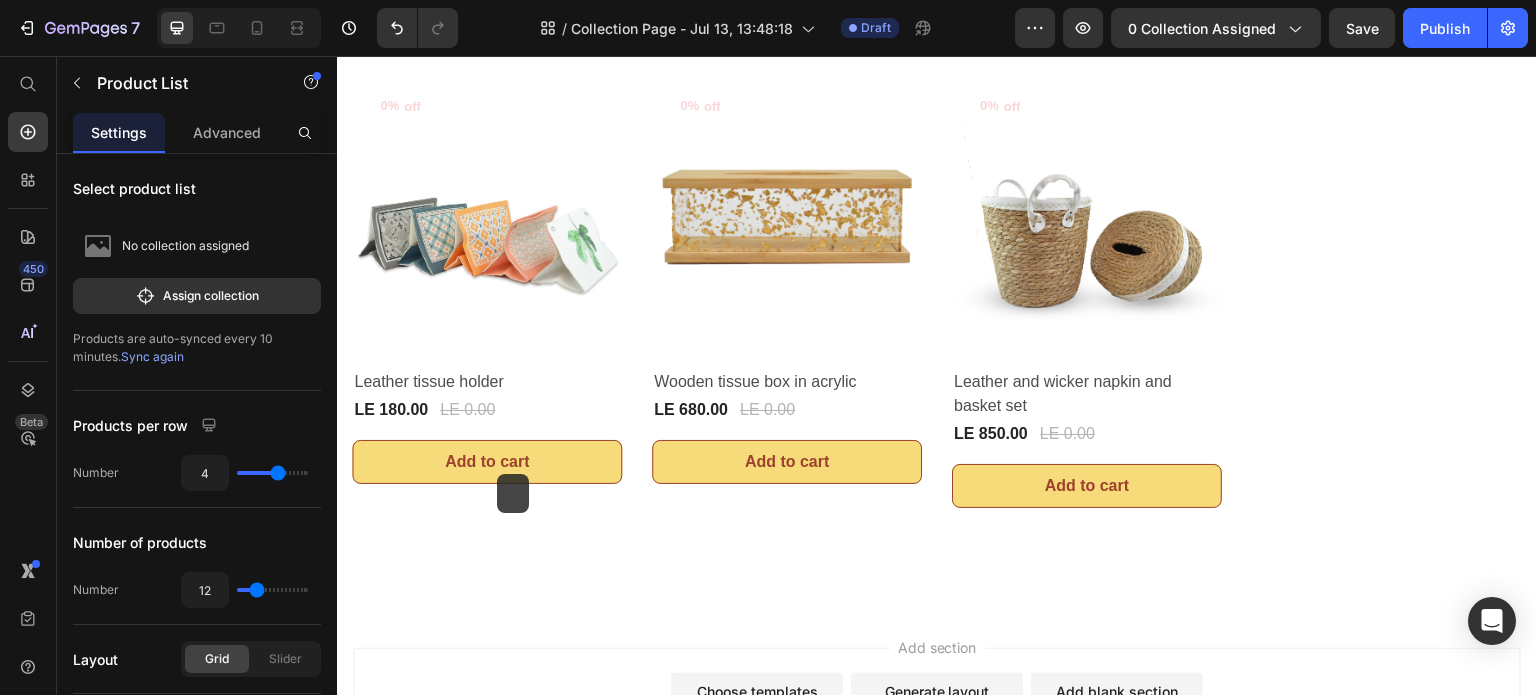 drag, startPoint x: 500, startPoint y: 500, endPoint x: 497, endPoint y: 472, distance: 28.160255 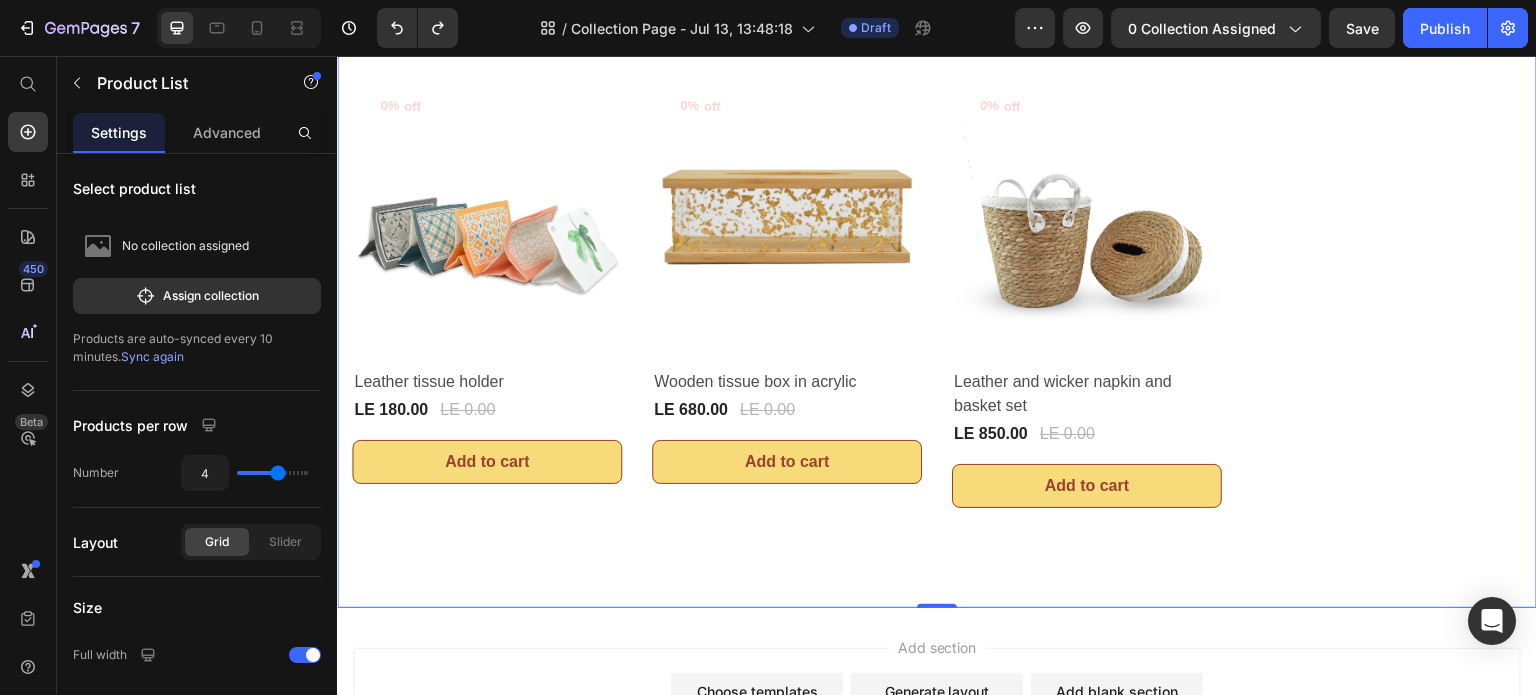 click on "0% off (P) Tag Product Images & Gallery Row Leather tissue holder (P) Title LE 180.00 (P) Price LE 0.00 (P) Price Row Row Add to cart (P) Cart Button 0% off (P) Tag Product Images & Gallery Row Wooden tissue box in acrylic (P) Title LE 680.00 (P) Price LE 0.00 (P) Price Row Row Add to cart (P) Cart Button 0% off (P) Tag Product Images & Gallery Row Leather and wicker napkin and basket set (P) Title LE 850.00 (P) Price LE 0.00 (P) Price Row Row Add to cart (P) Cart Button Product List Row Row   0" at bounding box center (937, 305) 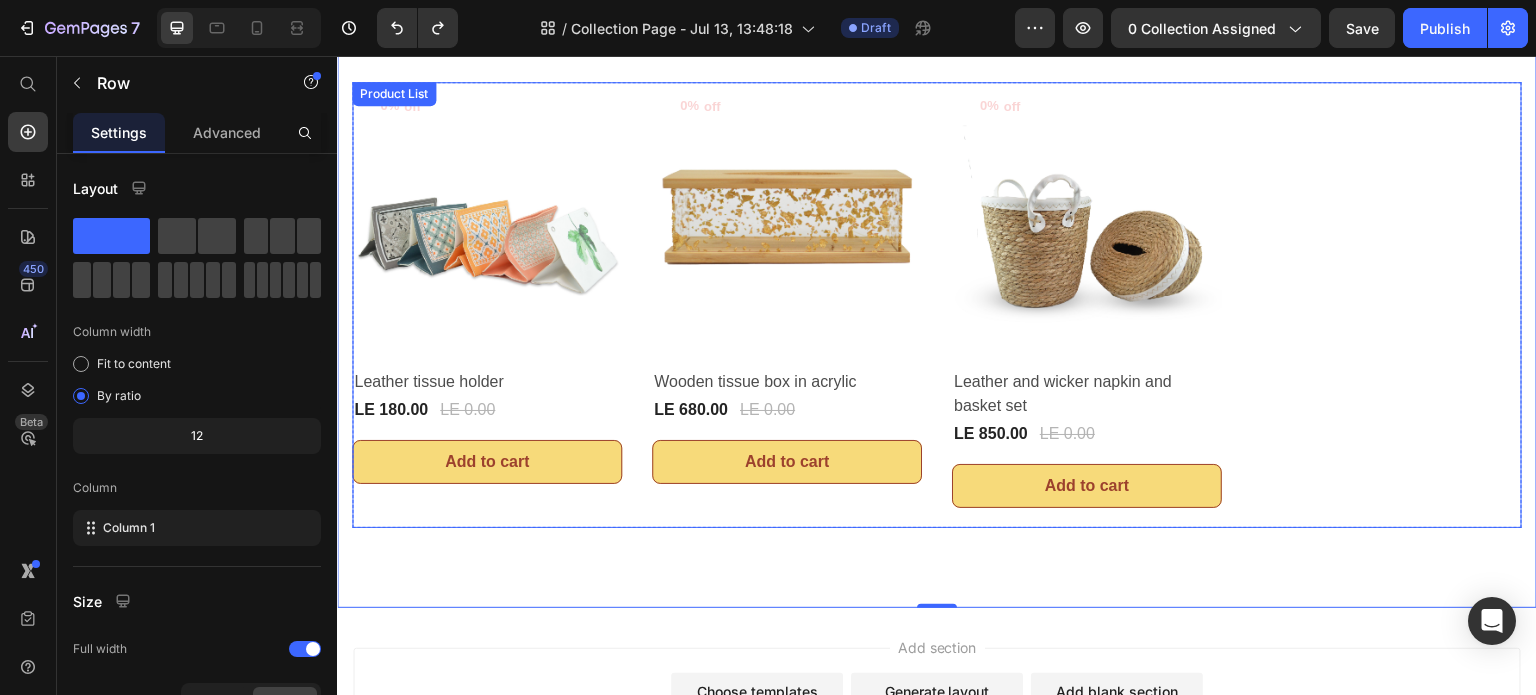 click on "0% off (P) Tag Product Images & Gallery Row Leather tissue holder (P) Title LE 180.00 (P) Price LE 0.00 (P) Price Row Row Add to cart (P) Cart Button" at bounding box center (487, 305) 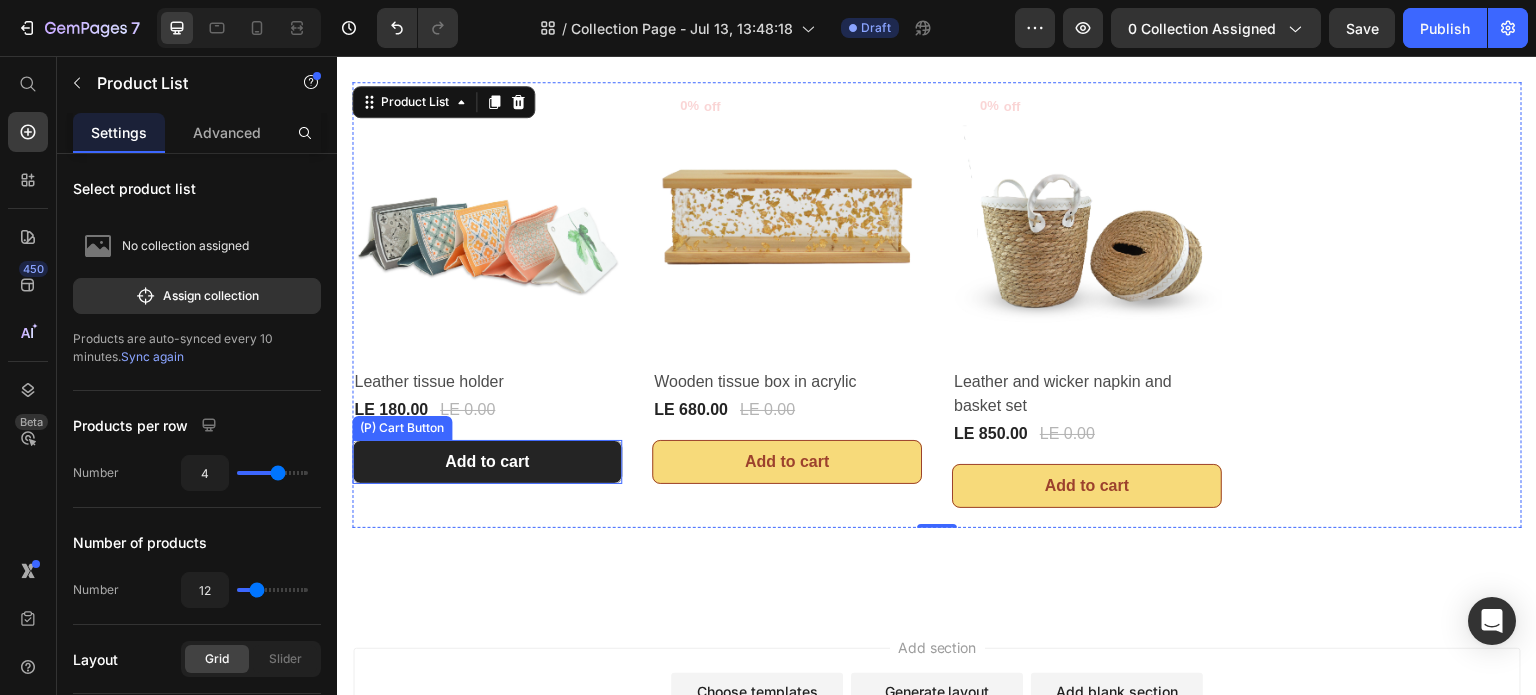 click on "Add to cart" at bounding box center [487, 462] 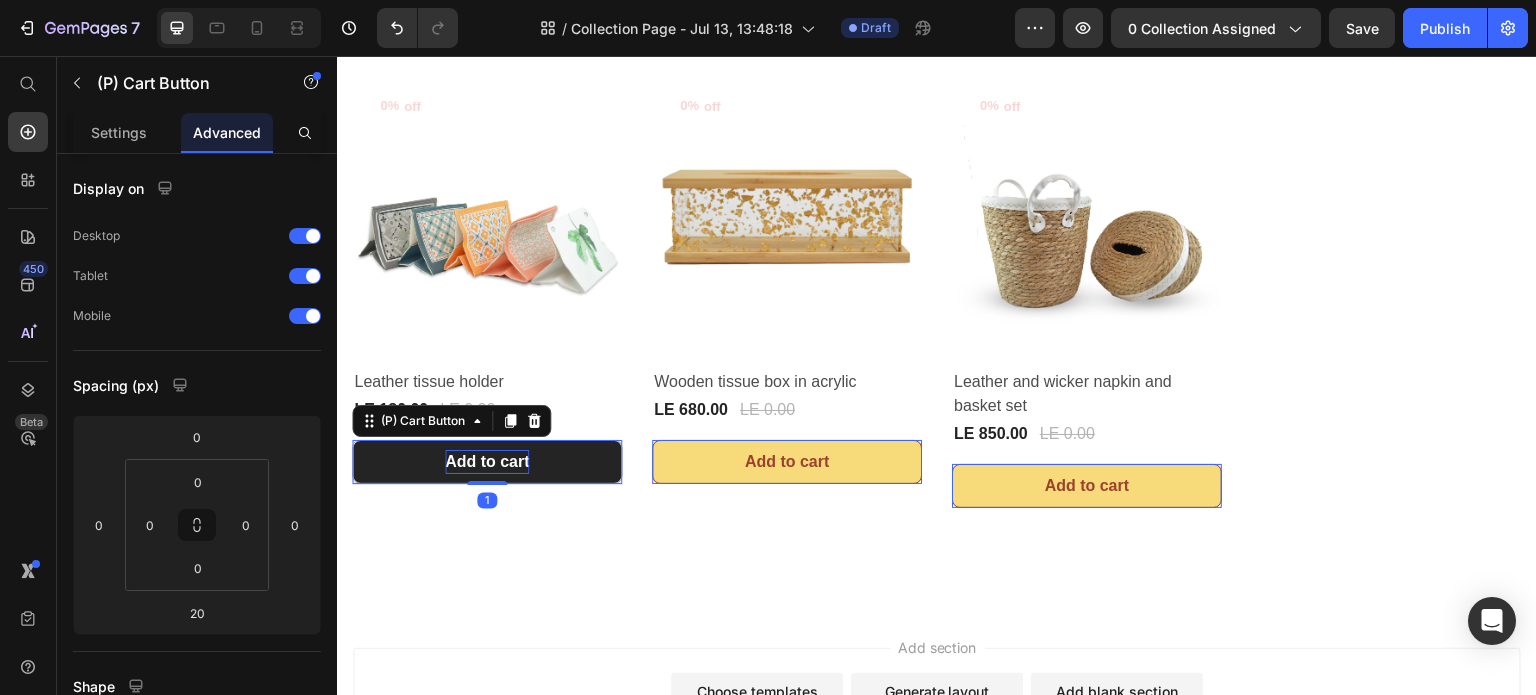 drag, startPoint x: 498, startPoint y: 499, endPoint x: 498, endPoint y: 468, distance: 31 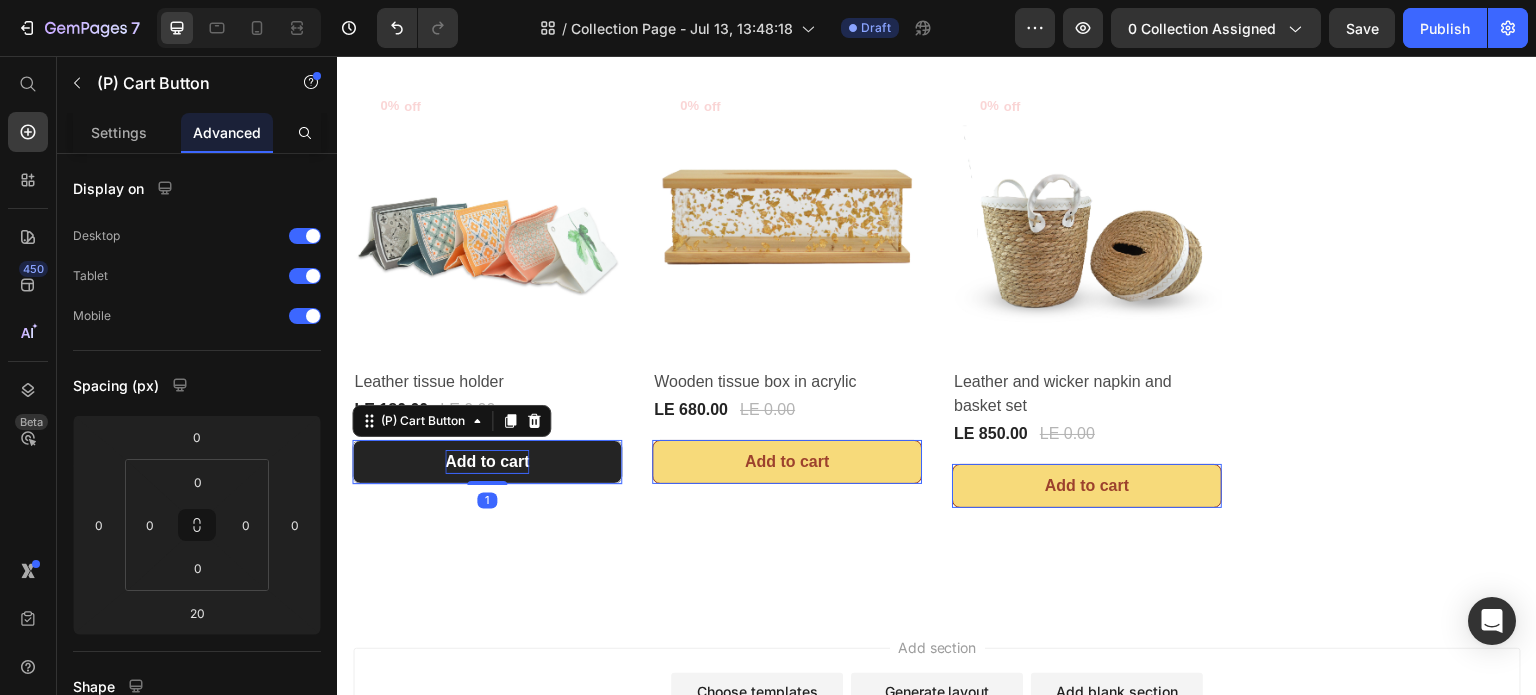 click on "Add to cart (P) Cart Button   1" at bounding box center (487, 462) 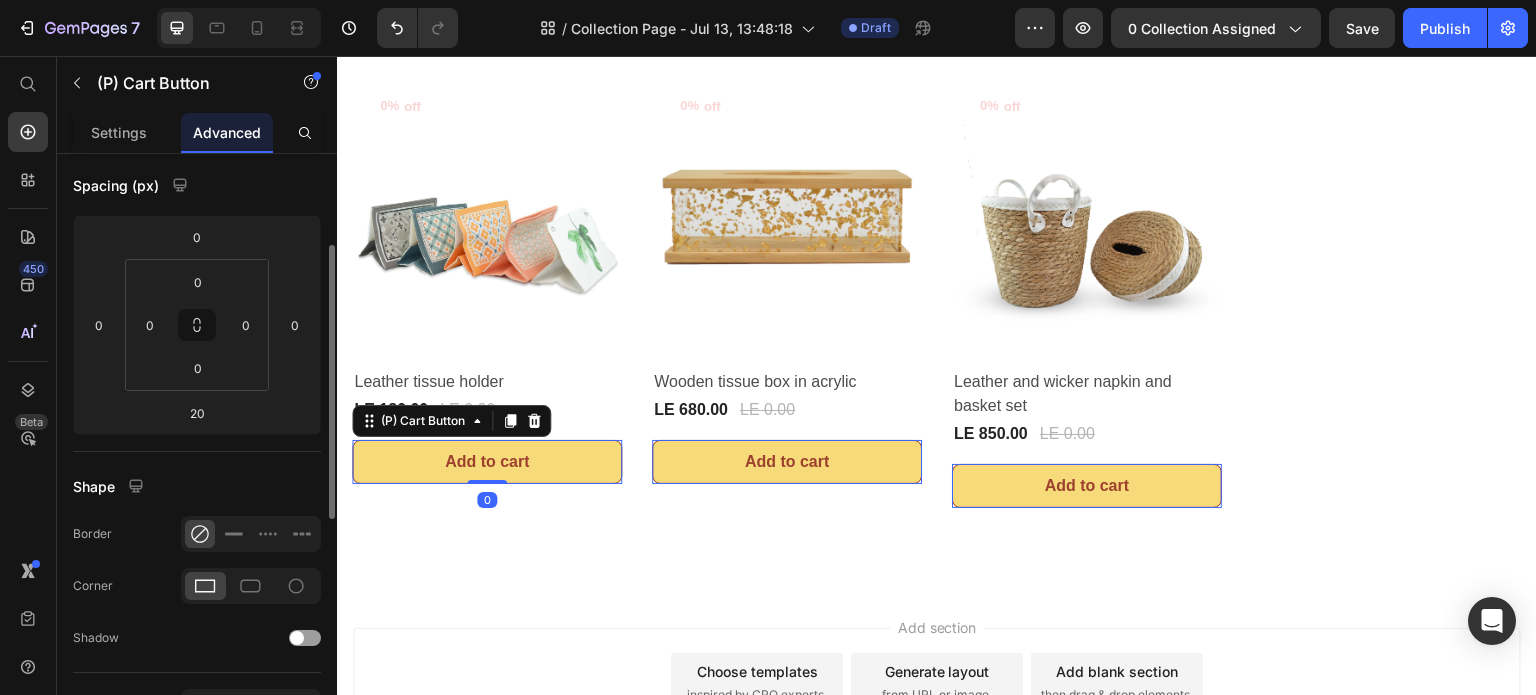 scroll, scrollTop: 300, scrollLeft: 0, axis: vertical 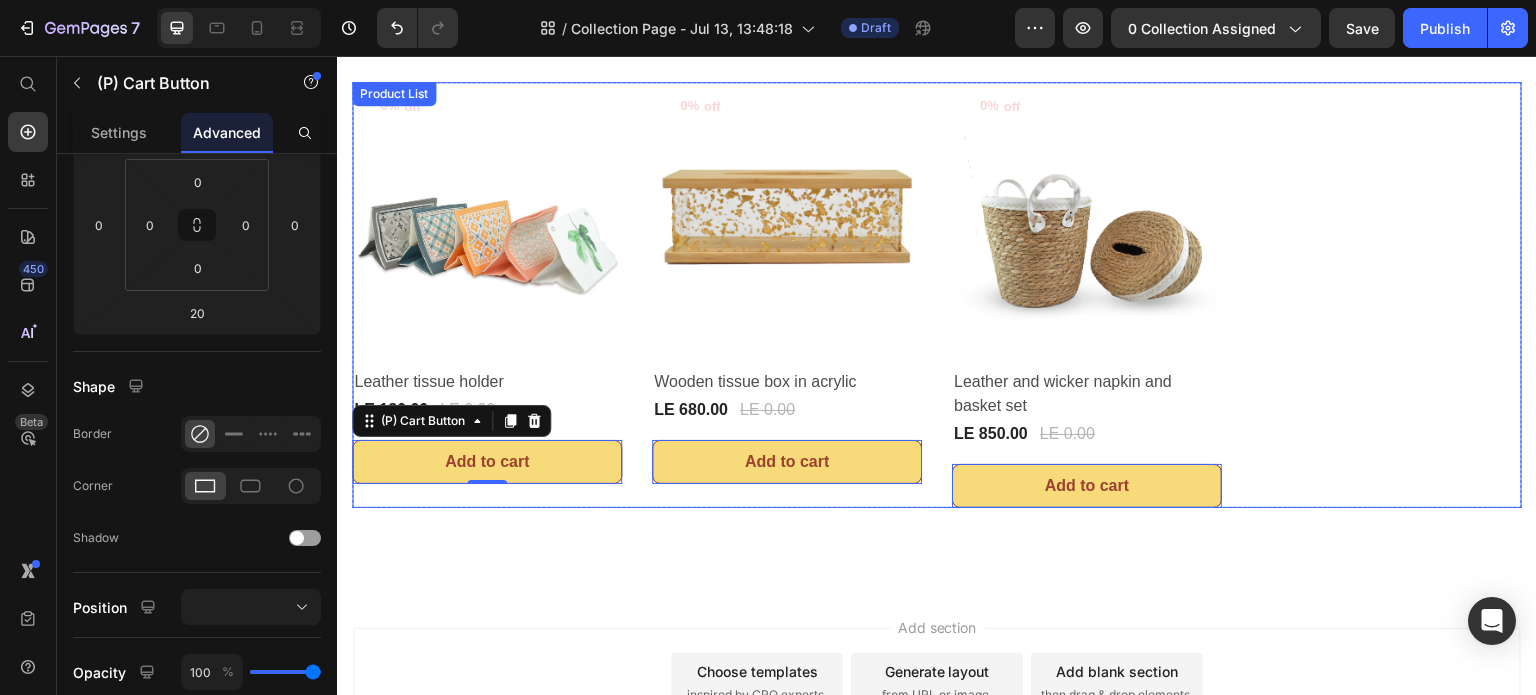click on "0% off (P) Tag Product Images & Gallery Row Leather tissue holder (P) Title LE 180.00 (P) Price LE 0.00 (P) Price Row Row Add to cart (P) Cart Button   0" at bounding box center (487, 295) 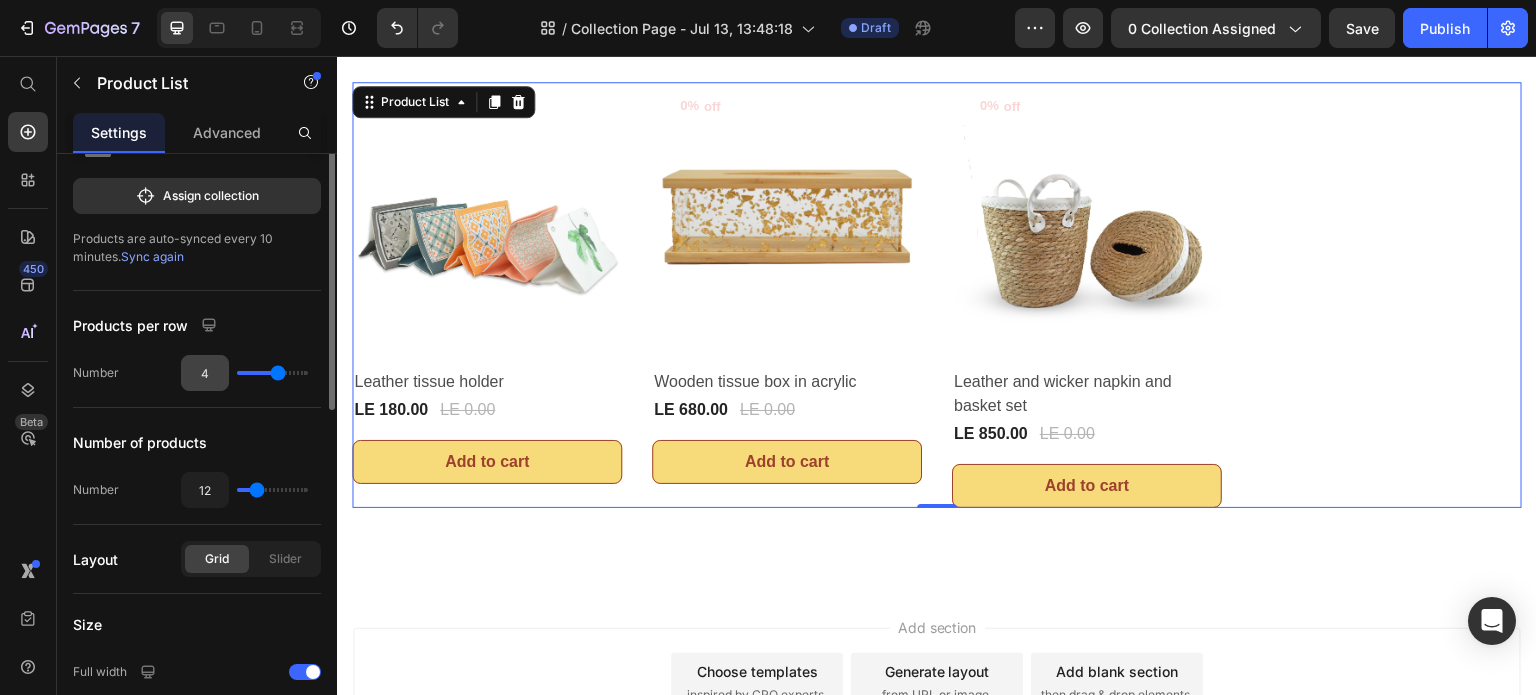 scroll, scrollTop: 0, scrollLeft: 0, axis: both 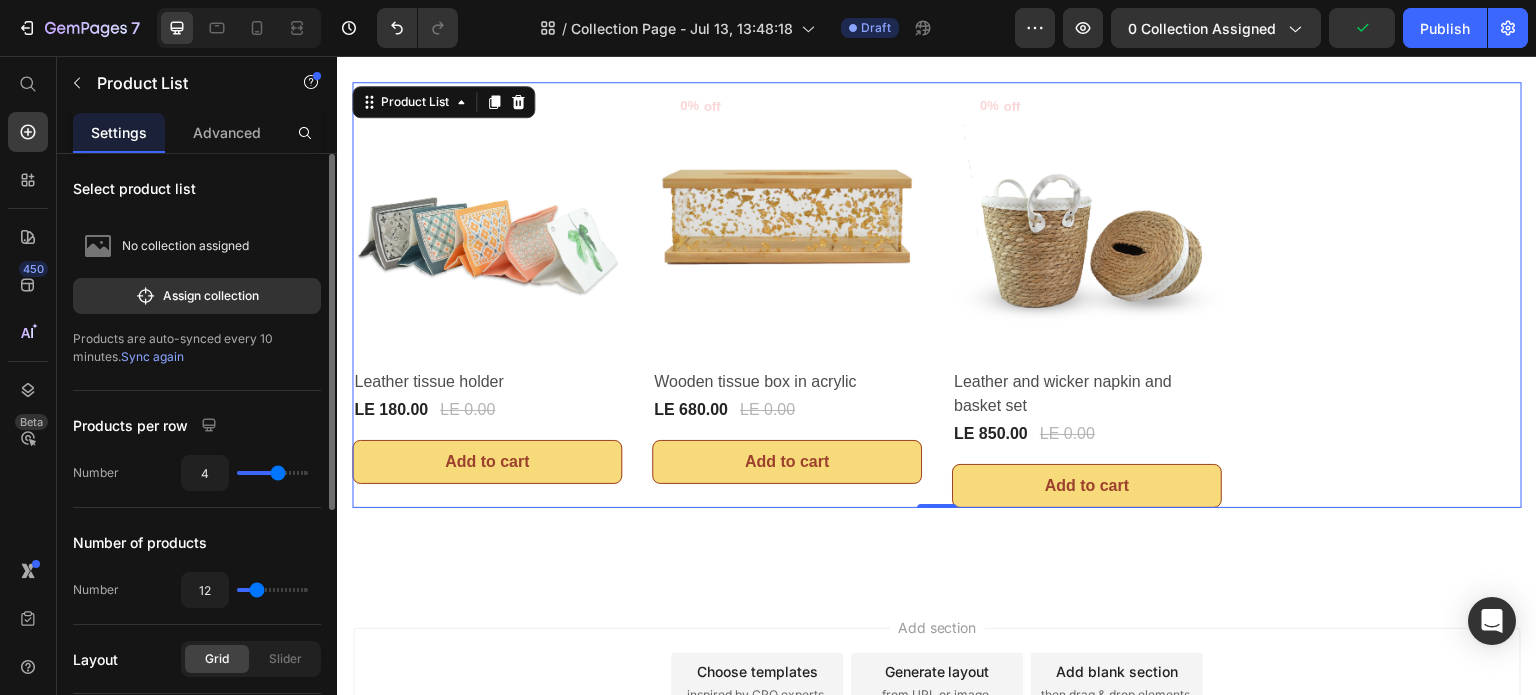 click on "Sync again" at bounding box center (152, 356) 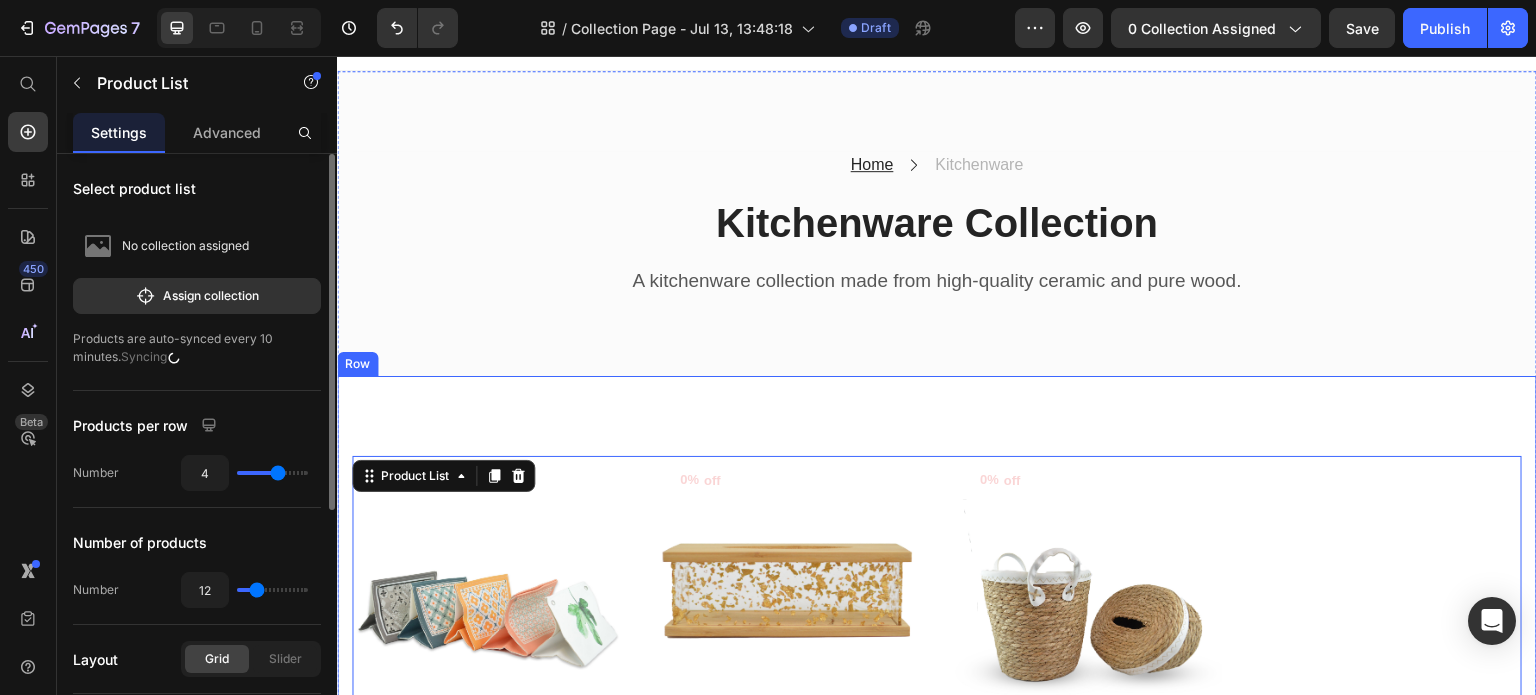 scroll, scrollTop: 0, scrollLeft: 0, axis: both 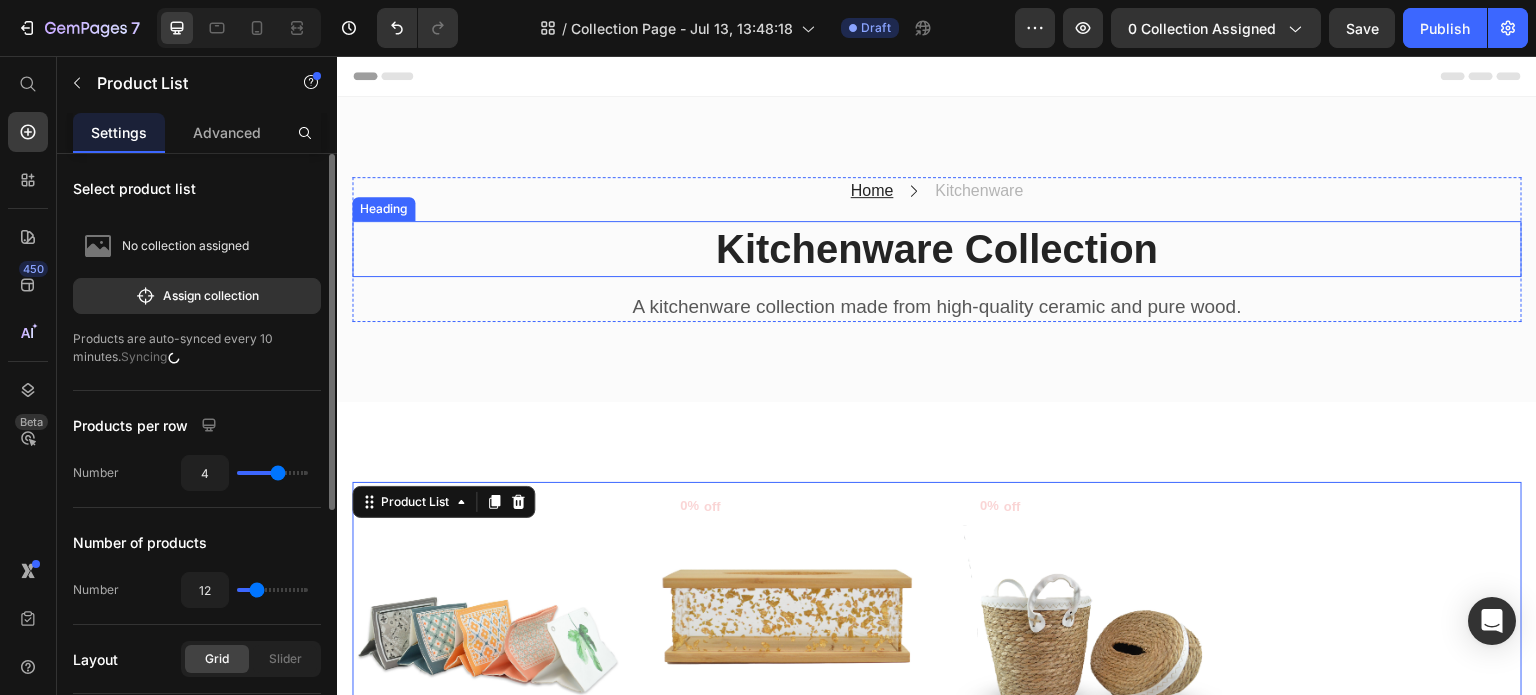 click on "Kitchenware Collection" at bounding box center [937, 249] 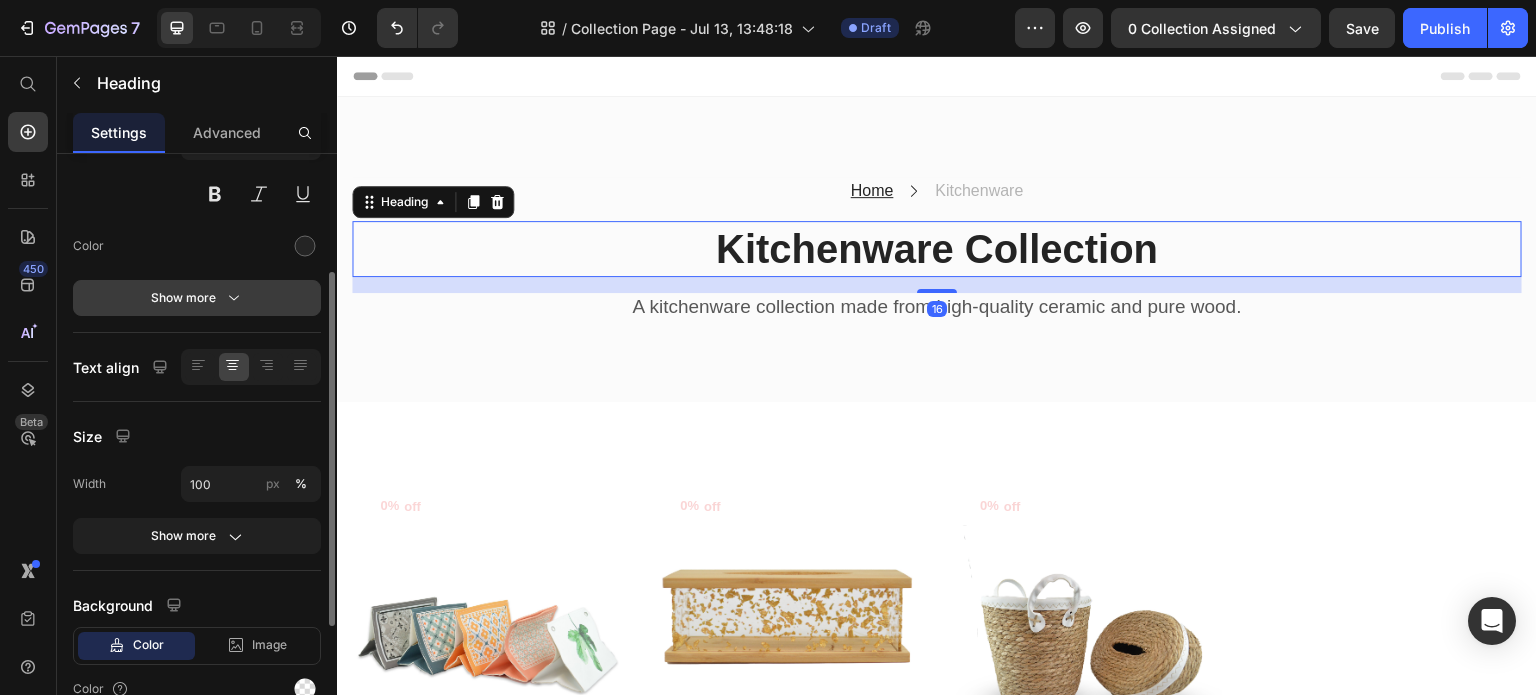 scroll, scrollTop: 0, scrollLeft: 0, axis: both 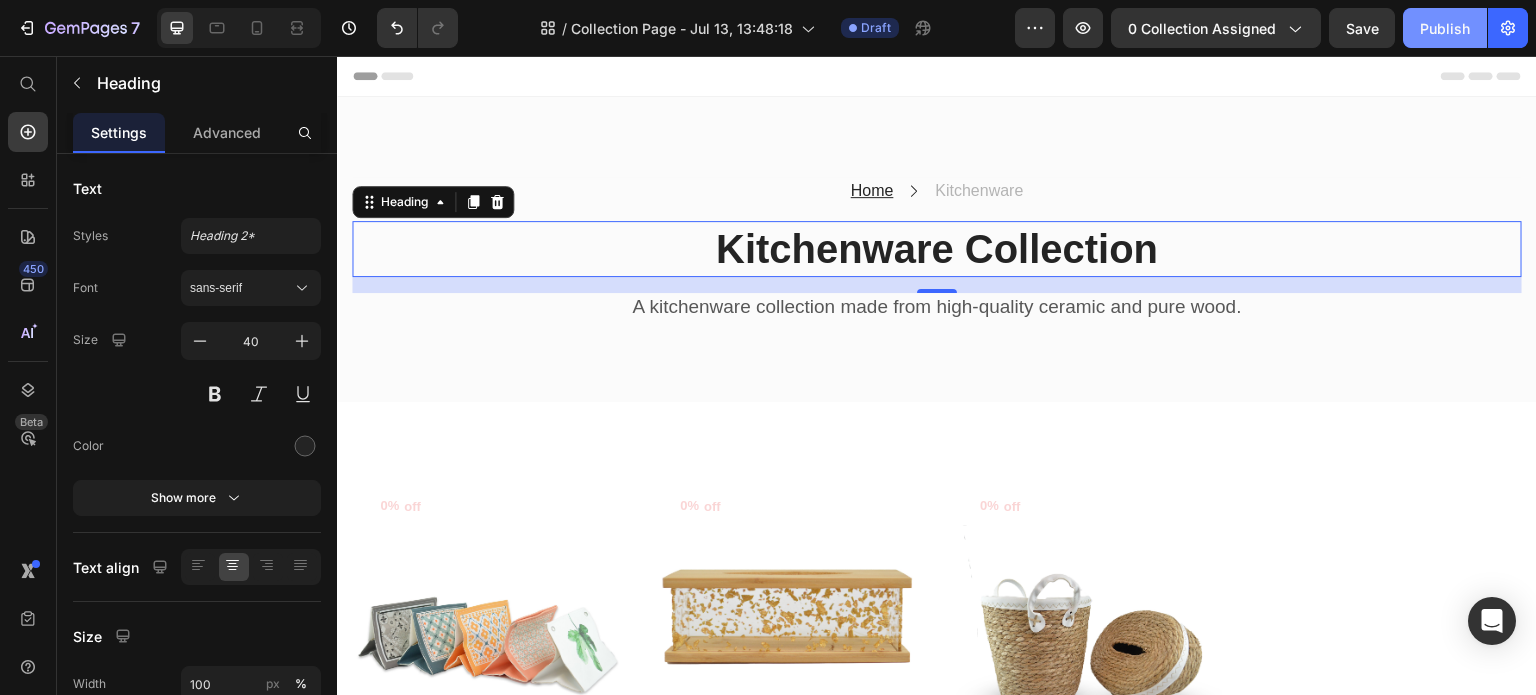click on "Publish" at bounding box center (1445, 28) 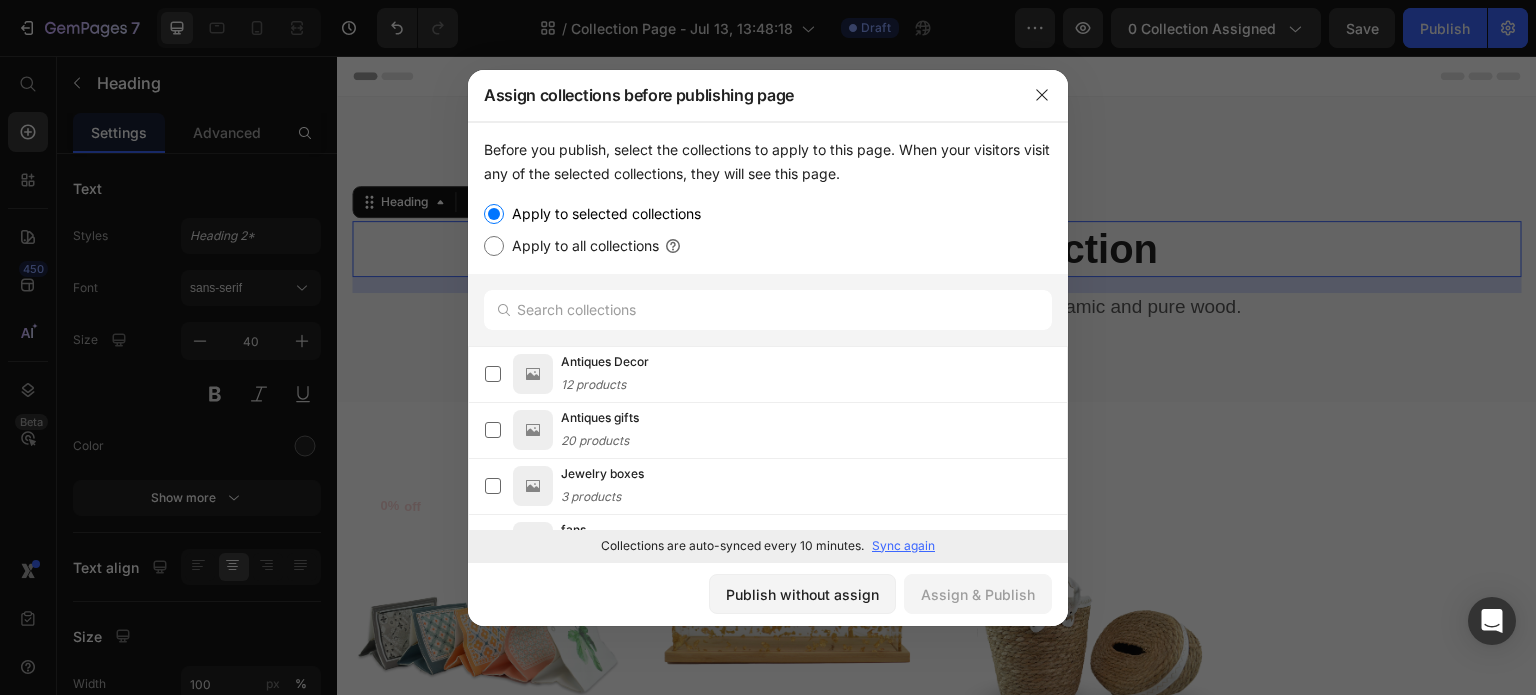 click on "Apply to all collections" at bounding box center (581, 246) 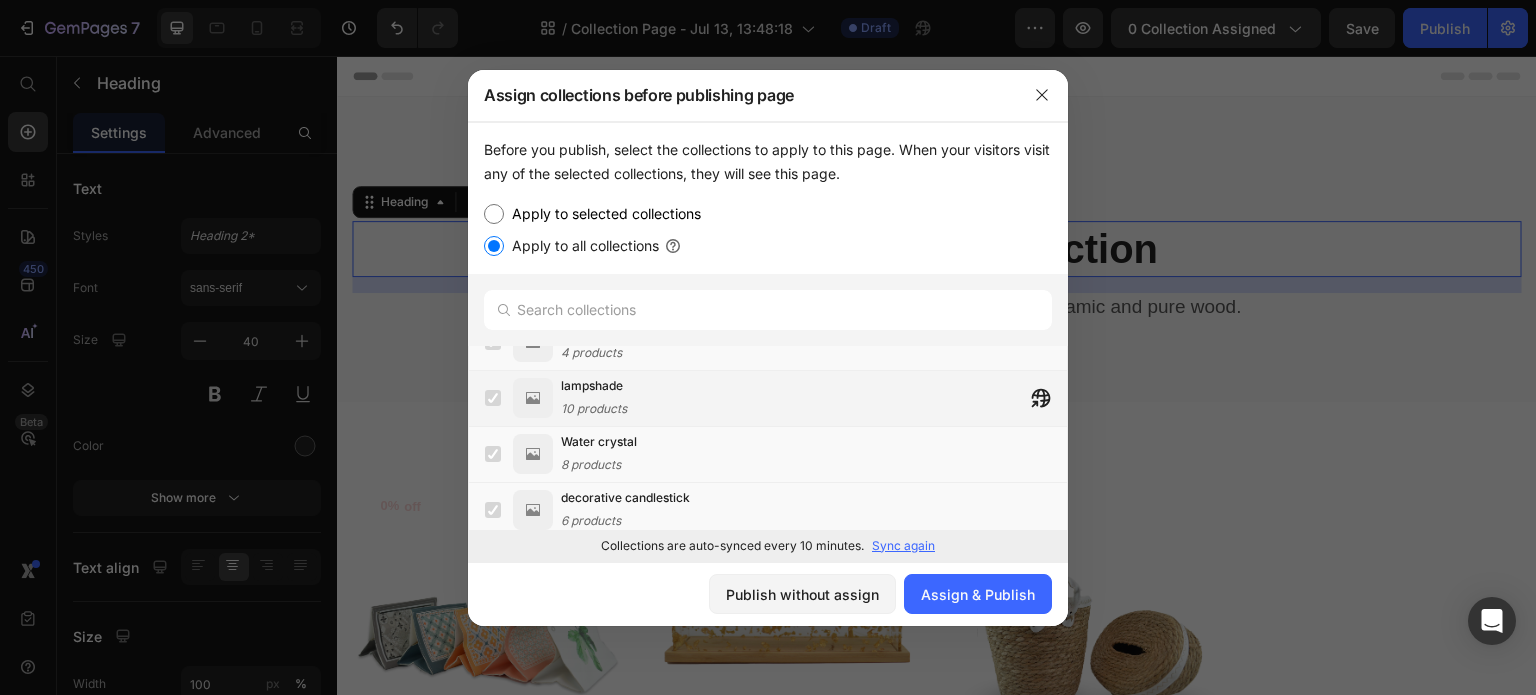 scroll, scrollTop: 543, scrollLeft: 0, axis: vertical 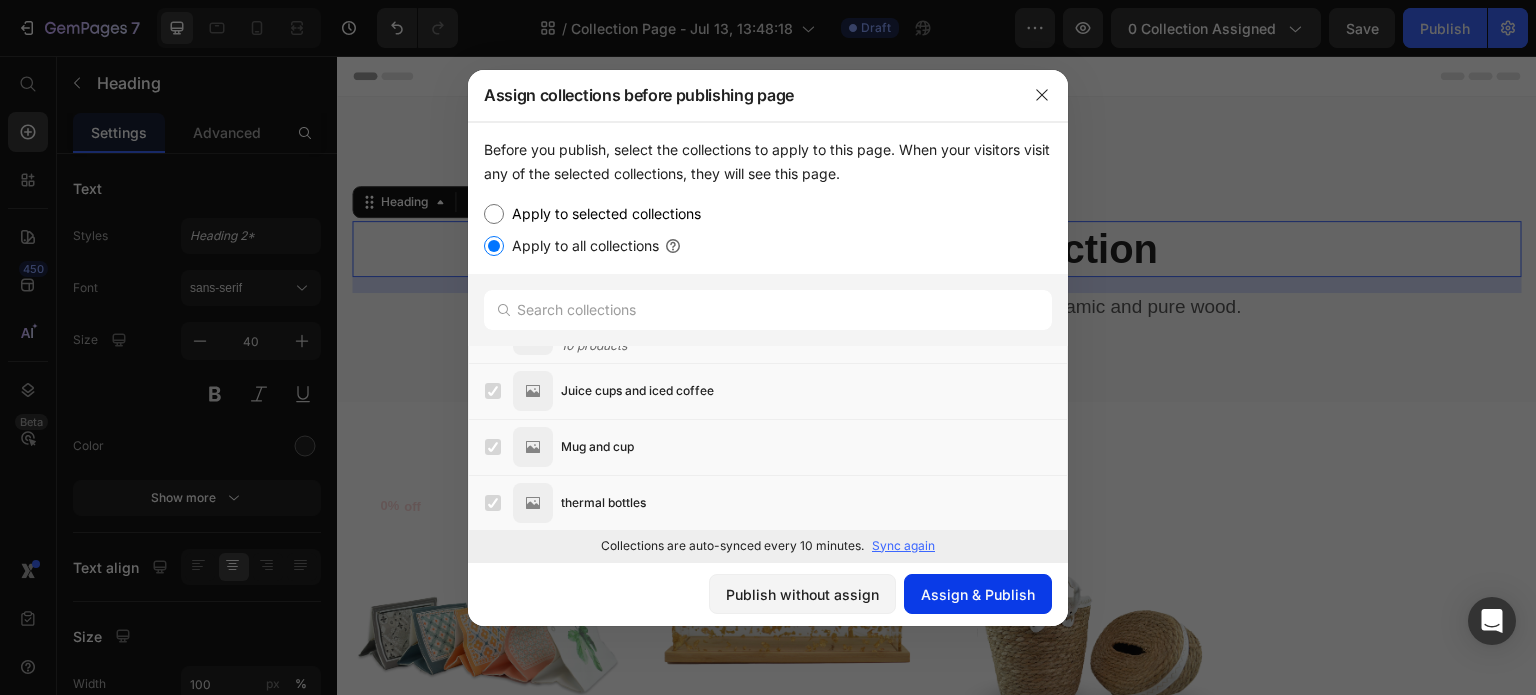 click on "Assign & Publish" at bounding box center (978, 594) 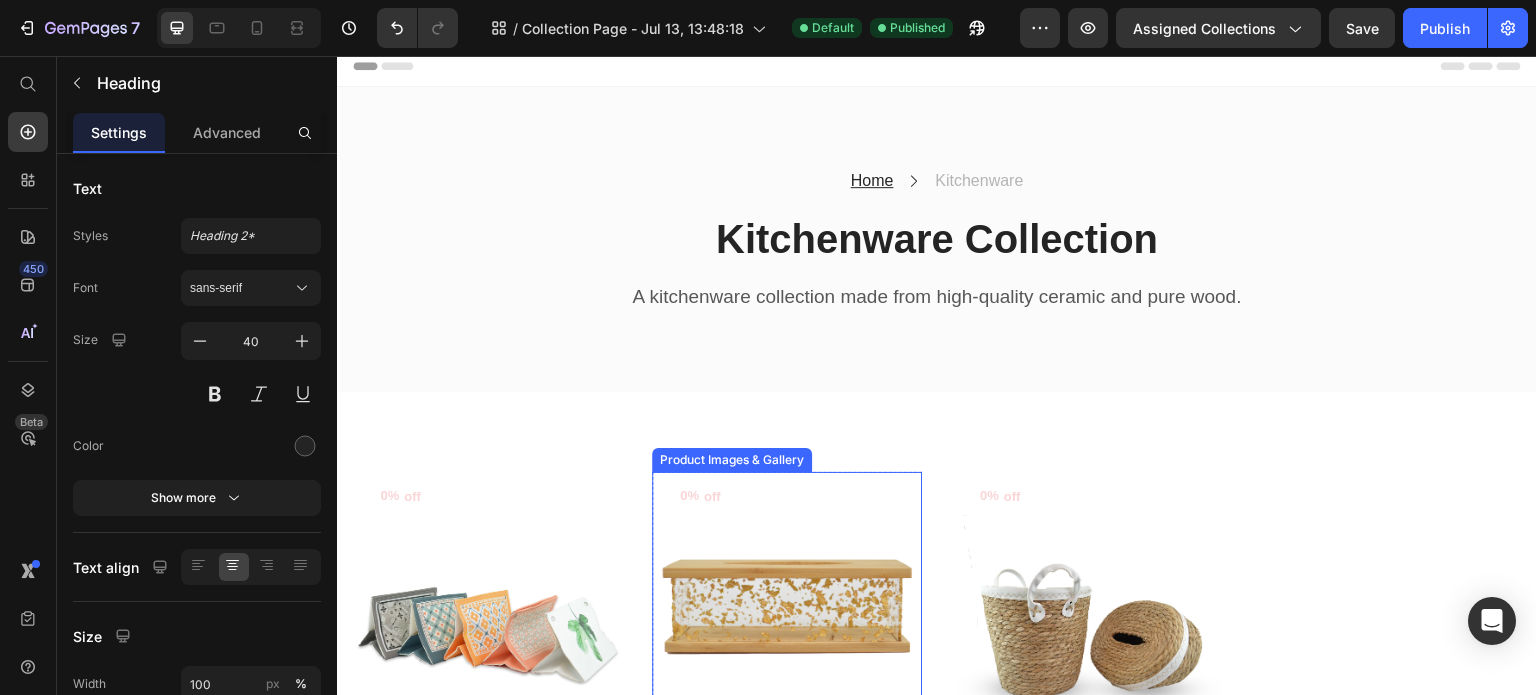 scroll, scrollTop: 0, scrollLeft: 0, axis: both 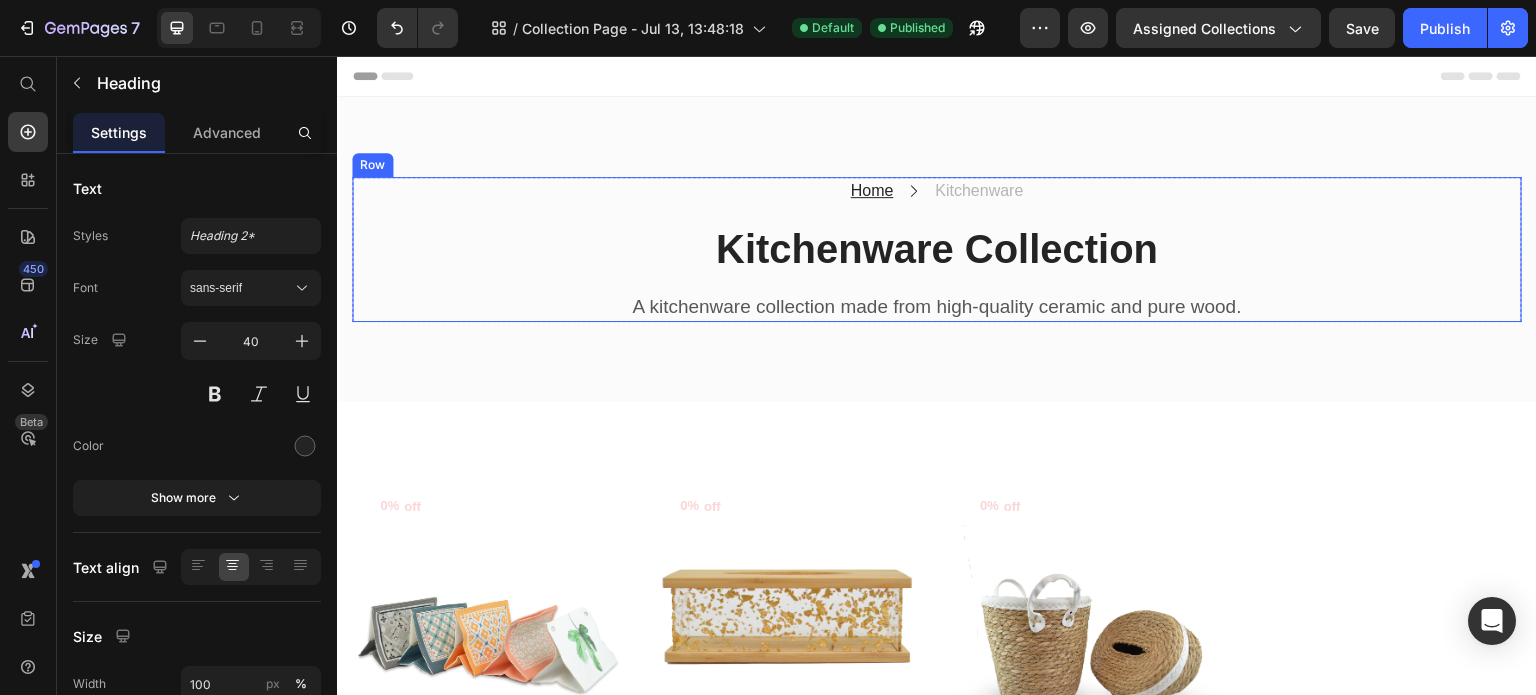 click on "Kitchenware Collection" at bounding box center (937, 249) 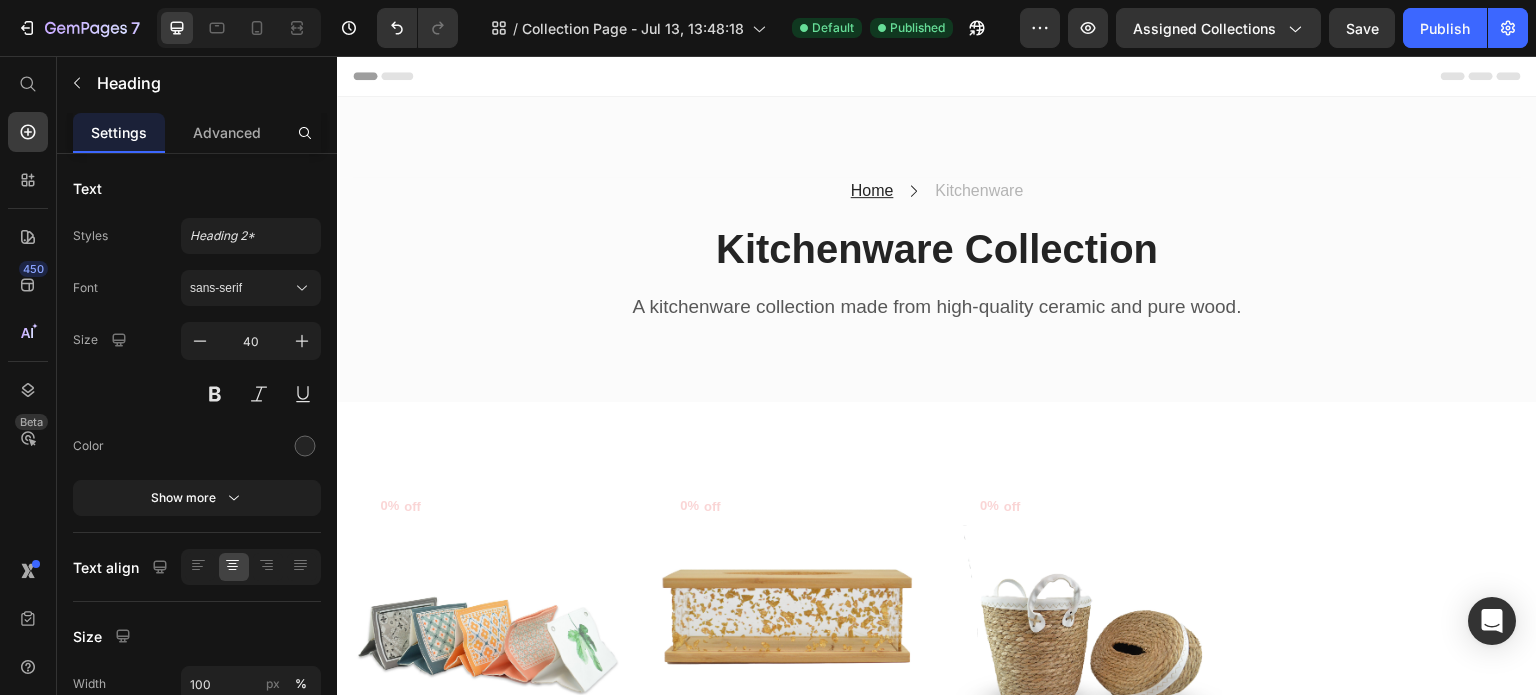 click on "Kitchenware Collection" at bounding box center (937, 249) 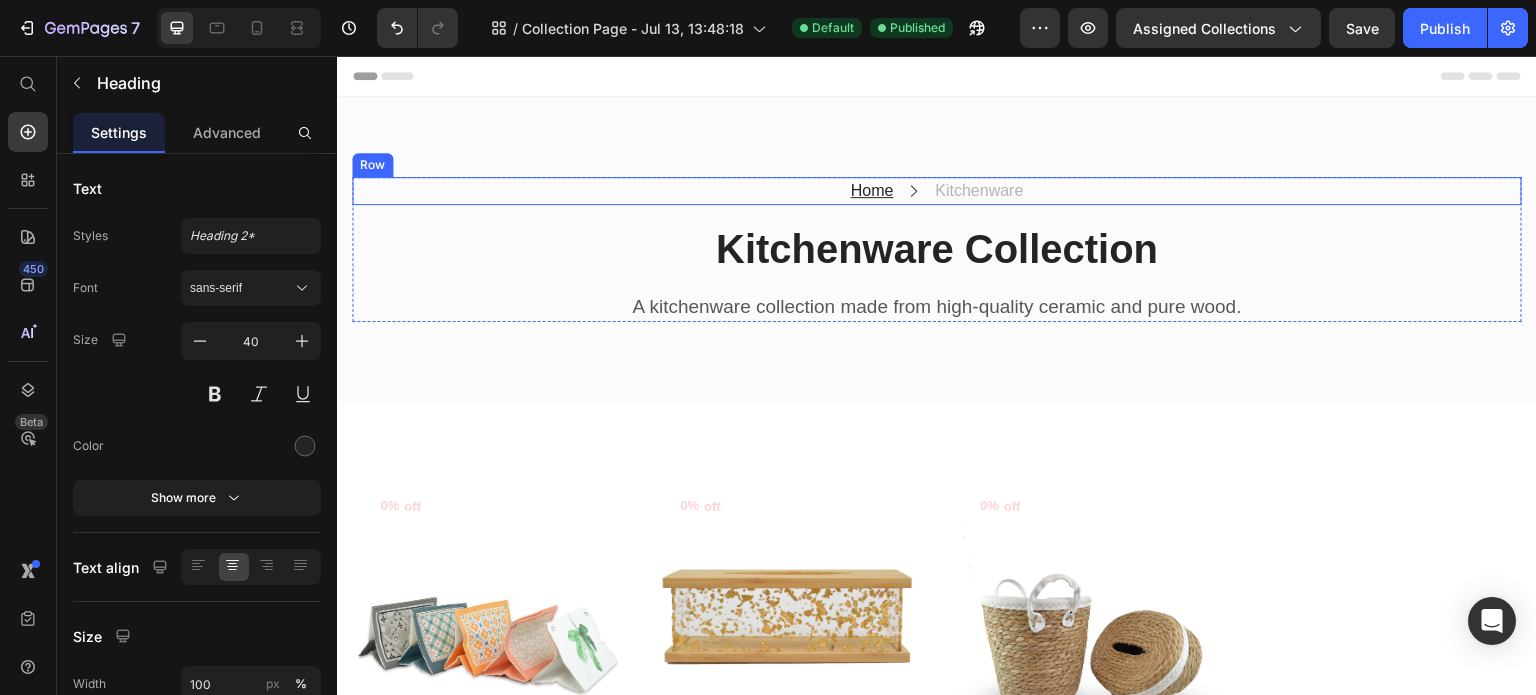 click on "Home Text block
Icon Kitchenware Text block Row" at bounding box center [937, 191] 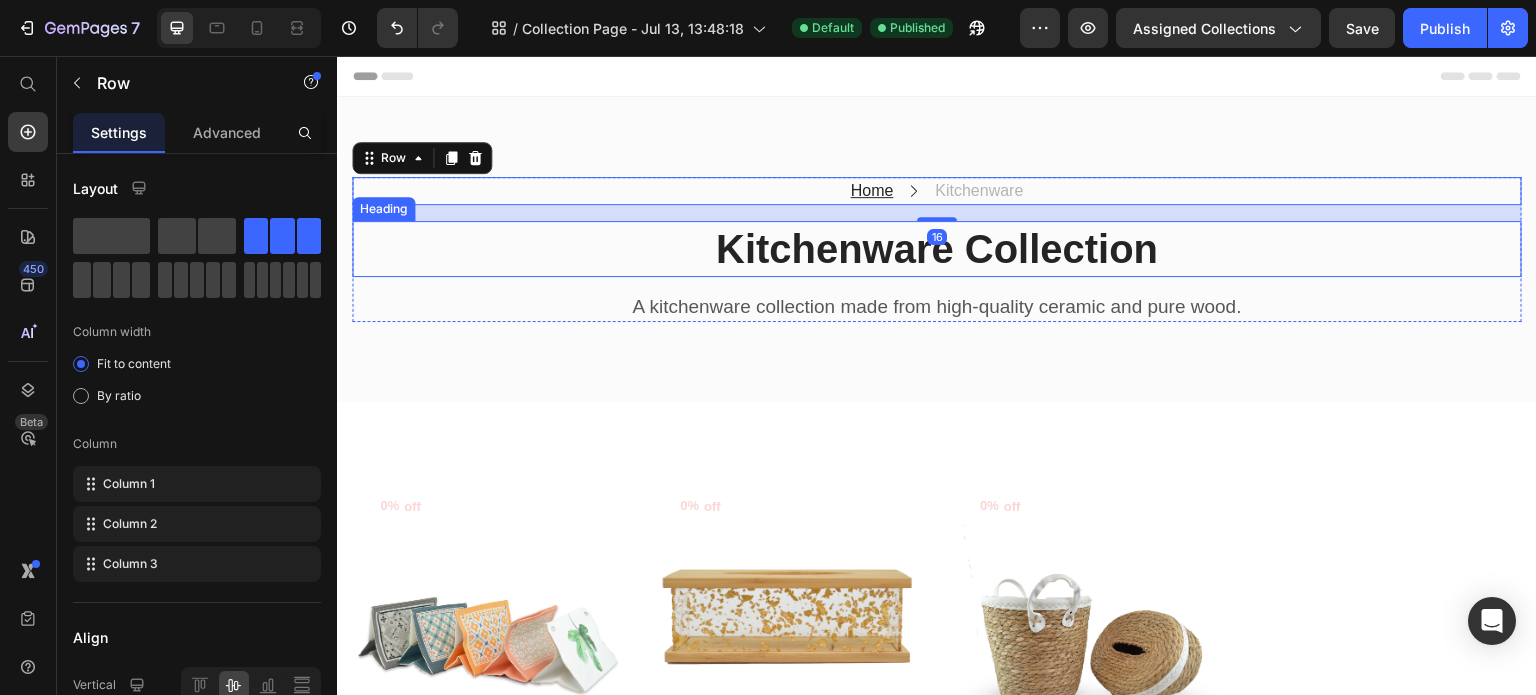 click on "Kitchenware Collection" at bounding box center [937, 249] 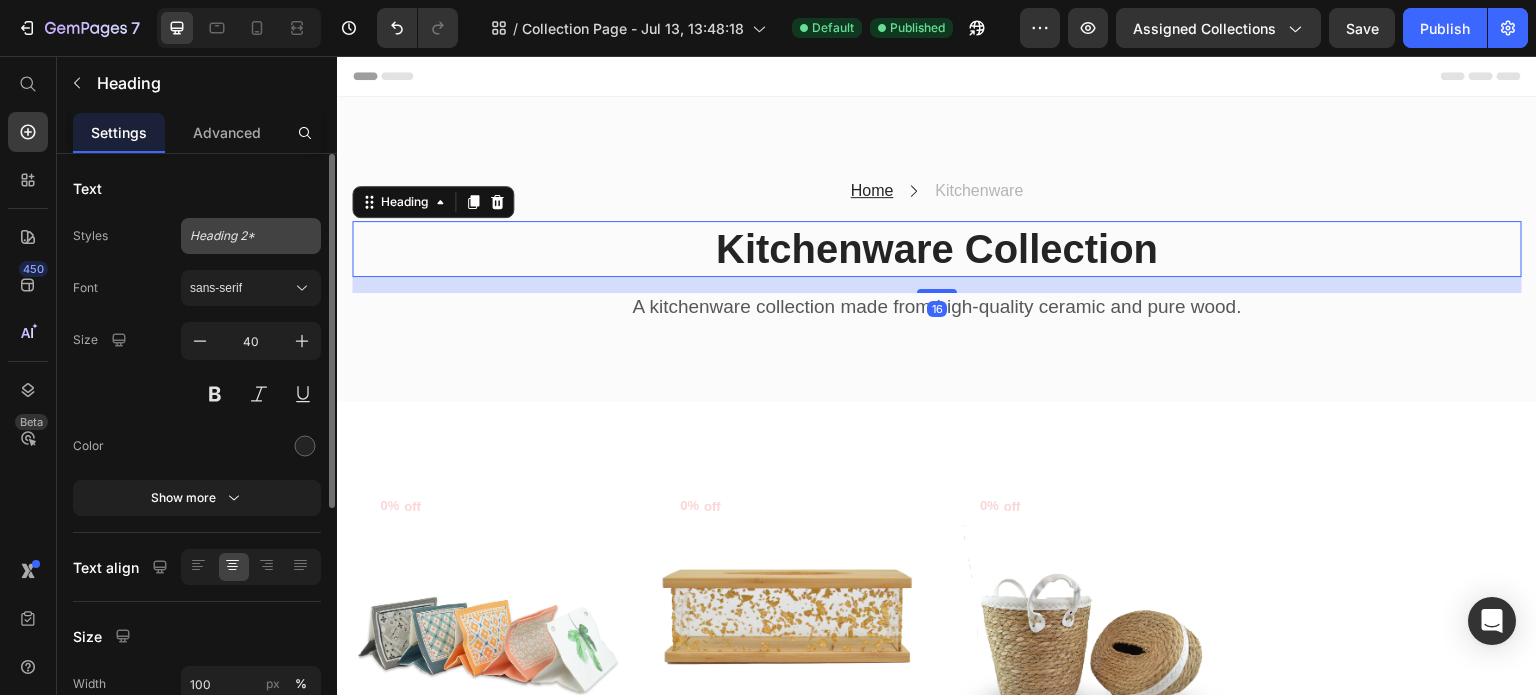 click on "Heading 2*" at bounding box center [251, 236] 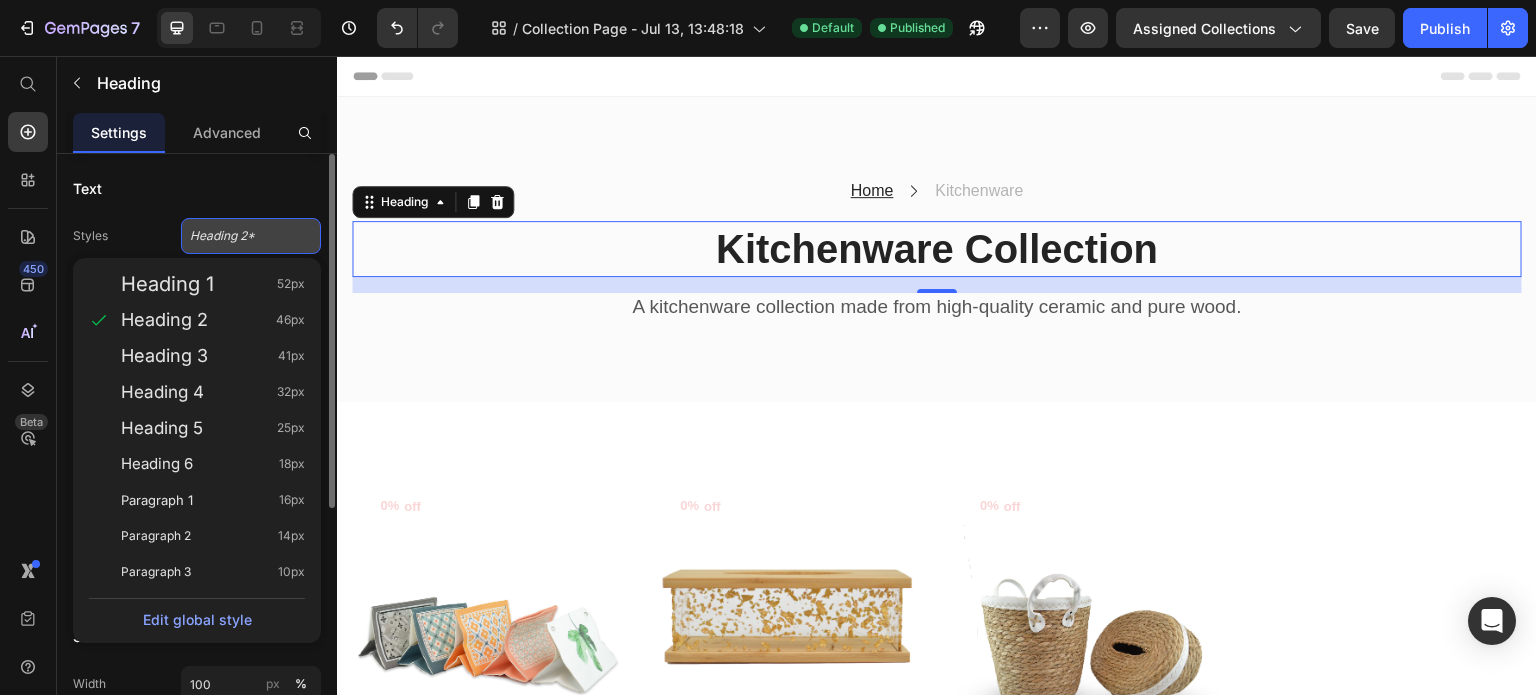 click on "Heading 2*" at bounding box center [239, 236] 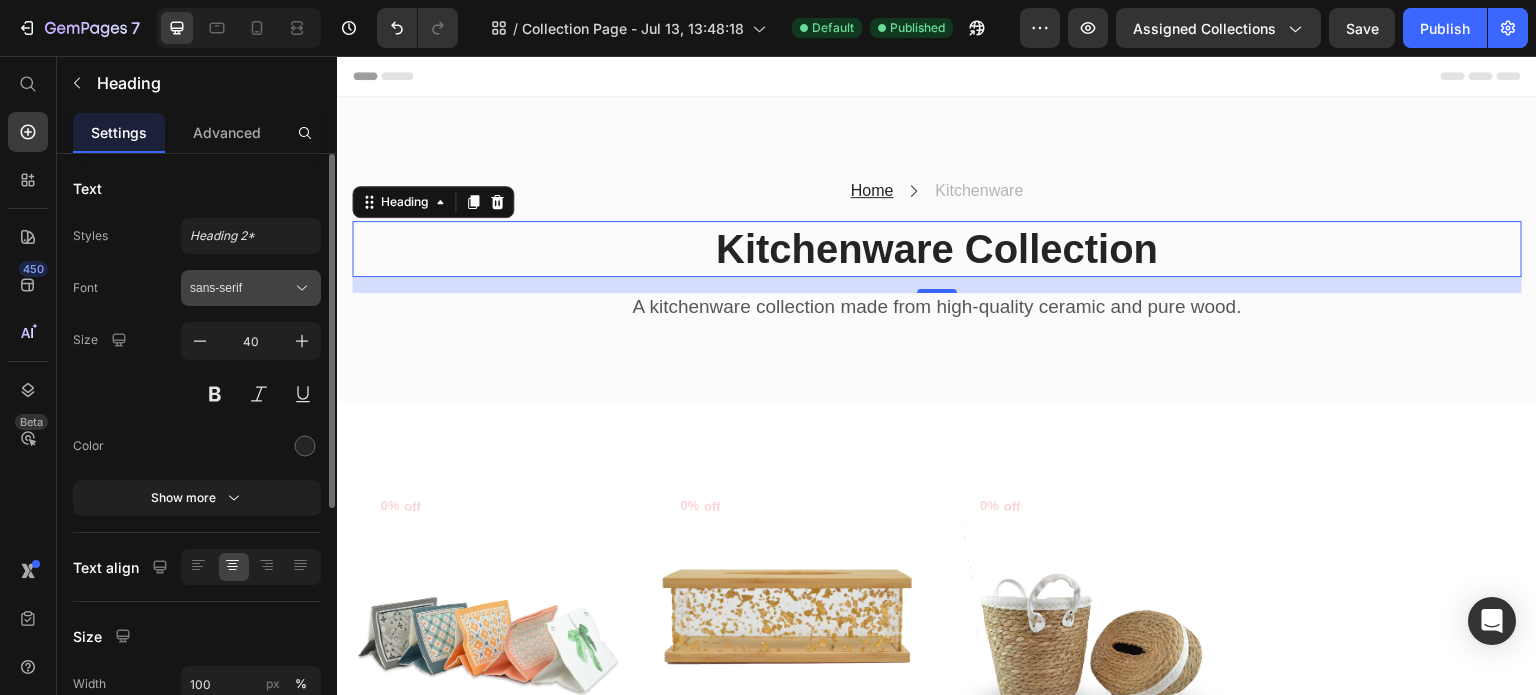 click on "sans-serif" at bounding box center [251, 288] 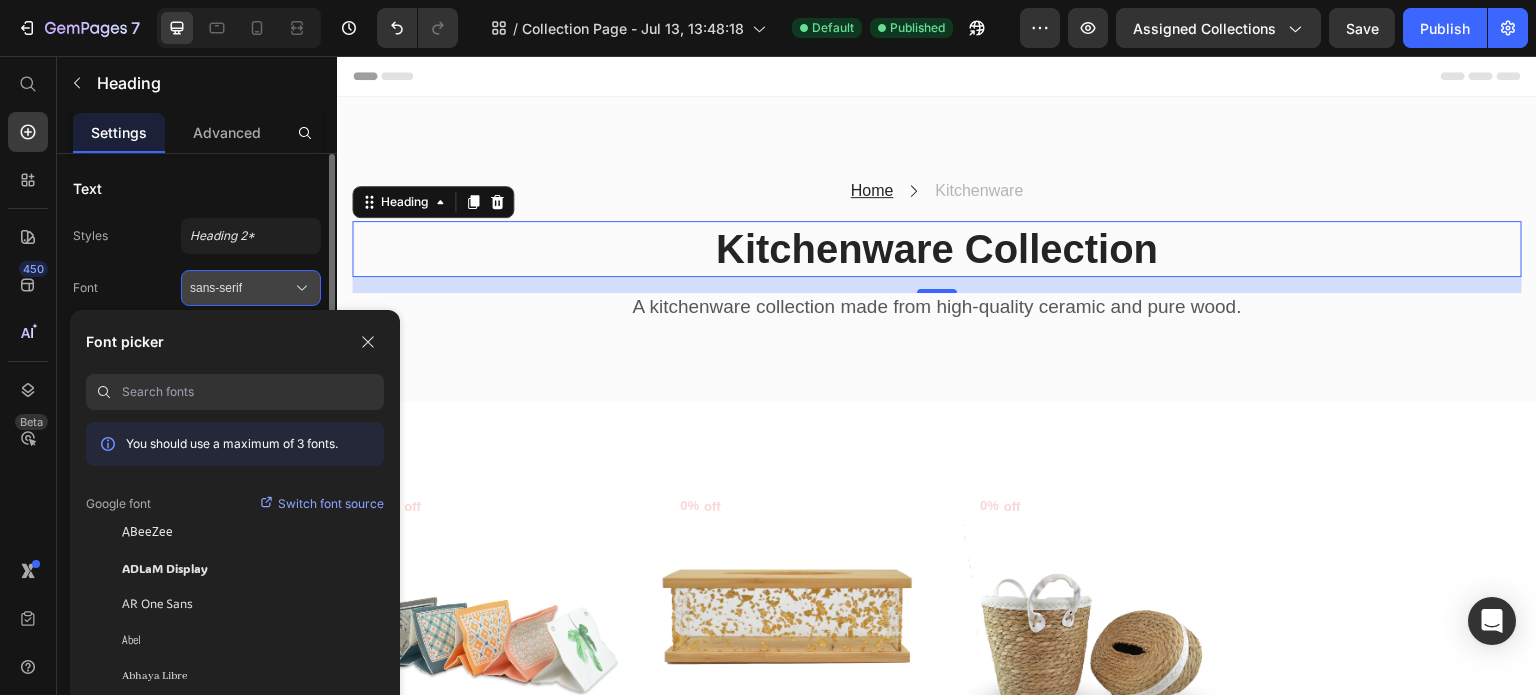 click on "sans-serif" at bounding box center (251, 288) 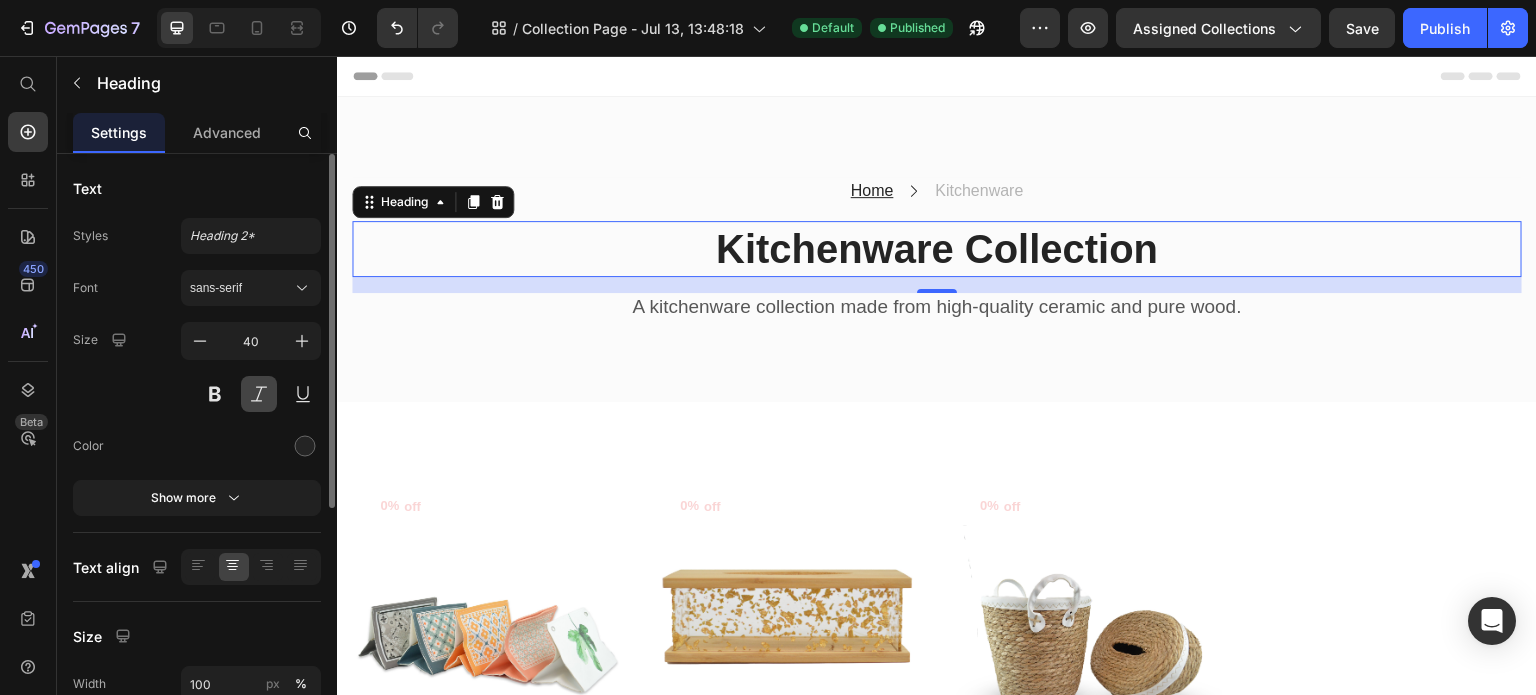 scroll, scrollTop: 200, scrollLeft: 0, axis: vertical 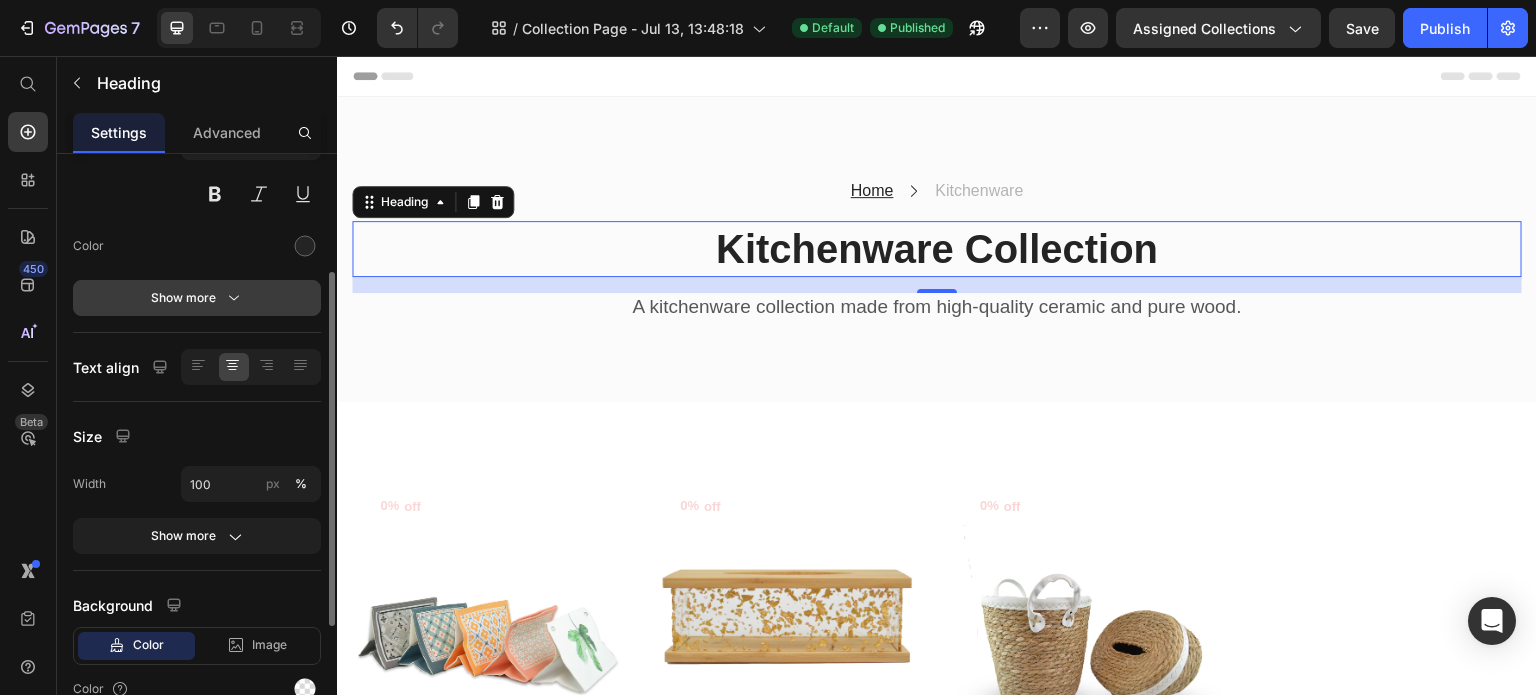 click 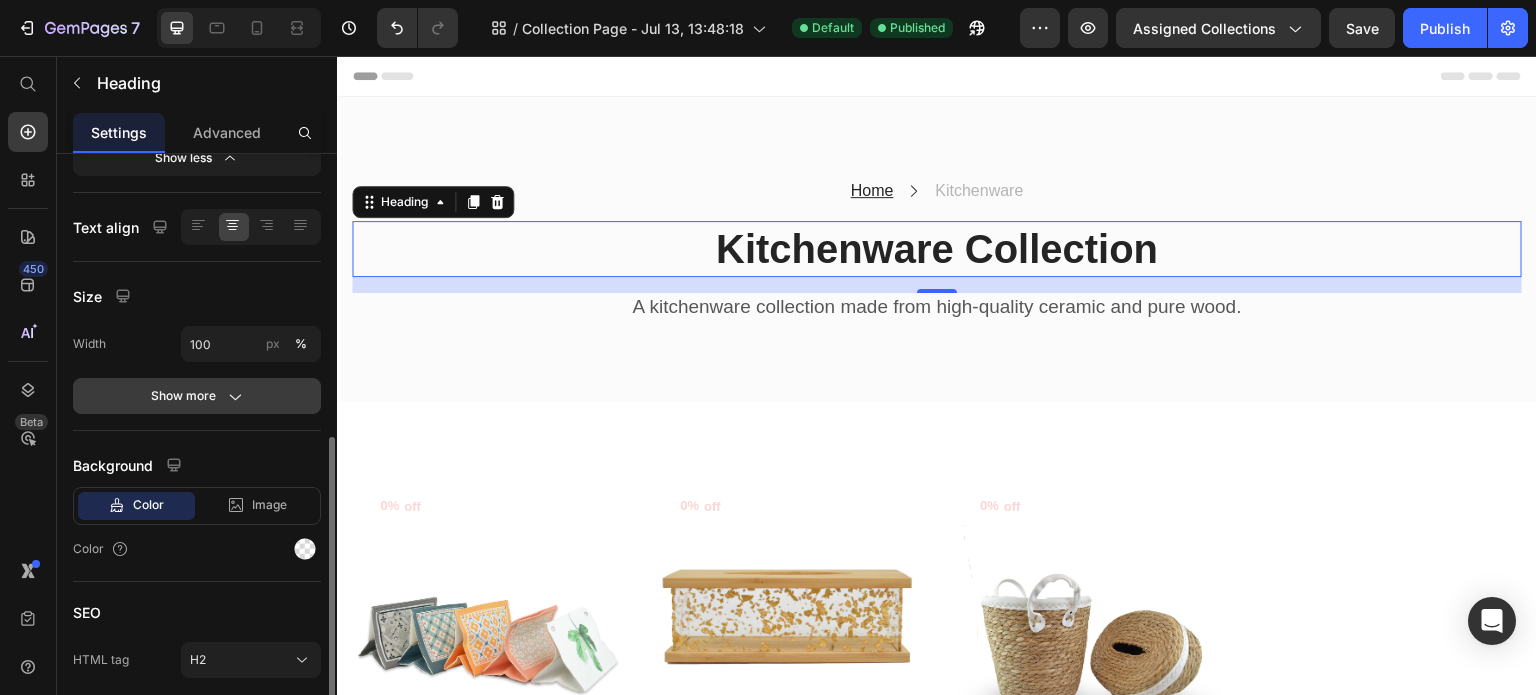 scroll, scrollTop: 671, scrollLeft: 0, axis: vertical 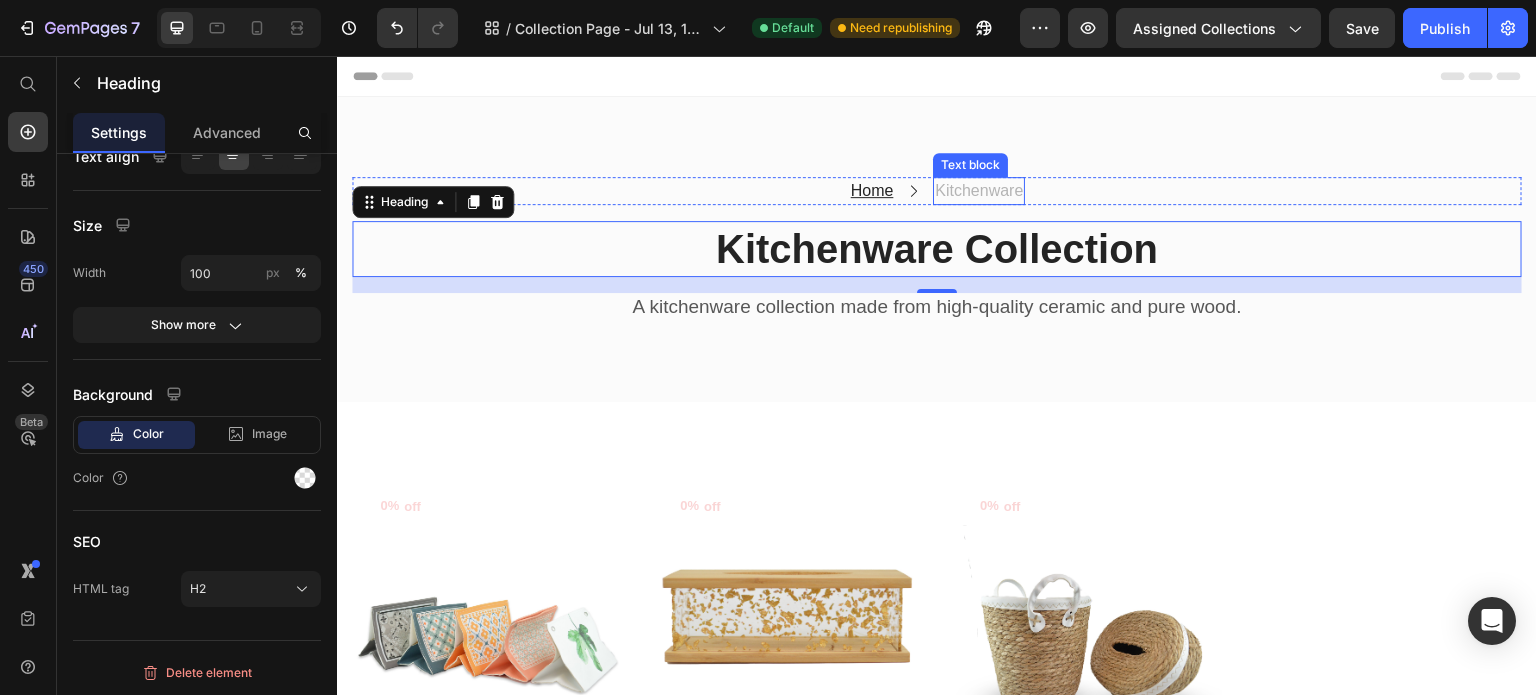 click on "Kitchenware" at bounding box center [979, 191] 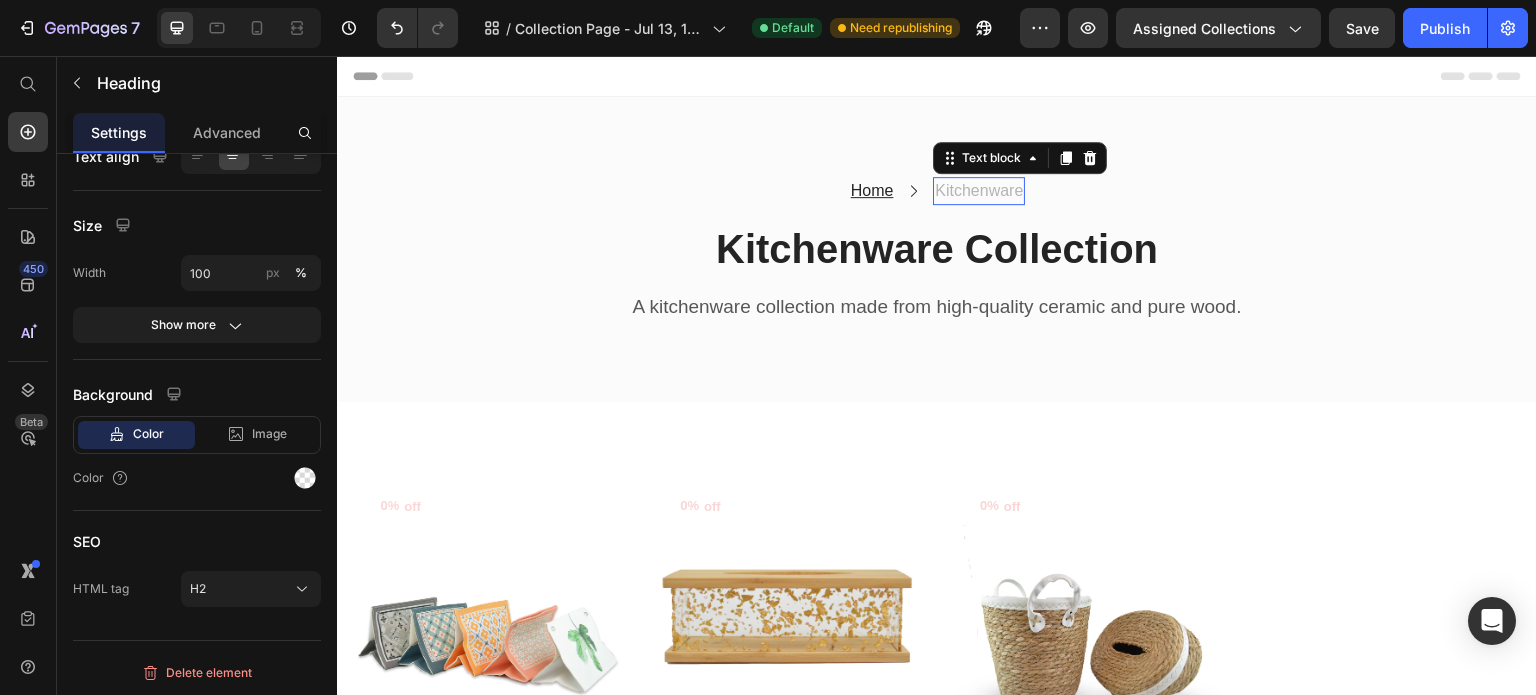 scroll, scrollTop: 0, scrollLeft: 0, axis: both 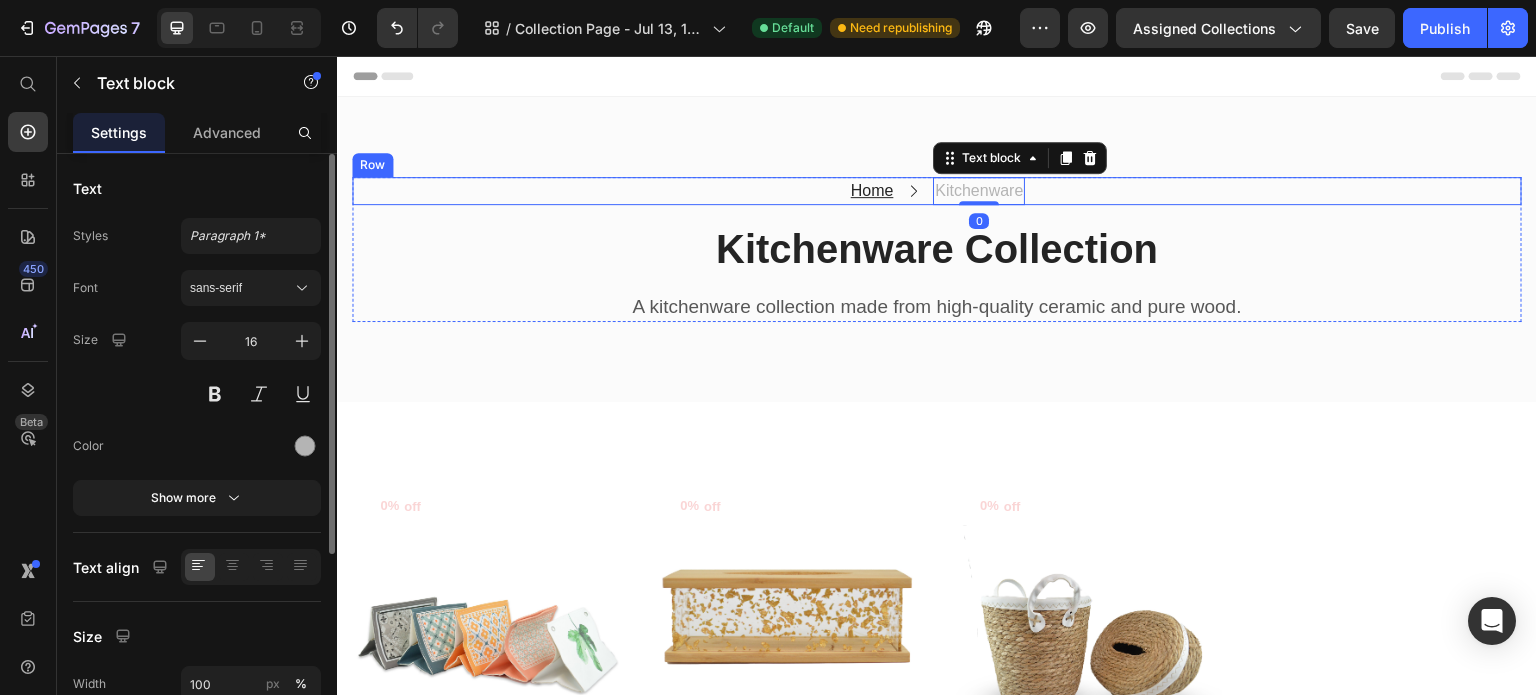 click on "Home Text block
Icon Kitchenware Text block   0 Row" at bounding box center (937, 191) 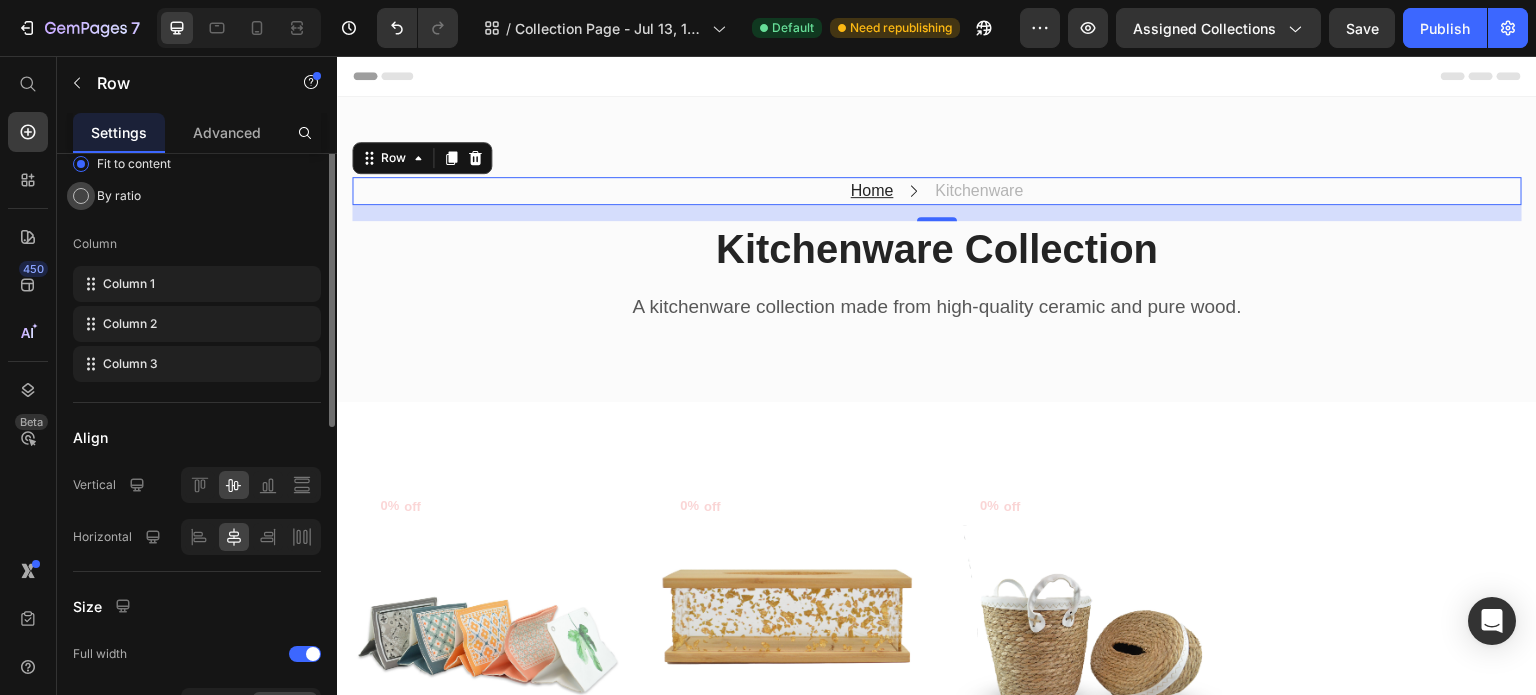 scroll, scrollTop: 100, scrollLeft: 0, axis: vertical 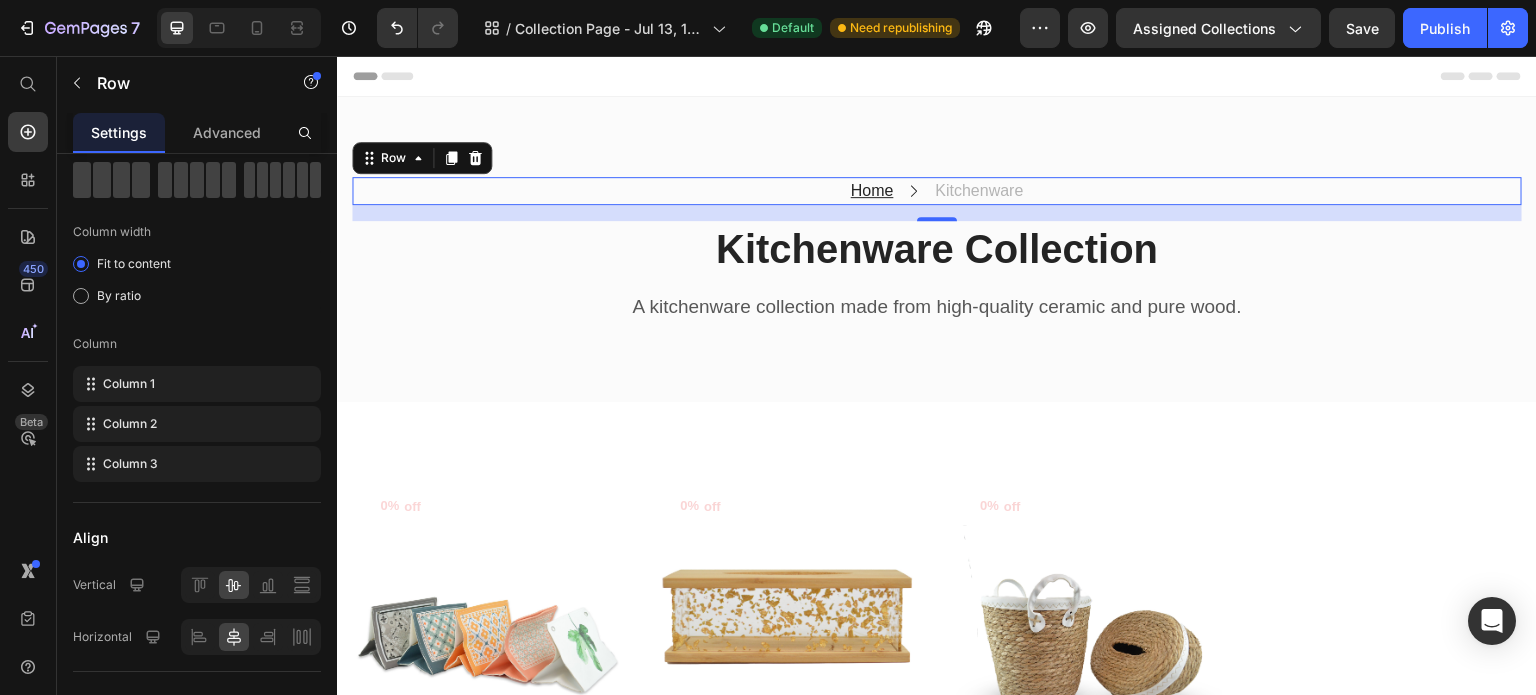 click on "Row" at bounding box center (422, 158) 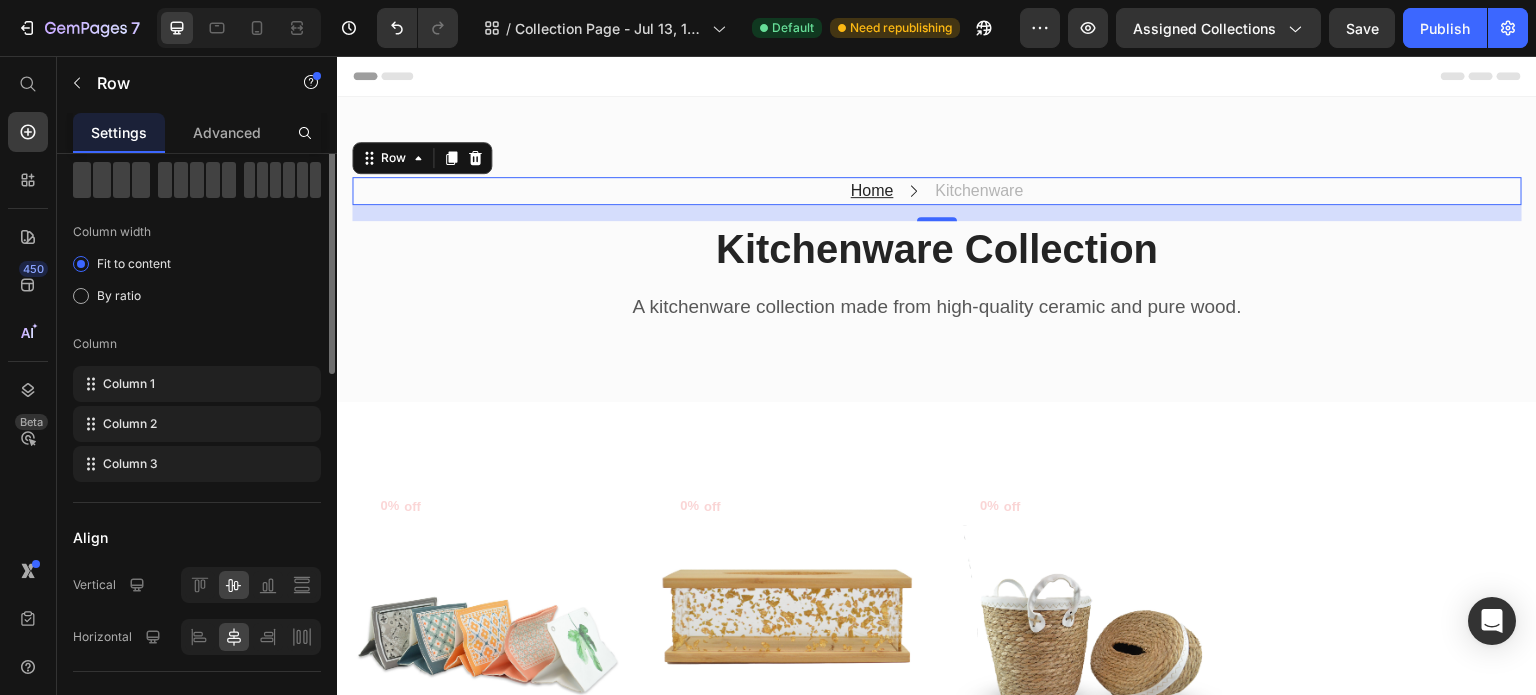 scroll, scrollTop: 0, scrollLeft: 0, axis: both 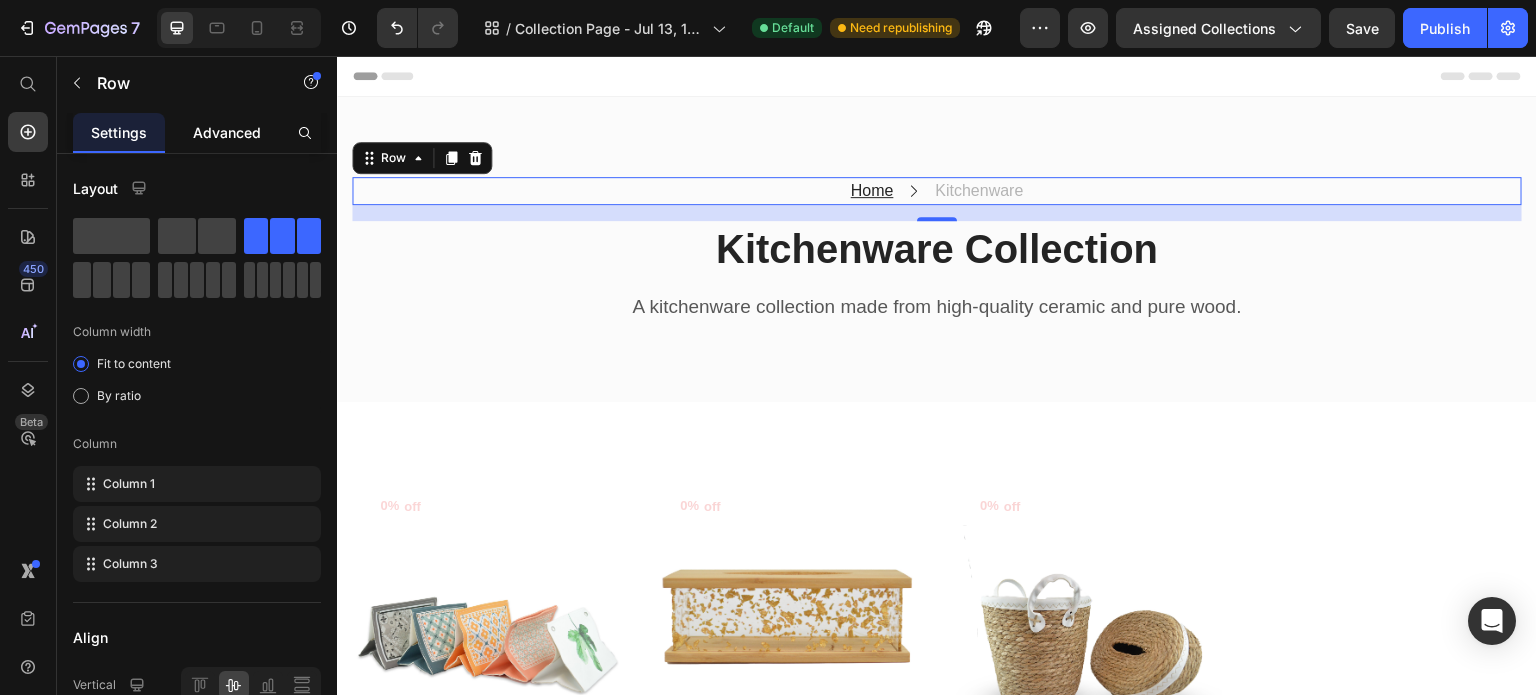 click on "Advanced" at bounding box center (227, 132) 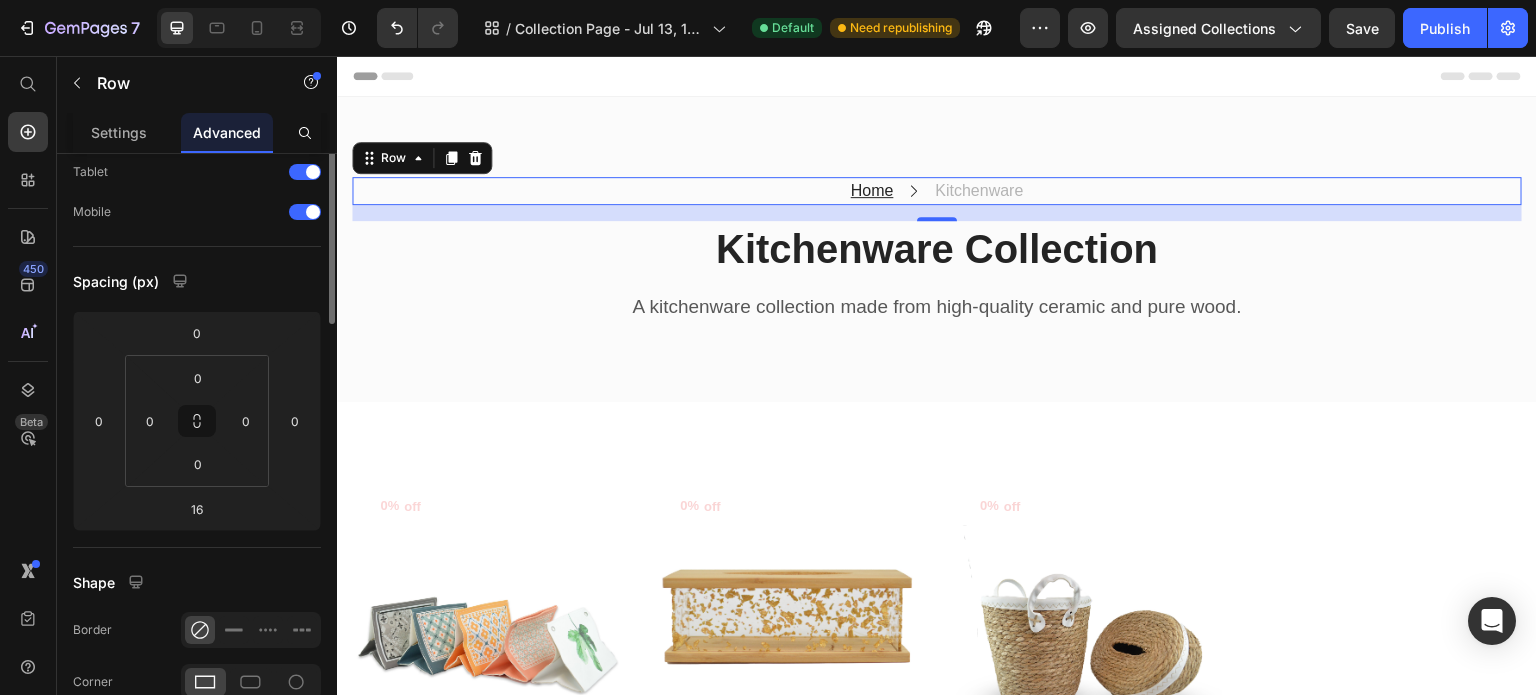 scroll, scrollTop: 0, scrollLeft: 0, axis: both 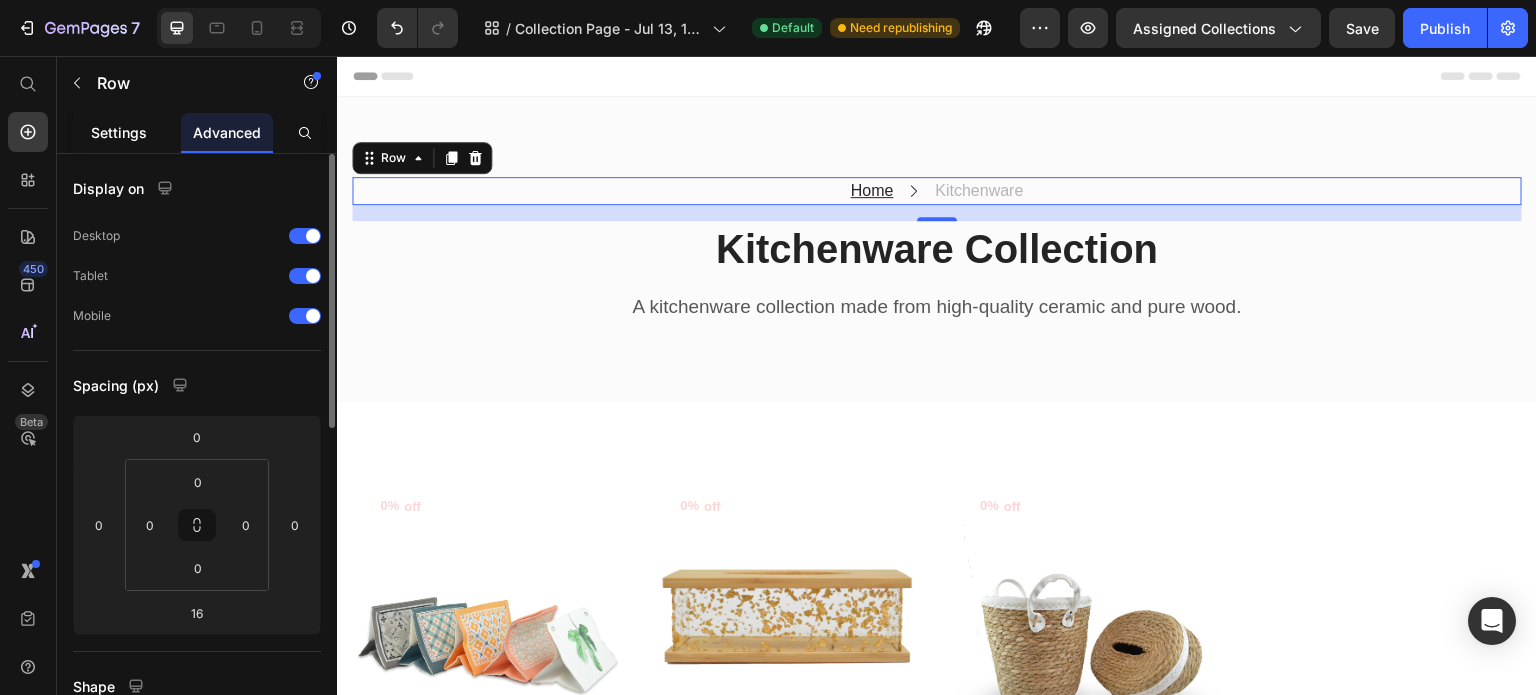 click on "Settings" at bounding box center (119, 132) 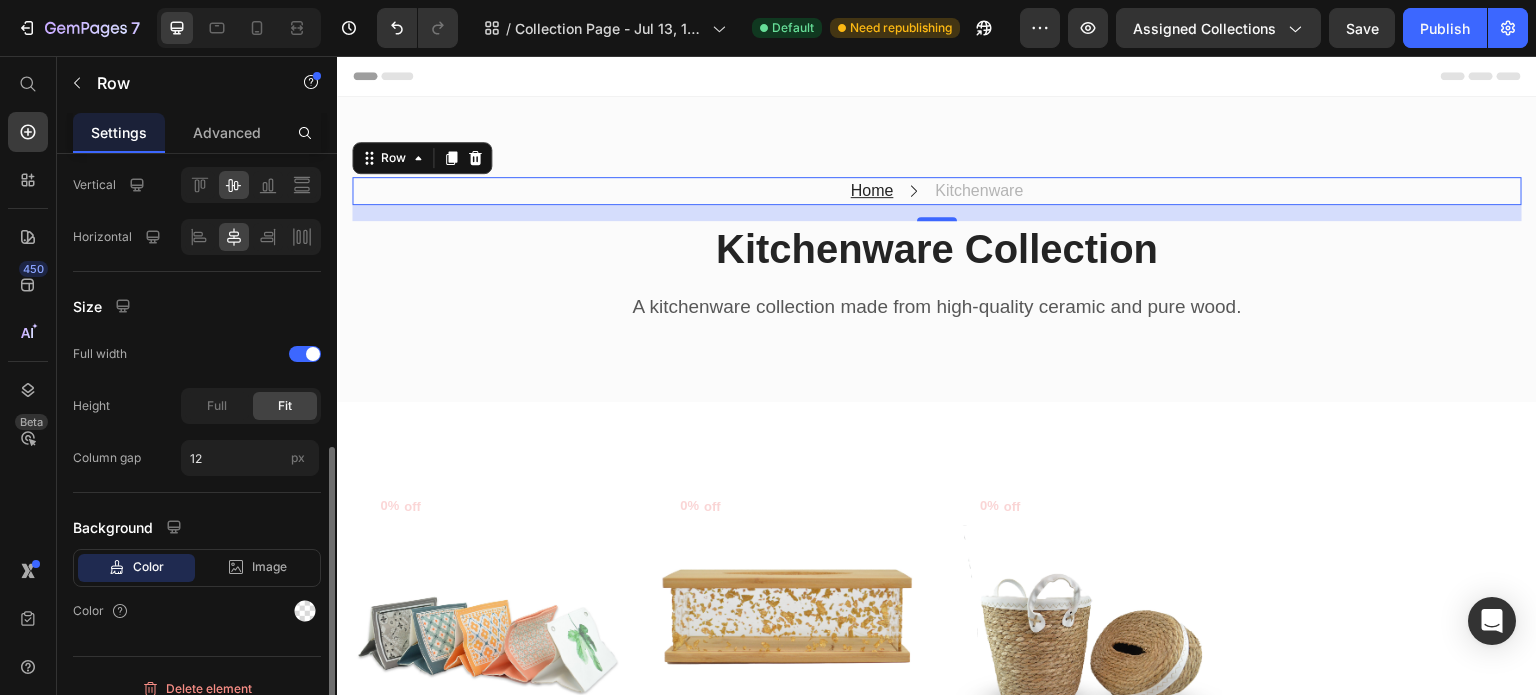 scroll, scrollTop: 516, scrollLeft: 0, axis: vertical 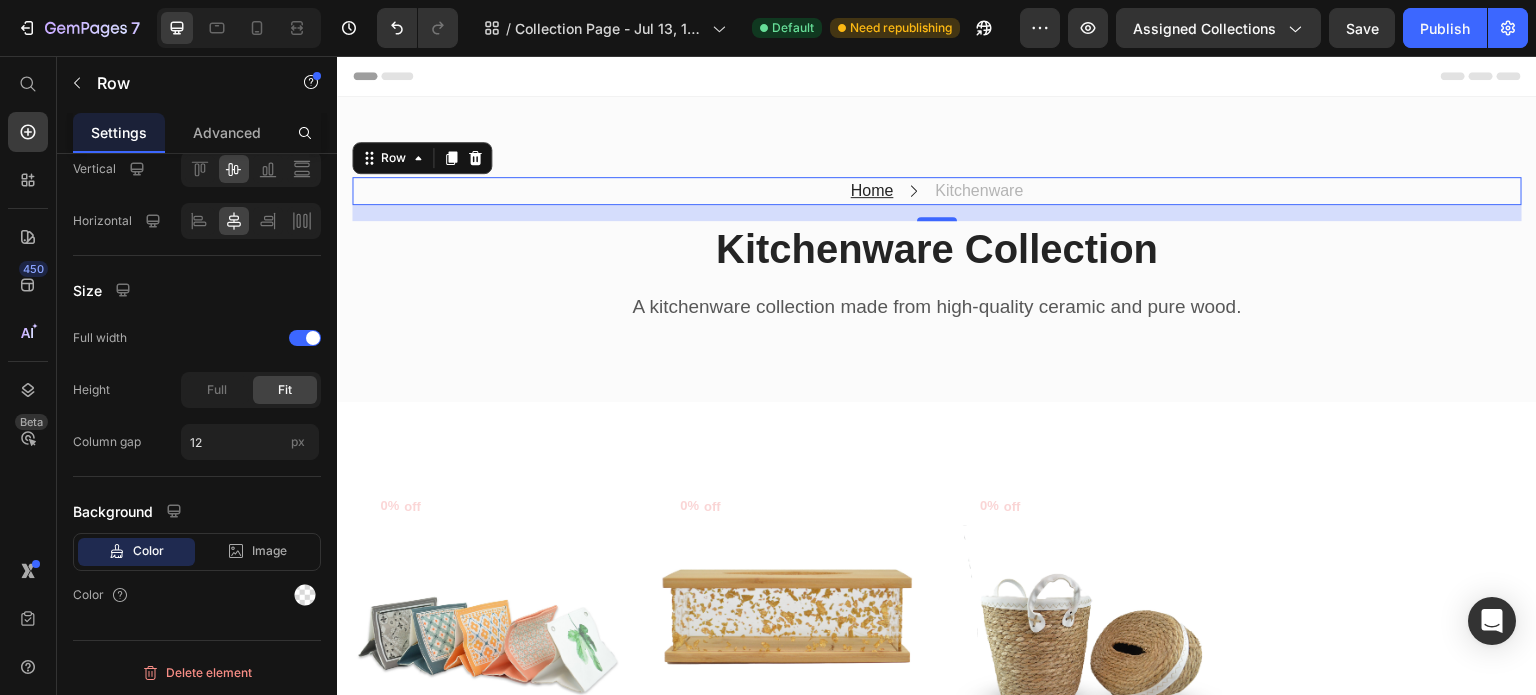 click on "Home Text block
Icon Kitchenware Text block Row   16" at bounding box center [937, 191] 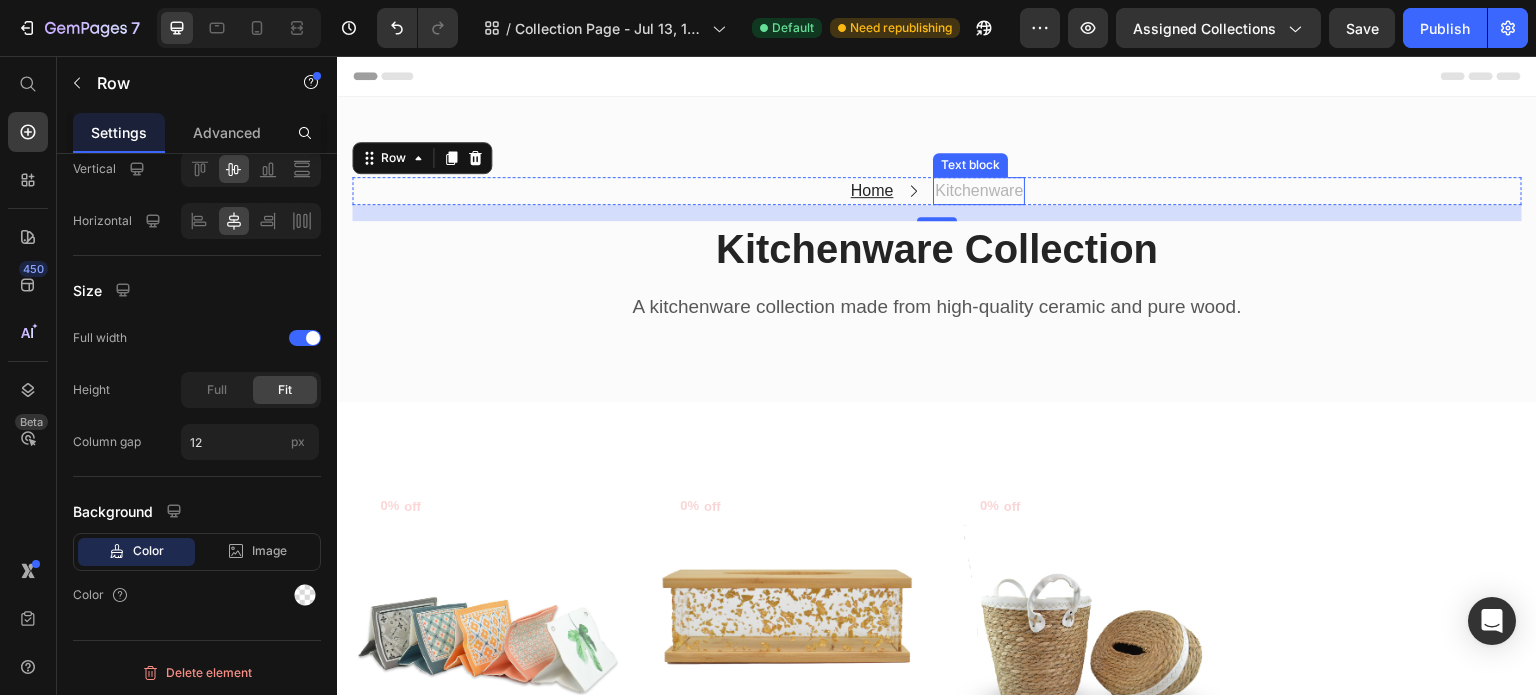 click on "Kitchenware" at bounding box center [979, 191] 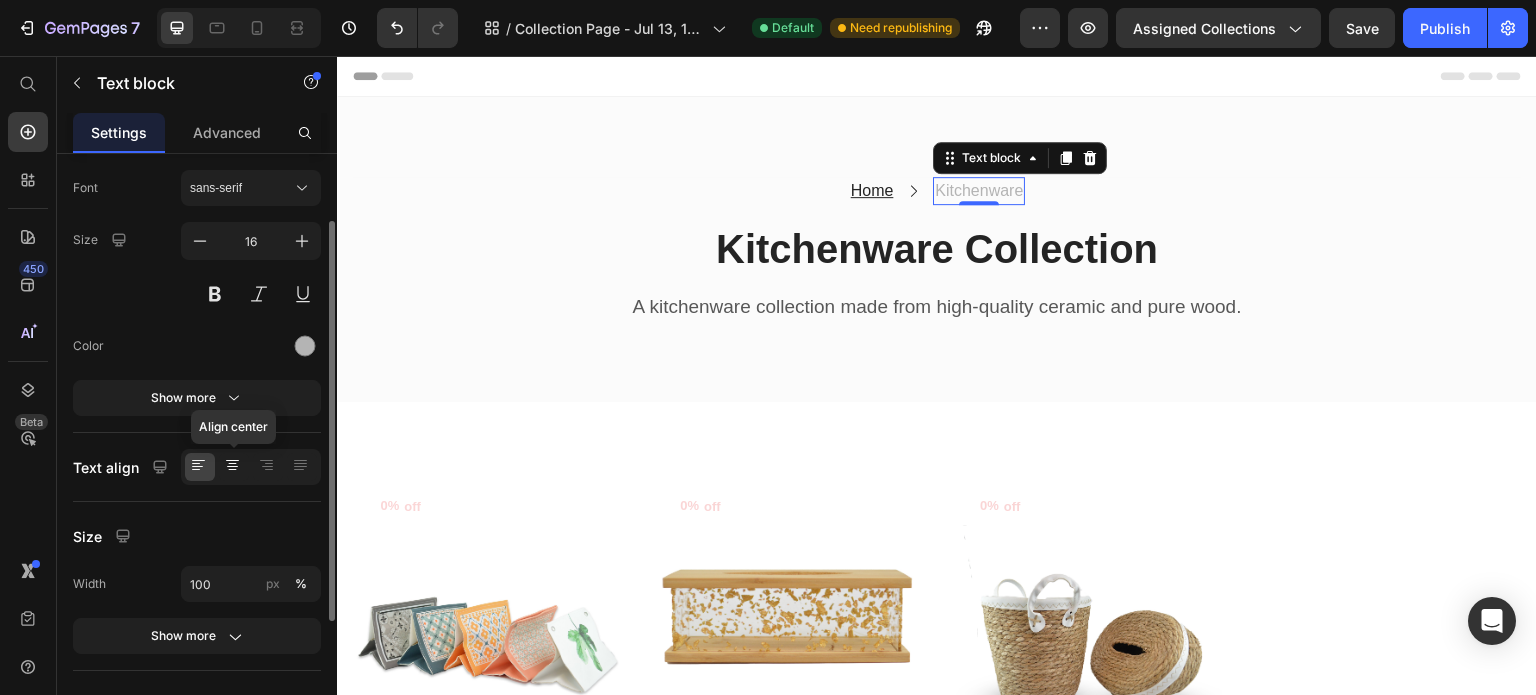 scroll, scrollTop: 294, scrollLeft: 0, axis: vertical 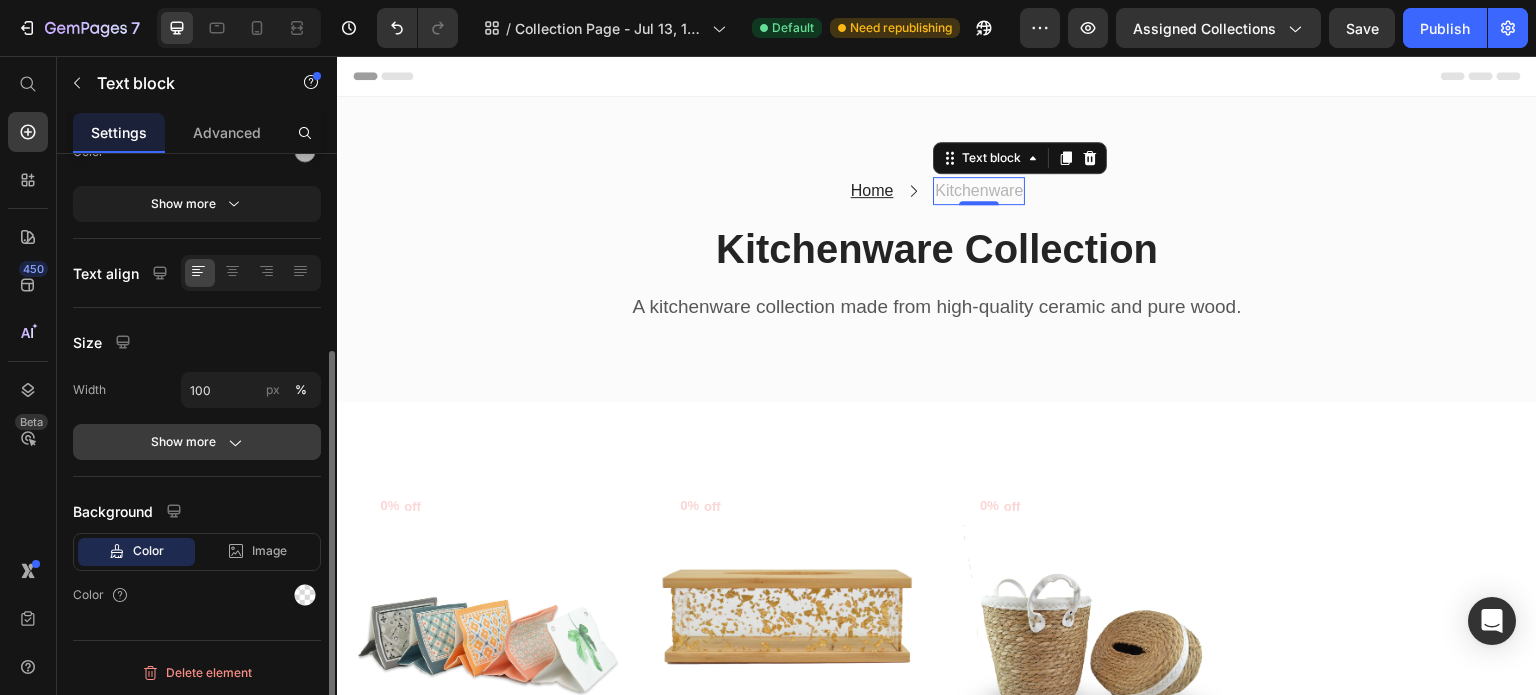 click on "Show more" 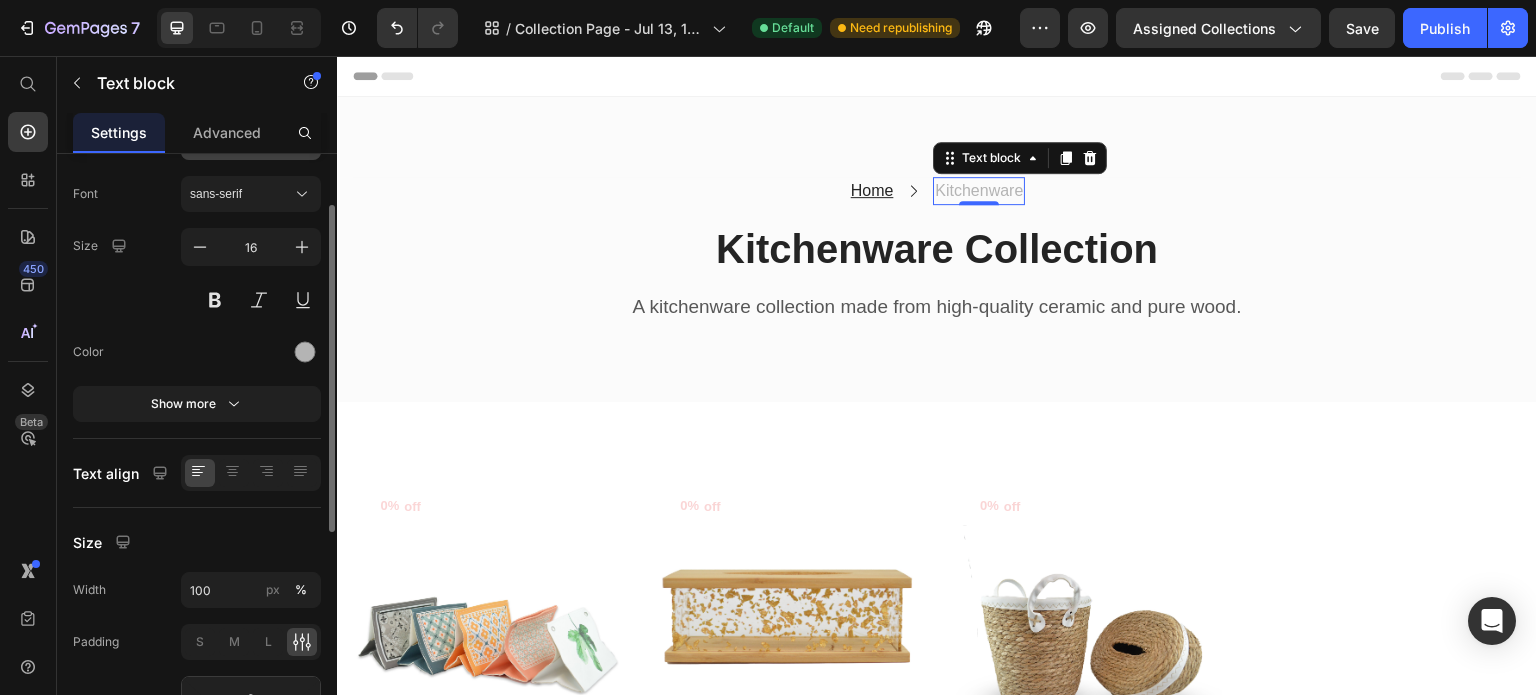 scroll, scrollTop: 0, scrollLeft: 0, axis: both 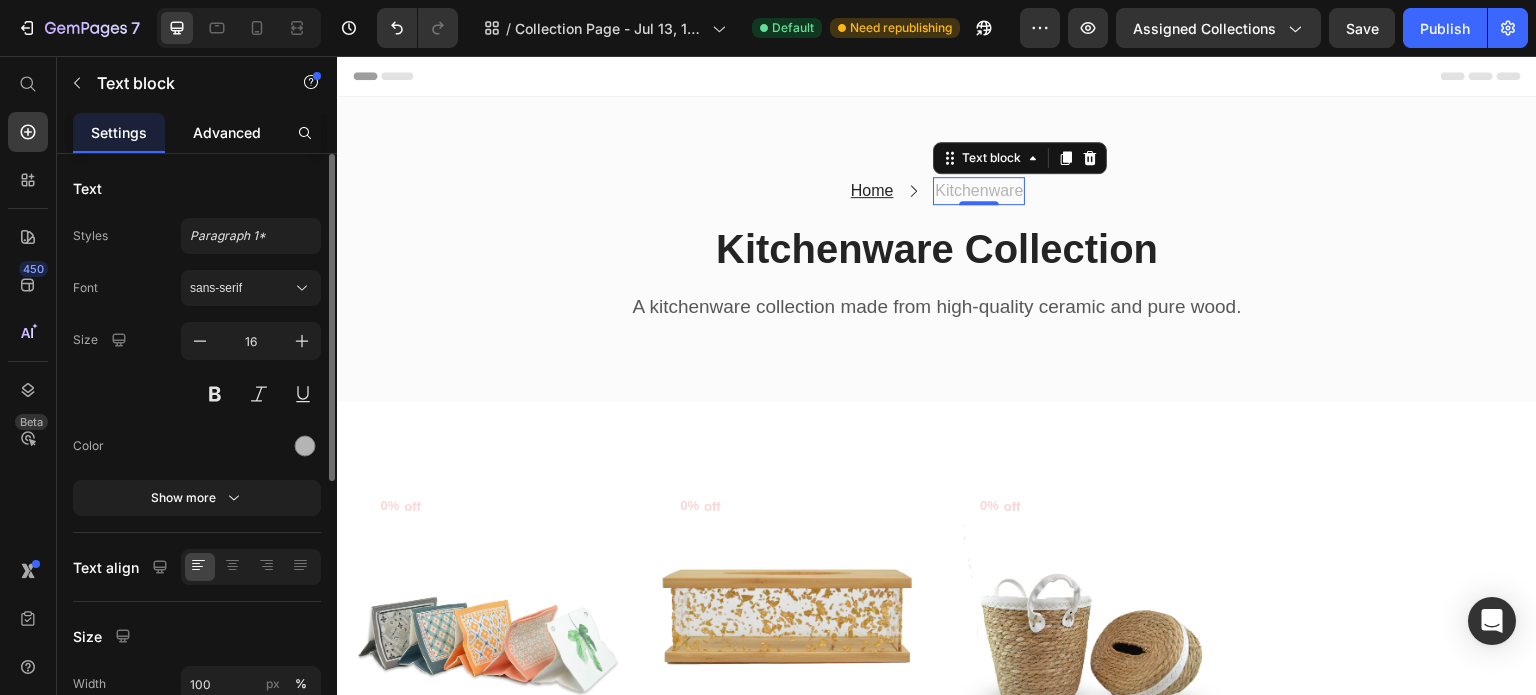 click on "Advanced" at bounding box center [227, 132] 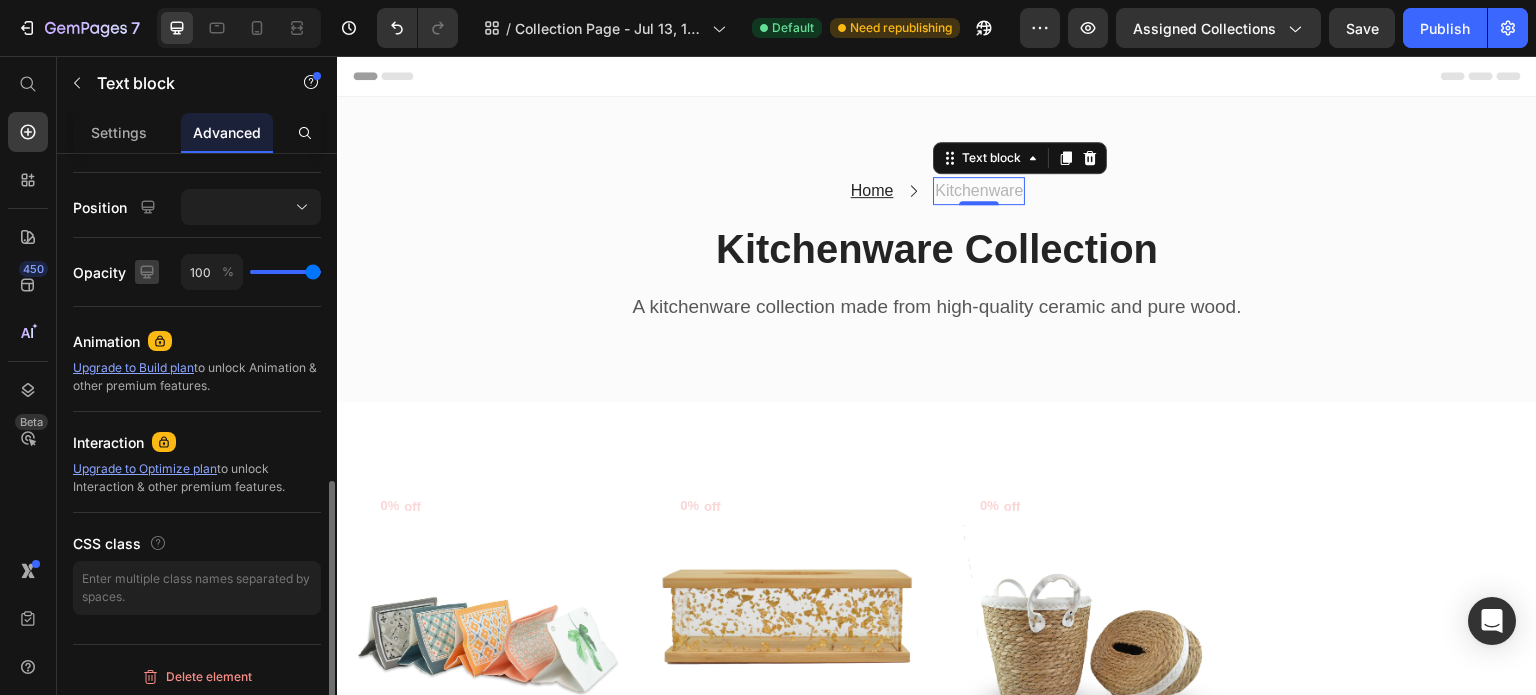 scroll, scrollTop: 704, scrollLeft: 0, axis: vertical 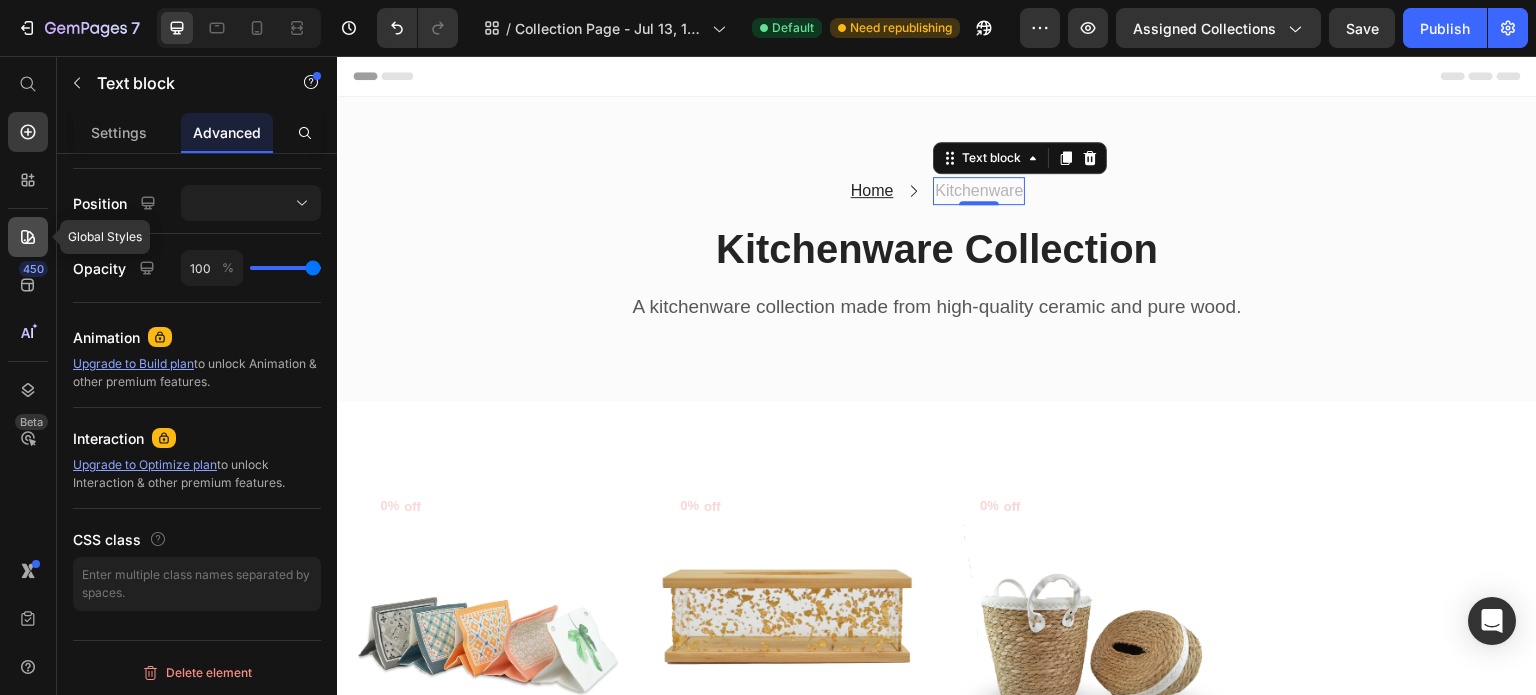 click 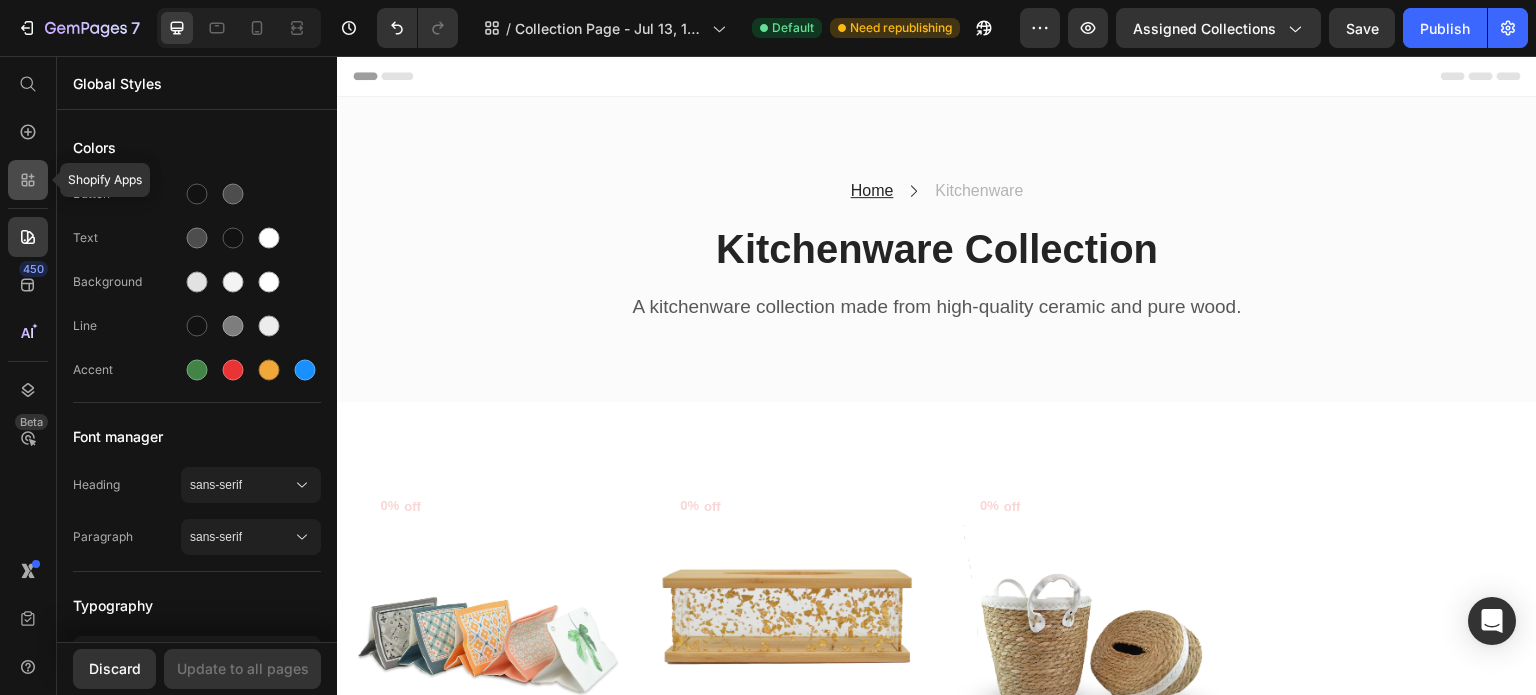 click 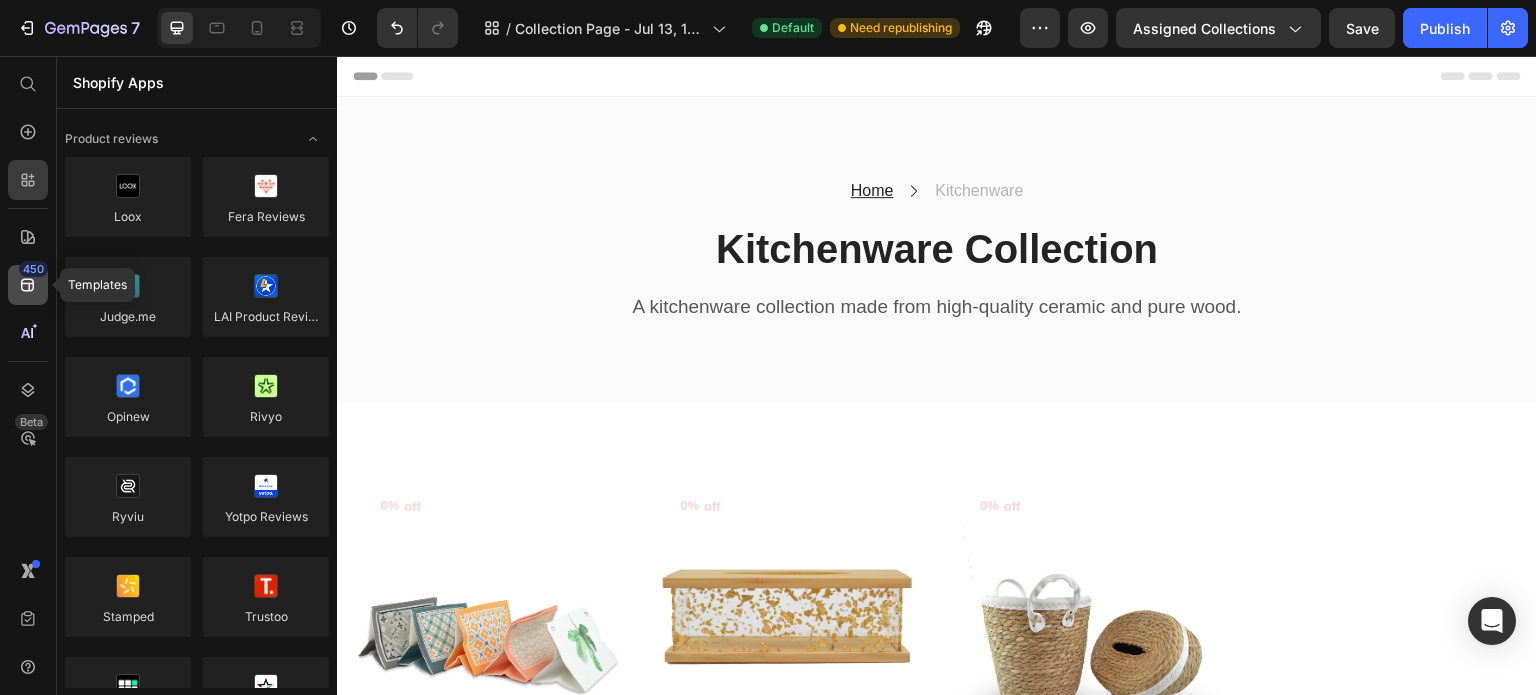 click on "450" at bounding box center [33, 269] 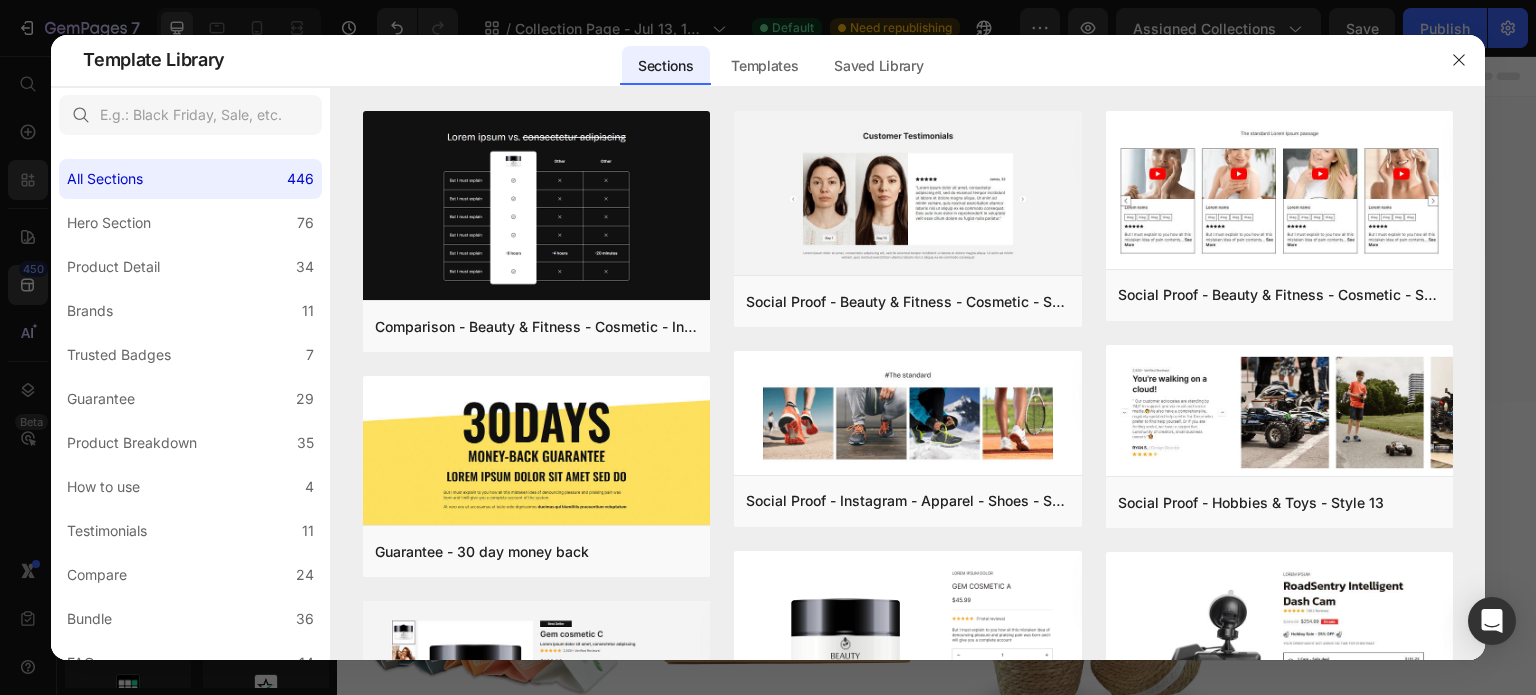 click at bounding box center (768, 347) 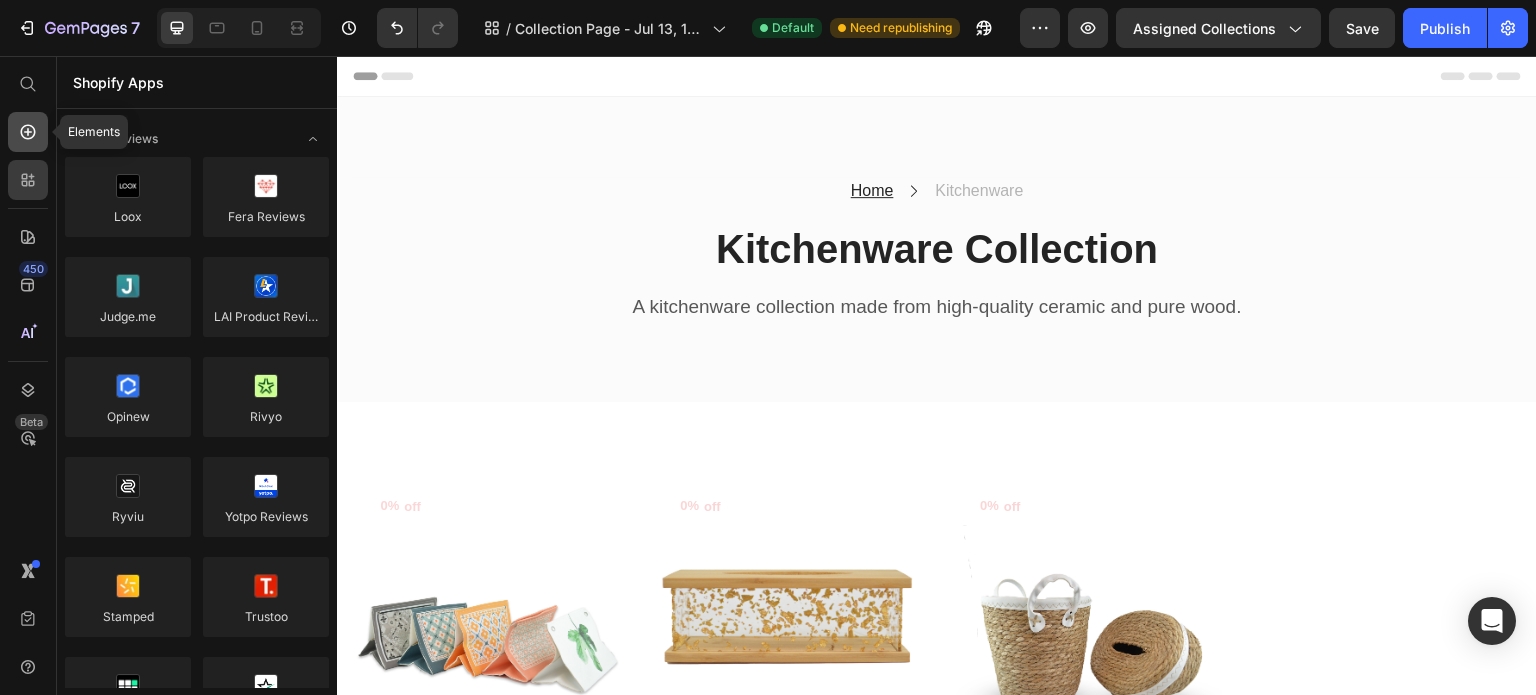 click 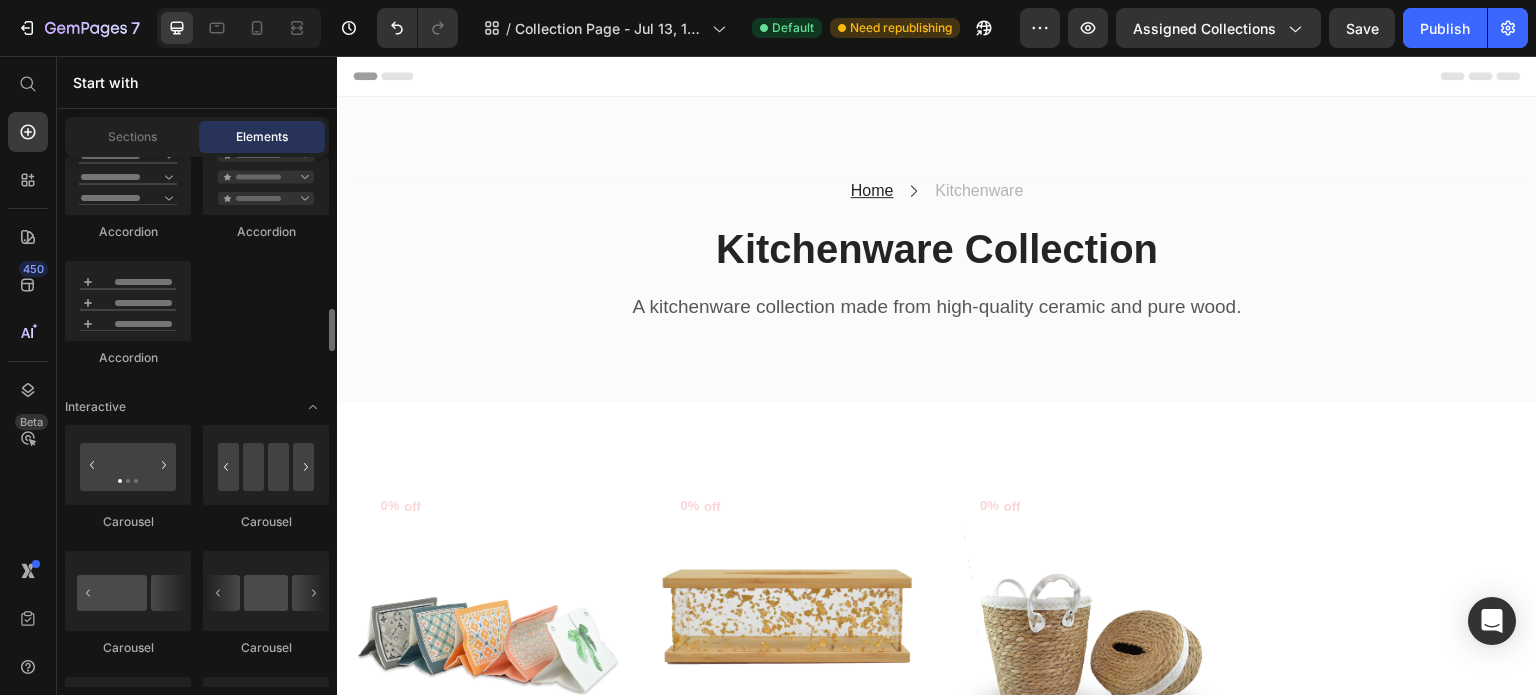 scroll, scrollTop: 2400, scrollLeft: 0, axis: vertical 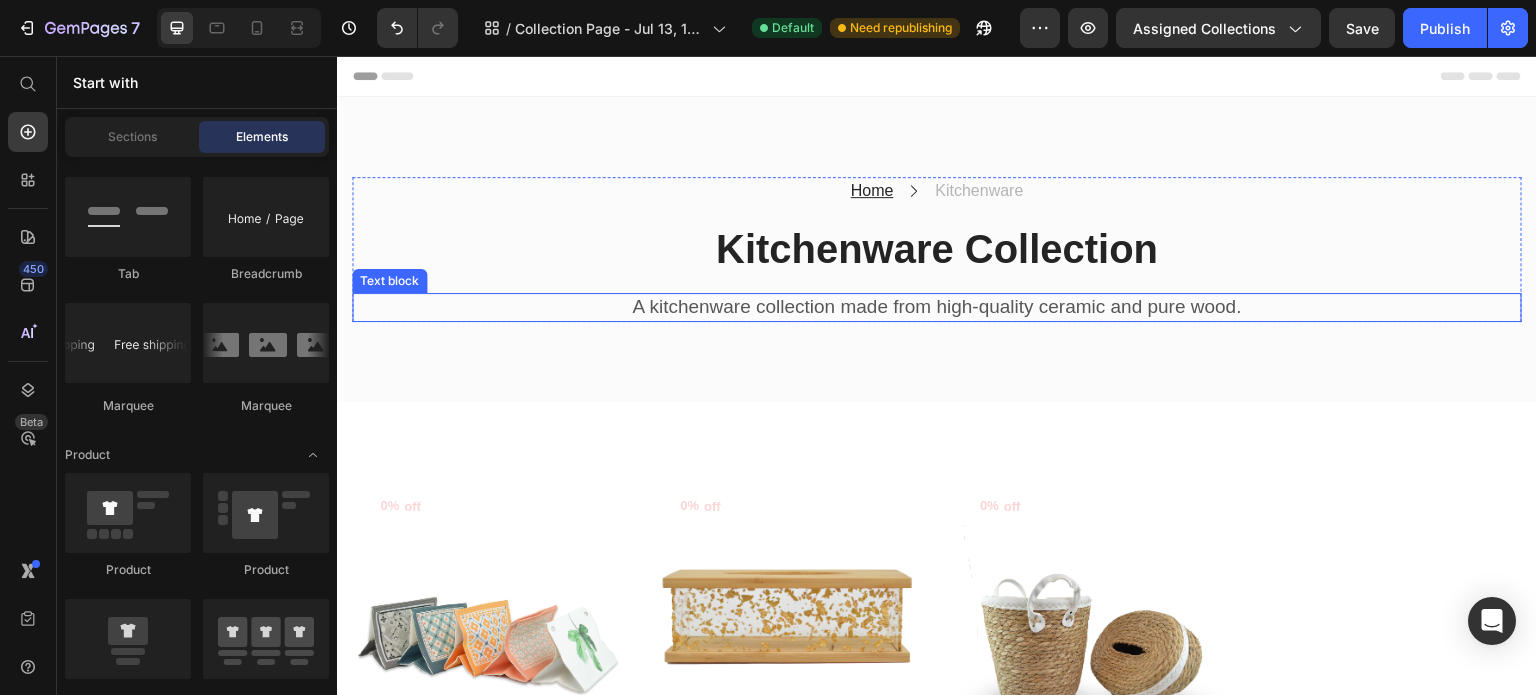 click on "A kitchenware collection made from high-quality ceramic and pure wood." at bounding box center [937, 307] 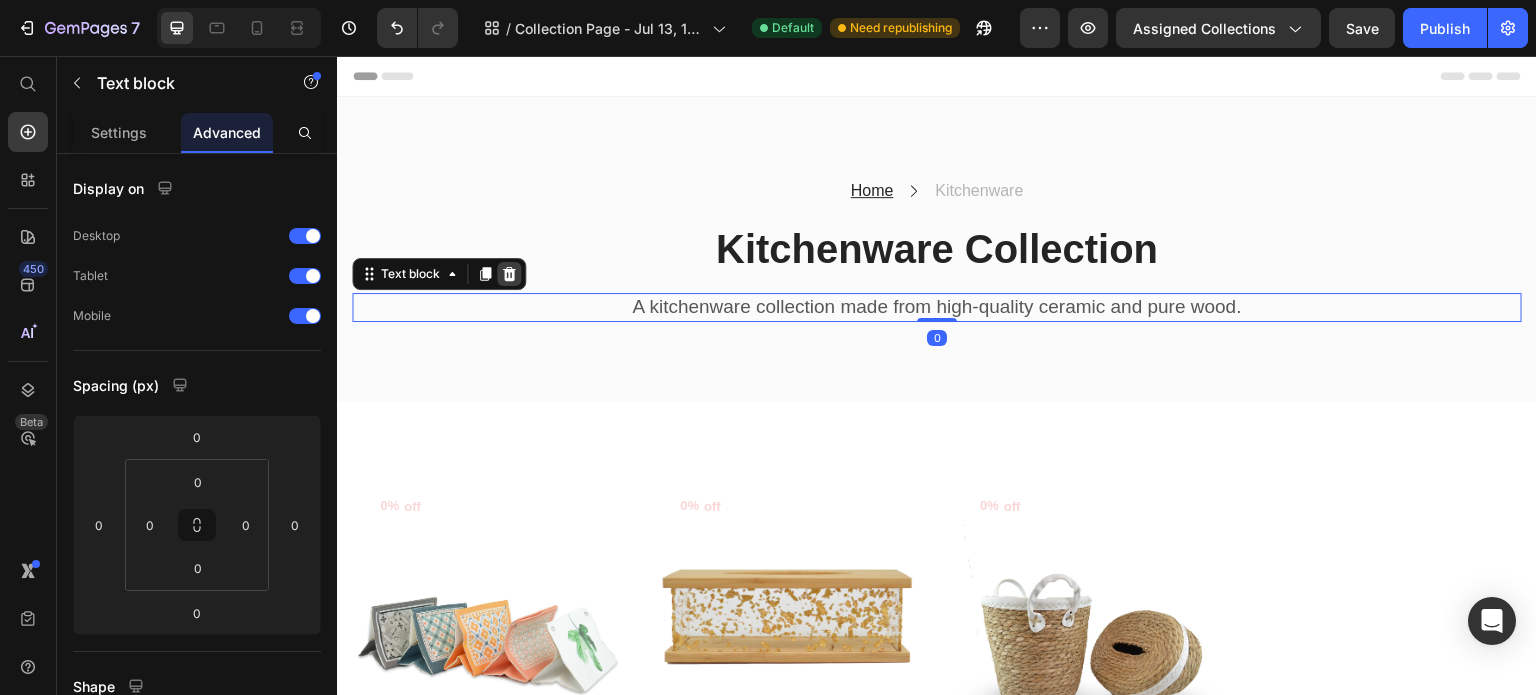 click 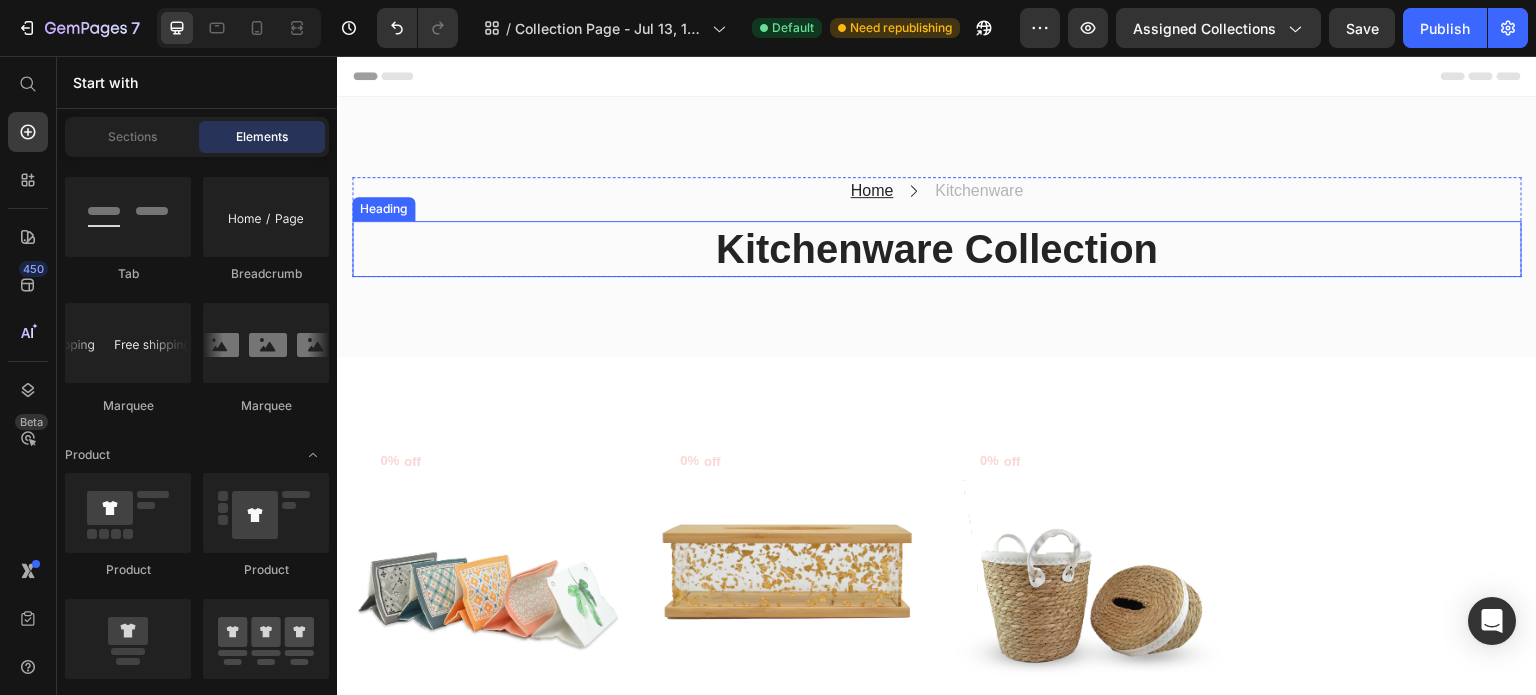click on "Kitchenware Collection" at bounding box center (937, 249) 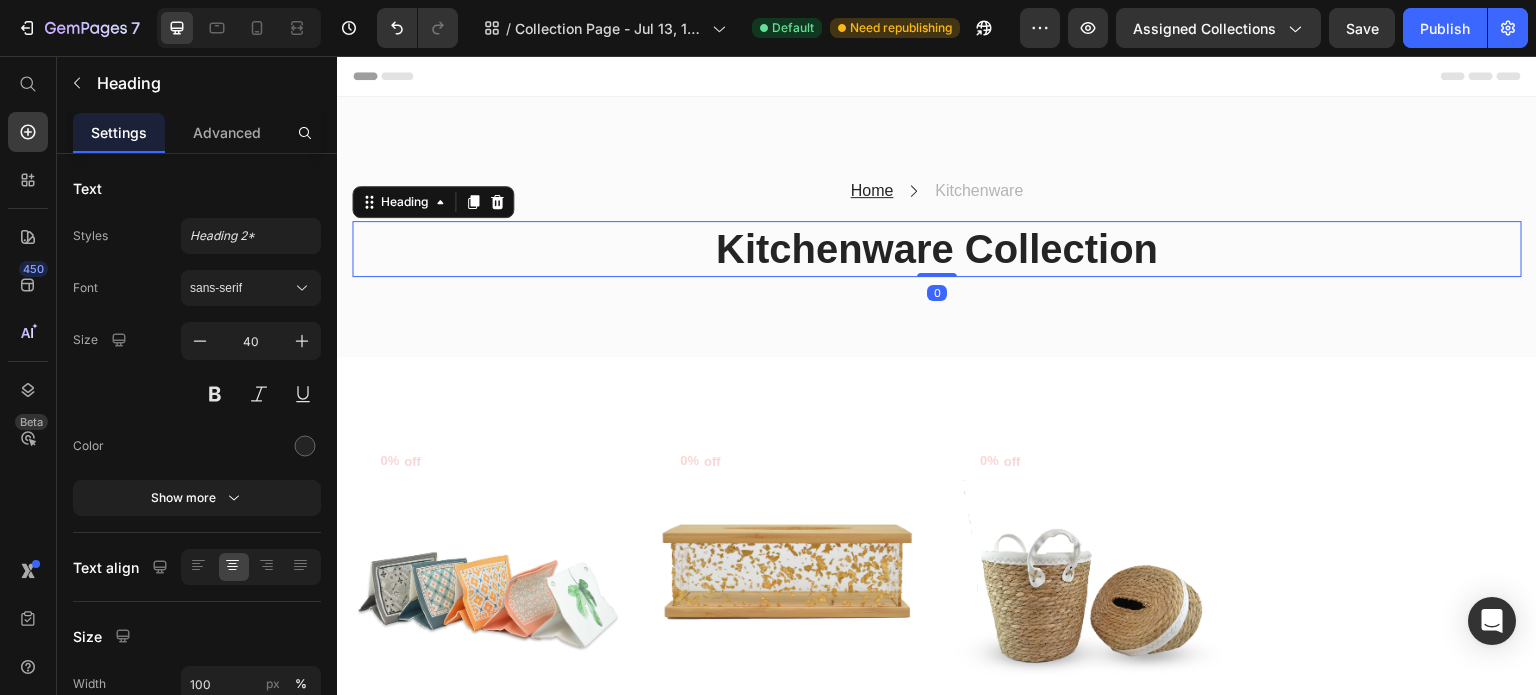 click on "Kitchenware Collection" at bounding box center (937, 249) 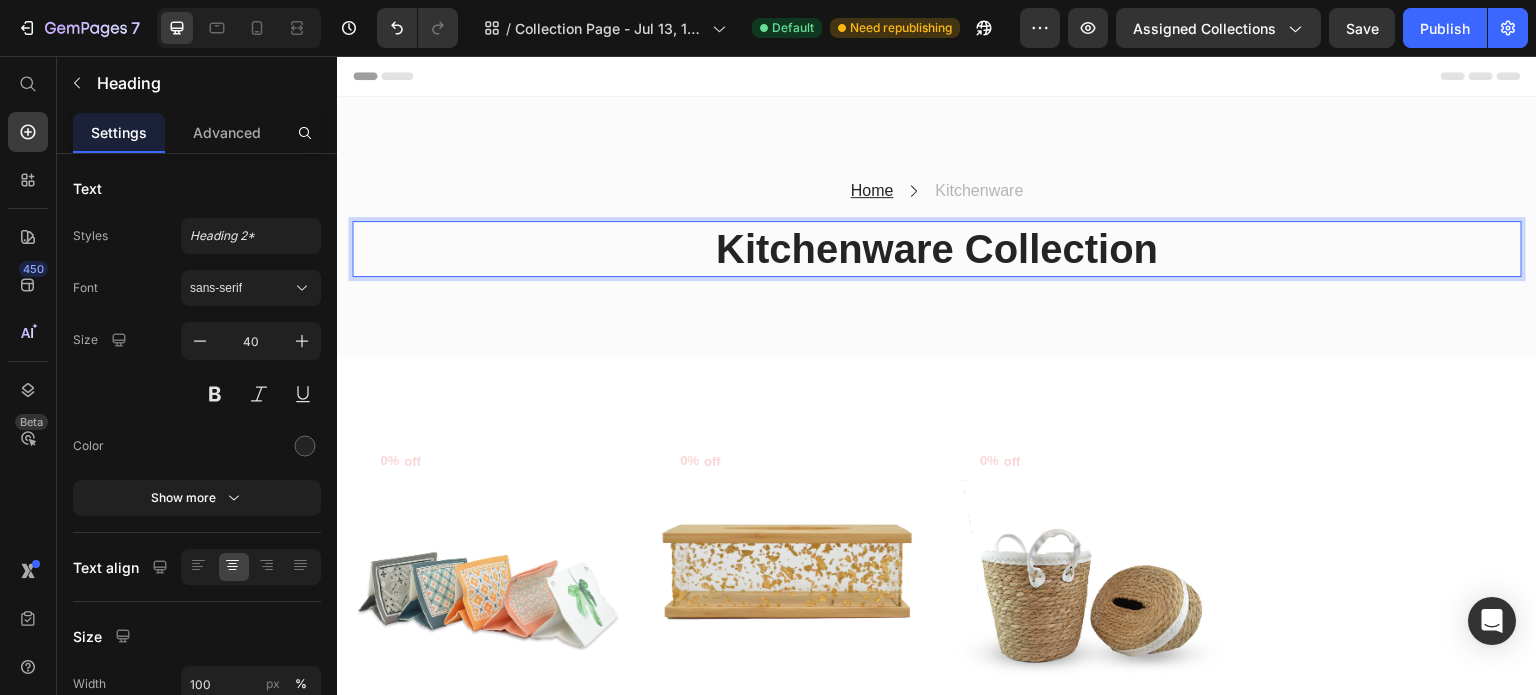 click on "Kitchenware Collection" at bounding box center [937, 249] 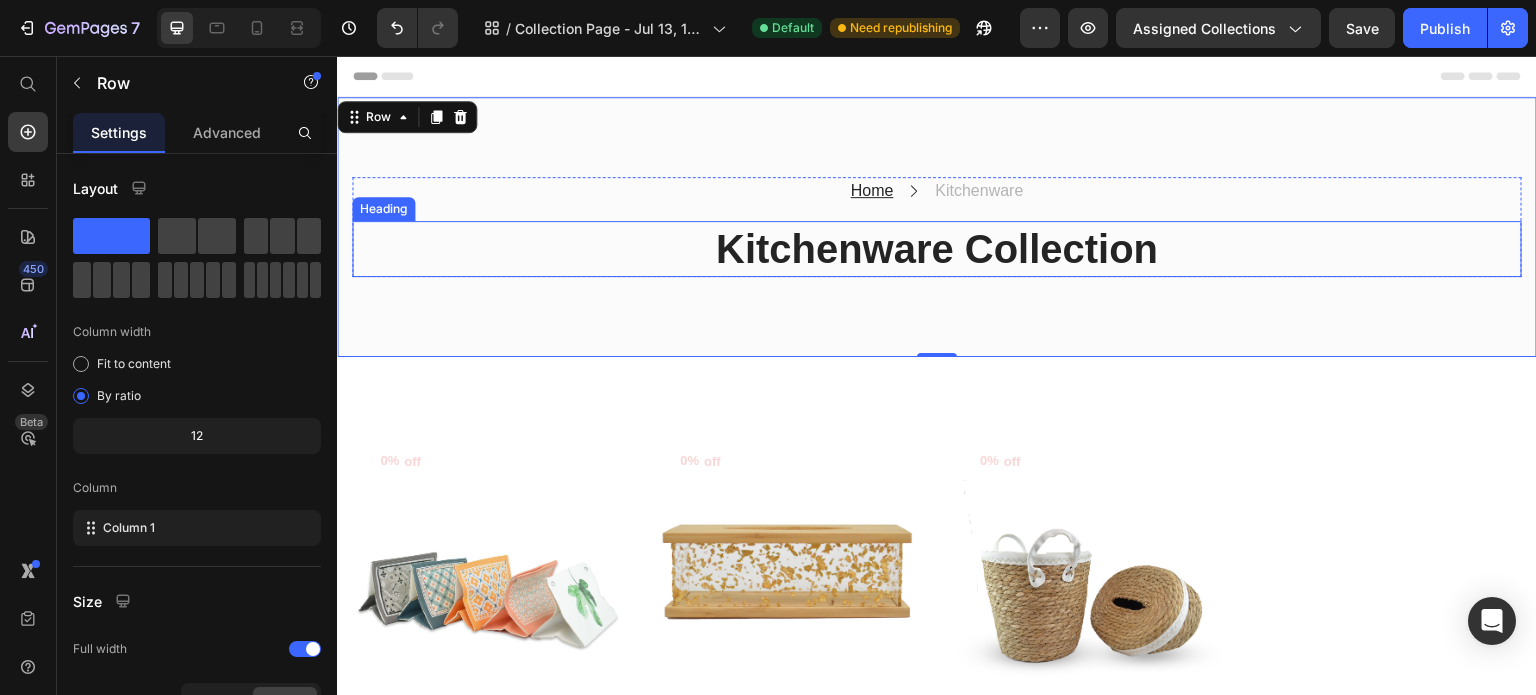 click on "Kitchenware Collection" at bounding box center [937, 249] 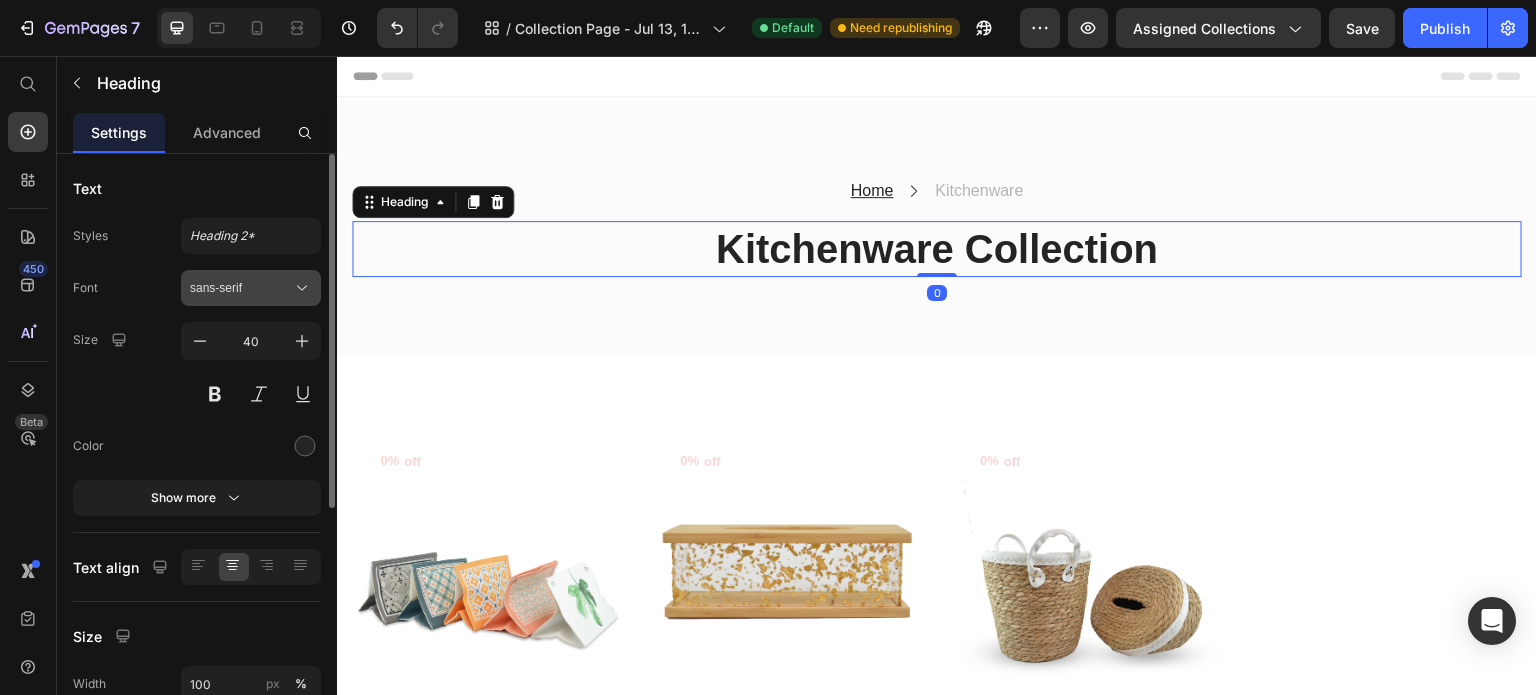 click on "sans-serif" at bounding box center (241, 288) 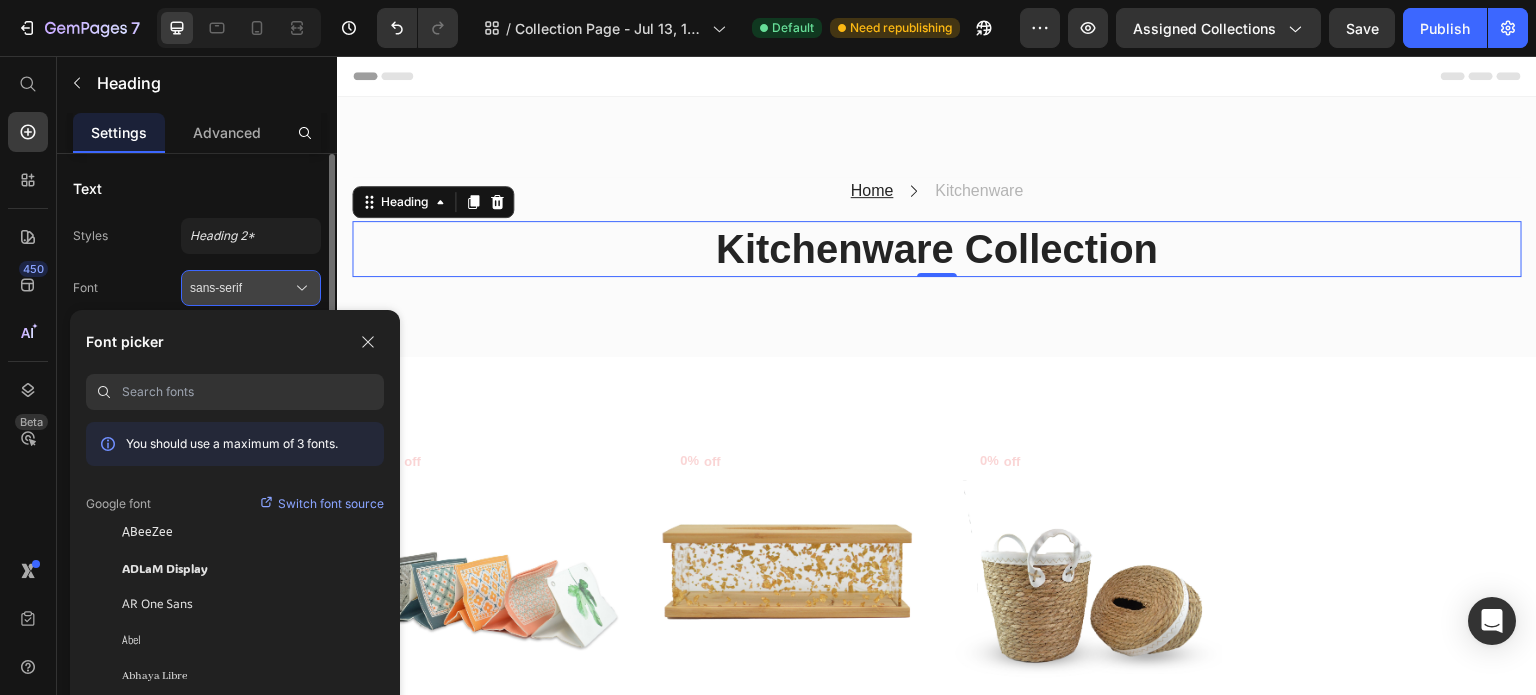 click on "sans-serif" at bounding box center [241, 288] 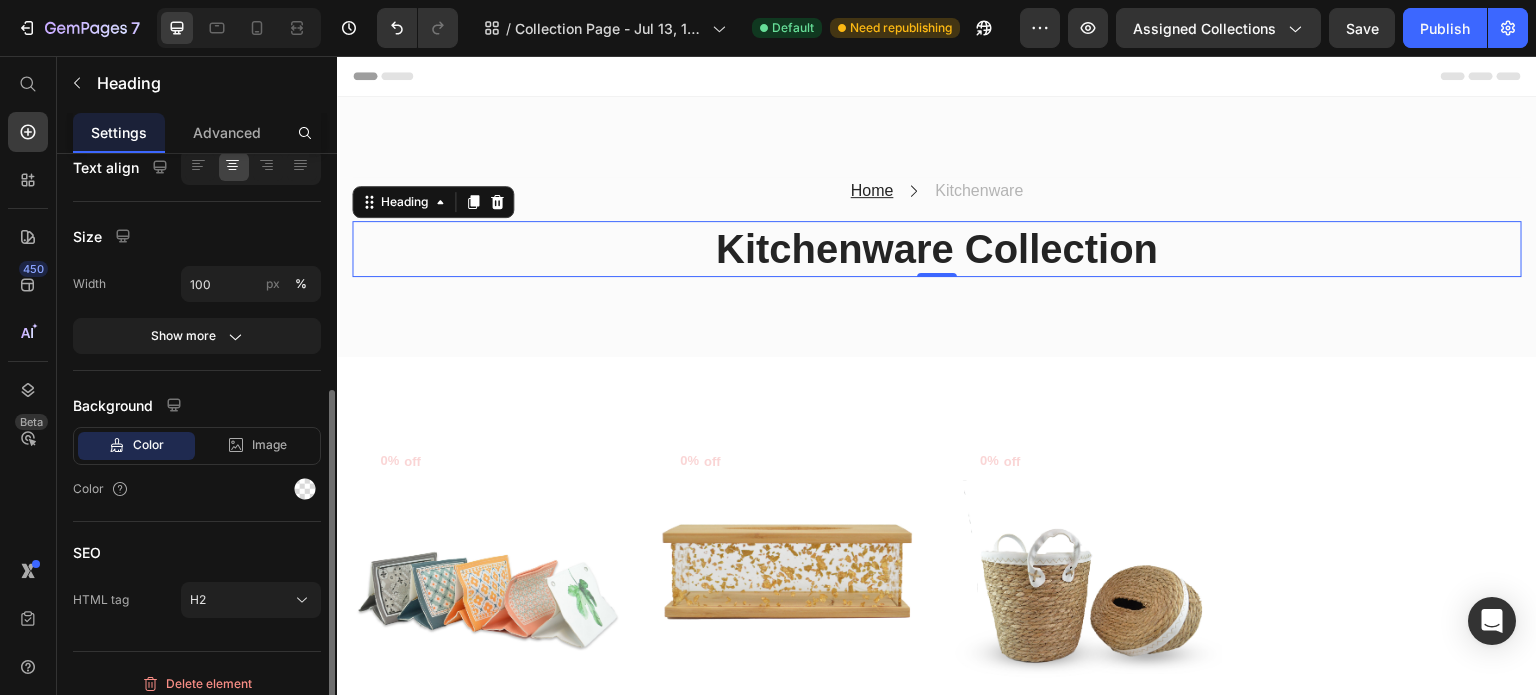 scroll, scrollTop: 411, scrollLeft: 0, axis: vertical 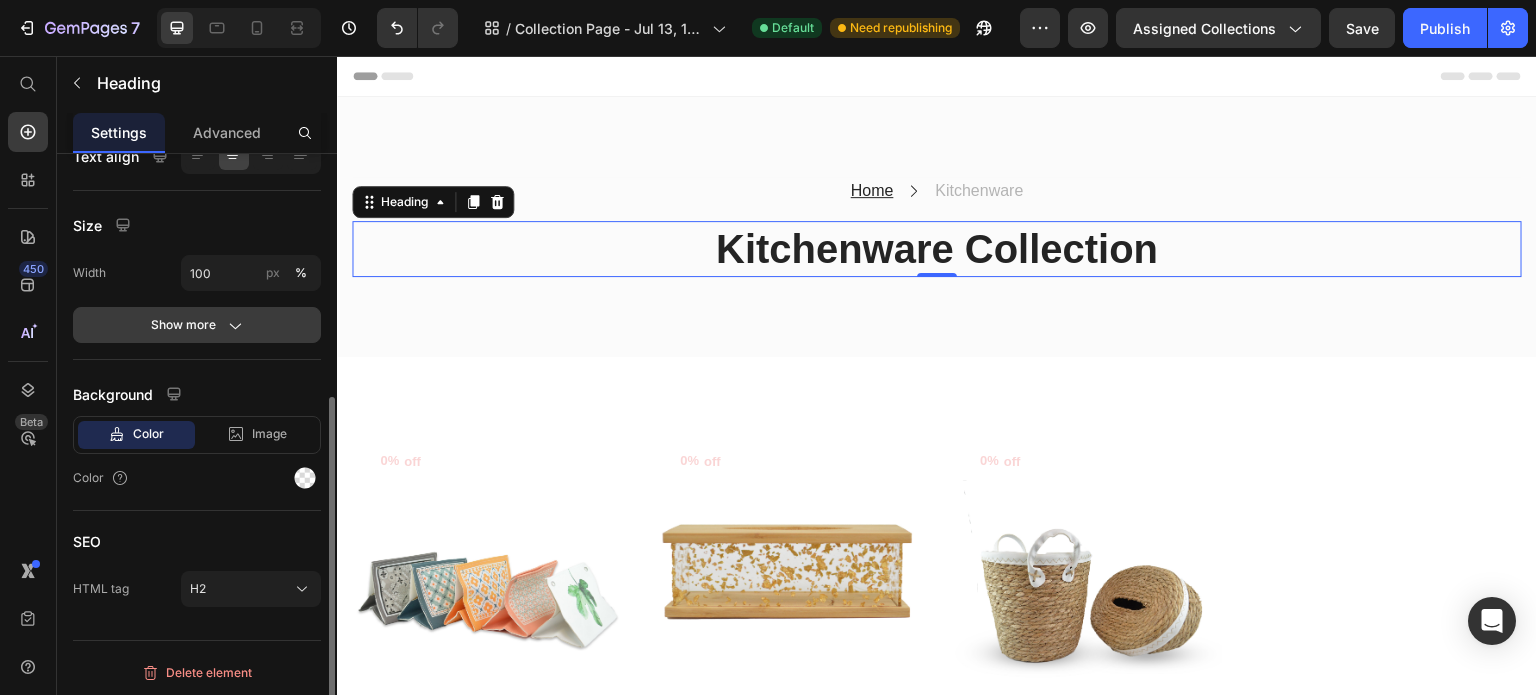 click 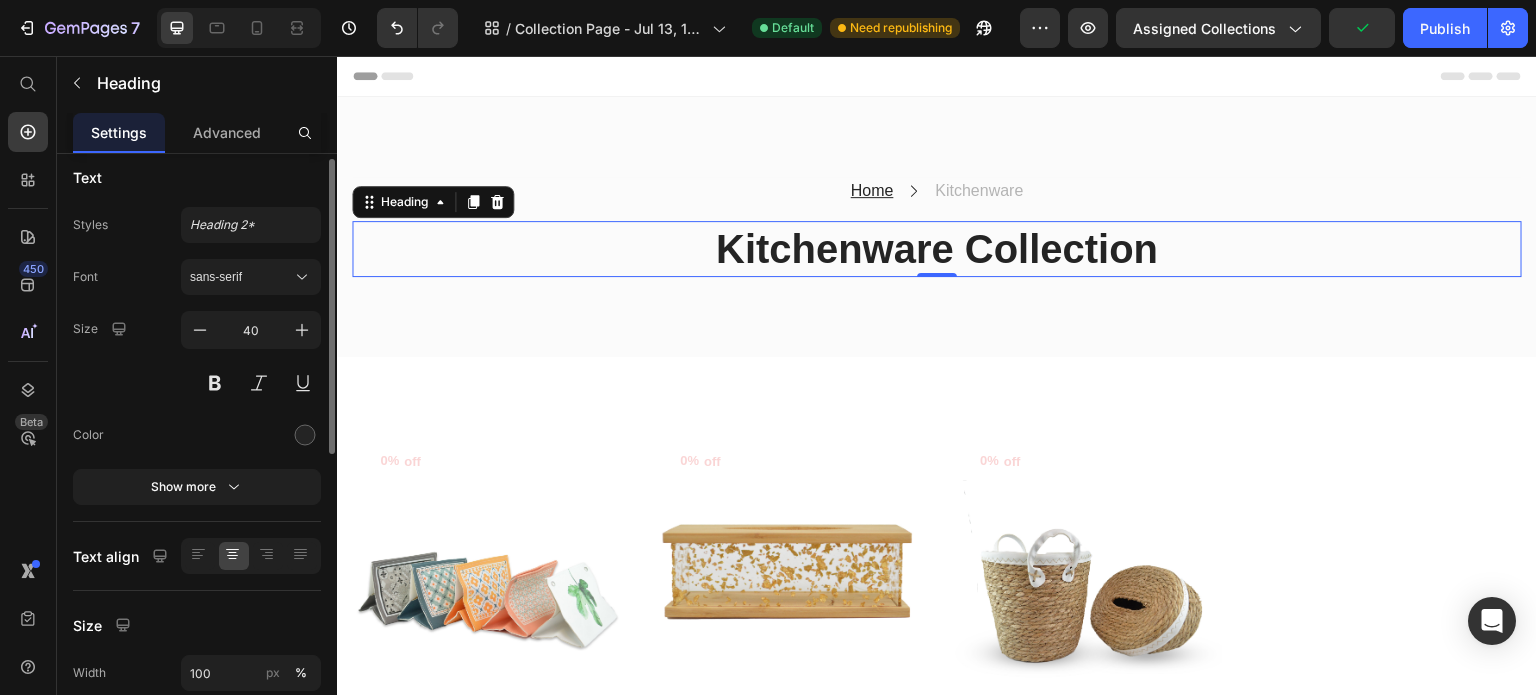 scroll, scrollTop: 0, scrollLeft: 0, axis: both 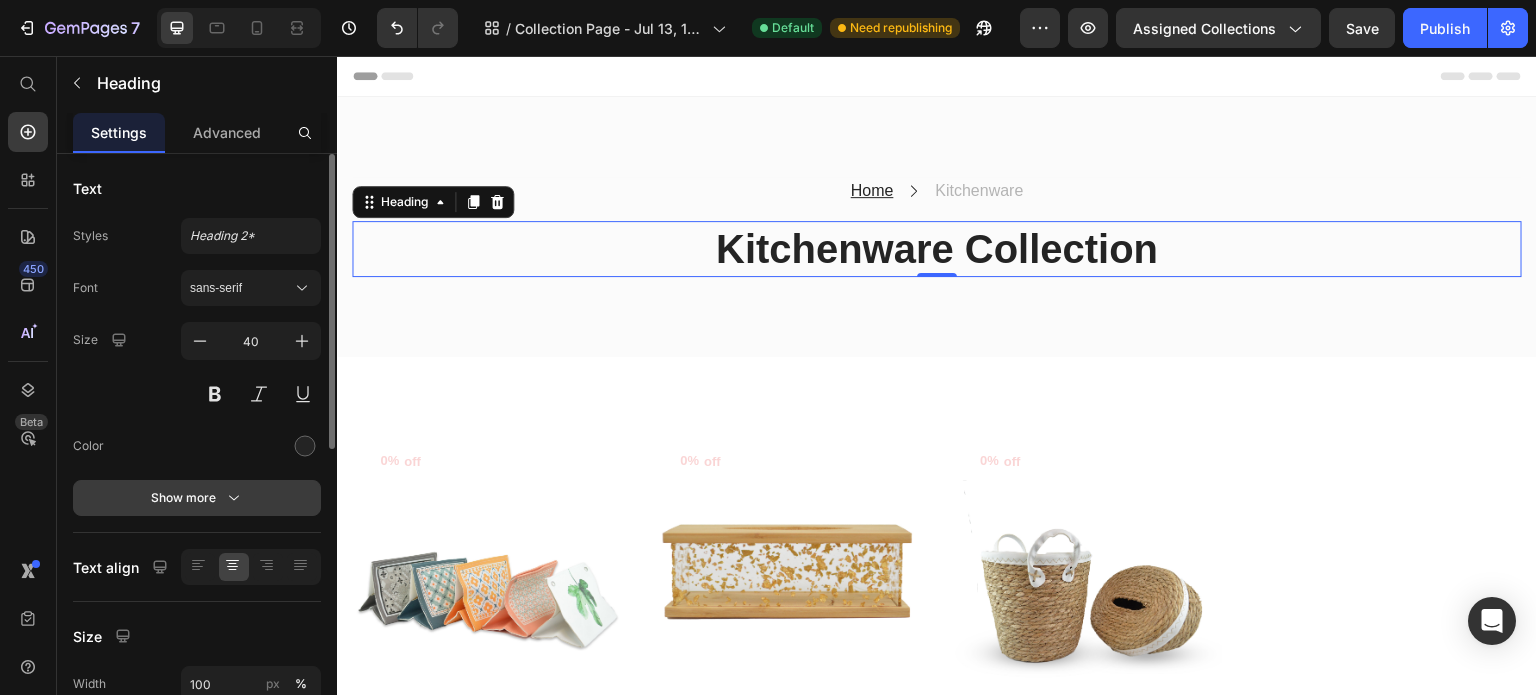 click on "Show more" at bounding box center [197, 498] 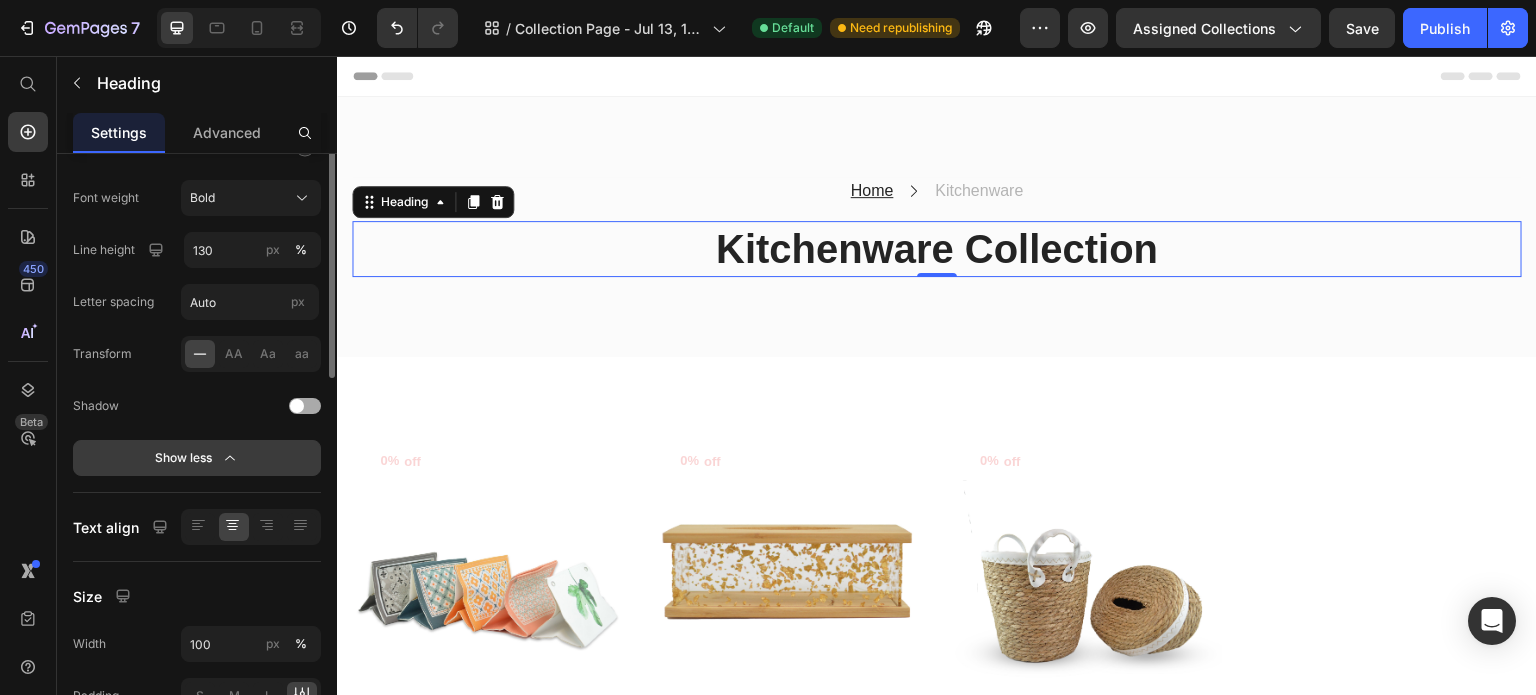scroll, scrollTop: 0, scrollLeft: 0, axis: both 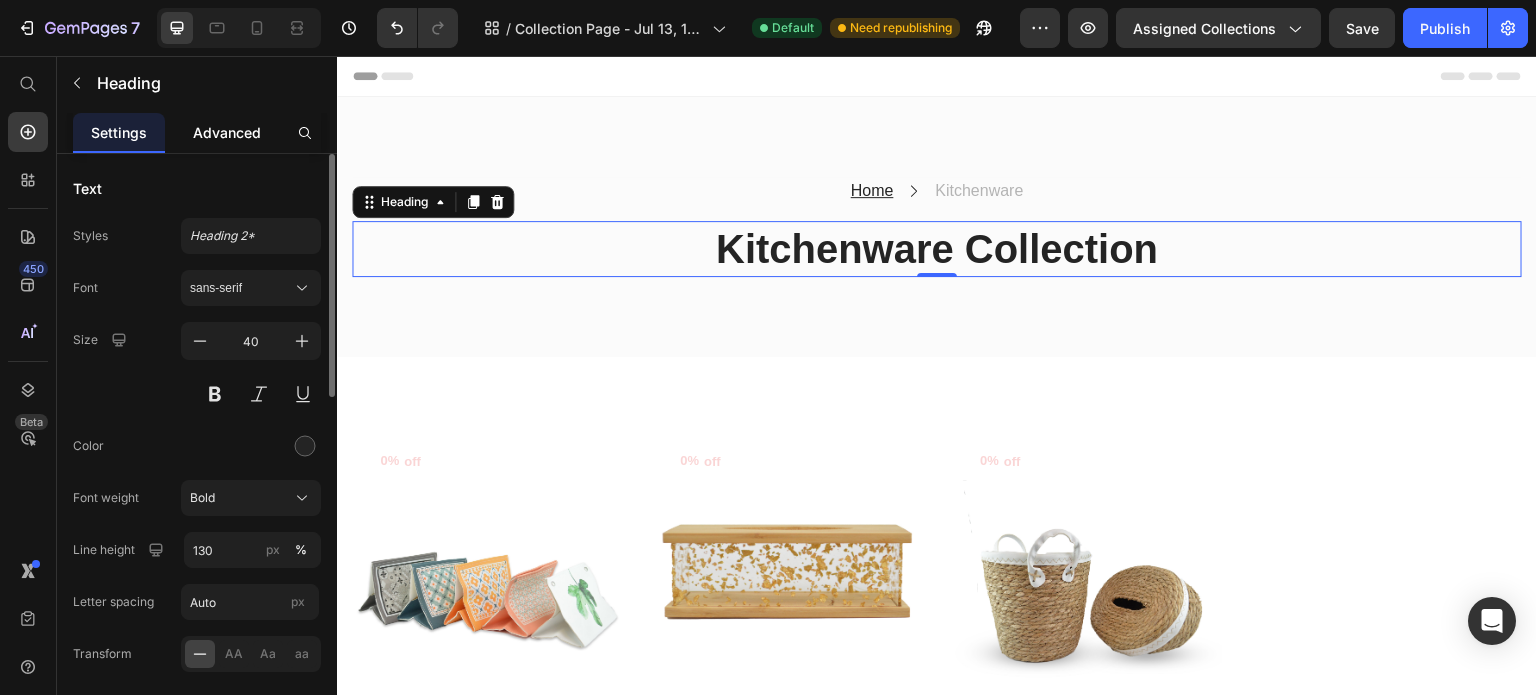 click on "Advanced" at bounding box center [227, 132] 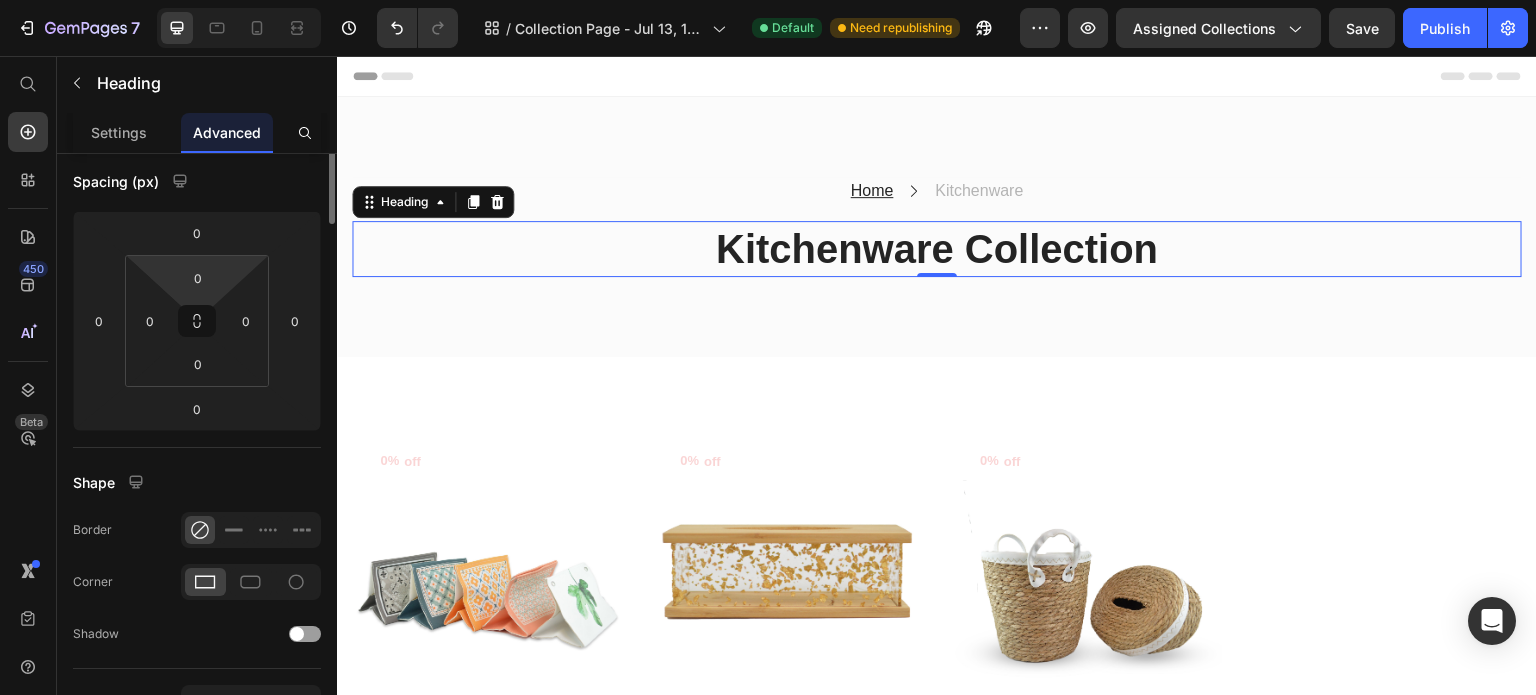 scroll, scrollTop: 0, scrollLeft: 0, axis: both 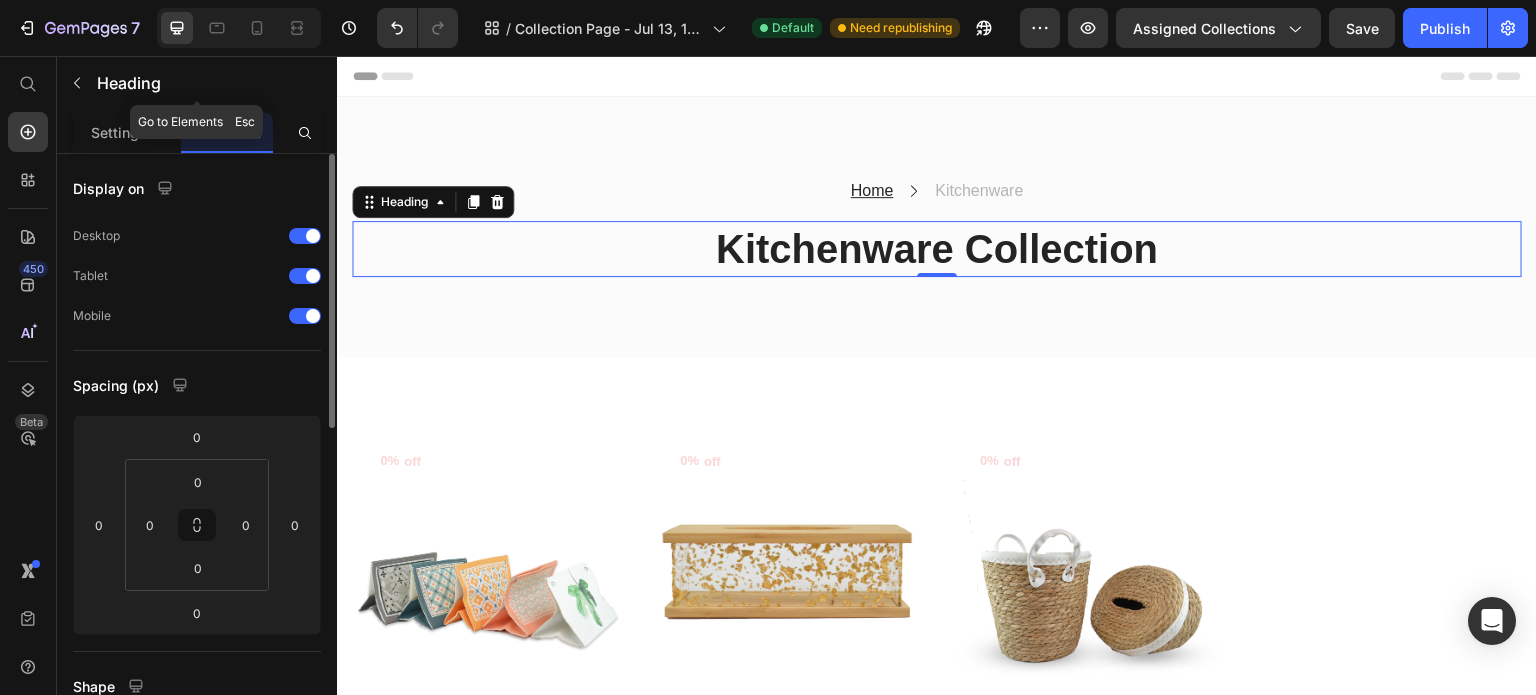 click on "Heading" 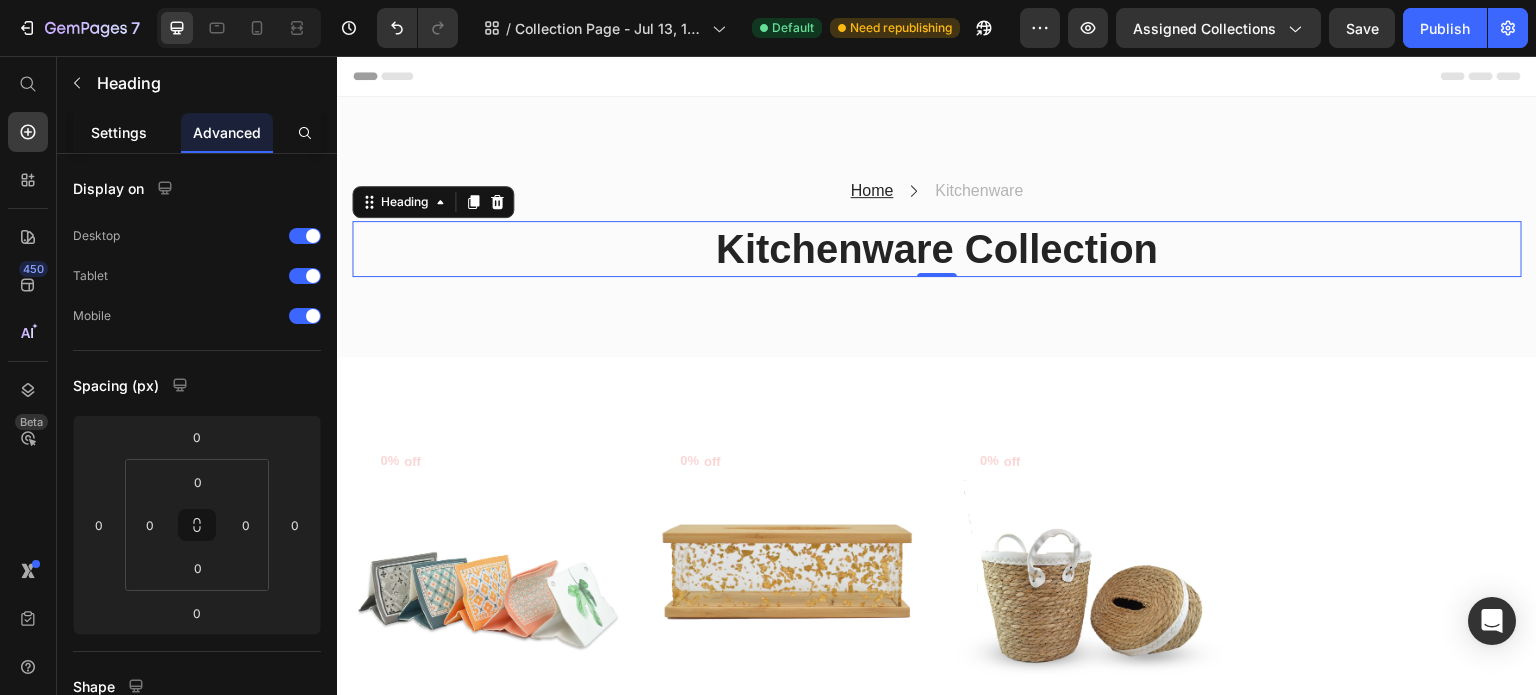 click on "Settings" 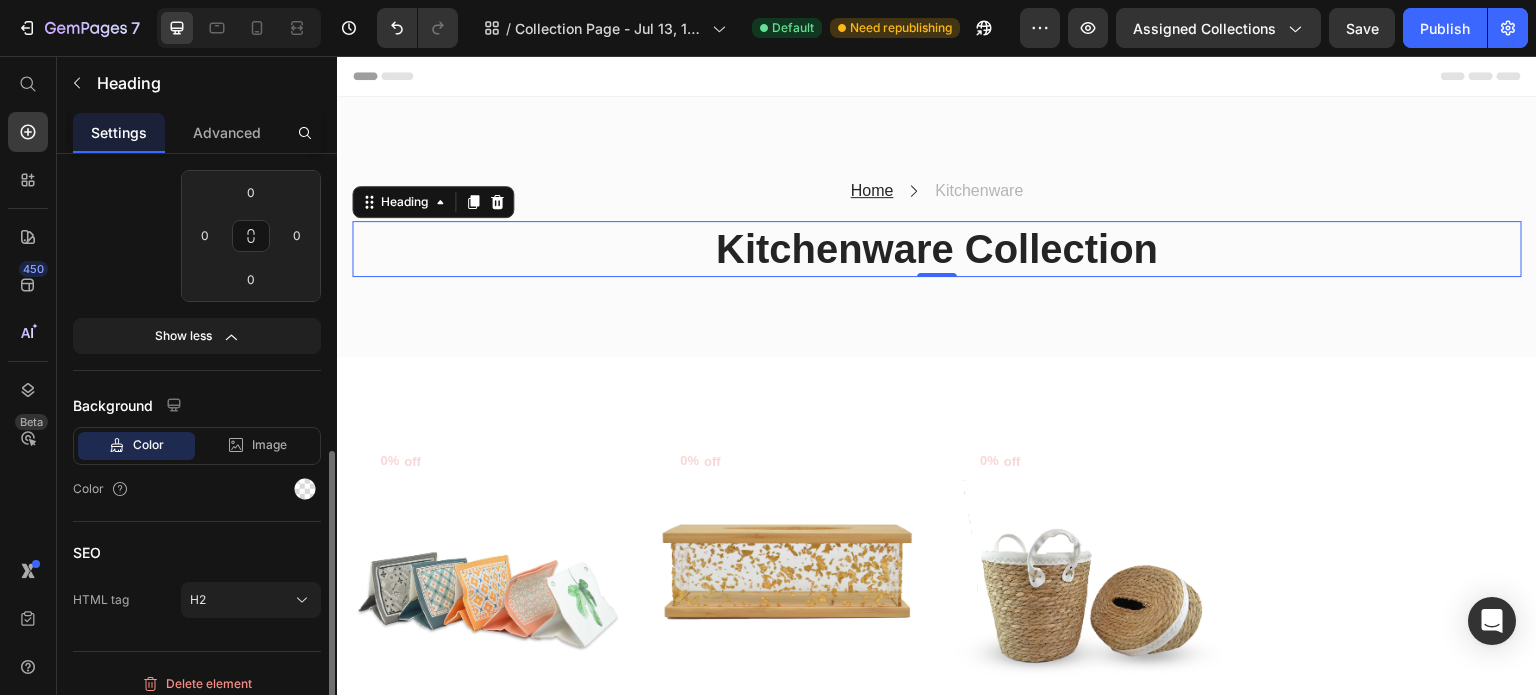 scroll, scrollTop: 611, scrollLeft: 0, axis: vertical 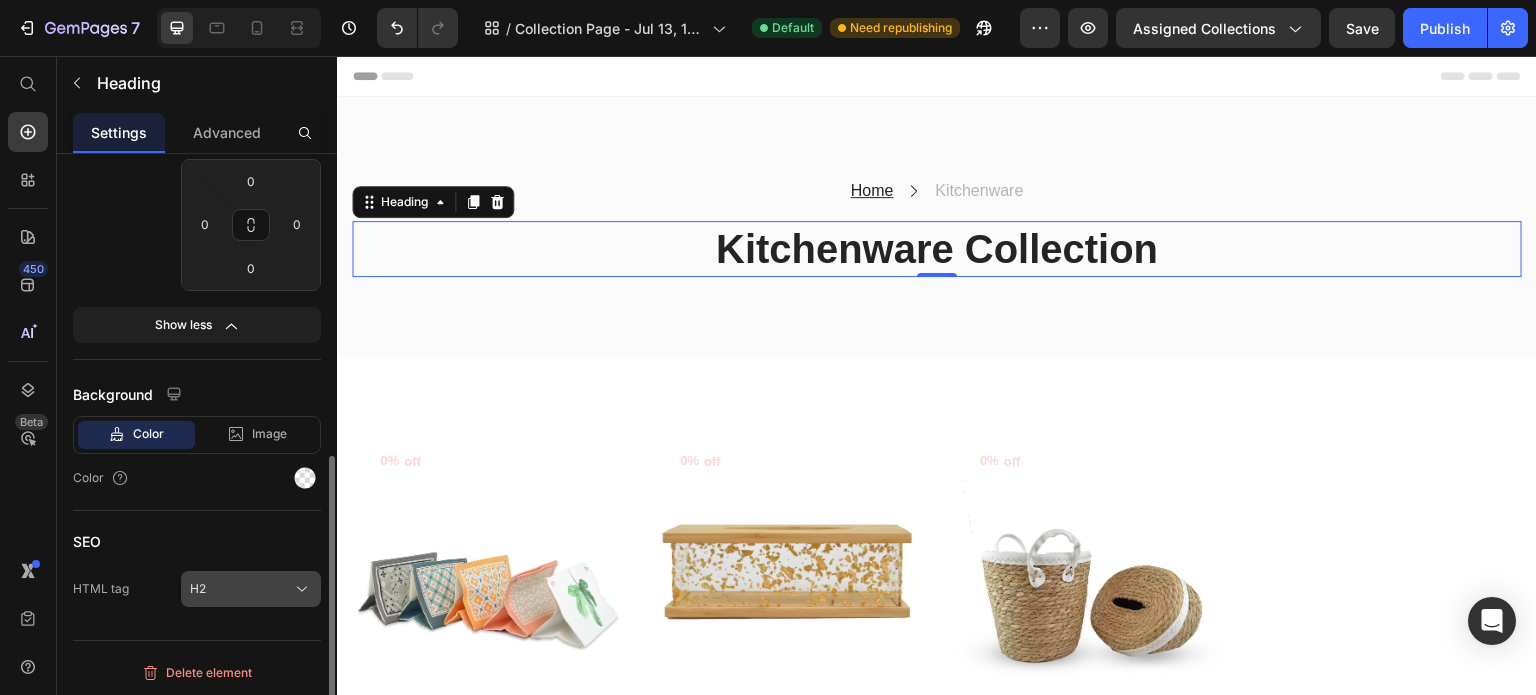 click on "H2" 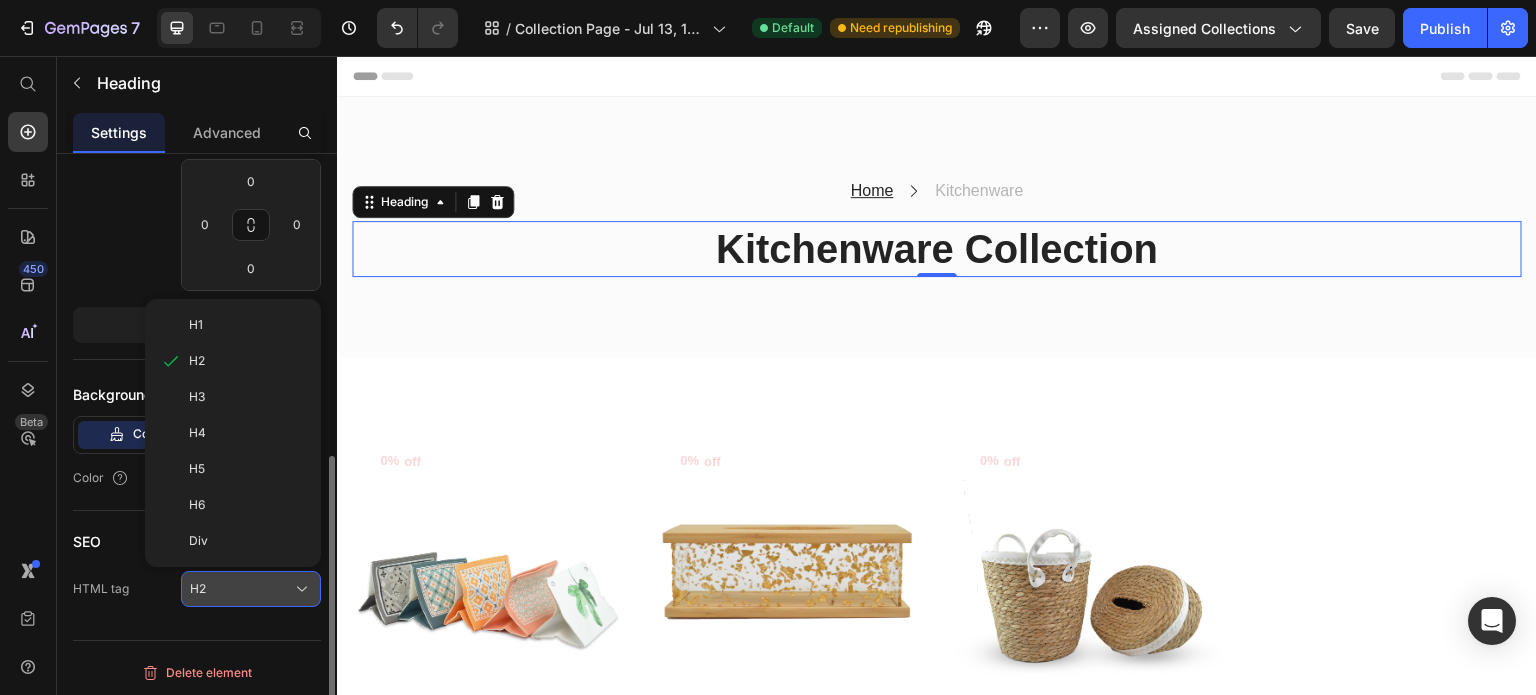 click on "H2" 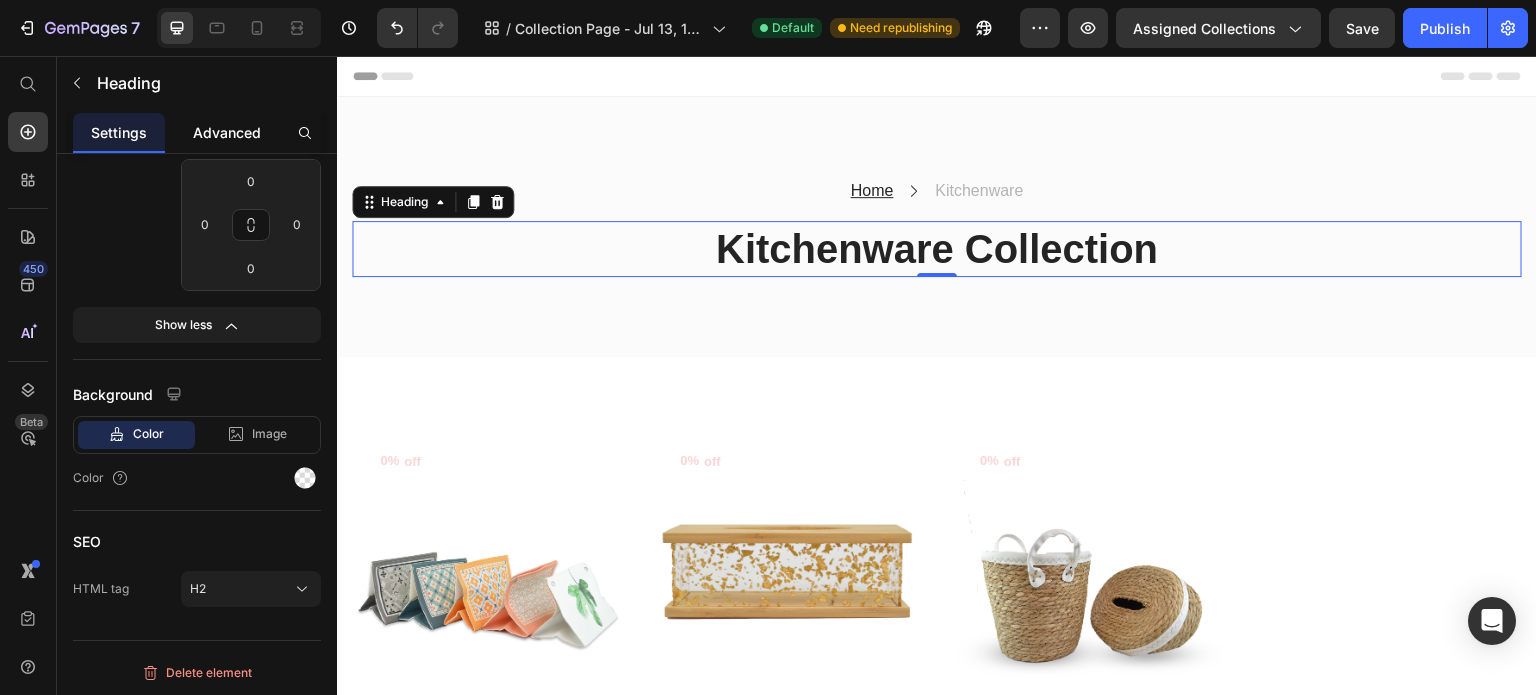 click on "Advanced" at bounding box center [227, 132] 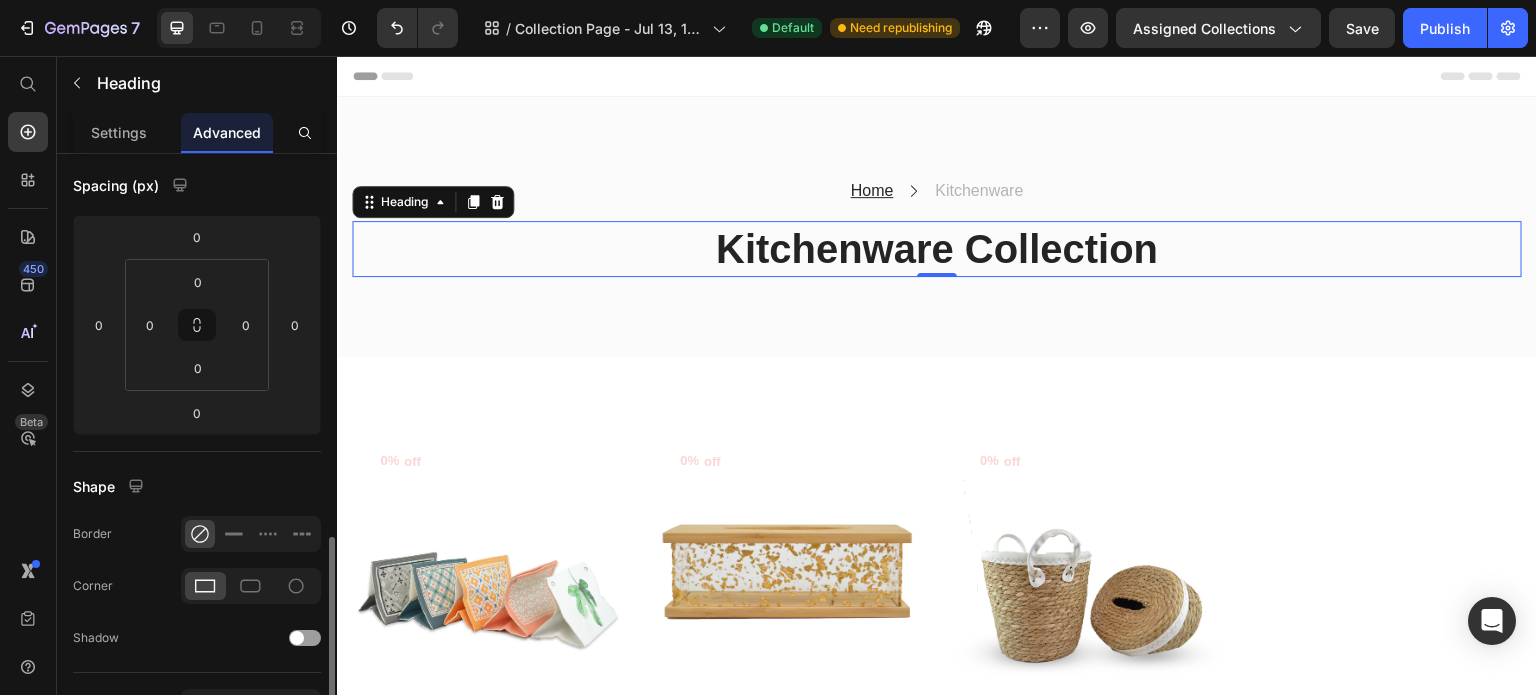 scroll, scrollTop: 400, scrollLeft: 0, axis: vertical 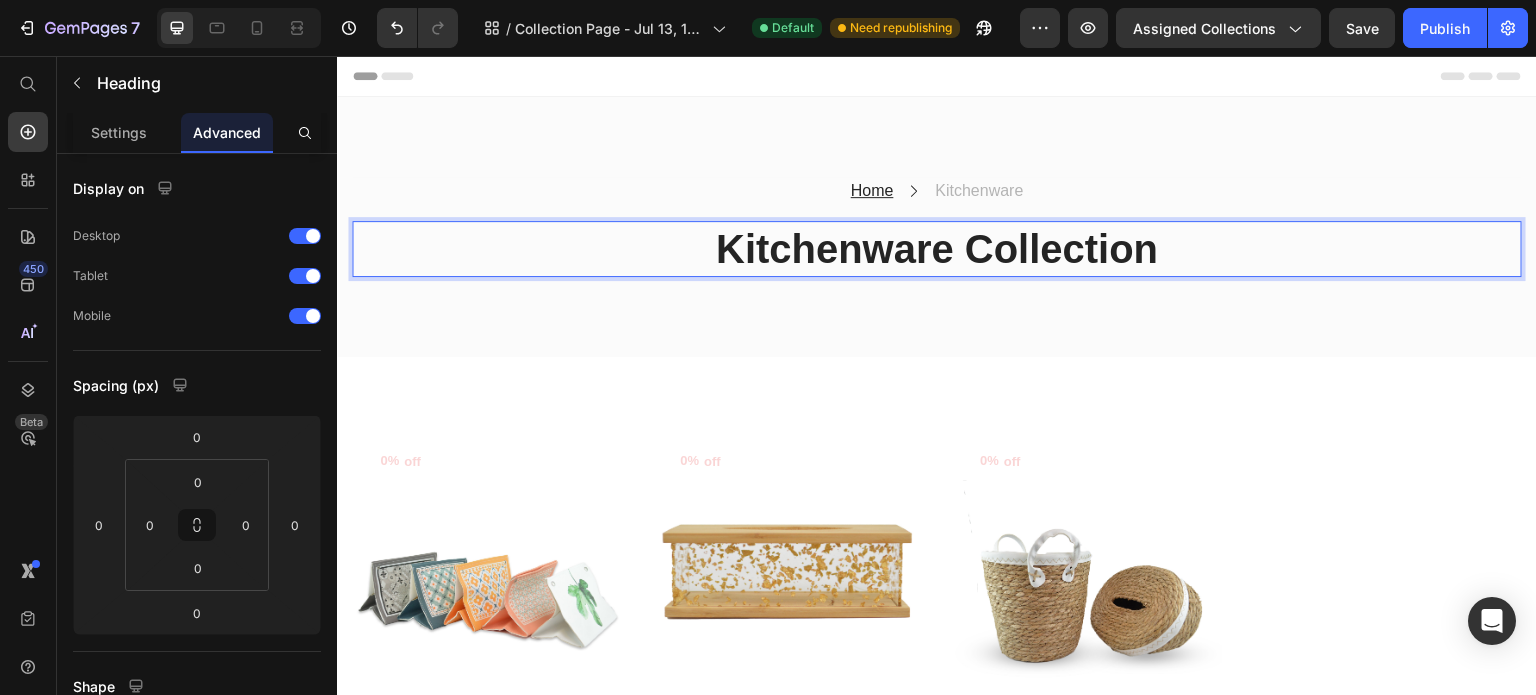 click on "Kitchenware Collection" at bounding box center (937, 249) 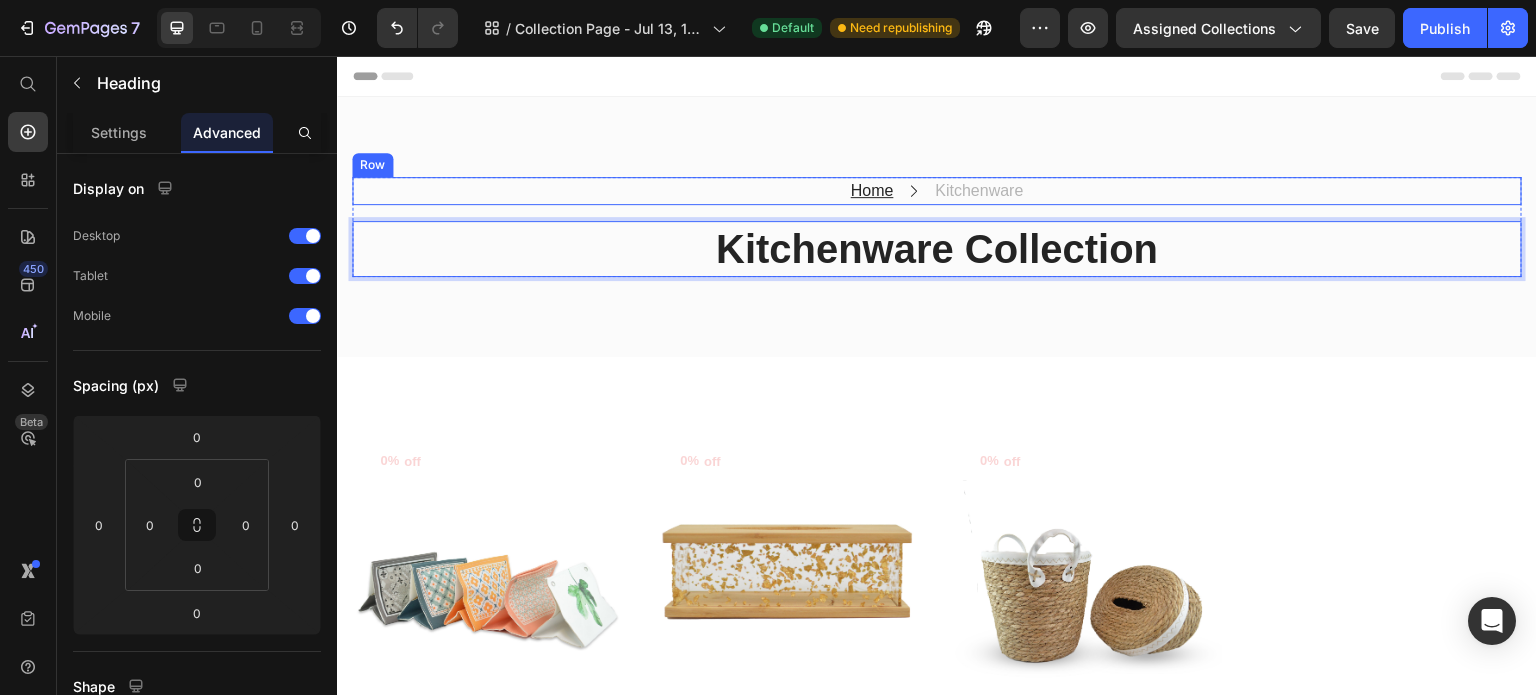 click on "Home Text block
Icon Kitchenware Text block Row" at bounding box center [937, 191] 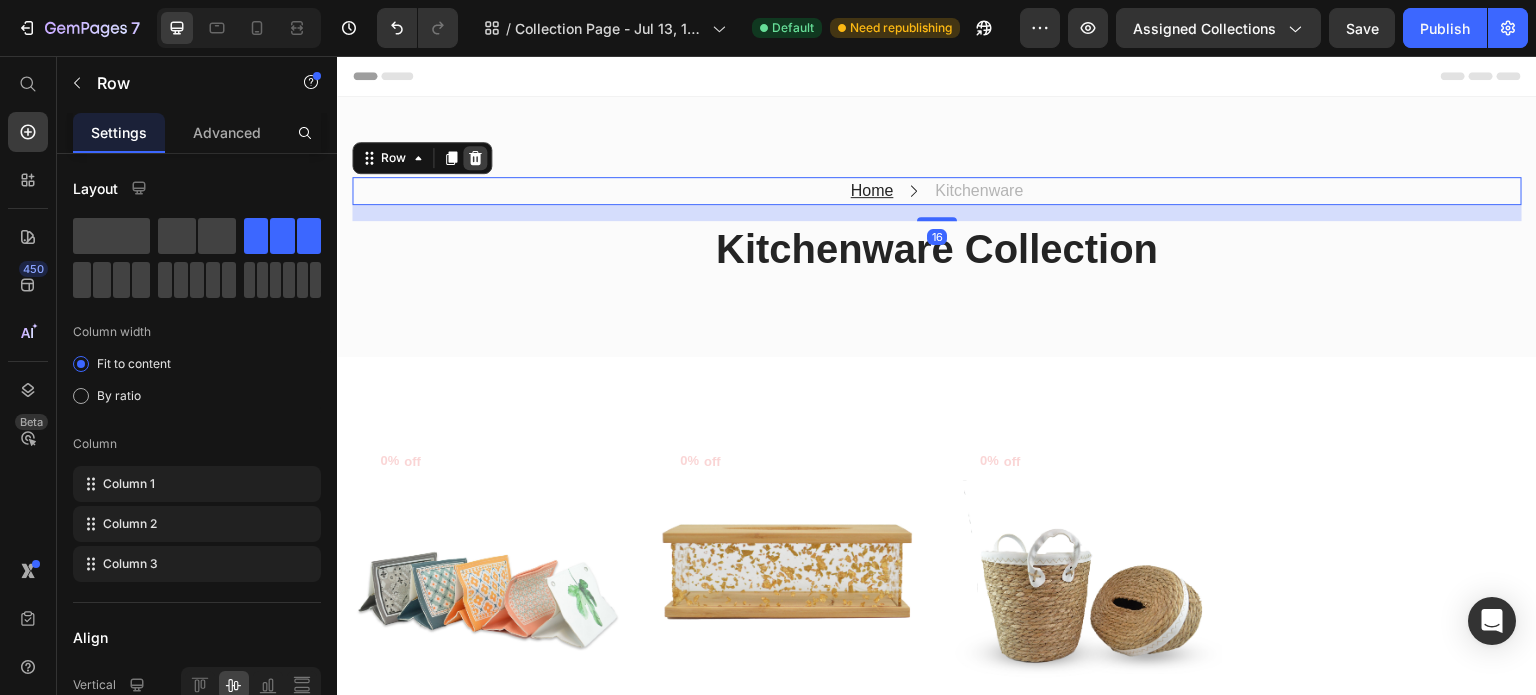 click 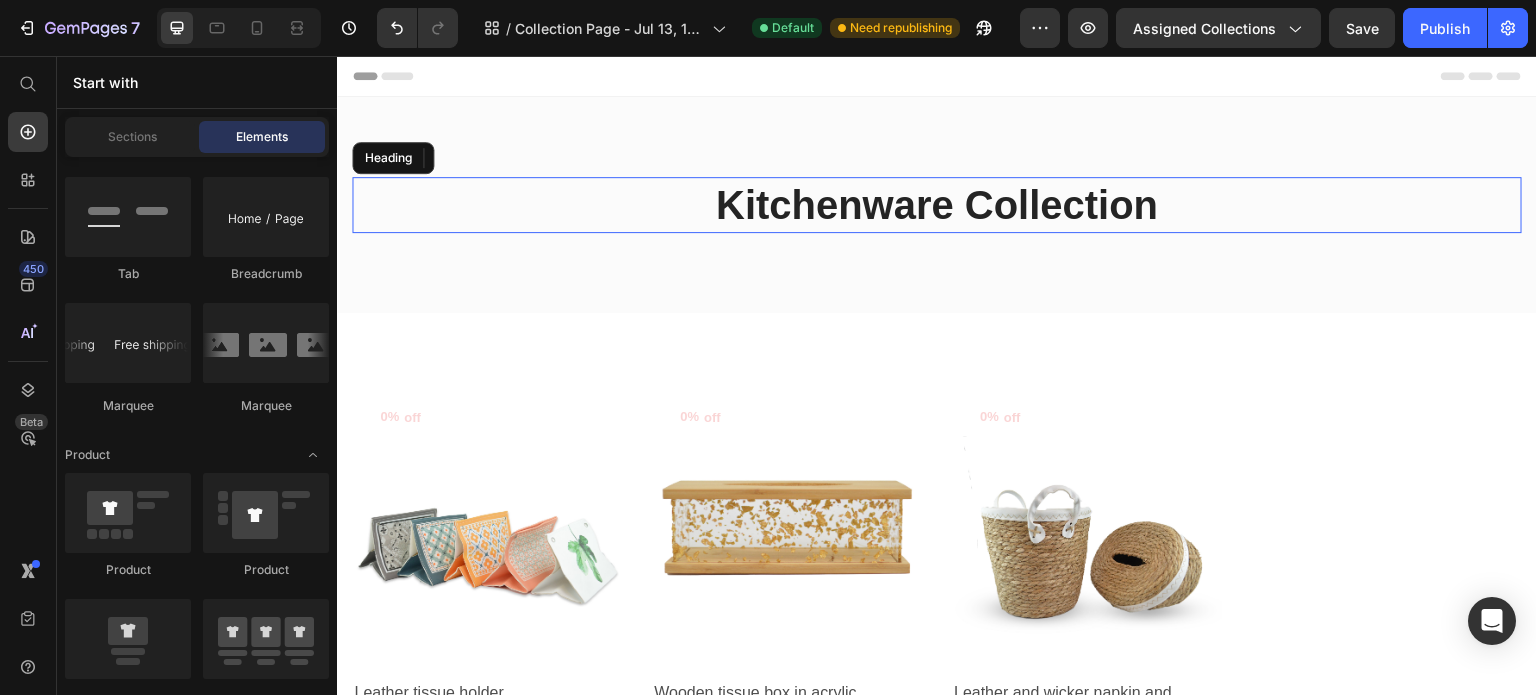 click on "Kitchenware Collection" at bounding box center (937, 205) 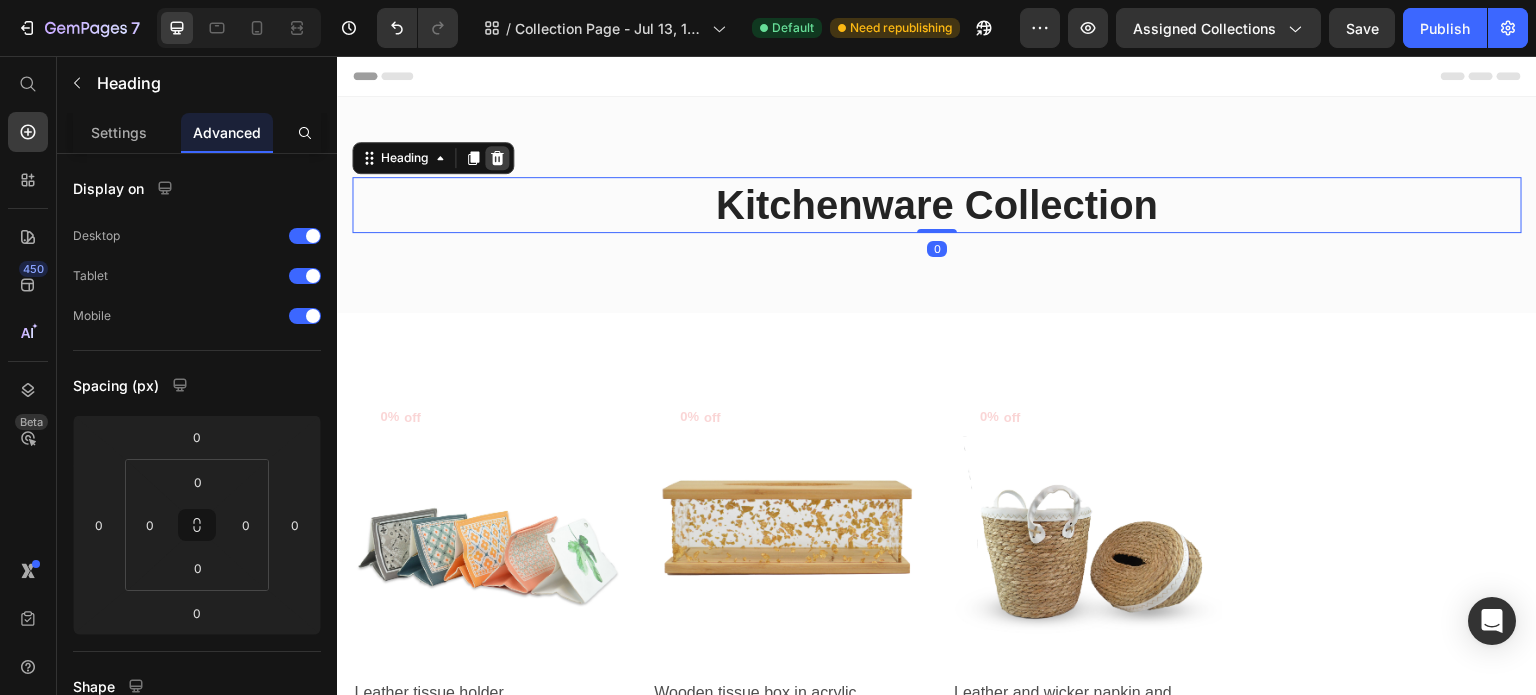 click 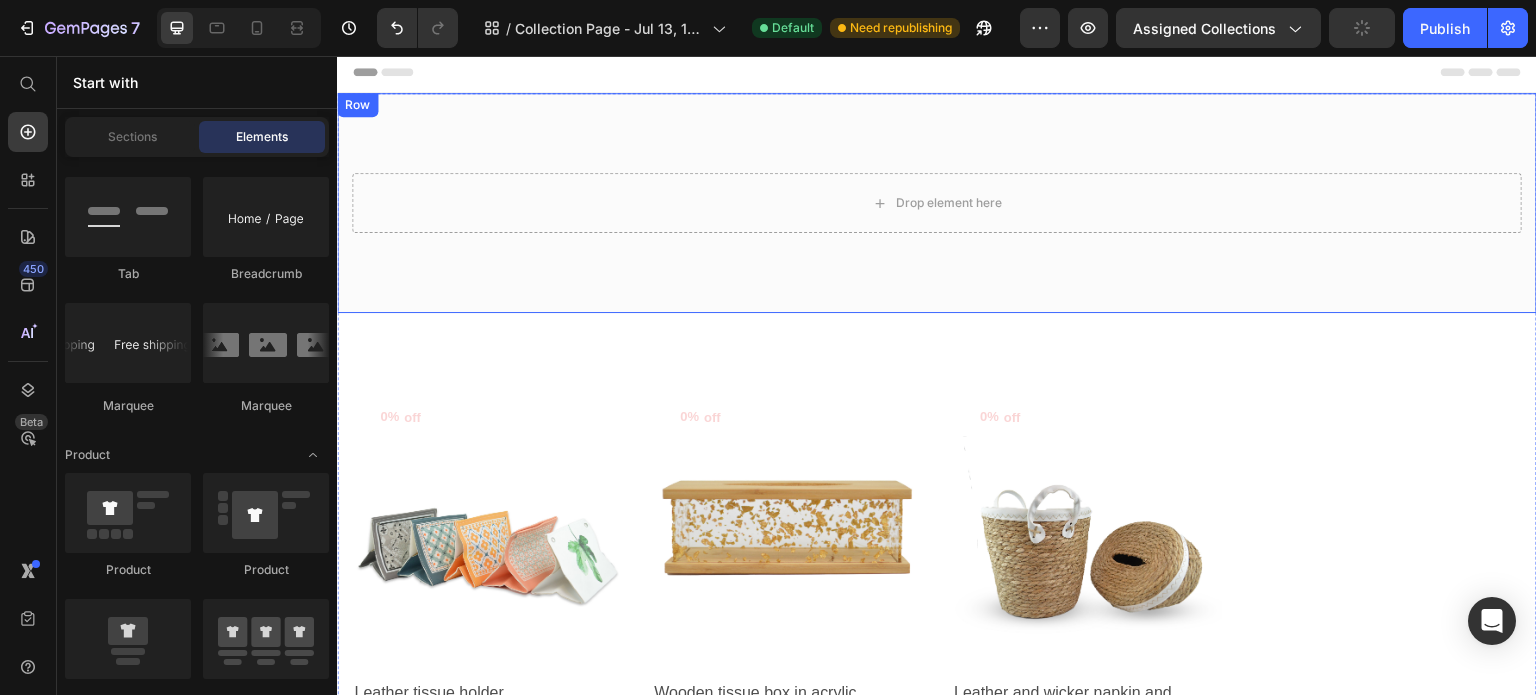 scroll, scrollTop: 0, scrollLeft: 0, axis: both 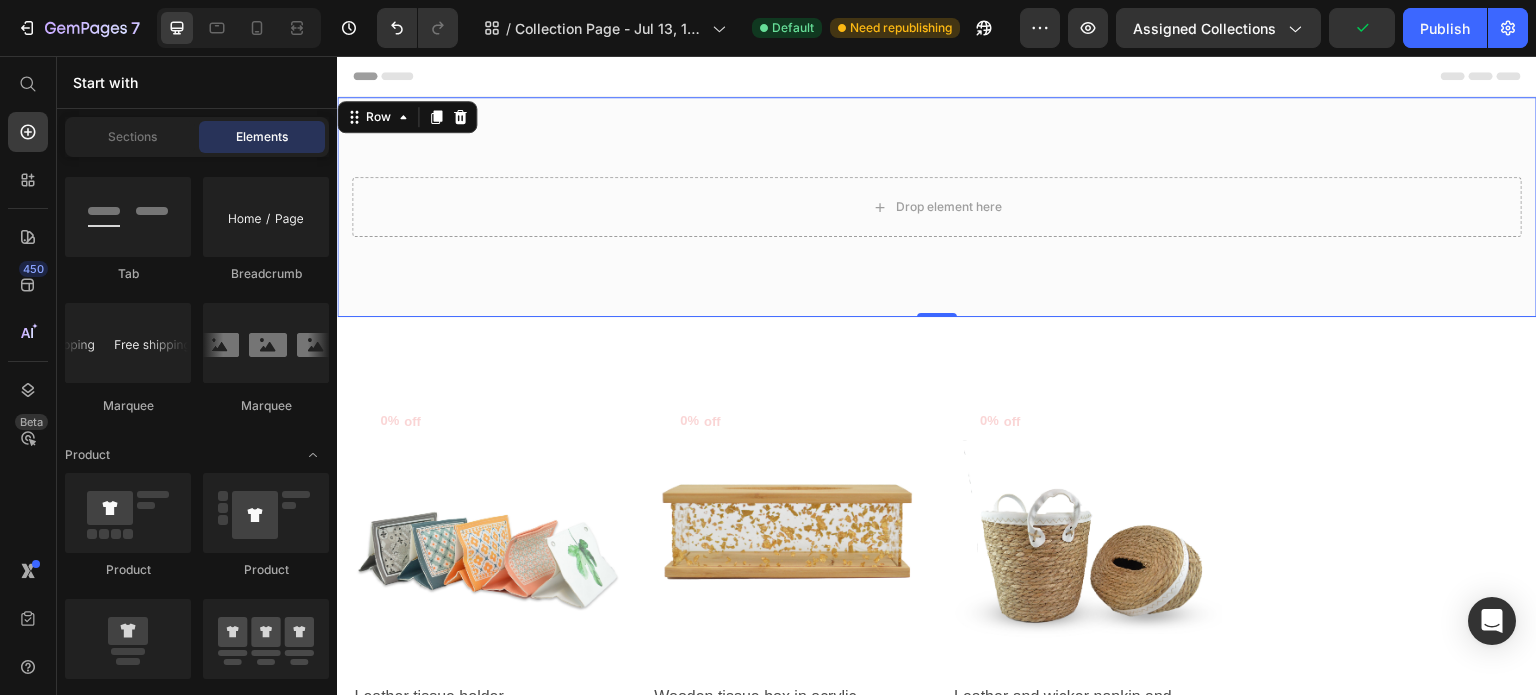 click on "Drop element here Row Row Row   0" at bounding box center (937, 207) 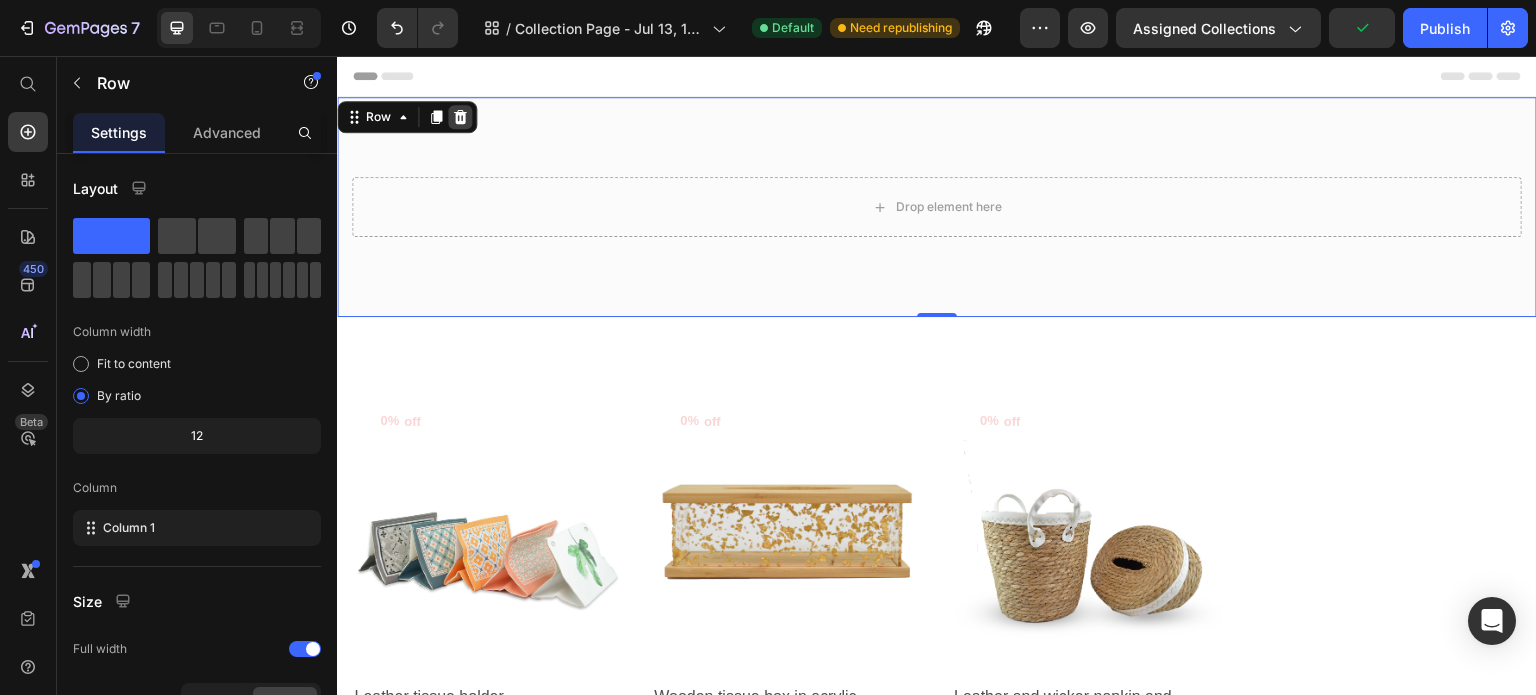 click 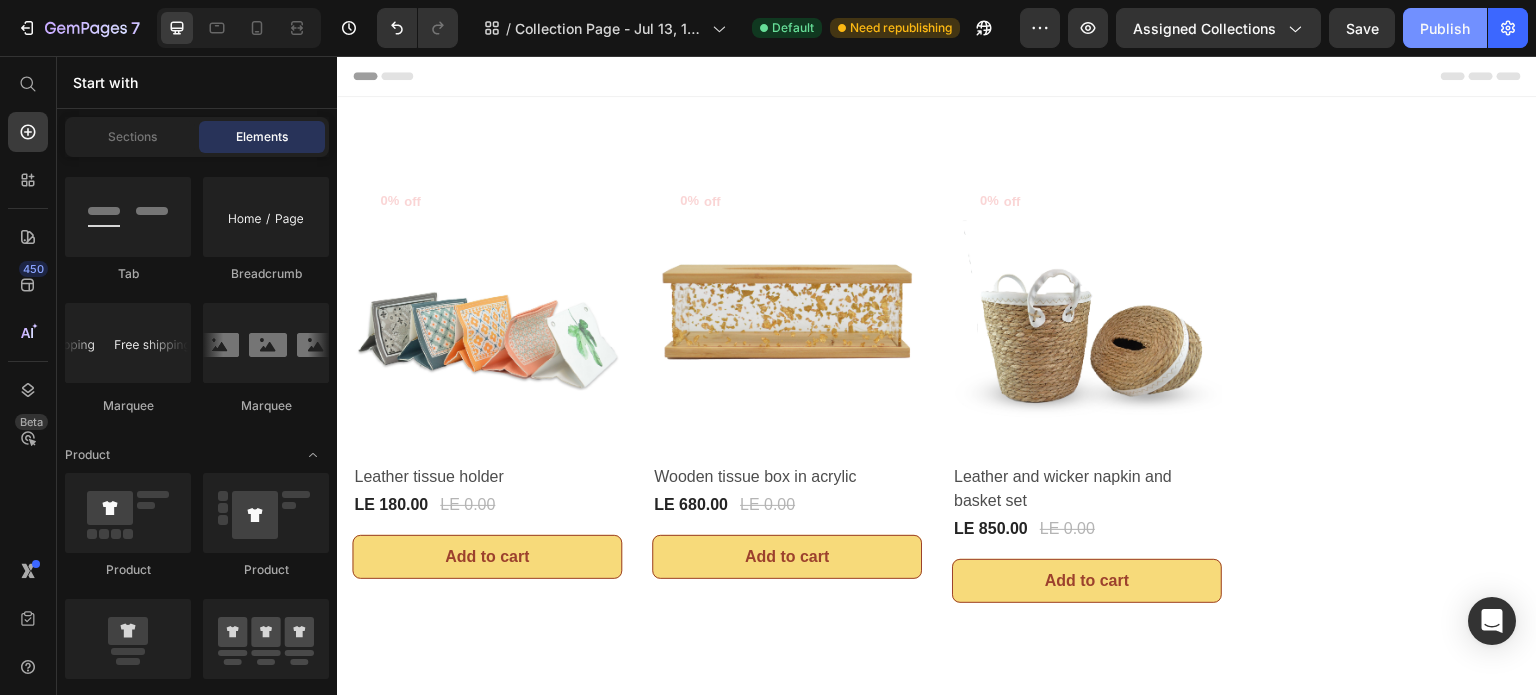 click on "Publish" at bounding box center [1445, 28] 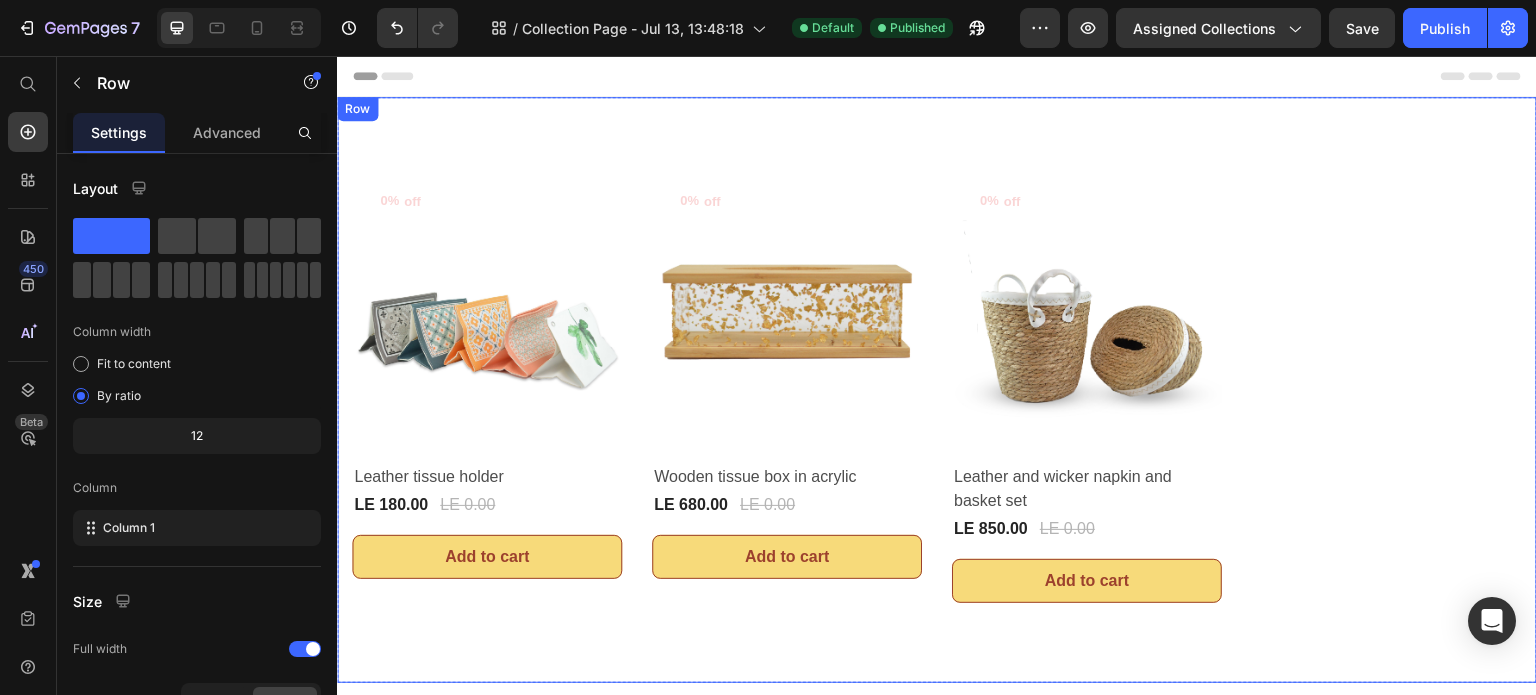 click on "0% off (P) Tag Product Images & Gallery Row Leather tissue holder (P) Title LE 180.00 (P) Price LE 0.00 (P) Price Row Row Add to cart (P) Cart Button 0% off (P) Tag Product Images & Gallery Row Wooden tissue box in acrylic (P) Title LE 680.00 (P) Price LE 0.00 (P) Price Row Row Add to cart (P) Cart Button 0% off (P) Tag Product Images & Gallery Row Leather and wicker napkin and basket set (P) Title LE 850.00 (P) Price LE 0.00 (P) Price Row Row Add to cart (P) Cart Button Product List Row Row" at bounding box center (937, 390) 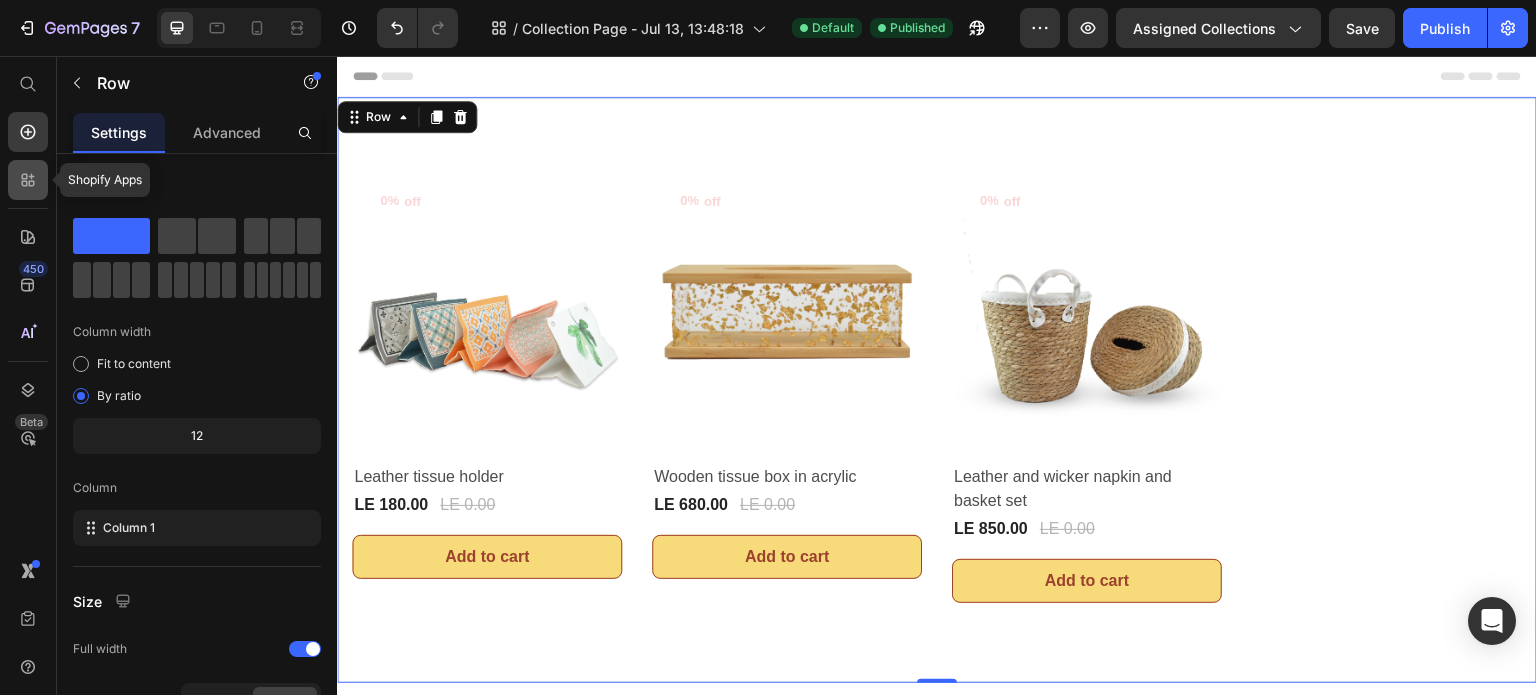 click 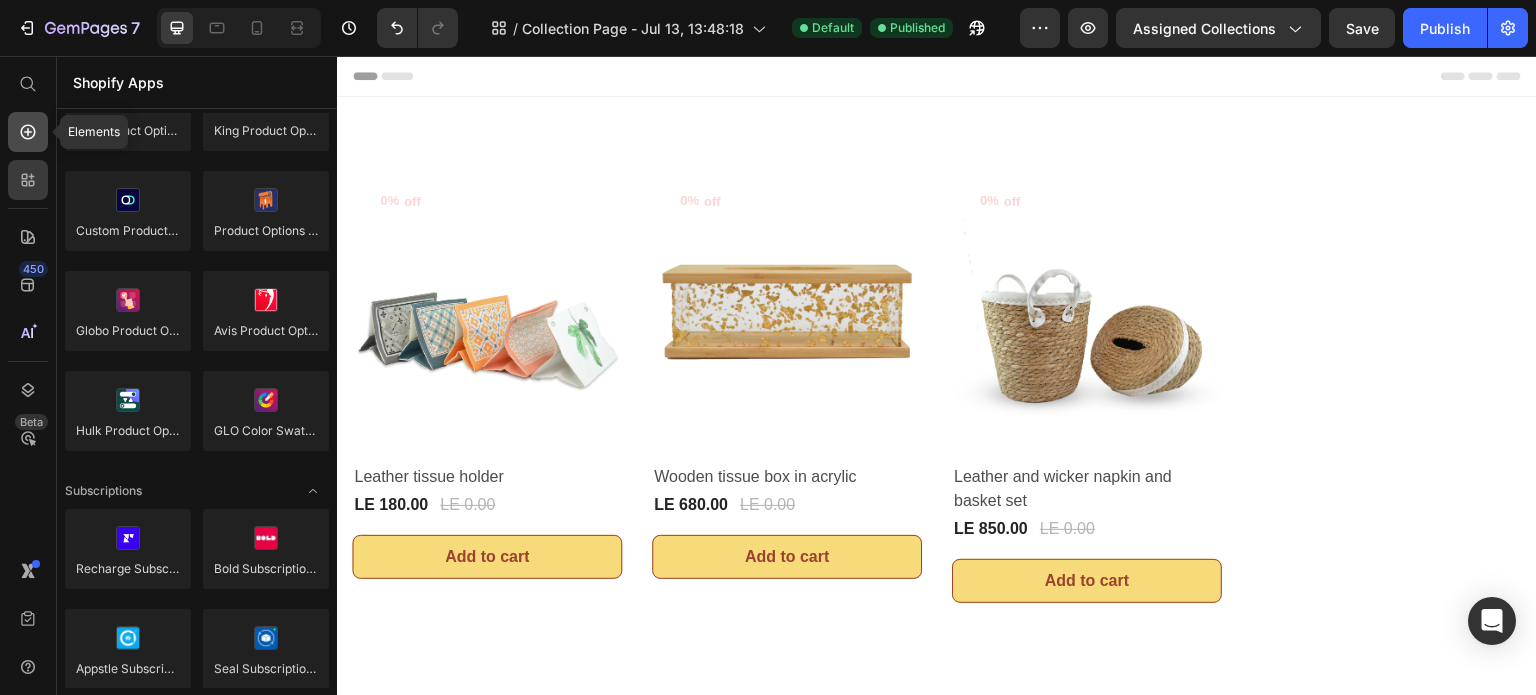 click 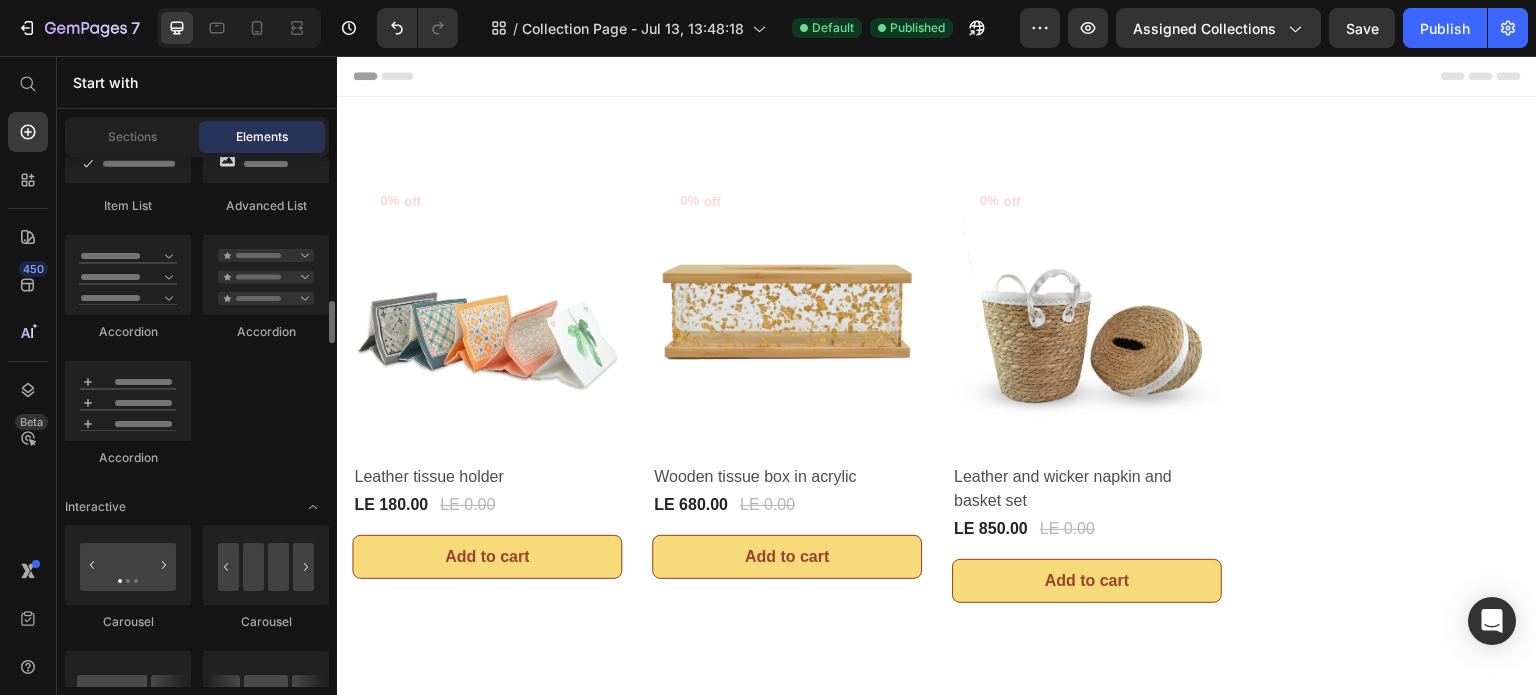 scroll, scrollTop: 1300, scrollLeft: 0, axis: vertical 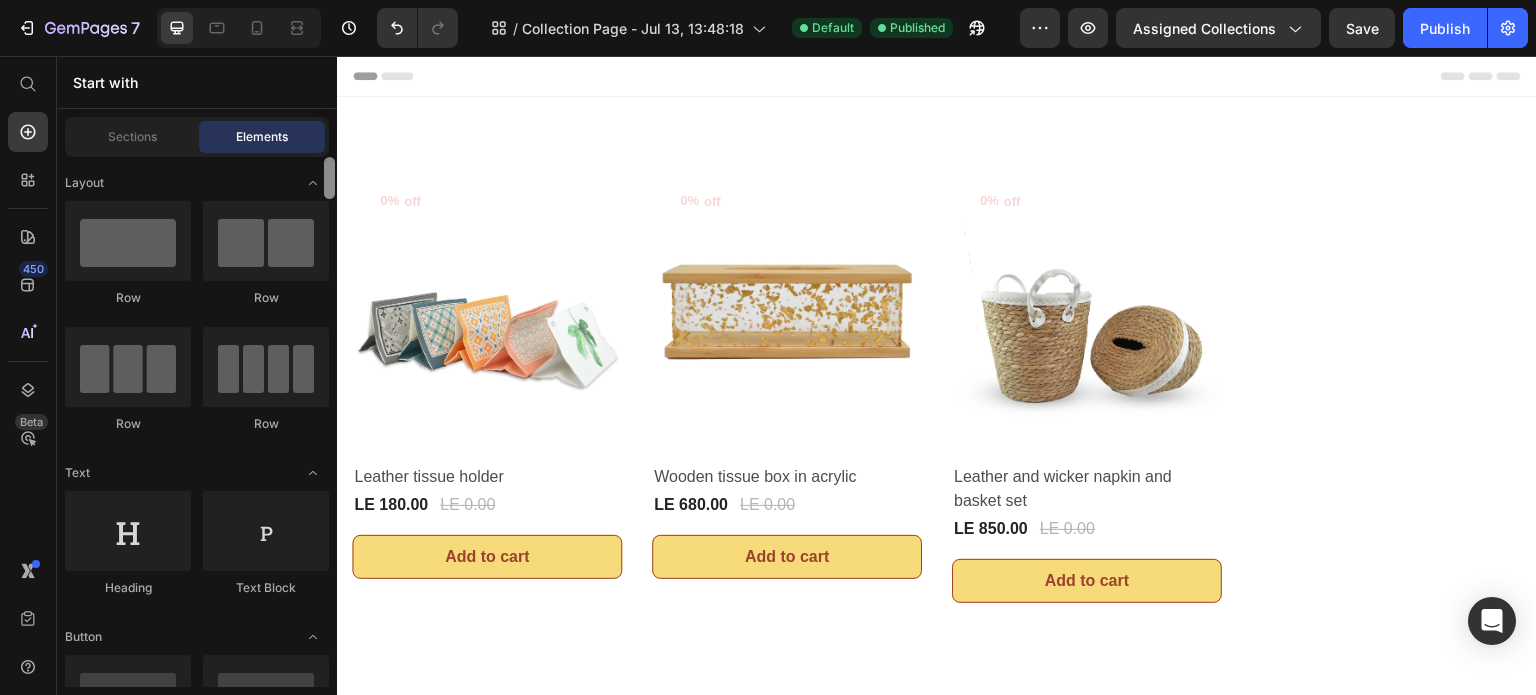 drag, startPoint x: 331, startPoint y: 290, endPoint x: 316, endPoint y: 147, distance: 143.78456 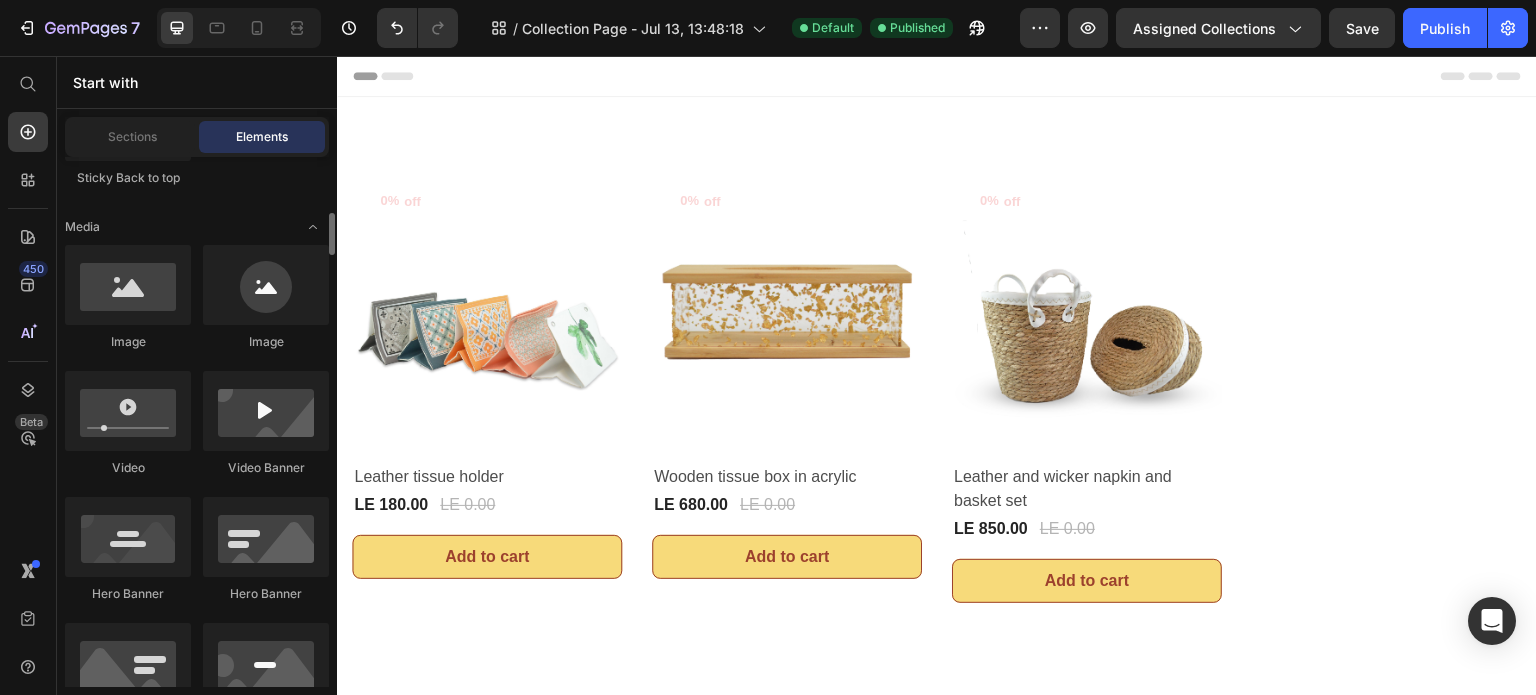 scroll, scrollTop: 800, scrollLeft: 0, axis: vertical 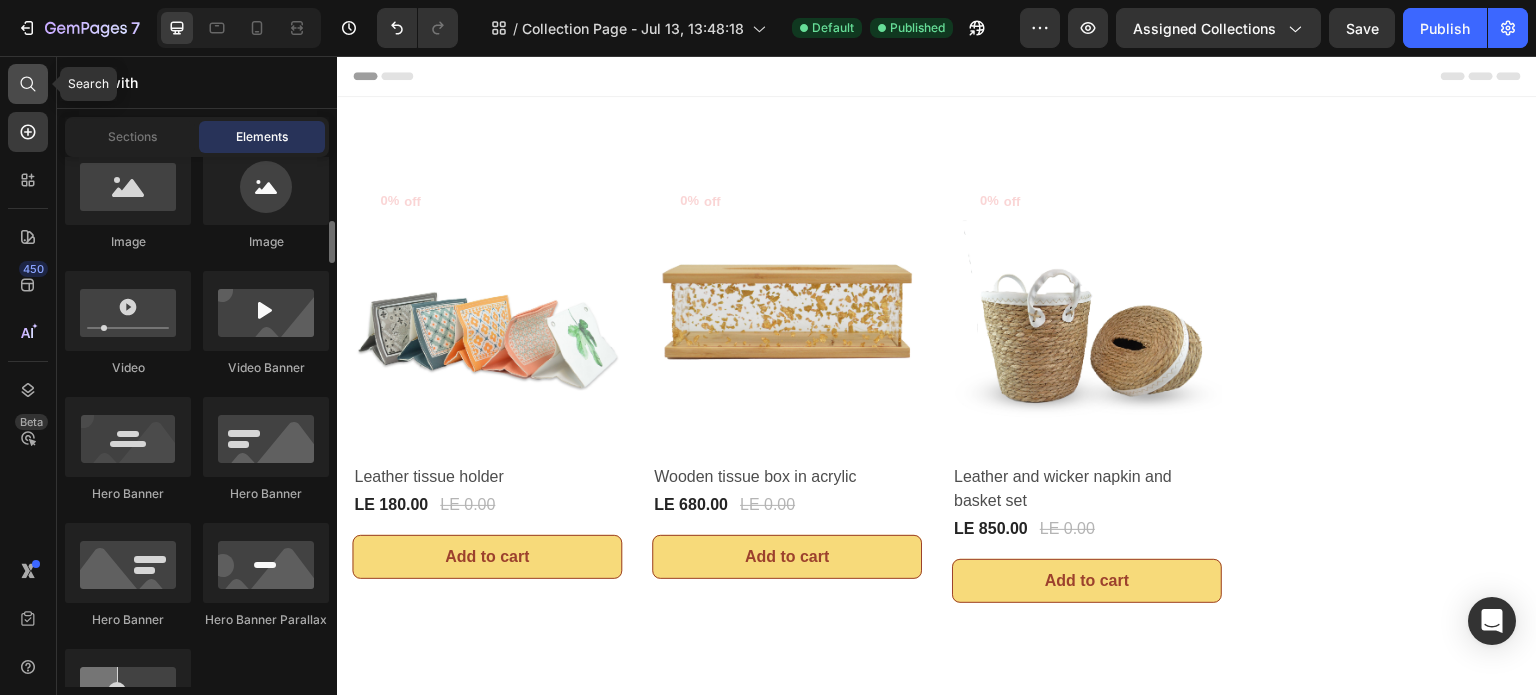 click 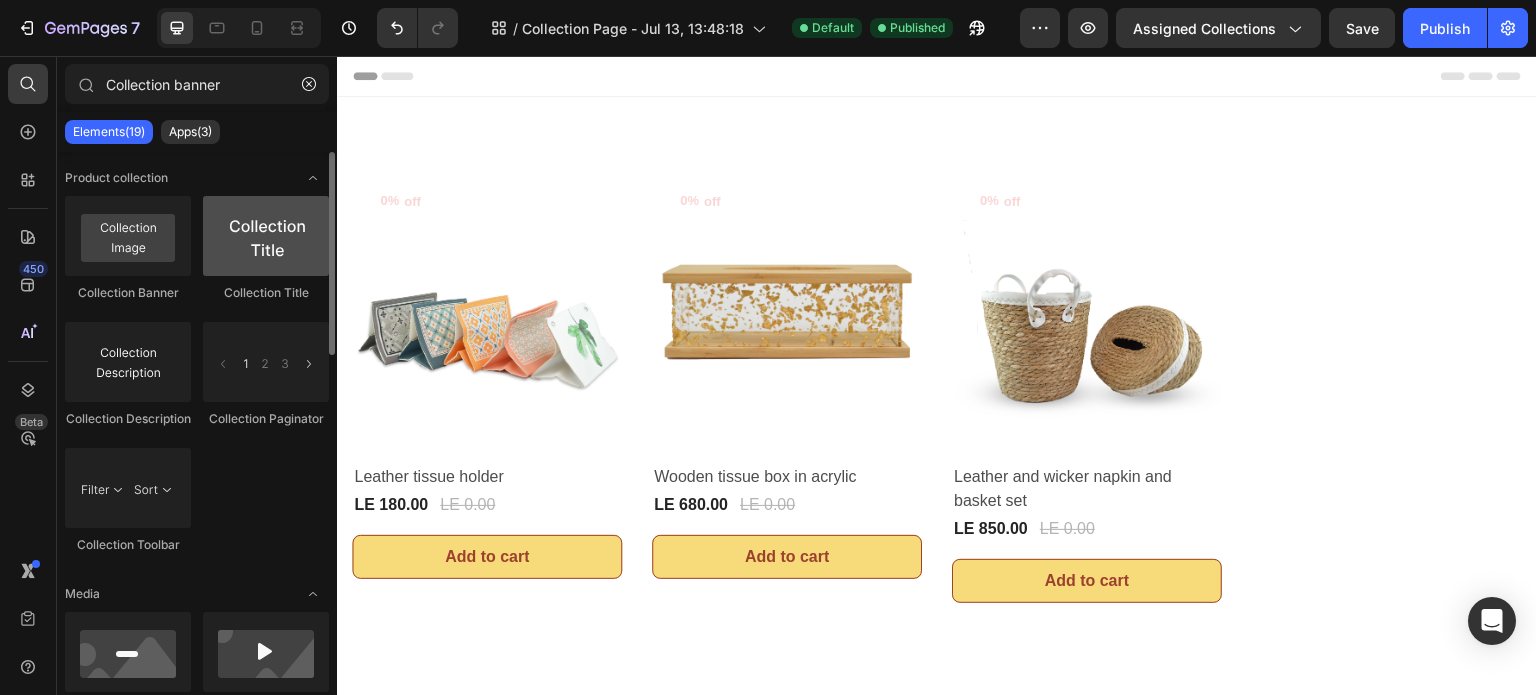 type on "Collection banner" 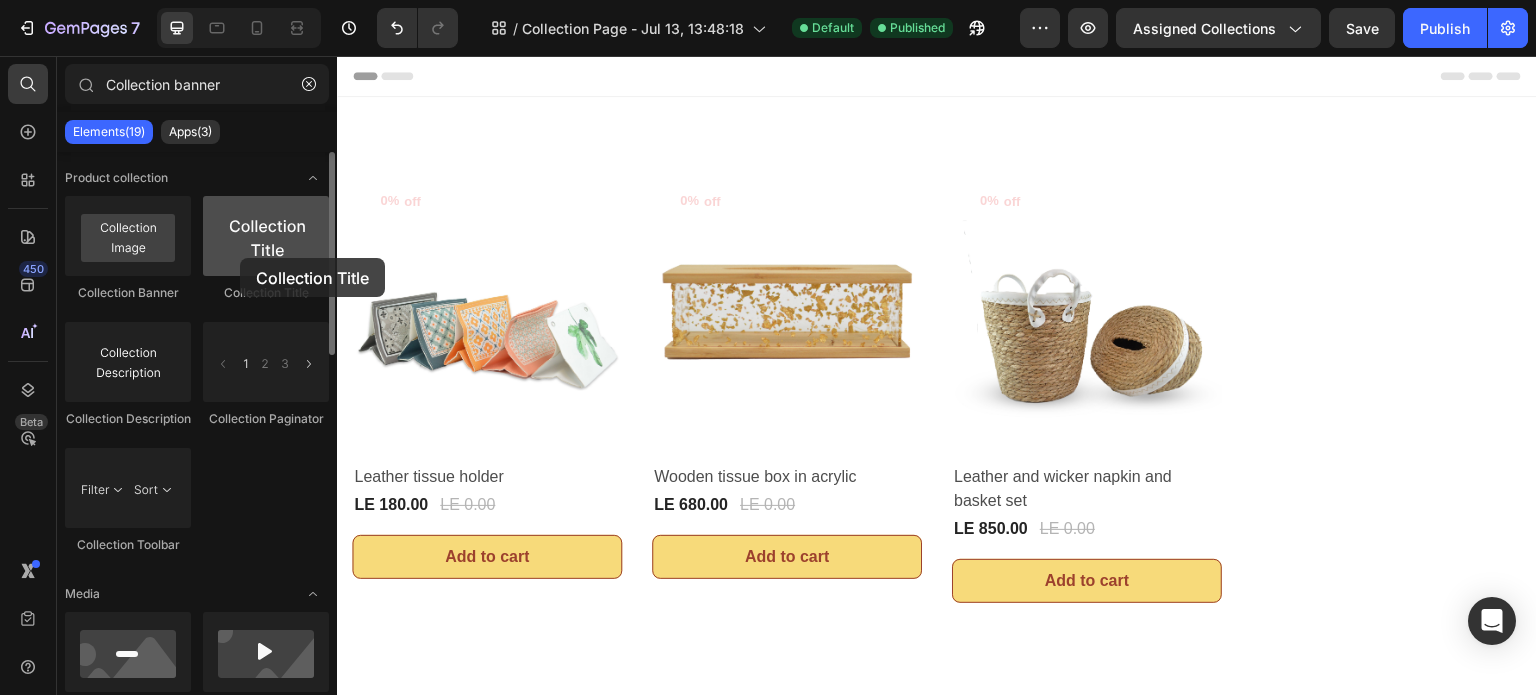 click at bounding box center [266, 236] 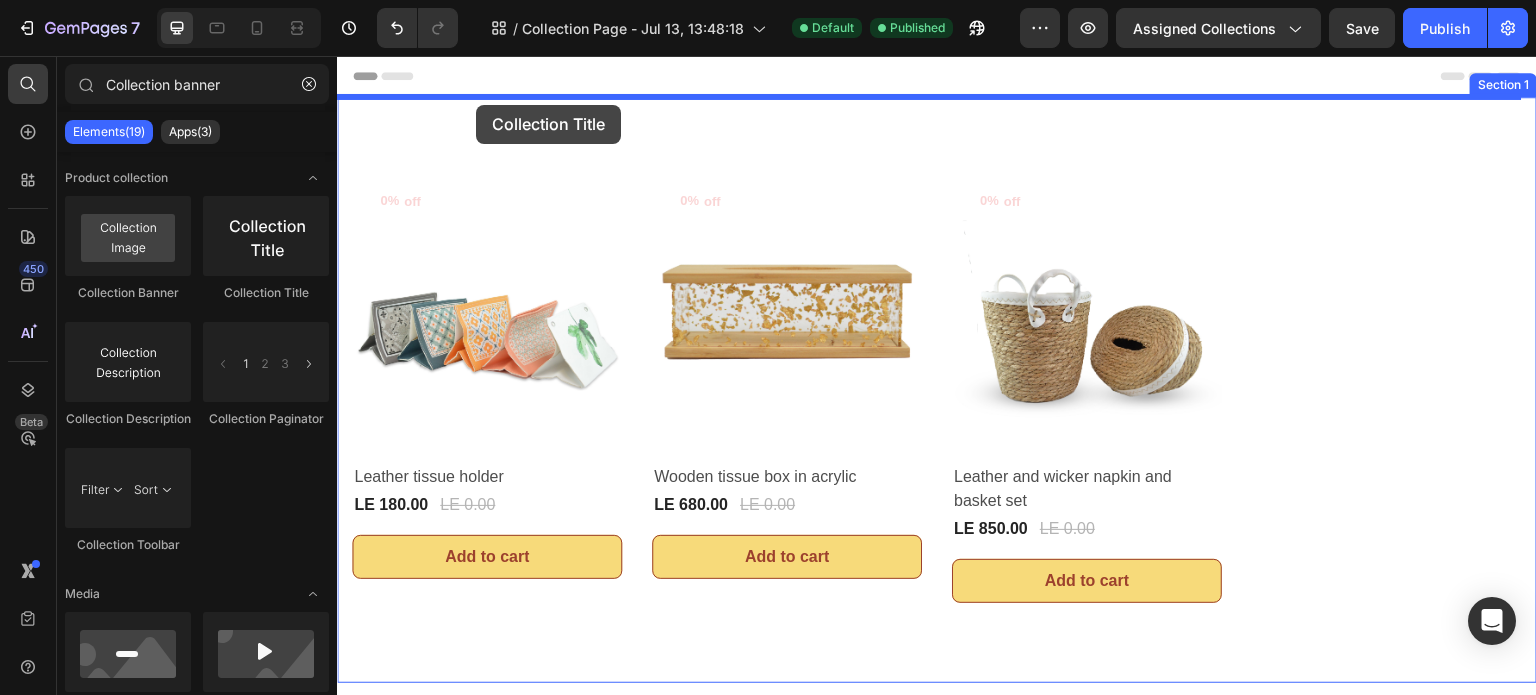 drag, startPoint x: 577, startPoint y: 314, endPoint x: 476, endPoint y: 105, distance: 232.12497 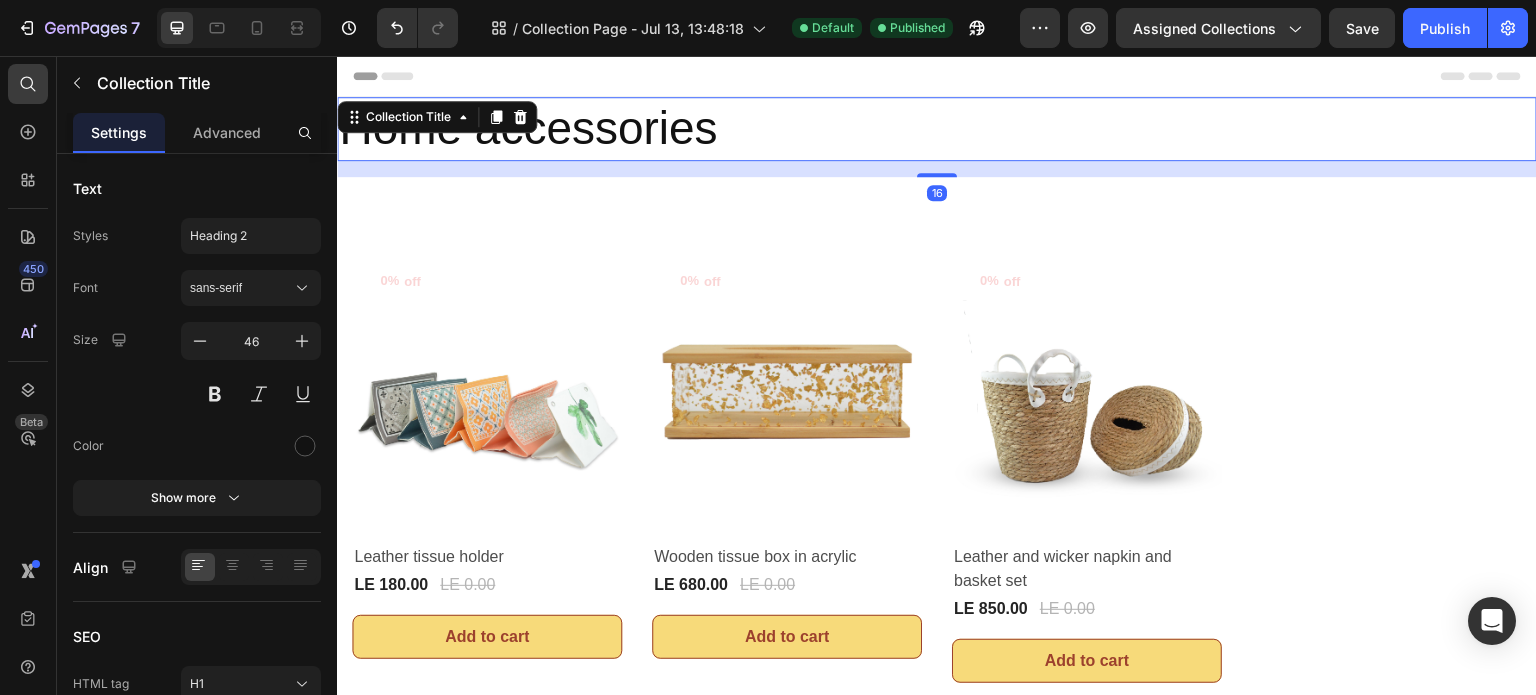 click on "Home accessories" at bounding box center (937, 129) 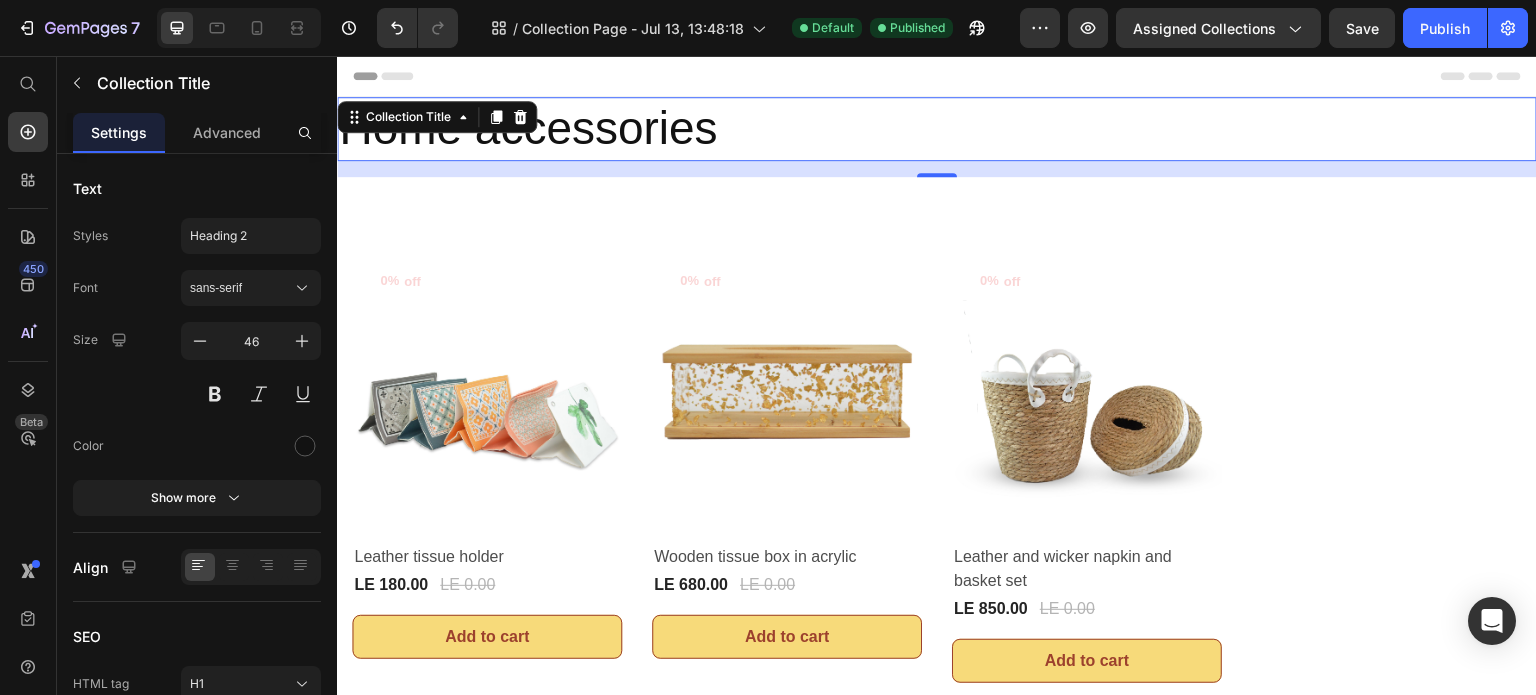 click on "Home accessories" at bounding box center [937, 129] 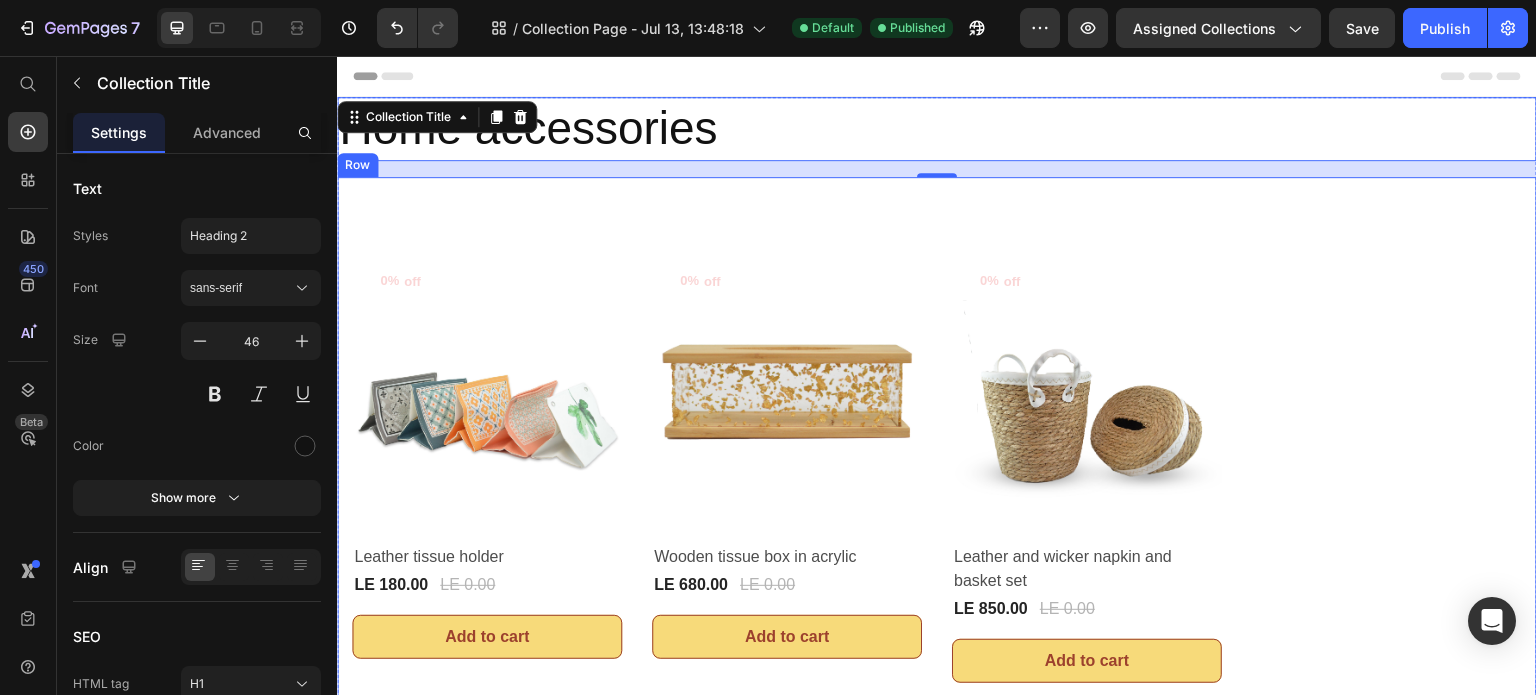 click at bounding box center [487, 392] 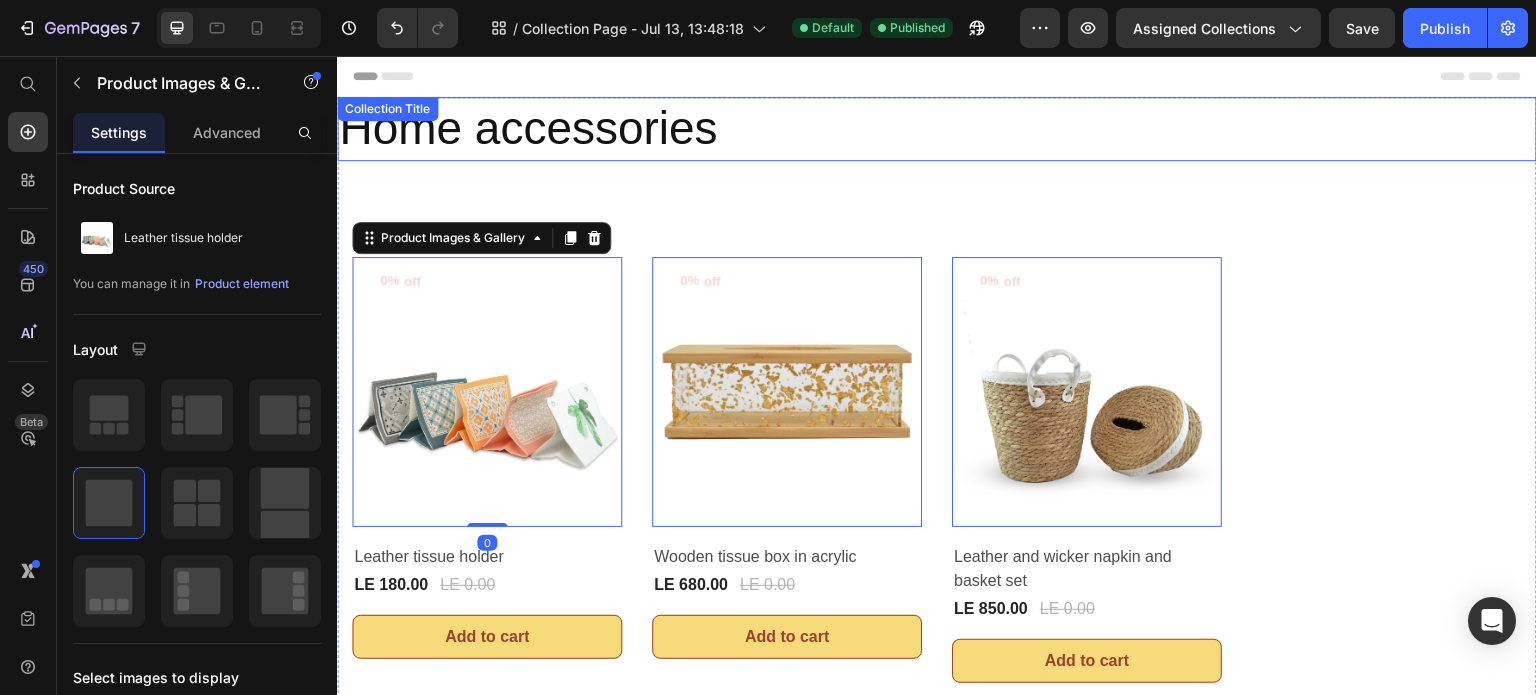 click on "Home accessories" at bounding box center (937, 129) 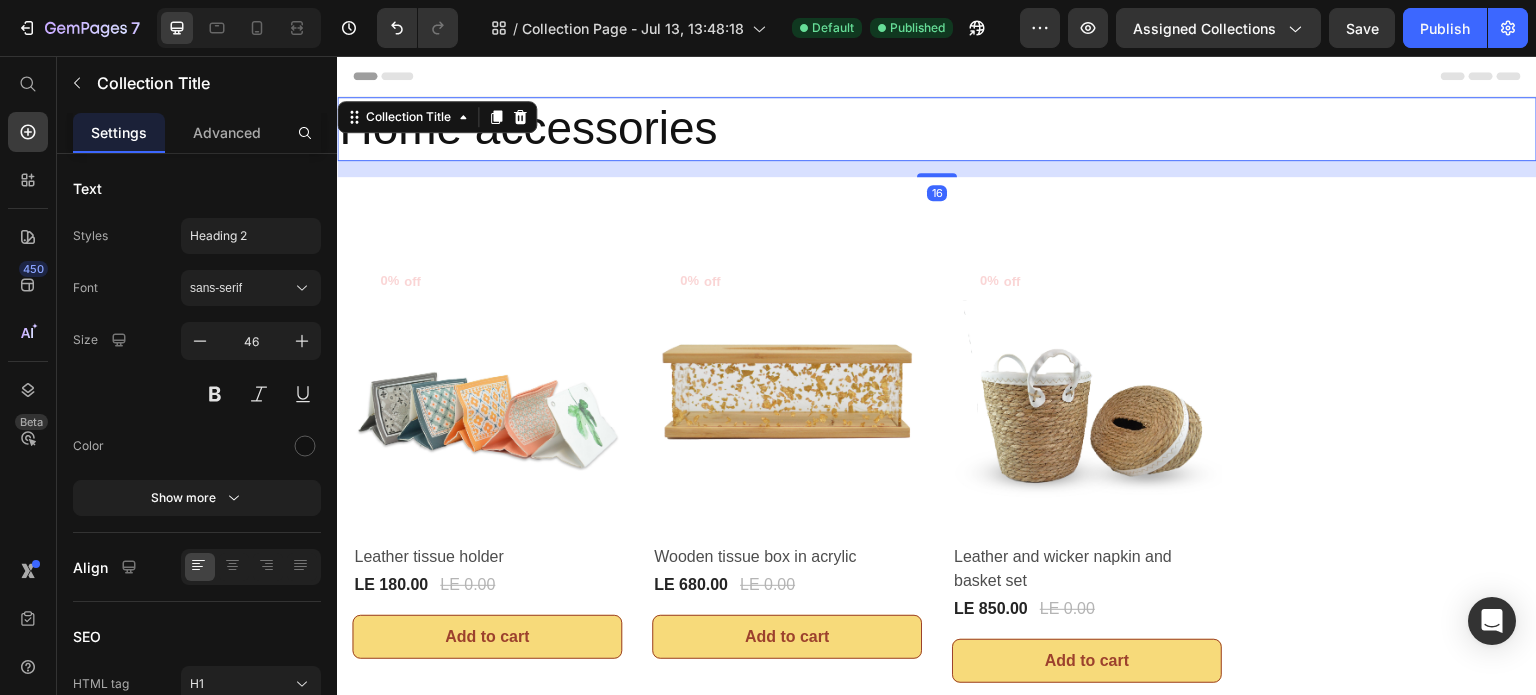 click on "Home accessories" at bounding box center [937, 129] 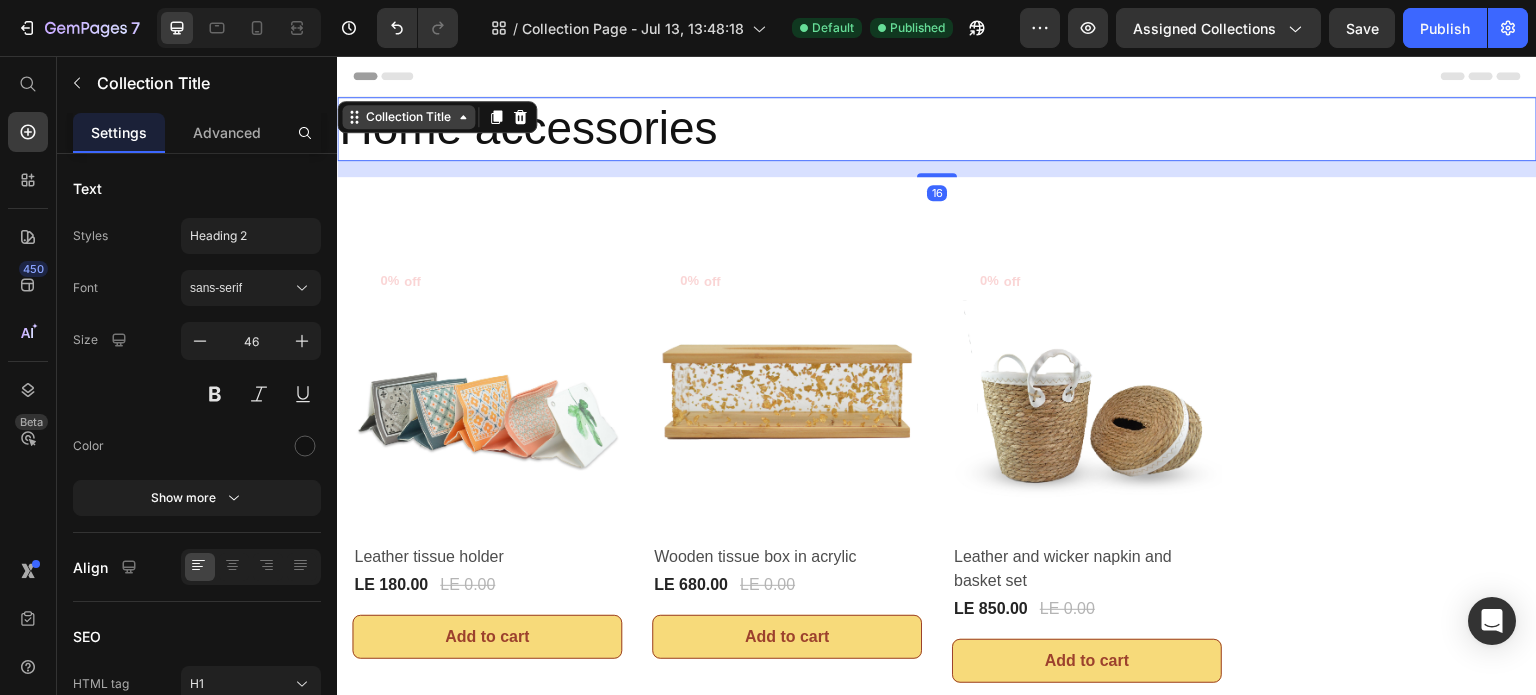 click on "Collection Title" at bounding box center [408, 117] 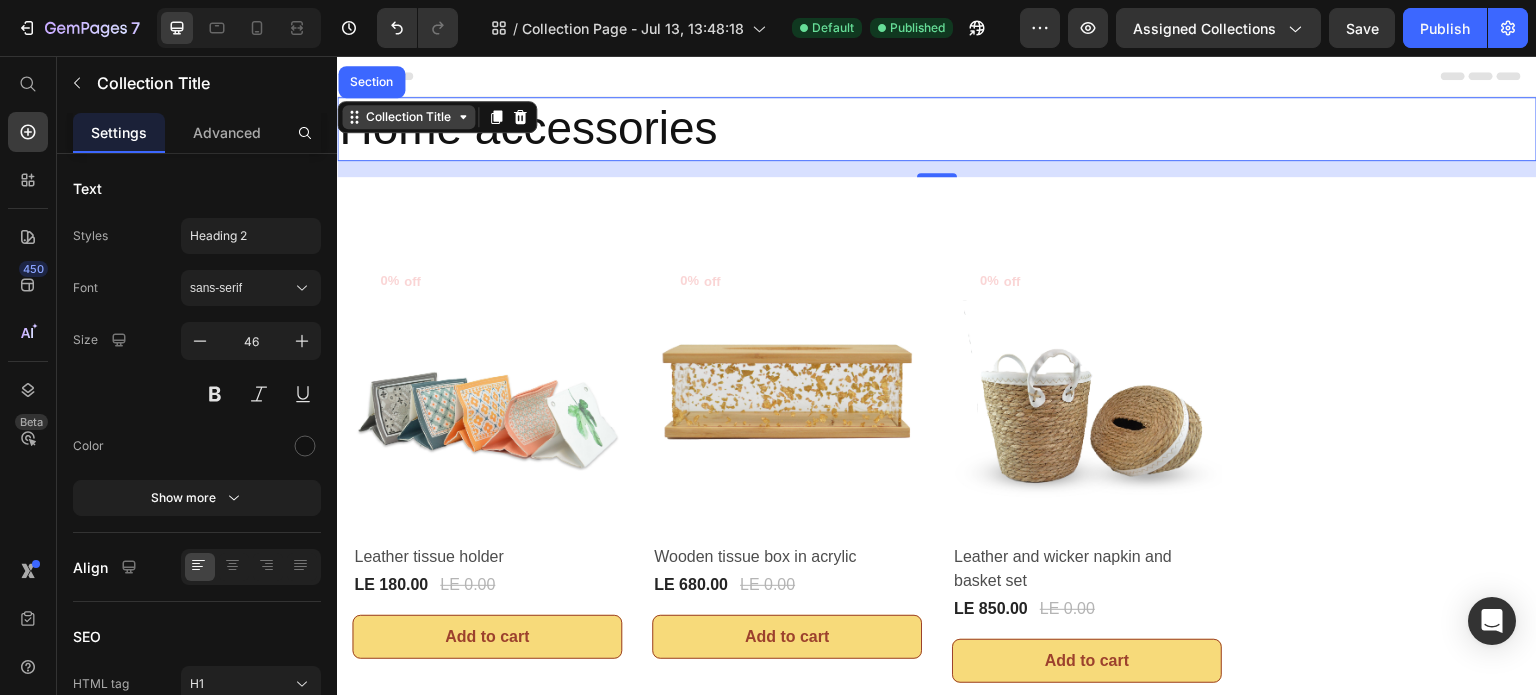 click on "Collection Title" at bounding box center (408, 117) 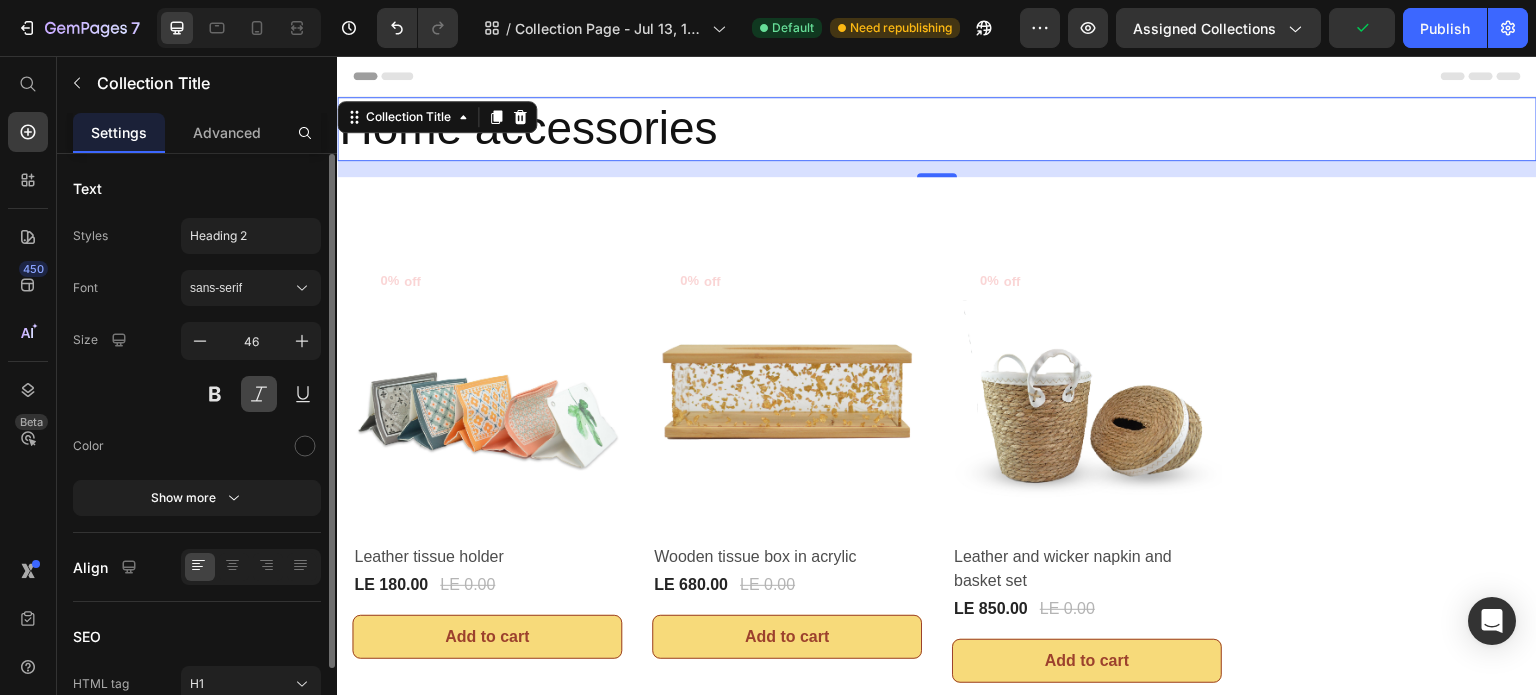 scroll, scrollTop: 96, scrollLeft: 0, axis: vertical 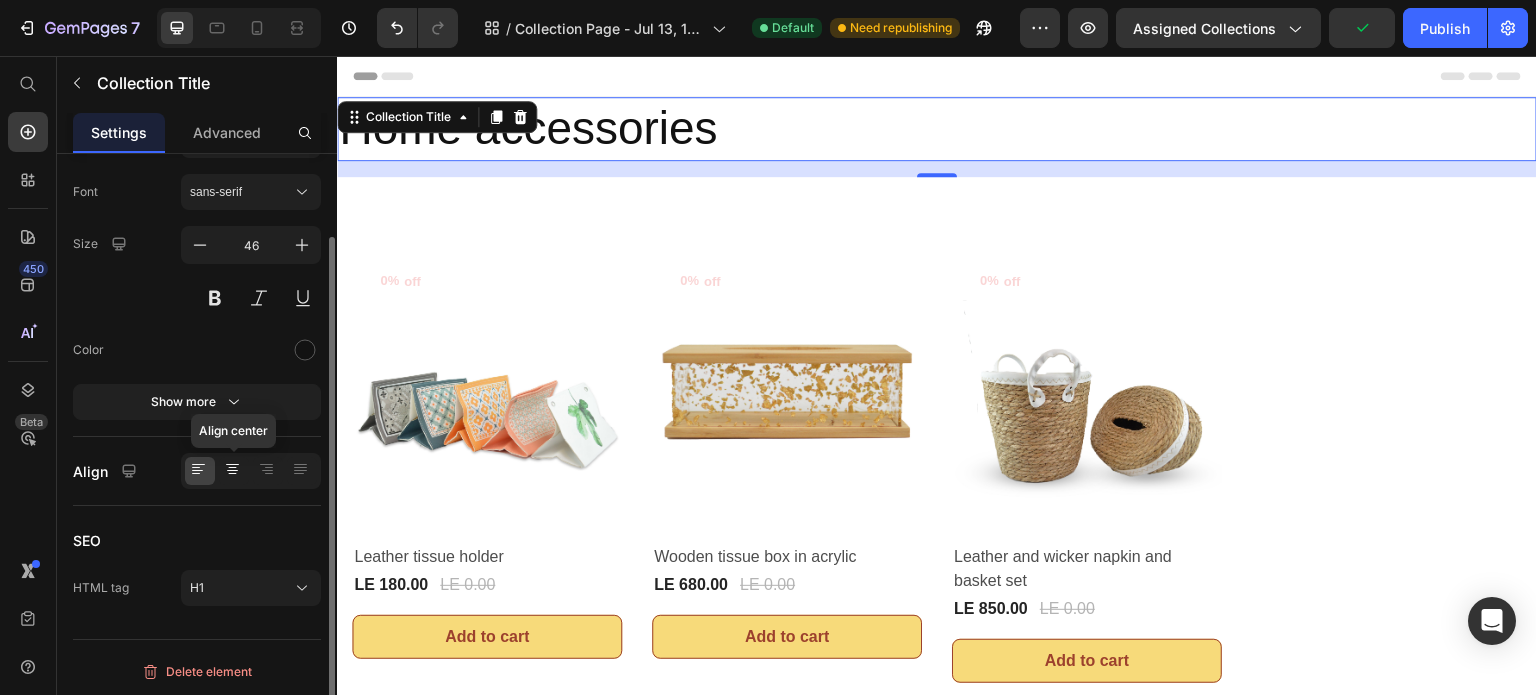 click 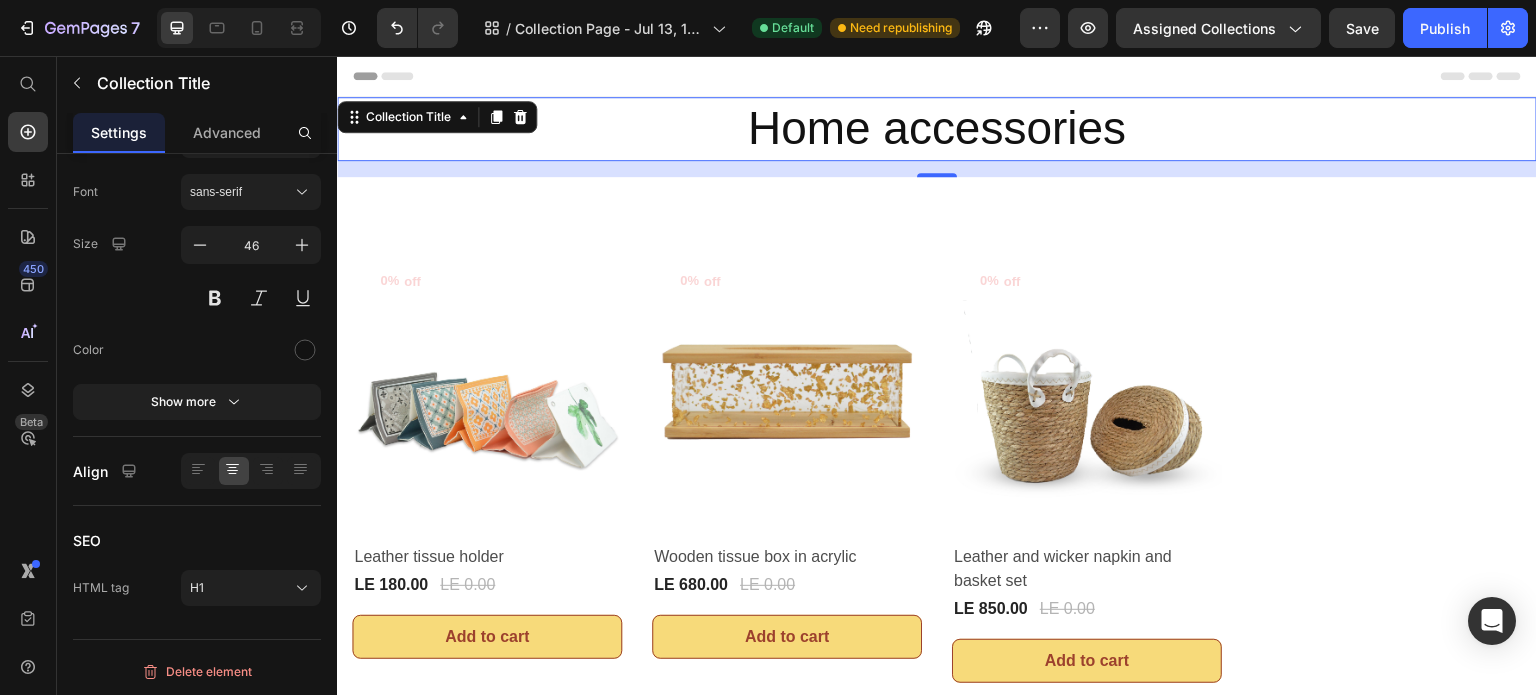 click on "Home accessories" at bounding box center (937, 129) 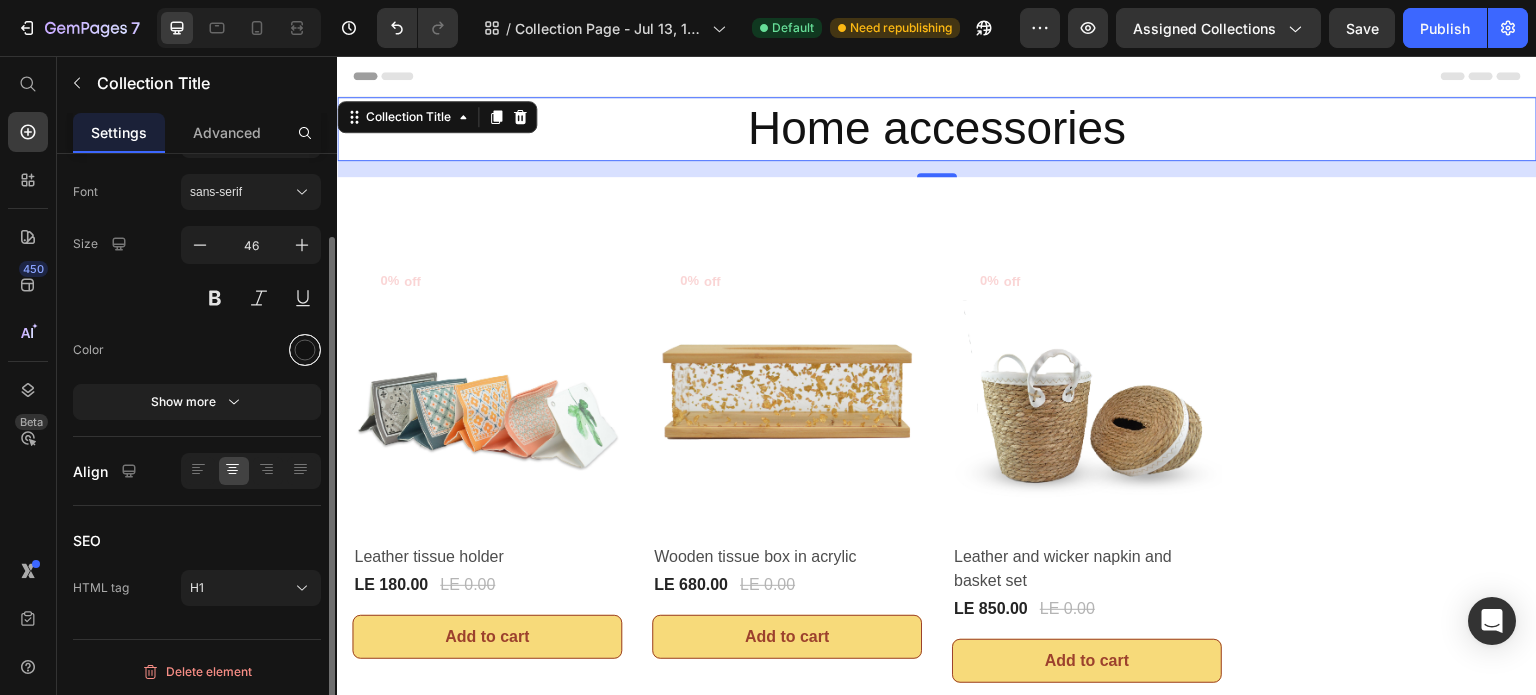 click at bounding box center [305, 350] 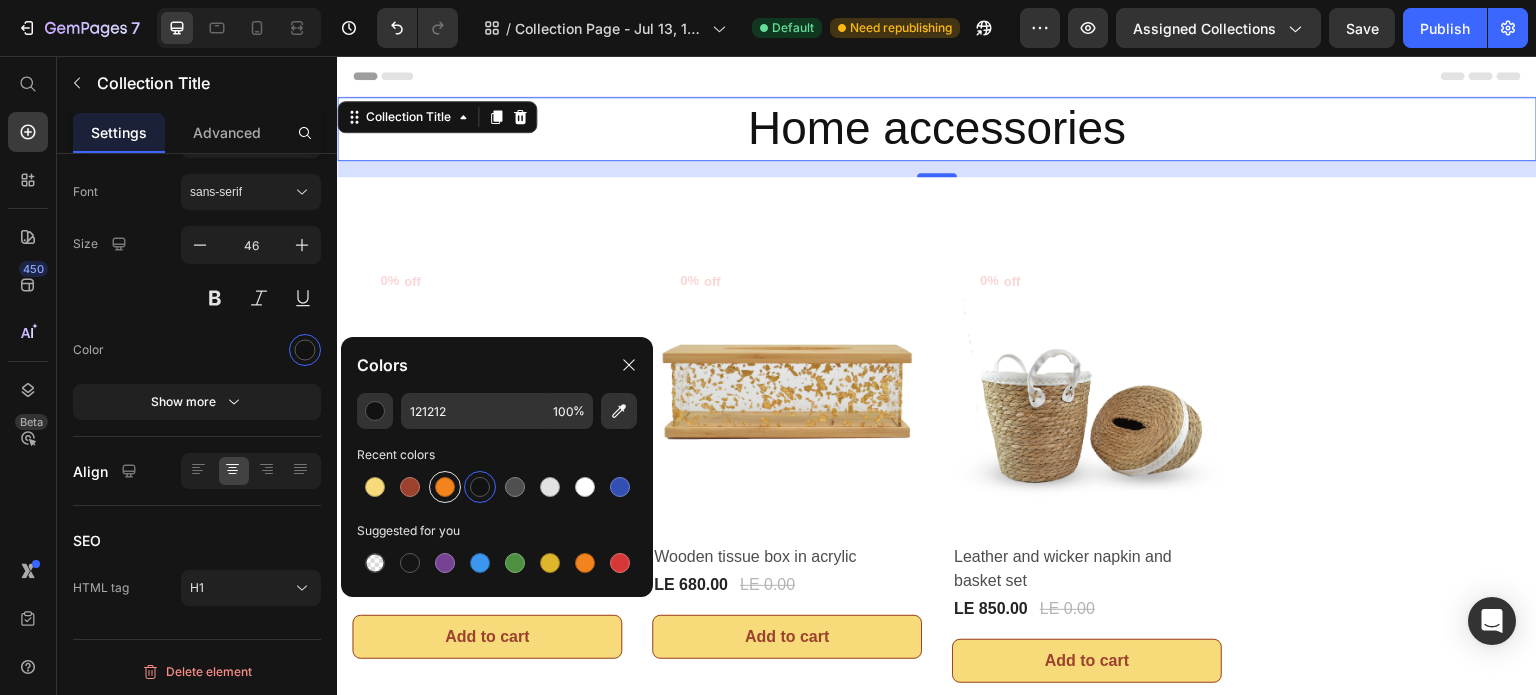 click at bounding box center [445, 487] 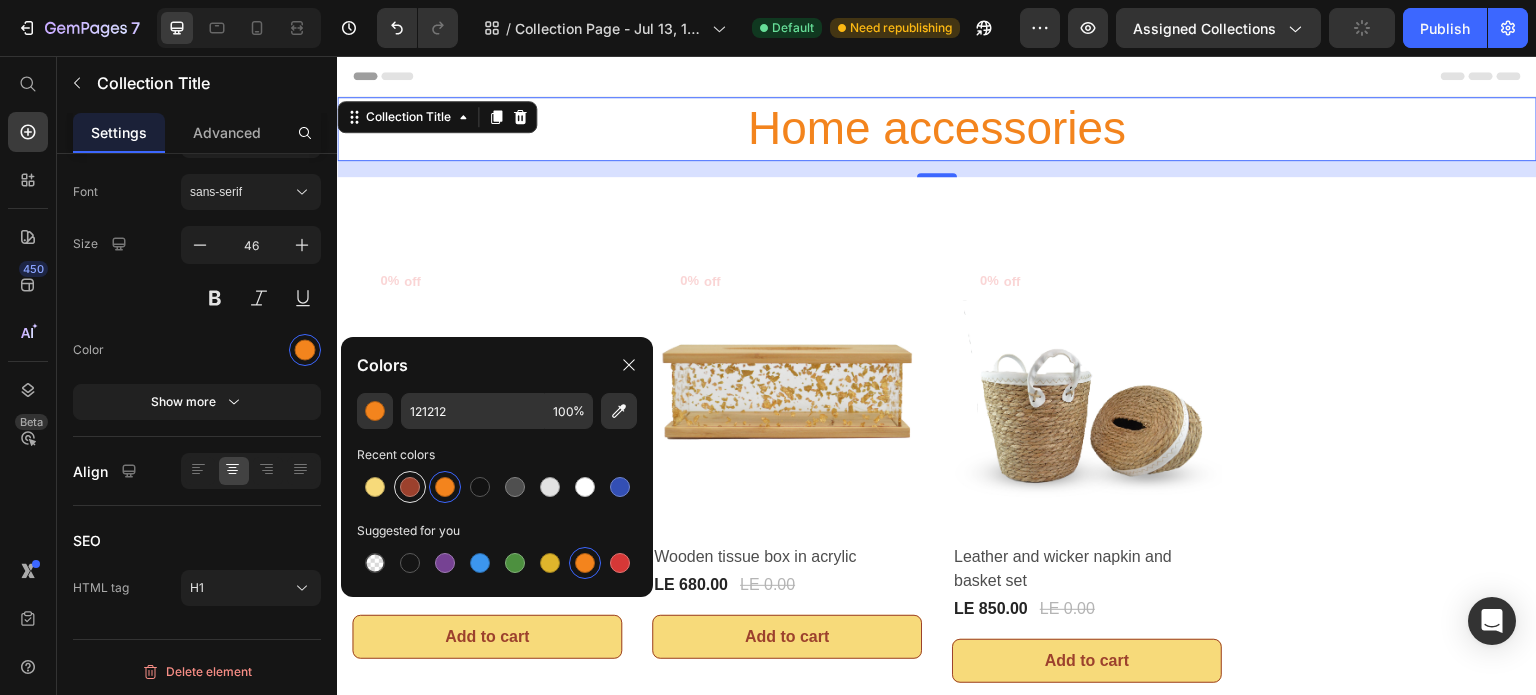 click at bounding box center (410, 487) 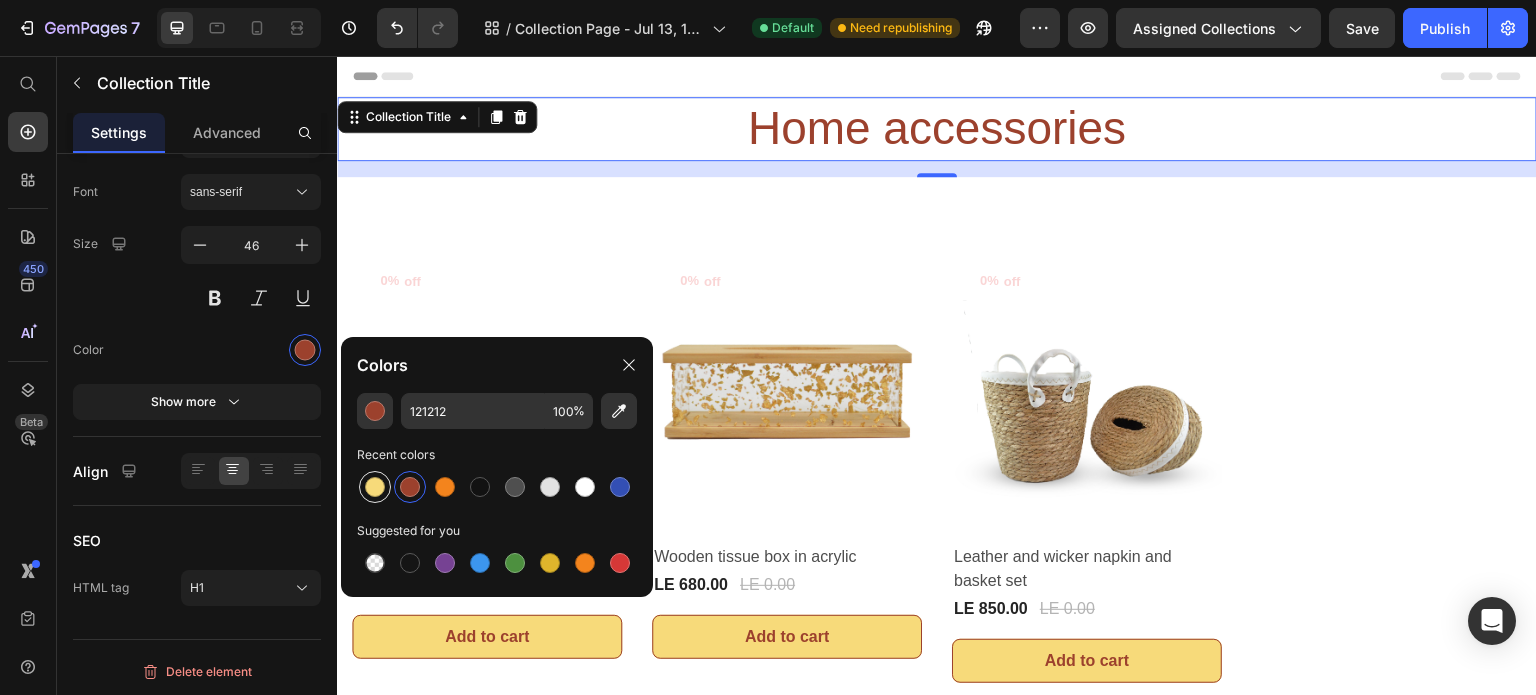 click at bounding box center (375, 487) 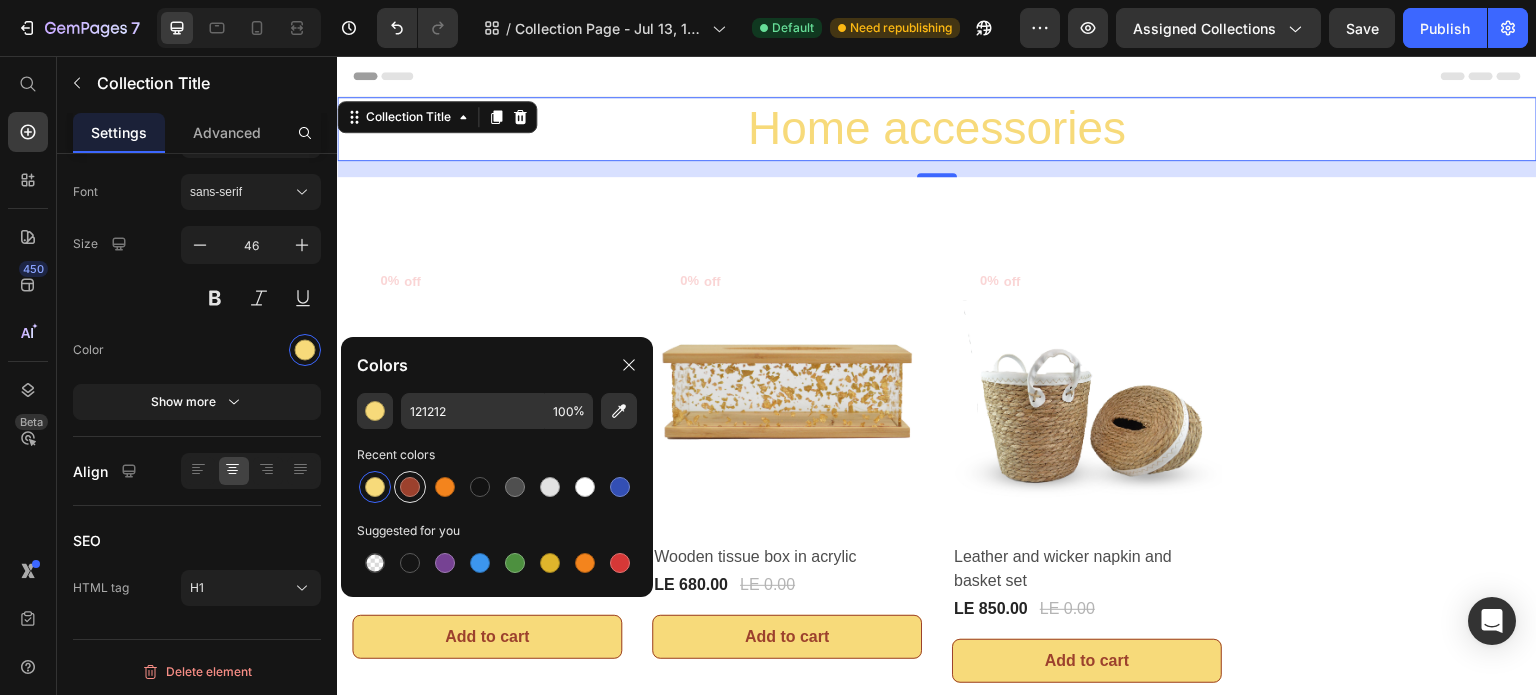 click at bounding box center [410, 487] 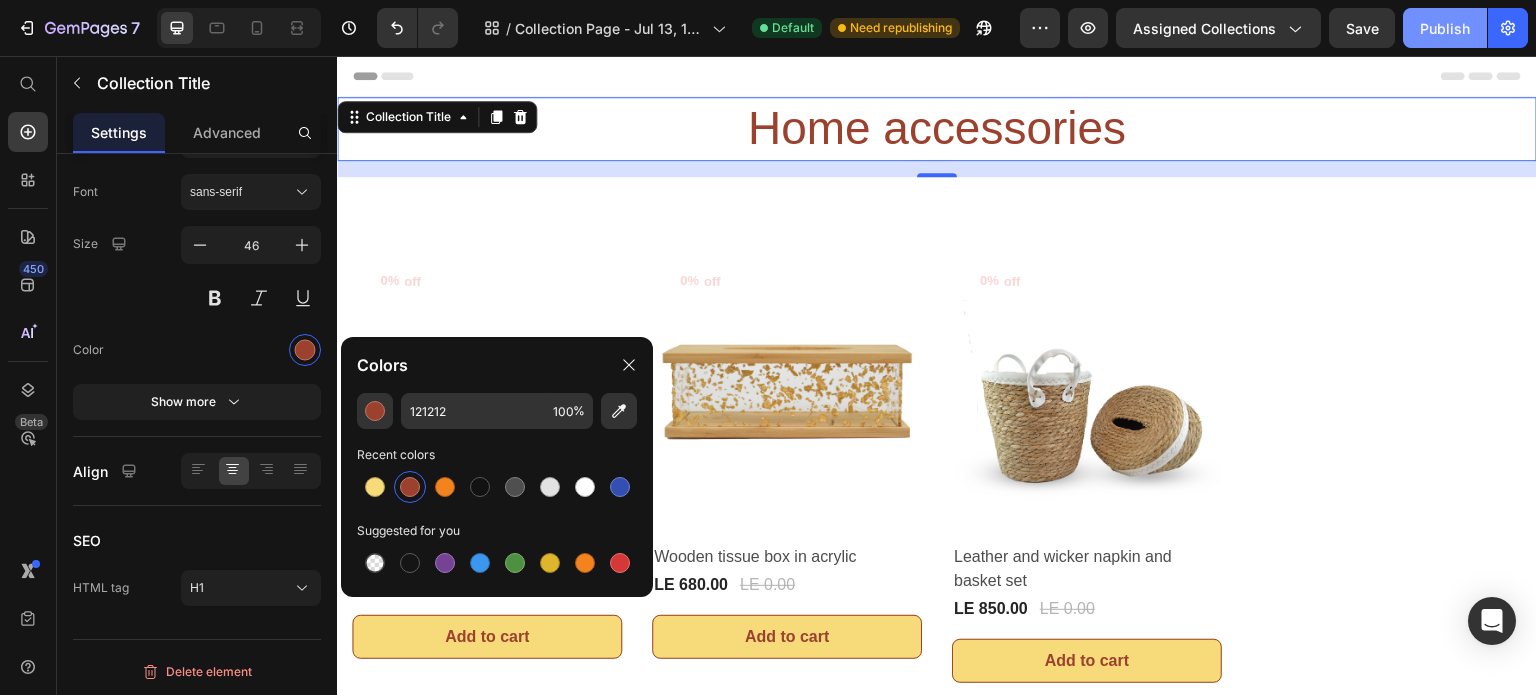 click on "Publish" 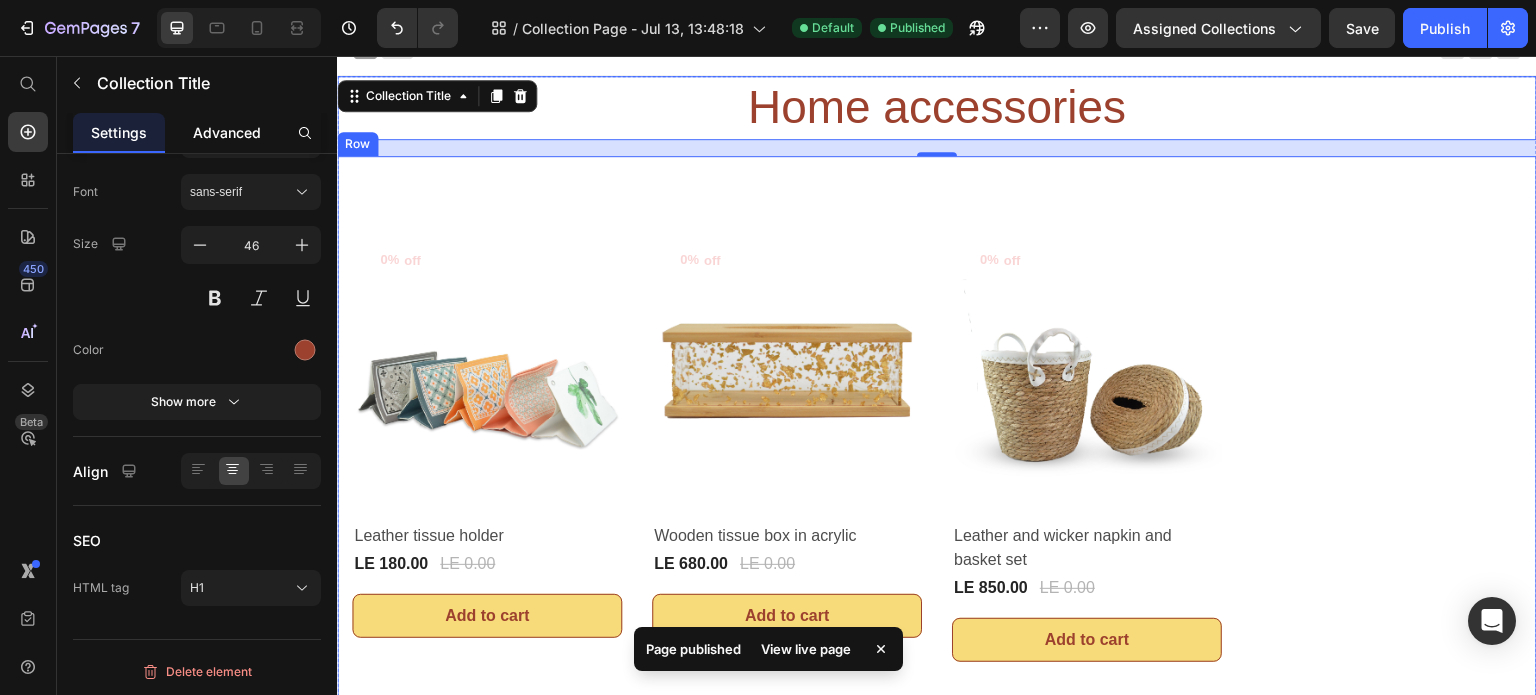 scroll, scrollTop: 0, scrollLeft: 0, axis: both 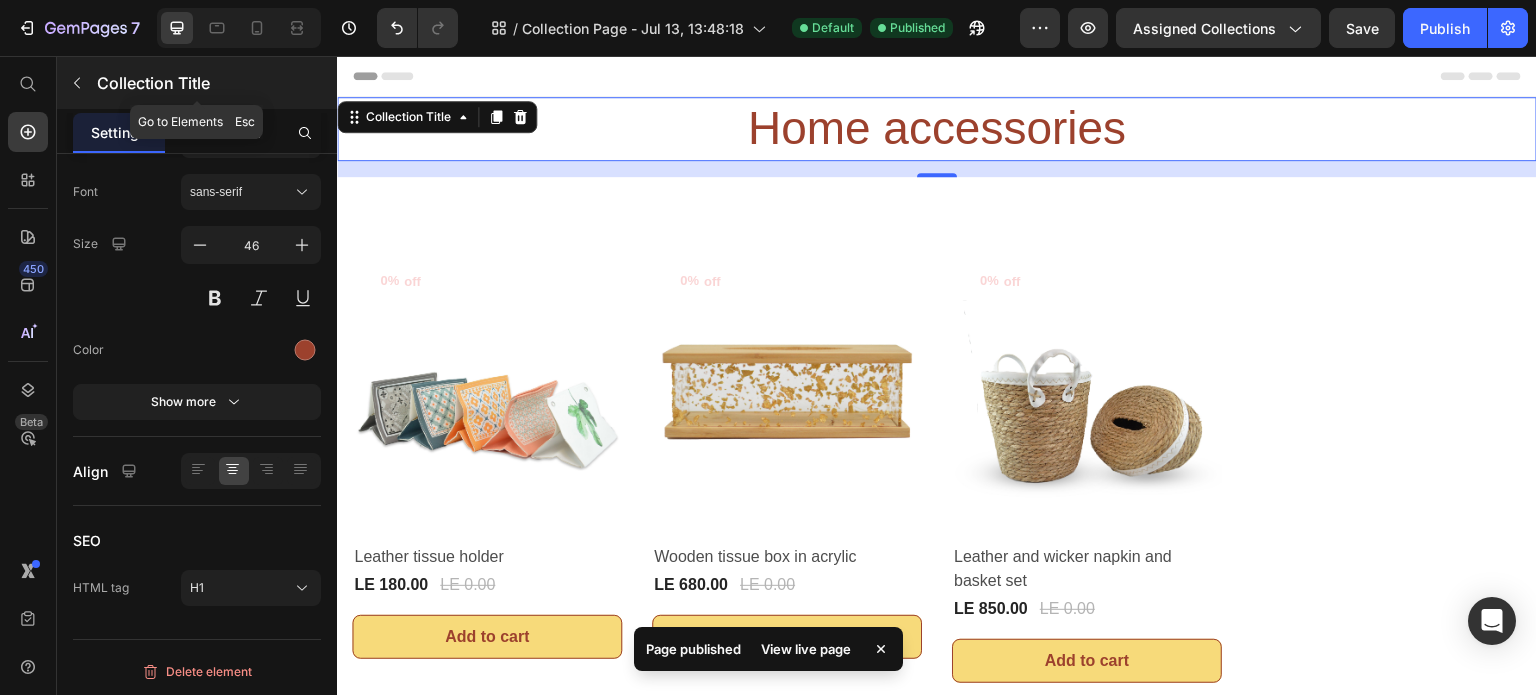 click 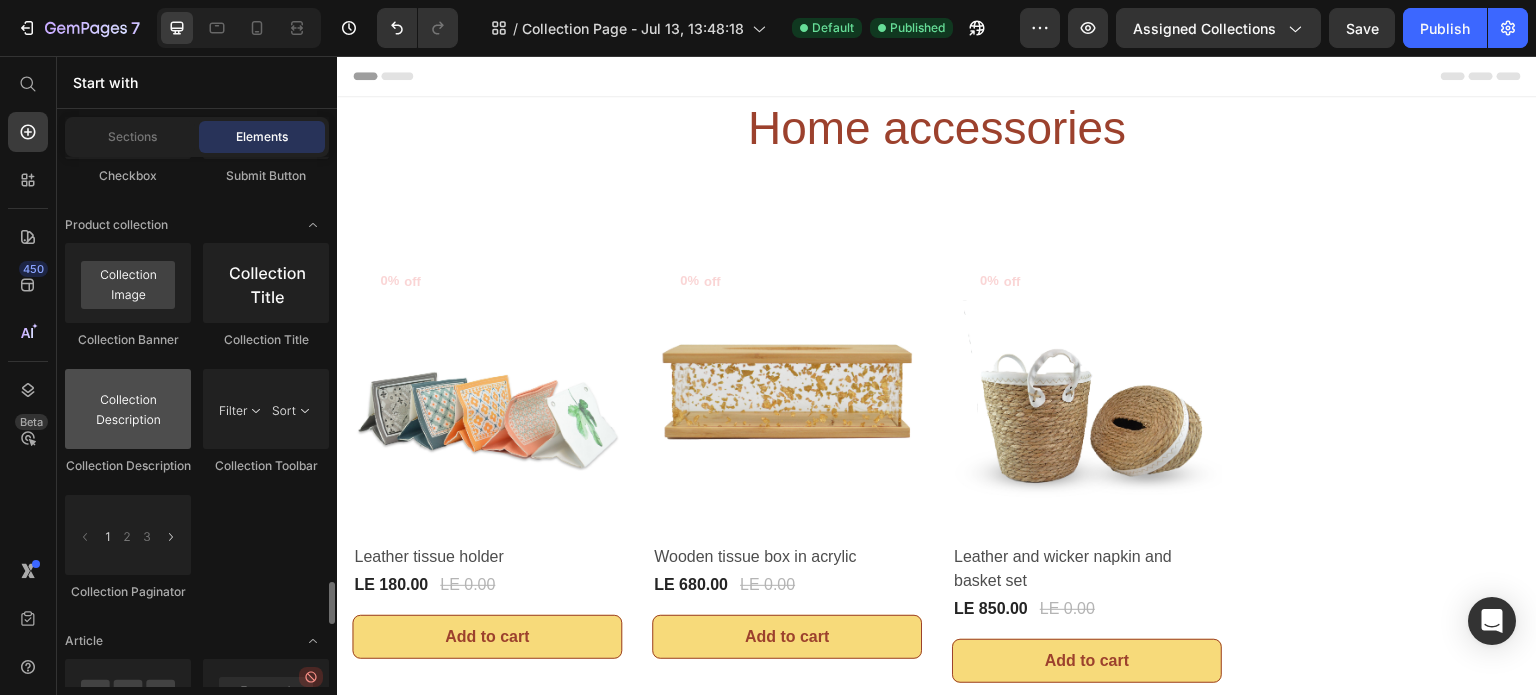 scroll, scrollTop: 5500, scrollLeft: 0, axis: vertical 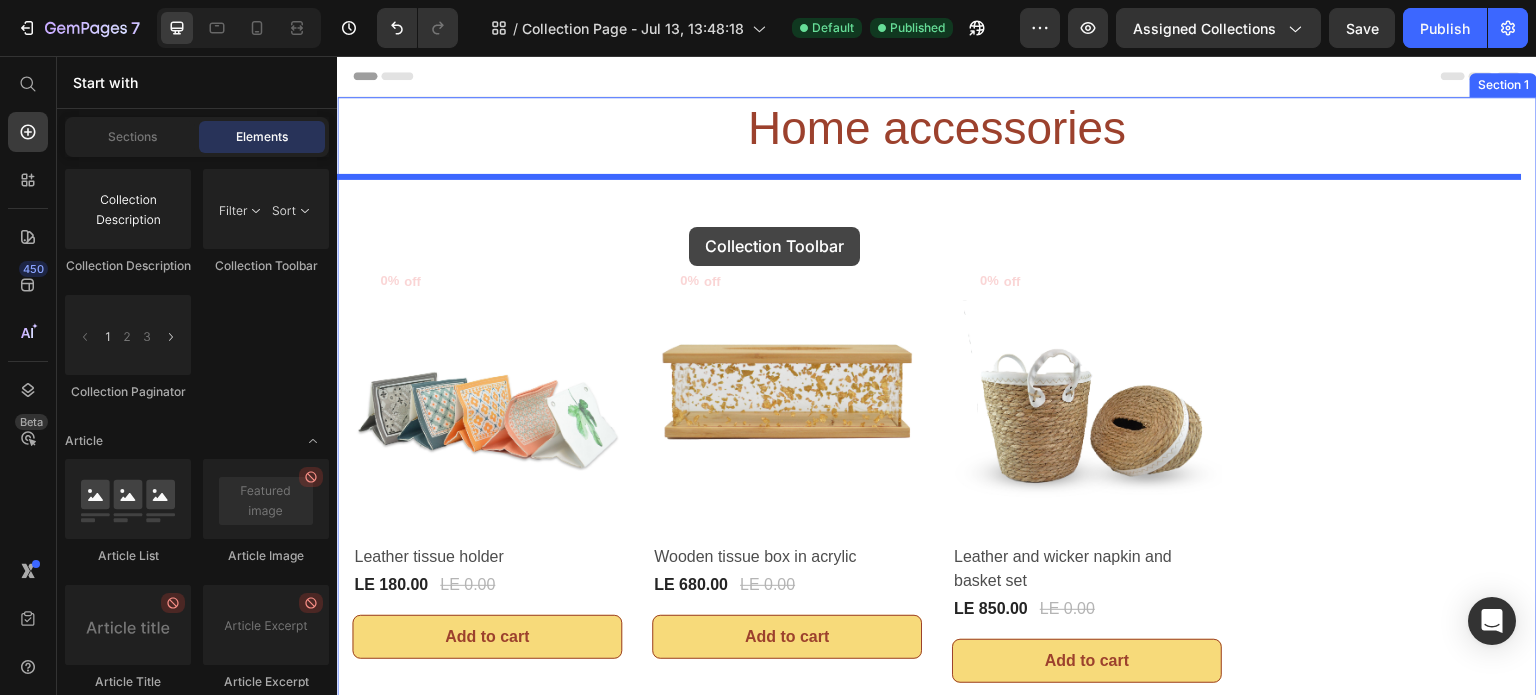 drag, startPoint x: 592, startPoint y: 276, endPoint x: 689, endPoint y: 227, distance: 108.67382 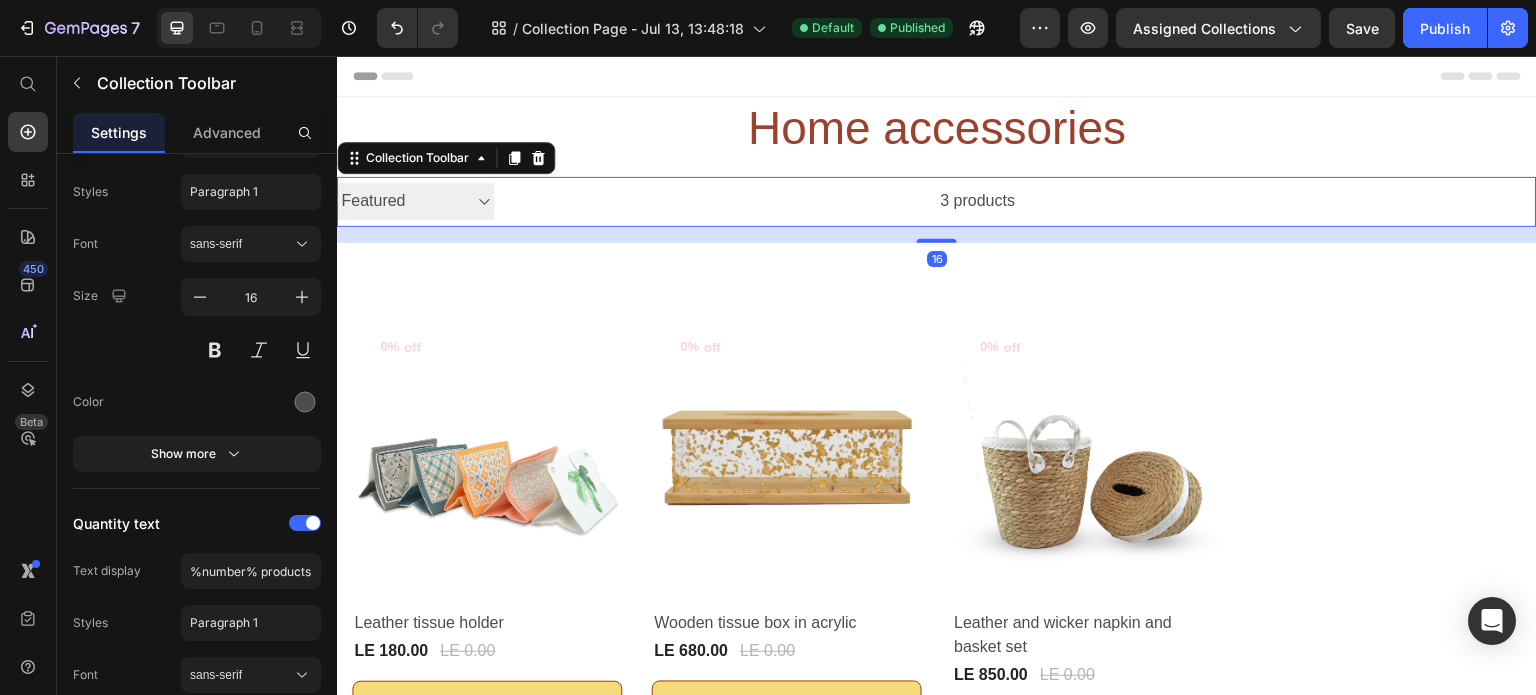 scroll, scrollTop: 0, scrollLeft: 0, axis: both 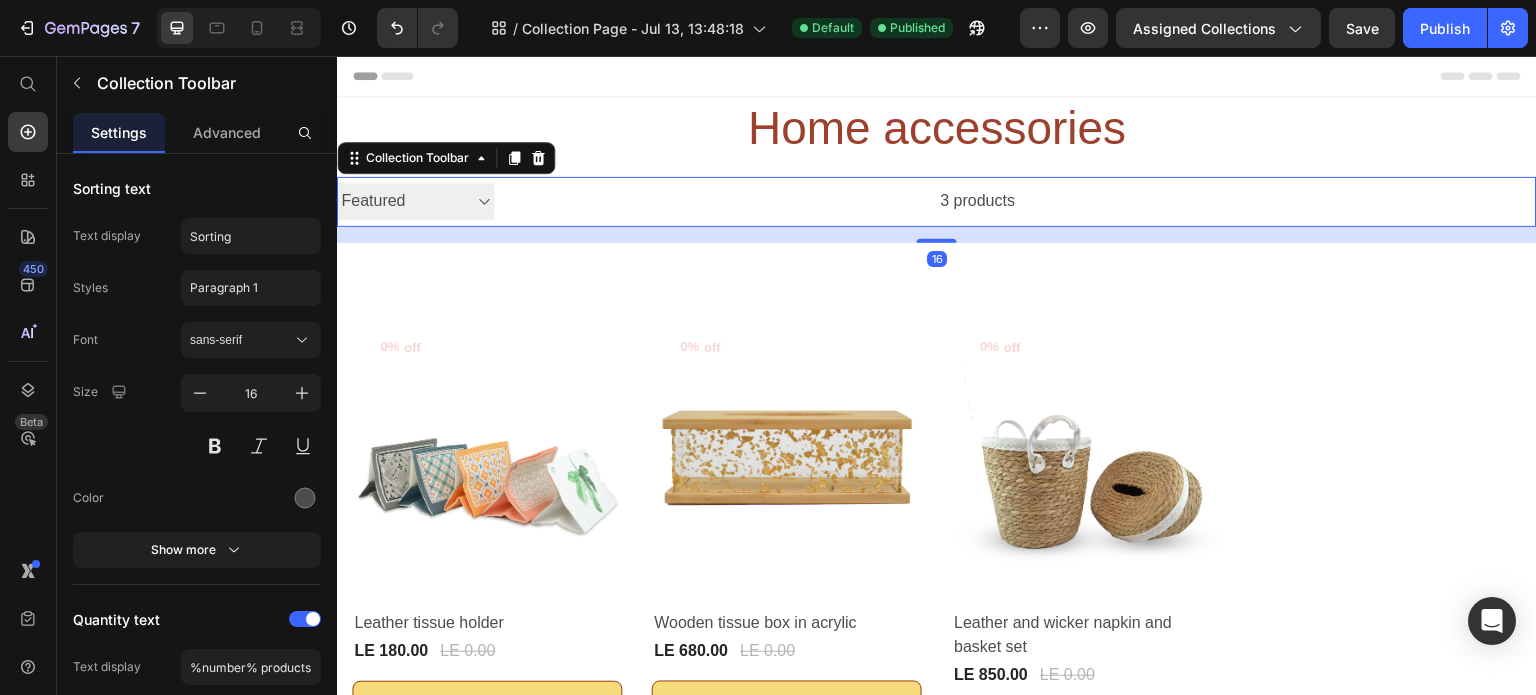 click on "Sorting Best selling Featured Alphabetically, A-Z Alphabetically, Z-A Price, low to high Price, high to low Date, new to old Date, old to new" at bounding box center [415, 201] 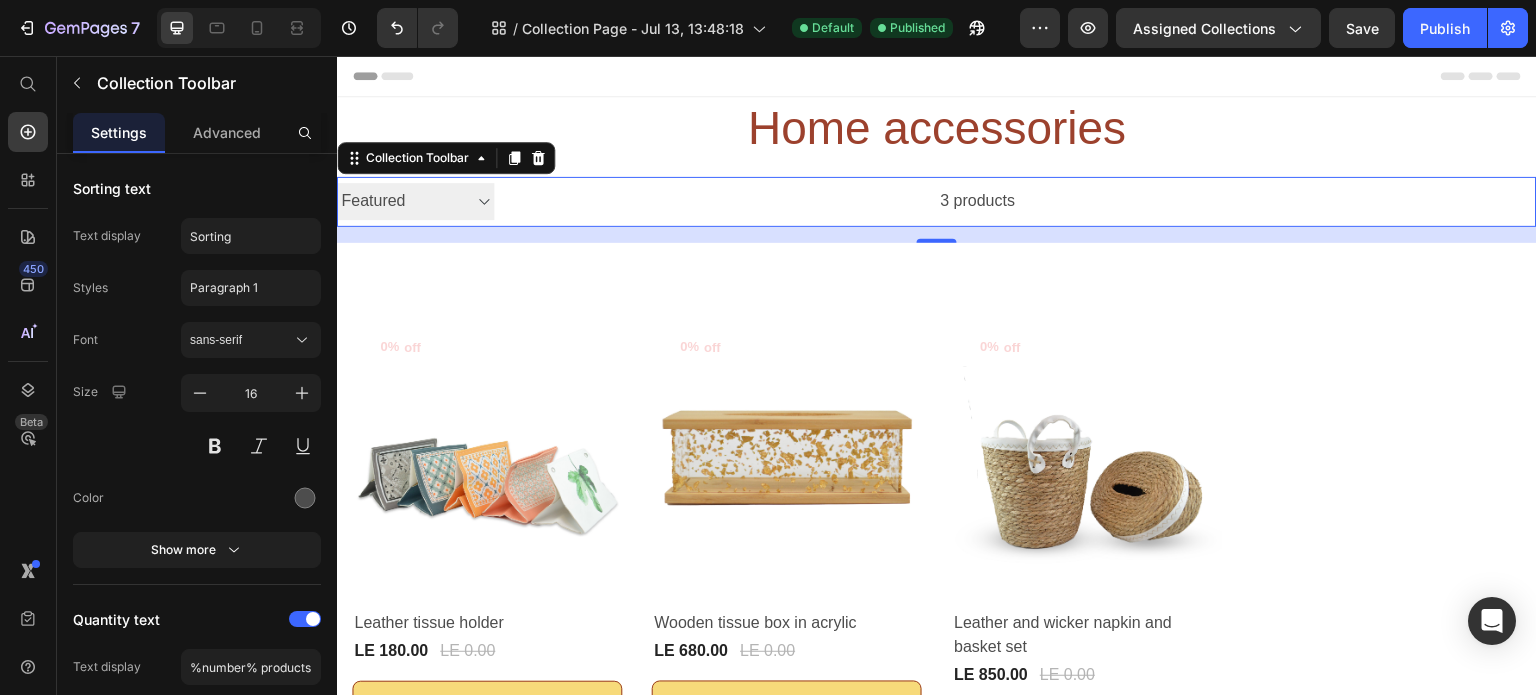 click on "Sorting Best selling Featured Alphabetically, A-Z Alphabetically, Z-A Price, low to high Price, high to low Date, new to old Date, old to new" at bounding box center (415, 201) 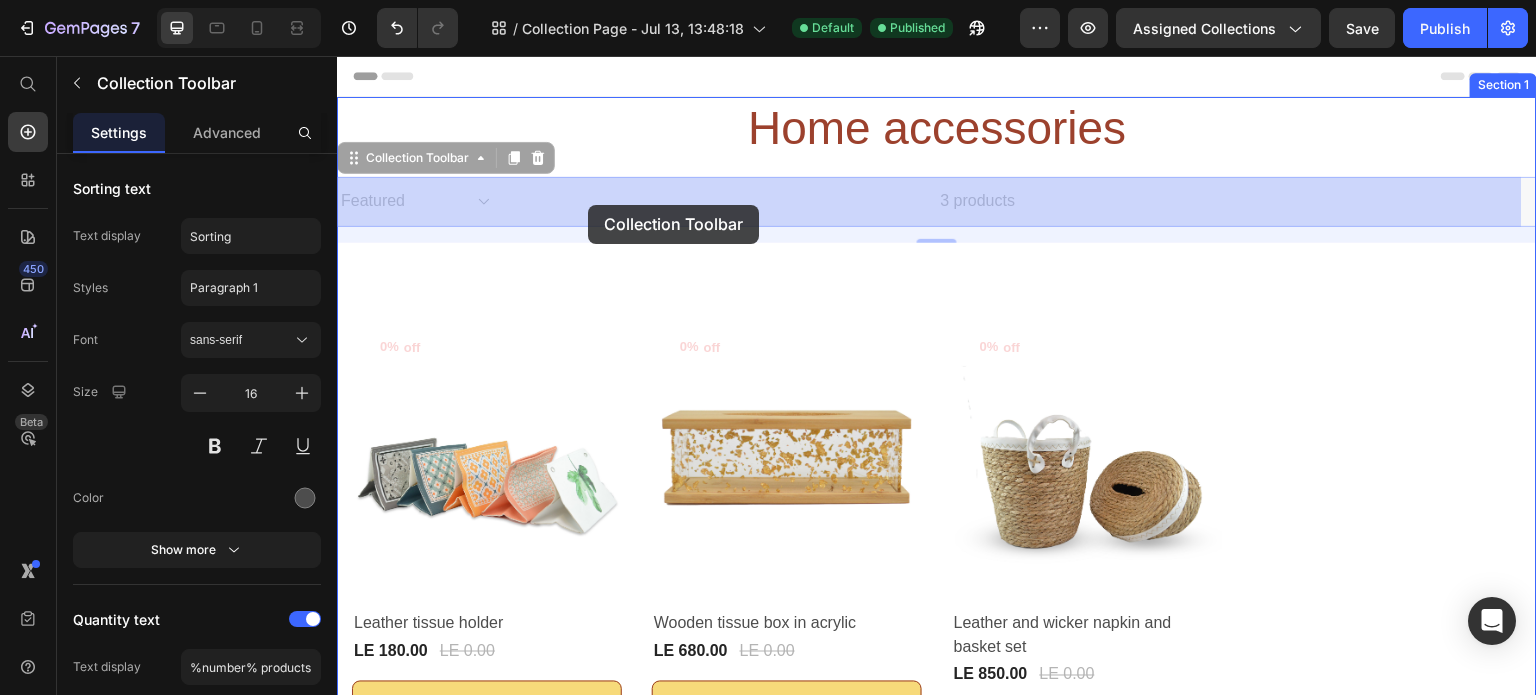 drag, startPoint x: 548, startPoint y: 200, endPoint x: 564, endPoint y: 203, distance: 16.27882 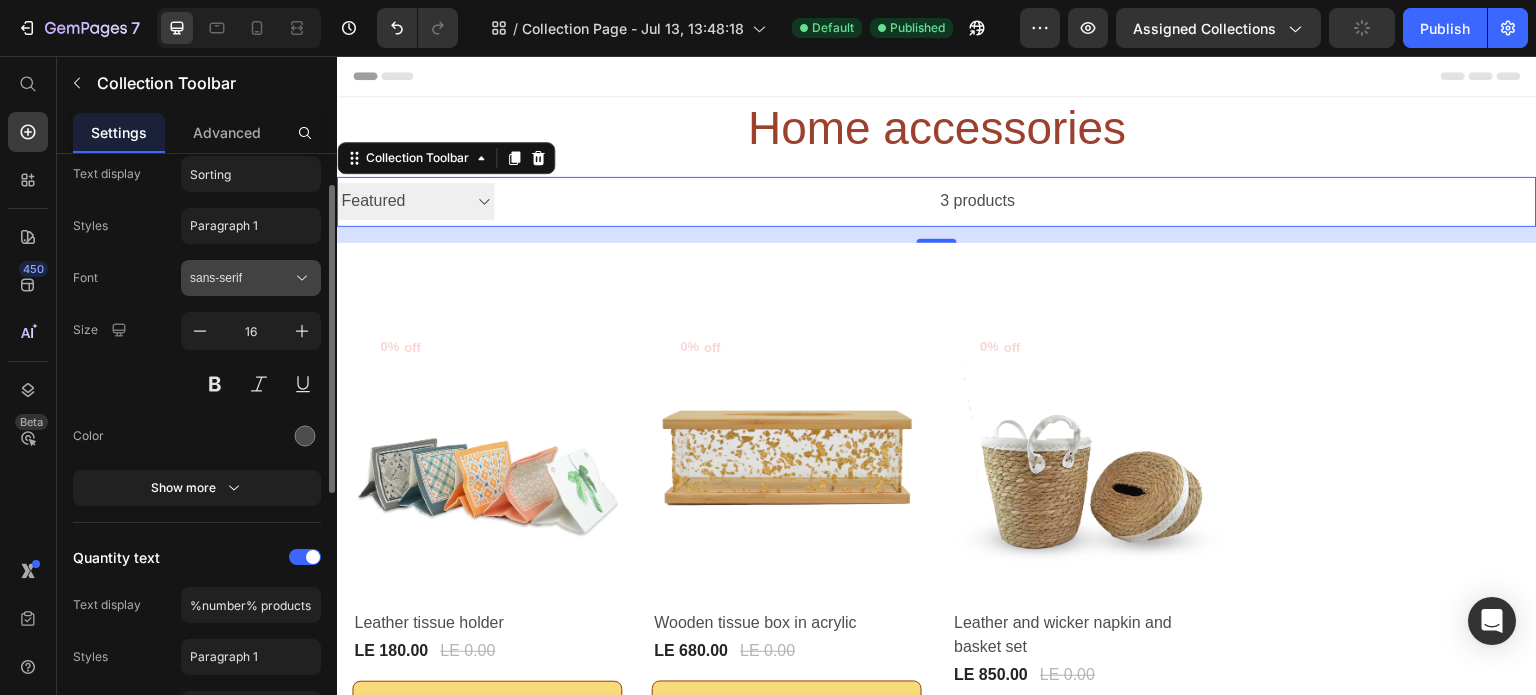 scroll, scrollTop: 0, scrollLeft: 0, axis: both 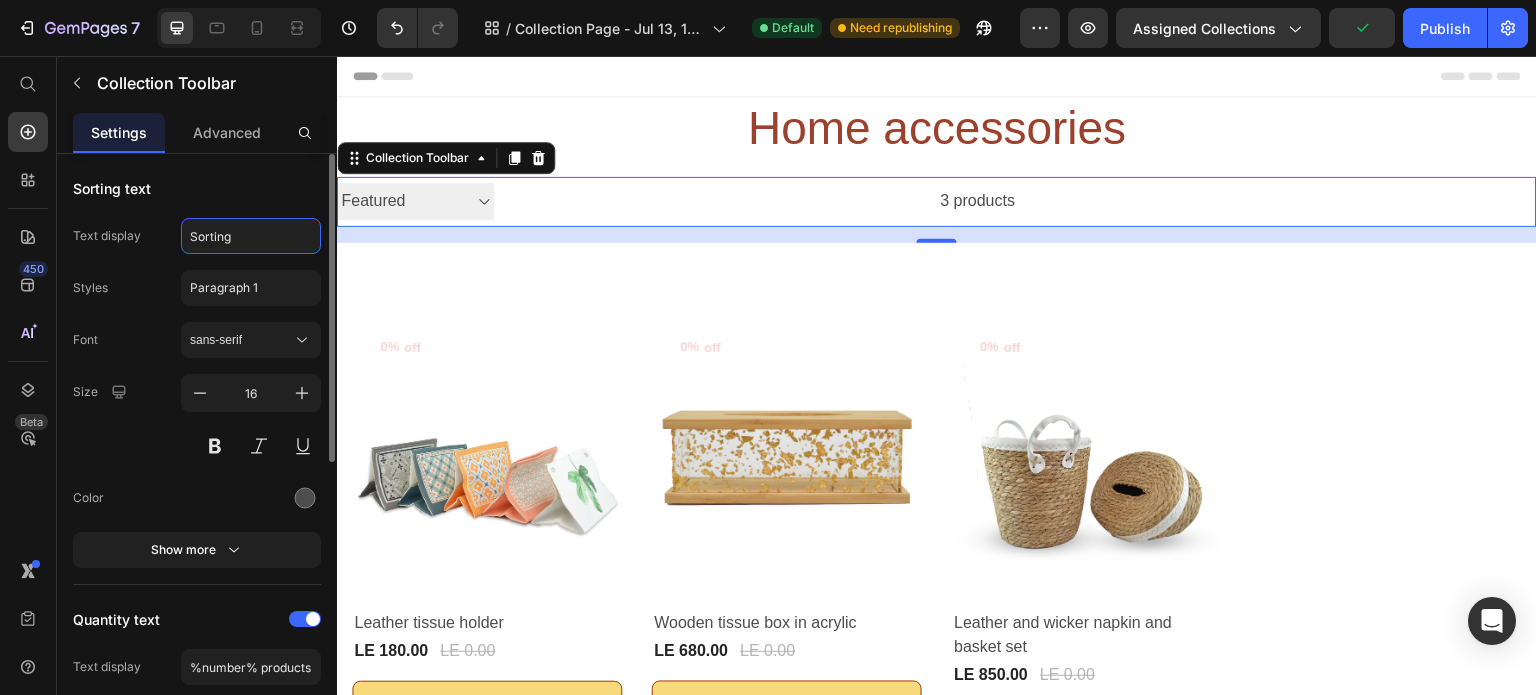 click on "Sorting" 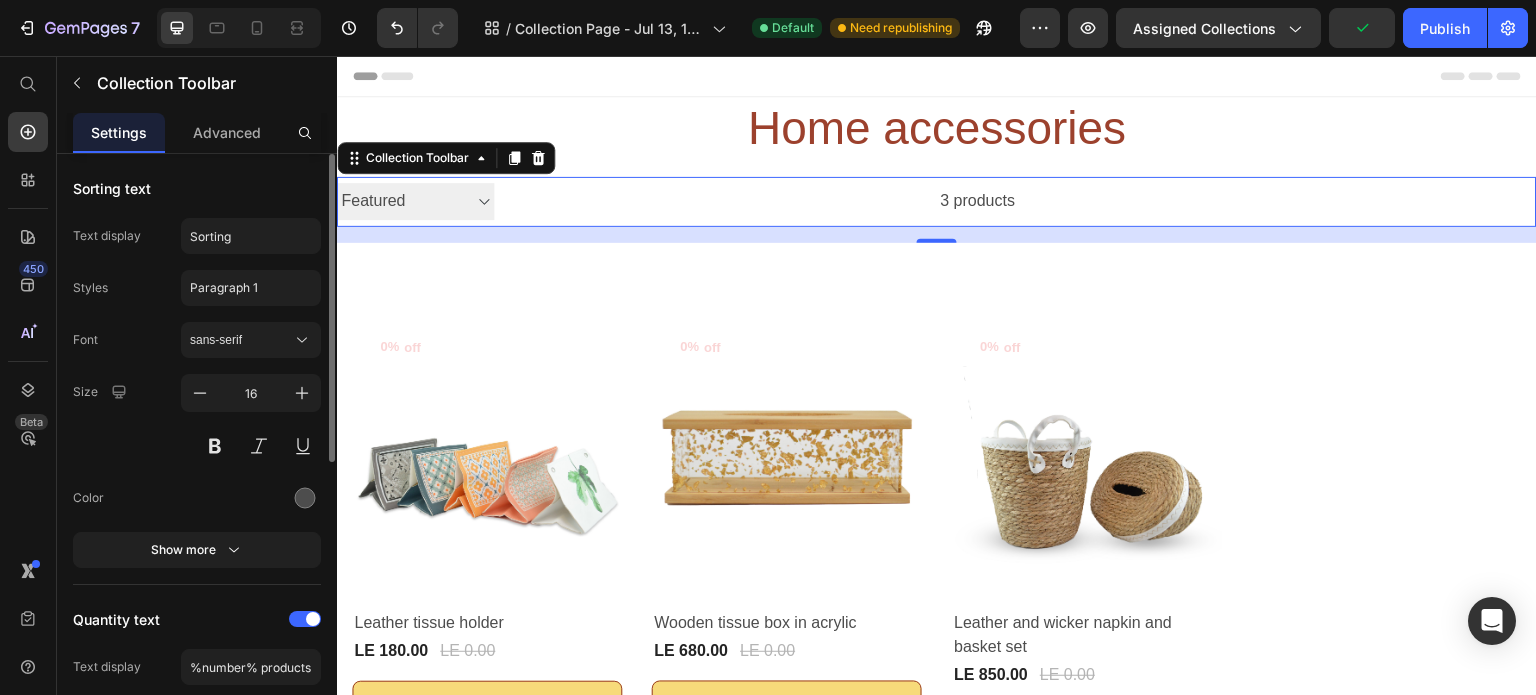 click on "Sorting text" at bounding box center (197, 188) 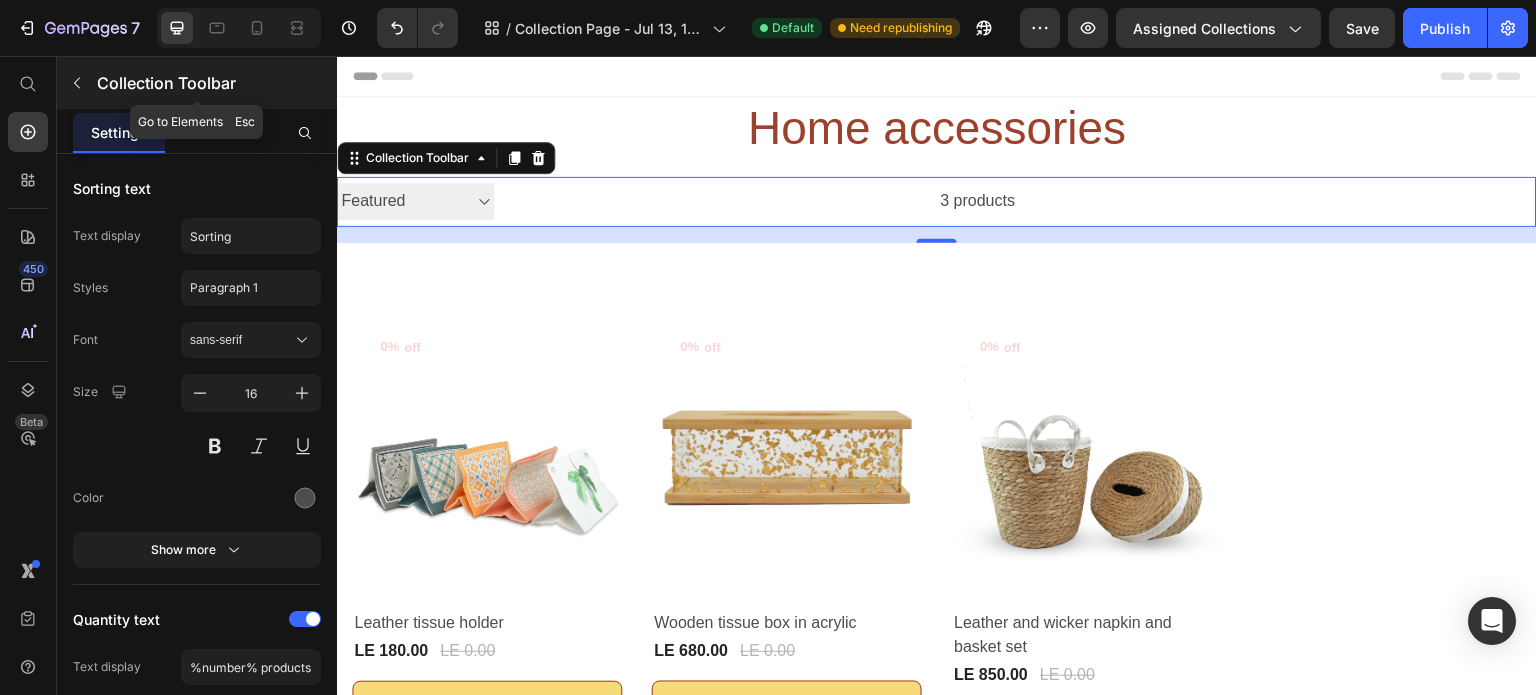 click 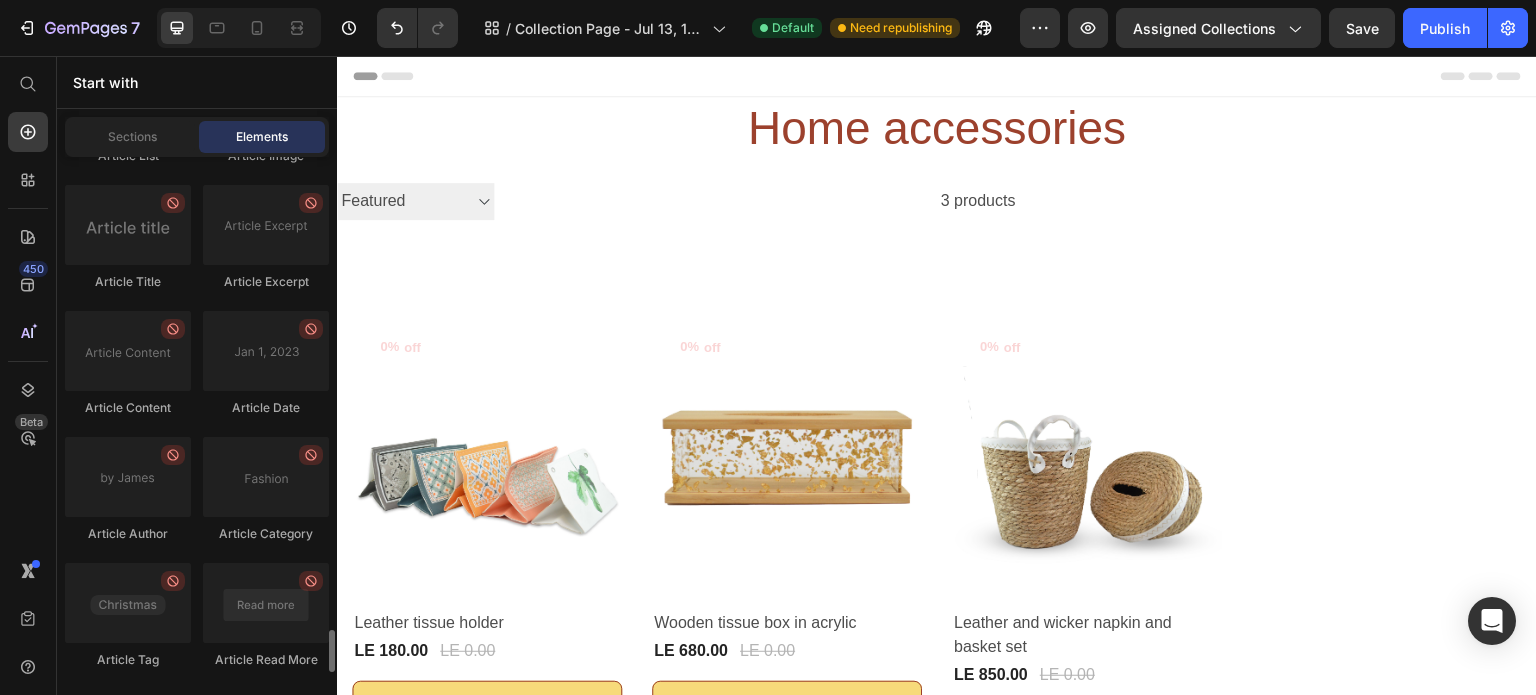 scroll, scrollTop: 6082, scrollLeft: 0, axis: vertical 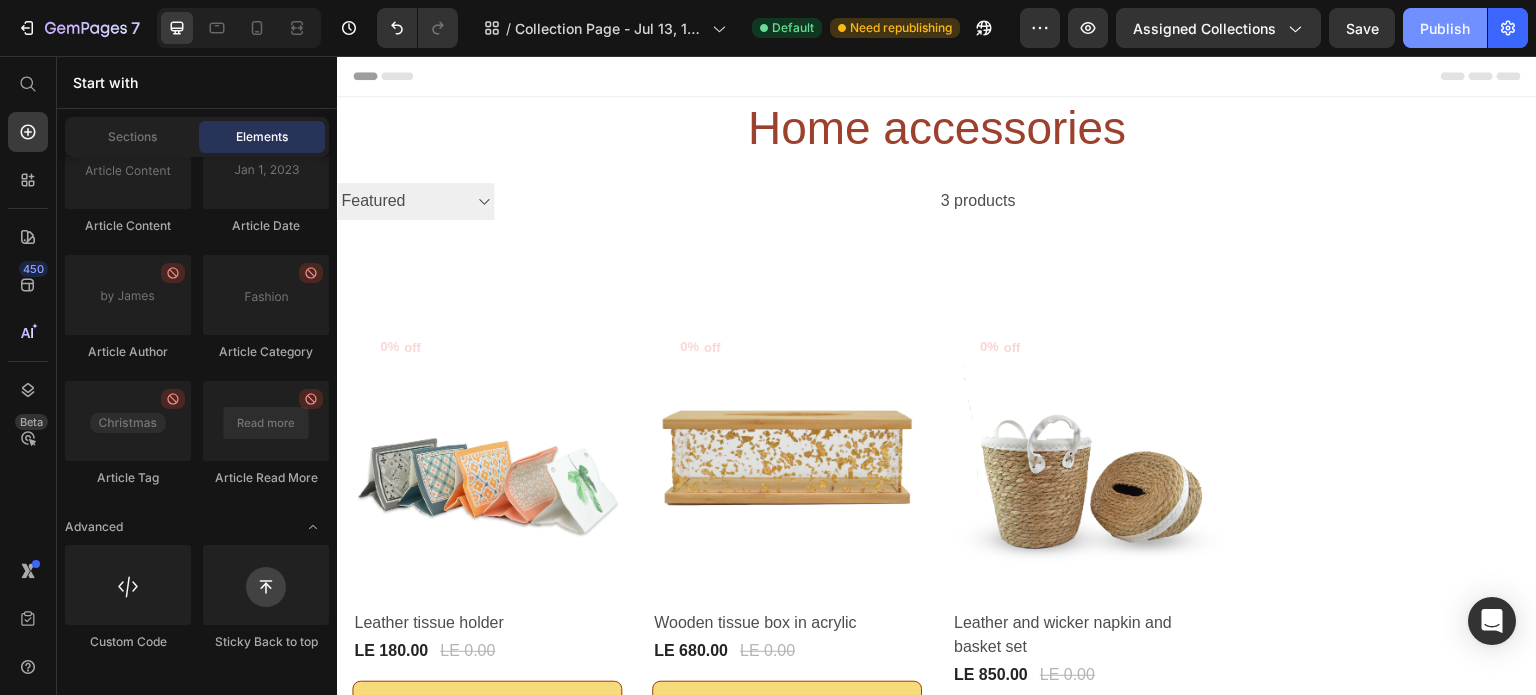 click on "Publish" at bounding box center (1445, 28) 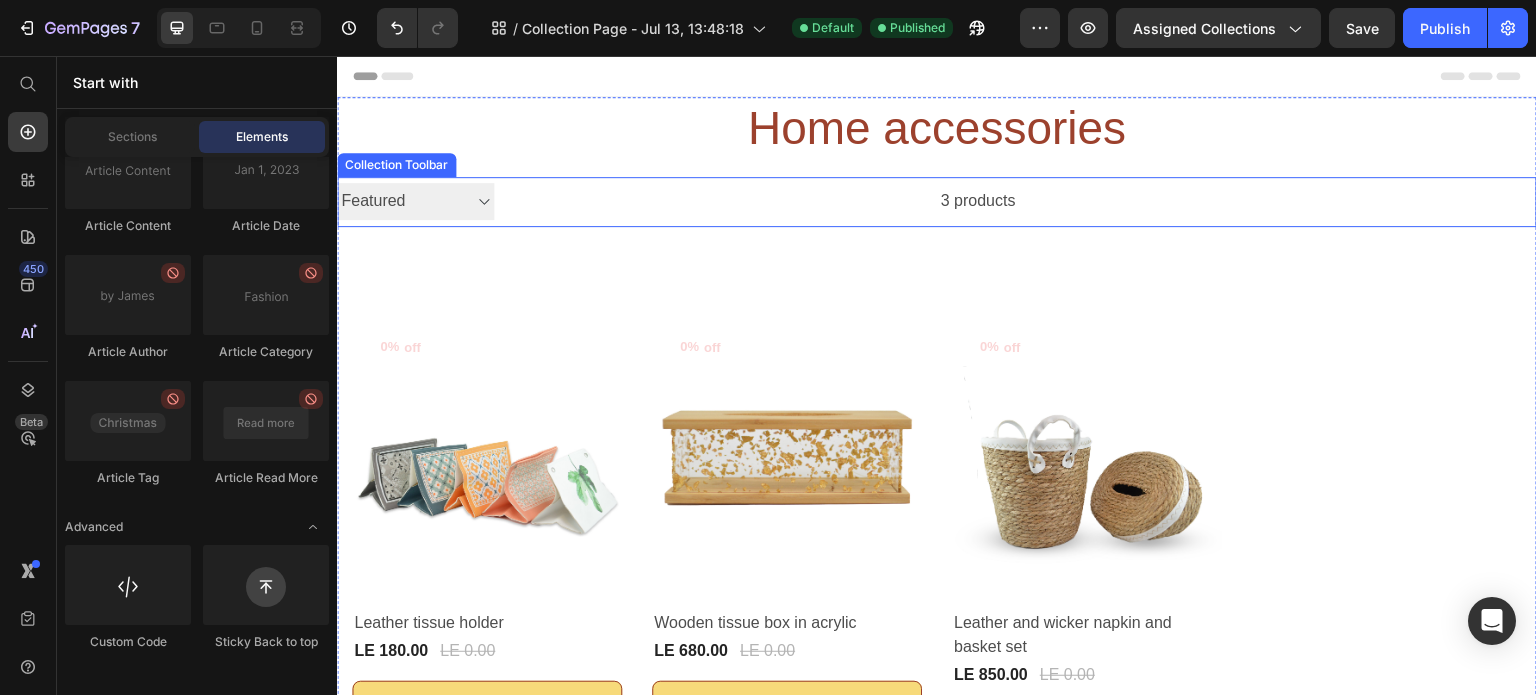 click on "Sorting Best selling Featured Alphabetically, A-Z Alphabetically, Z-A Price, low to high Price, high to low Date, new to old Date, old to new" at bounding box center [415, 201] 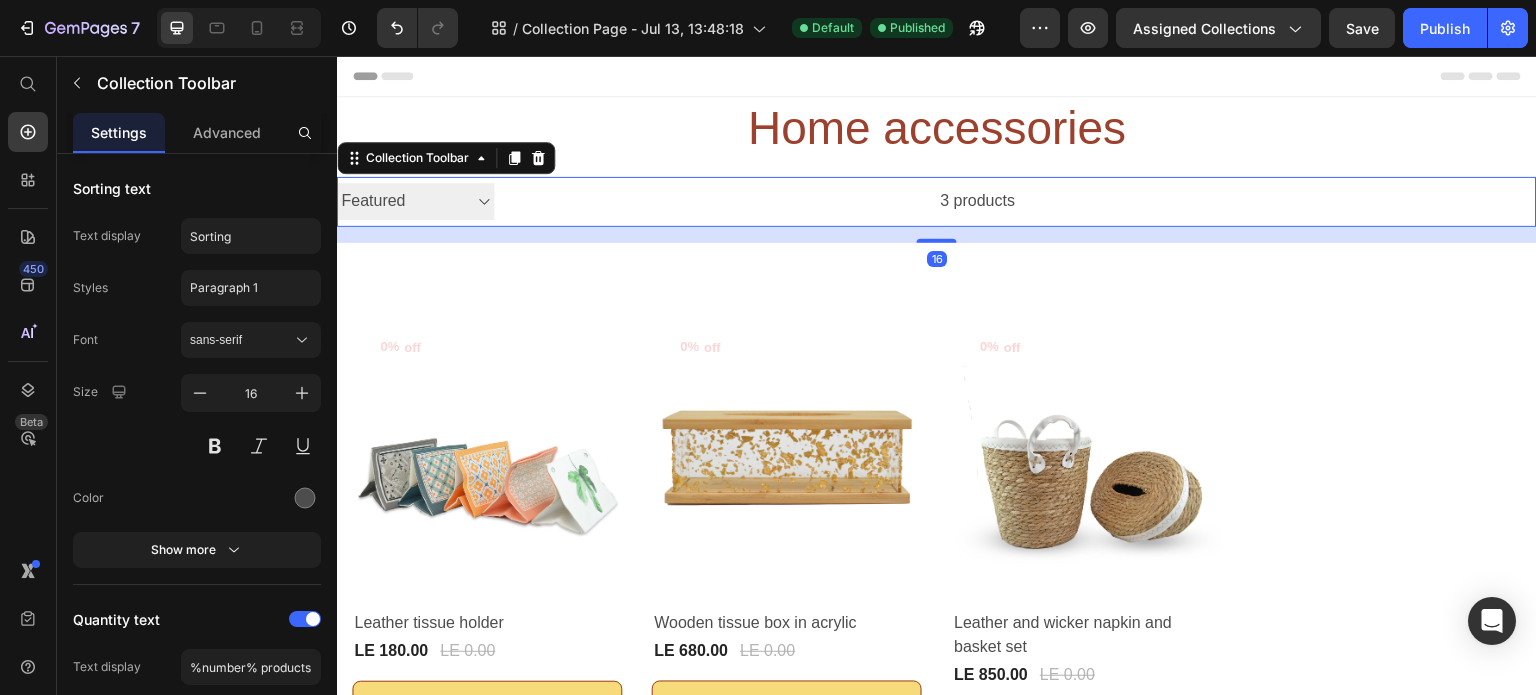 click on "Sorting Best selling Featured Alphabetically, A-Z Alphabetically, Z-A Price, low to high Price, high to low Date, new to old Date, old to new" at bounding box center (415, 201) 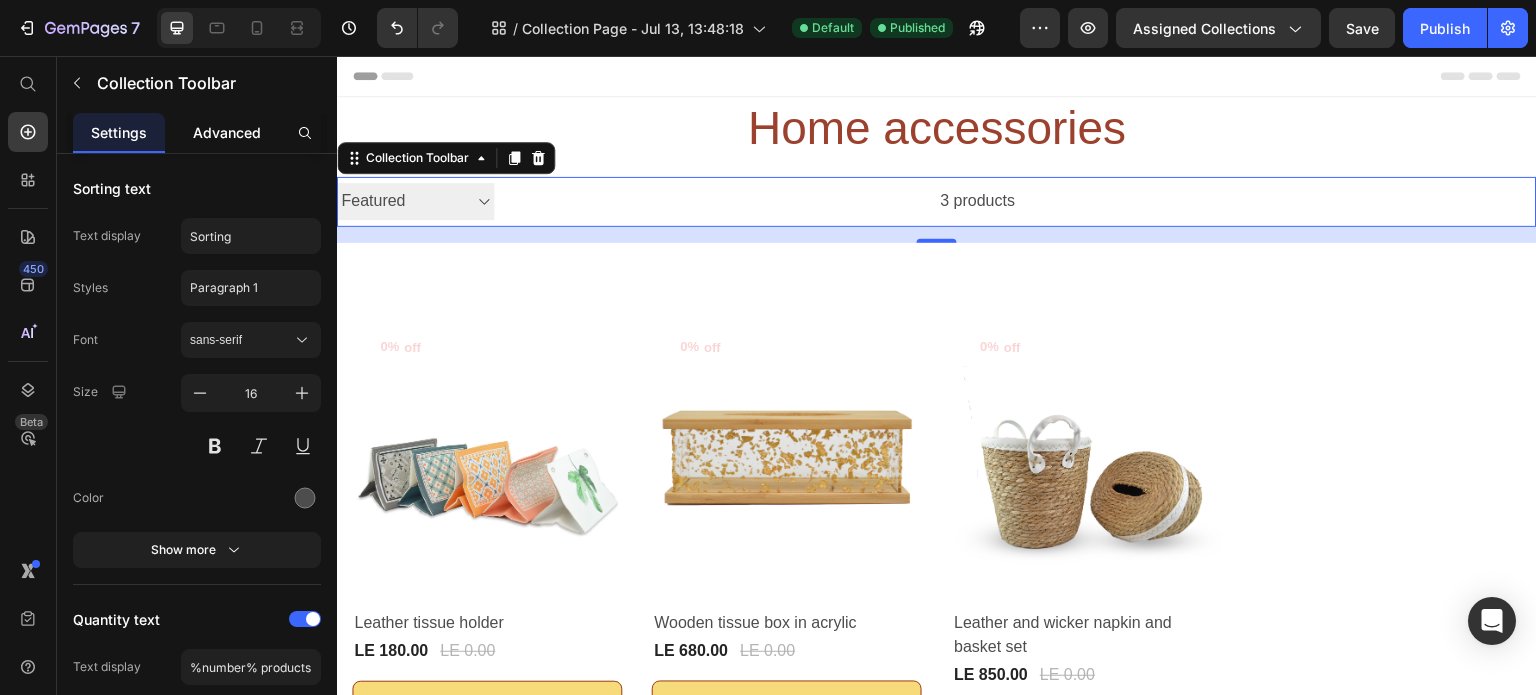click on "Advanced" 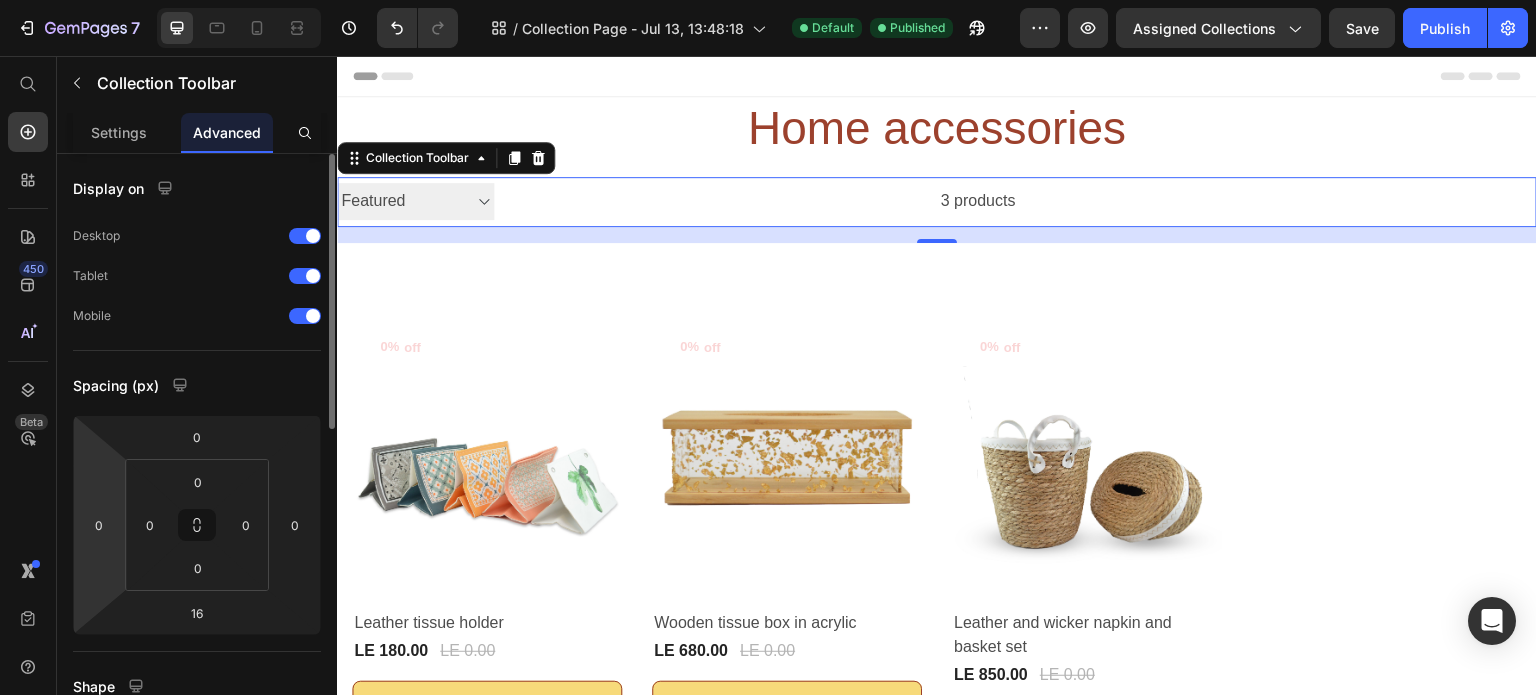 click on "7   /  Collection Page - Jul 13, 13:48:18 Default Published Preview Assigned Collections  Save   Publish  450 Beta Start with Sections Elements Hero Section Product Detail Brands Trusted Badges Guarantee Product Breakdown How to use Testimonials Compare Bundle FAQs Social Proof Brand Story Product List Collection Blog List Contact Sticky Add to Cart Custom Footer Browse Library 450 Layout
Row
Row
Row
Row Text
Heading
Text Block Button
Button
Button
Sticky Back to top Media" at bounding box center (768, 0) 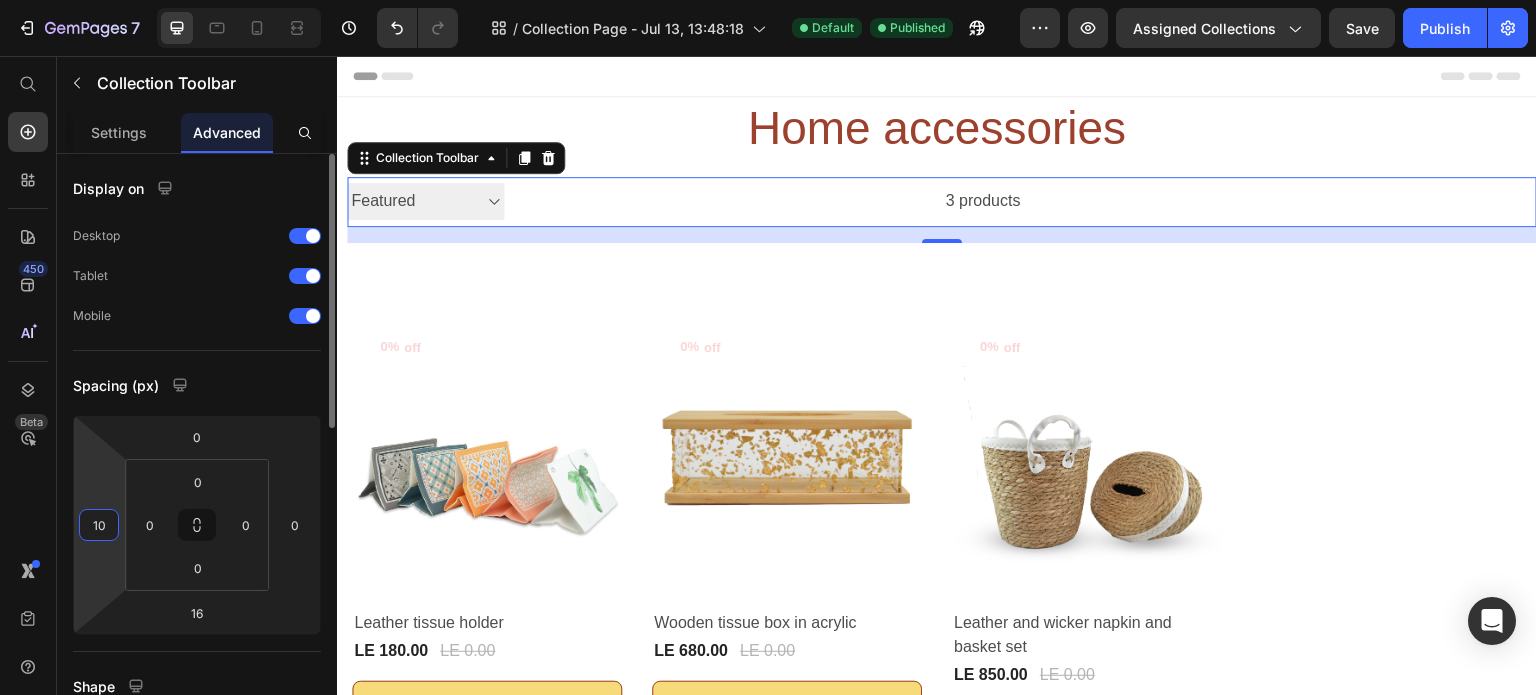 type on "100" 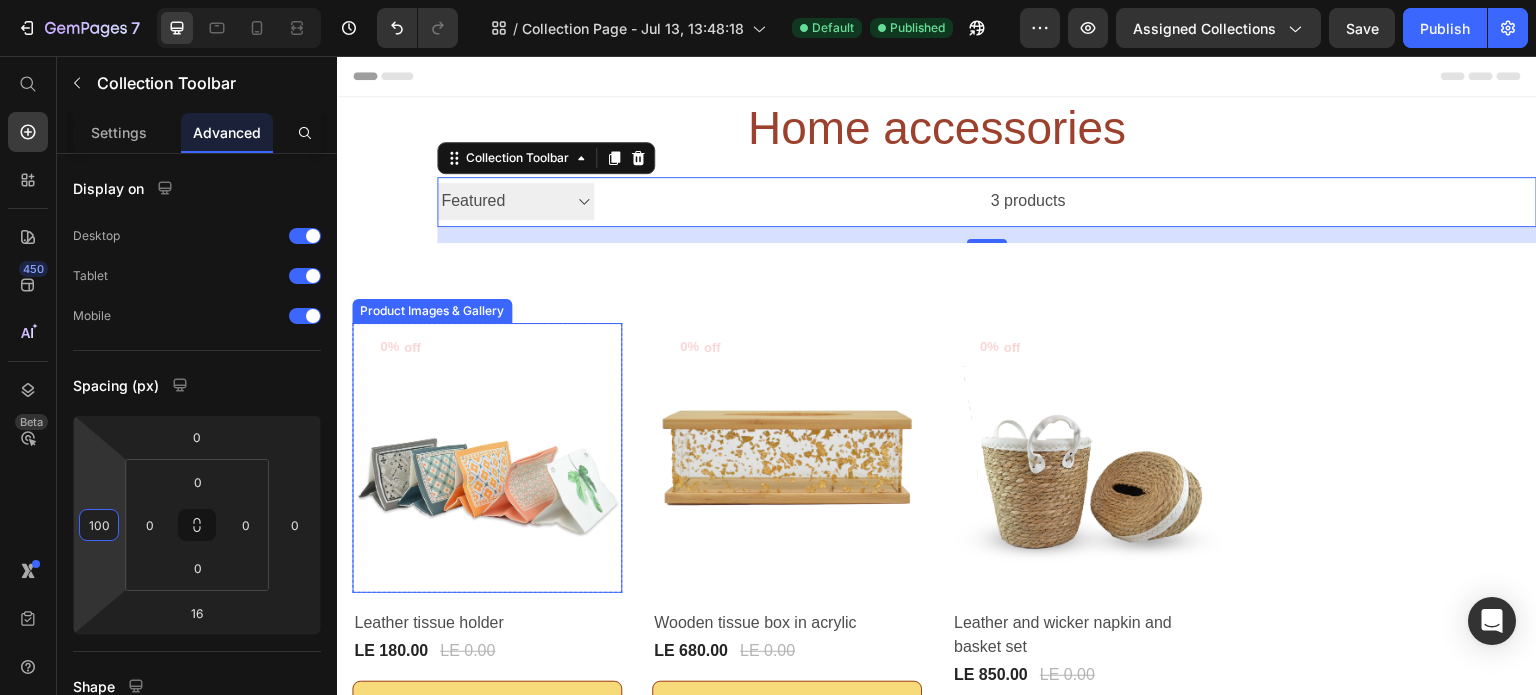 click on "Product Images & Gallery" at bounding box center (432, 311) 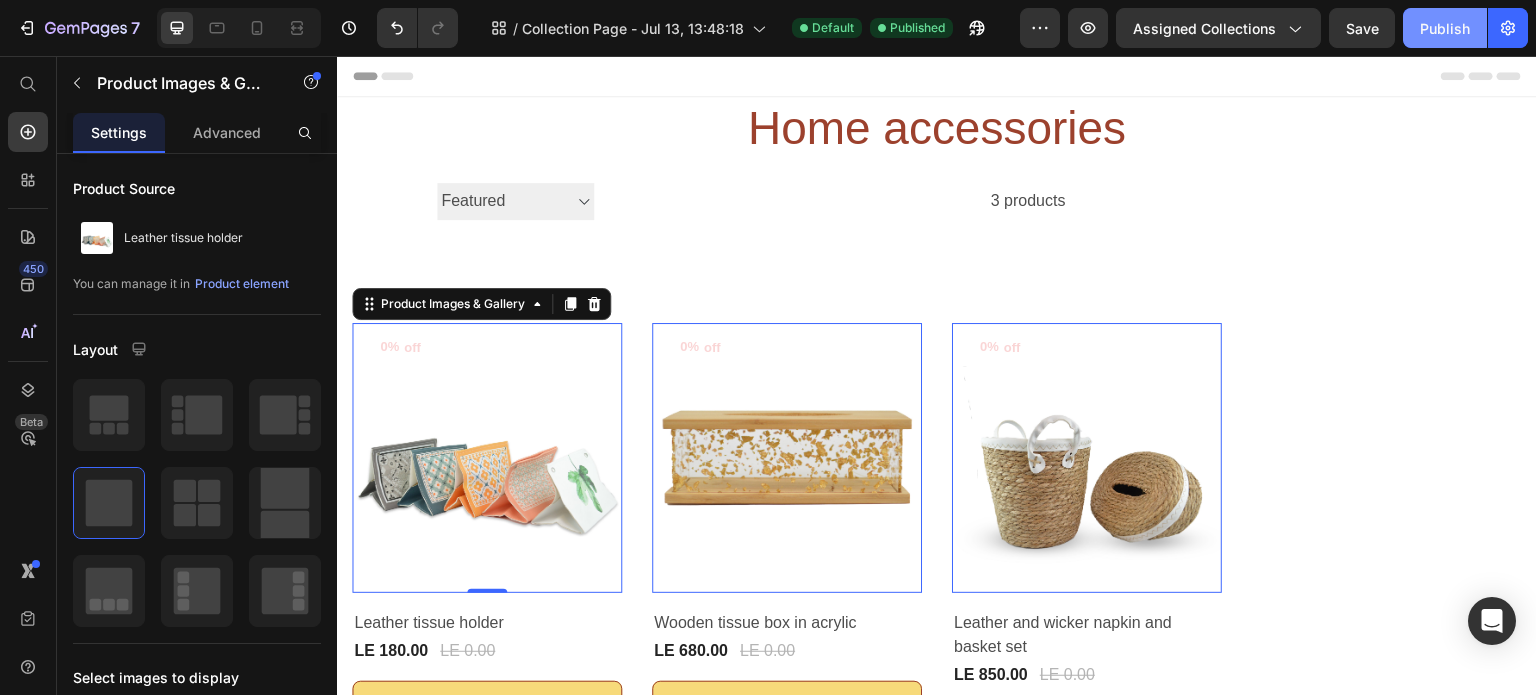 click on "Publish" 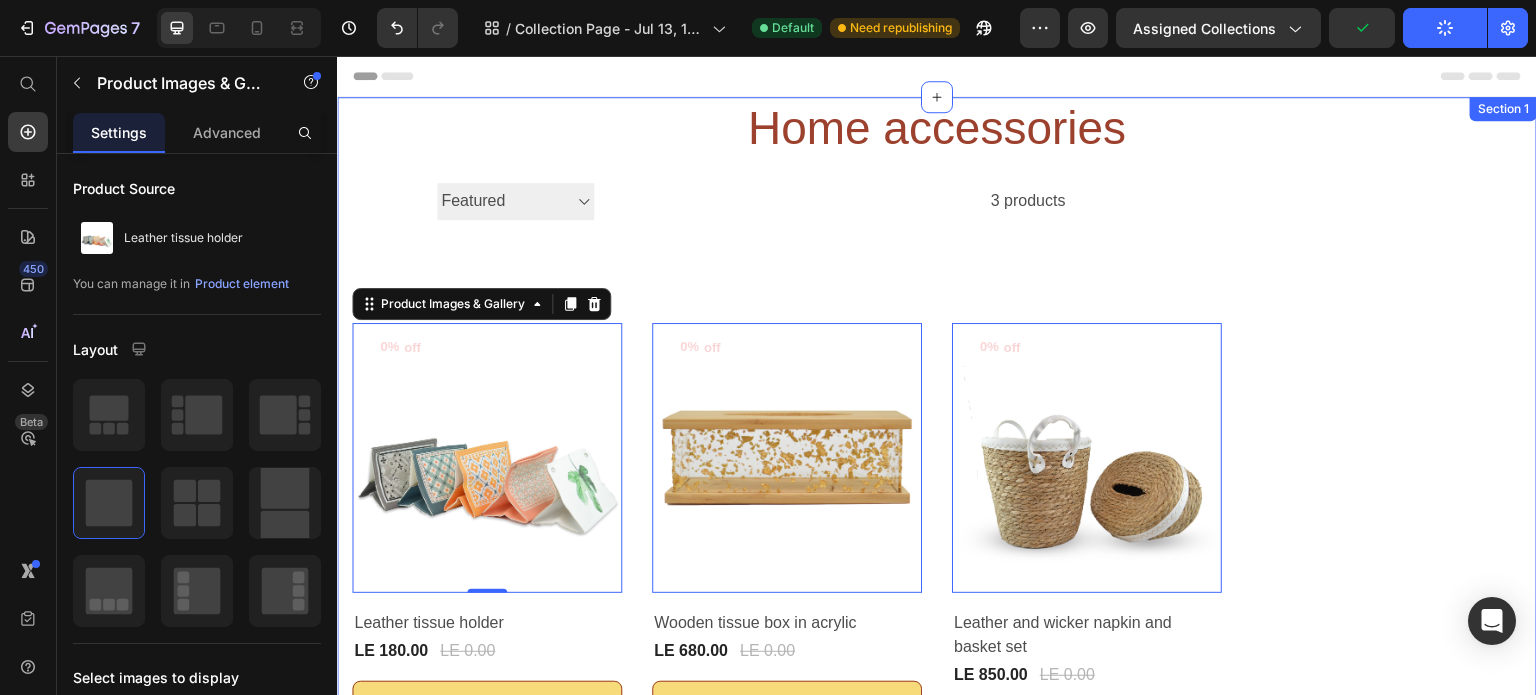 click on "Sorting Best selling Featured Alphabetically, A-Z Alphabetically, Z-A Price, low to high Price, high to low Date, new to old Date, old to new" at bounding box center (515, 201) 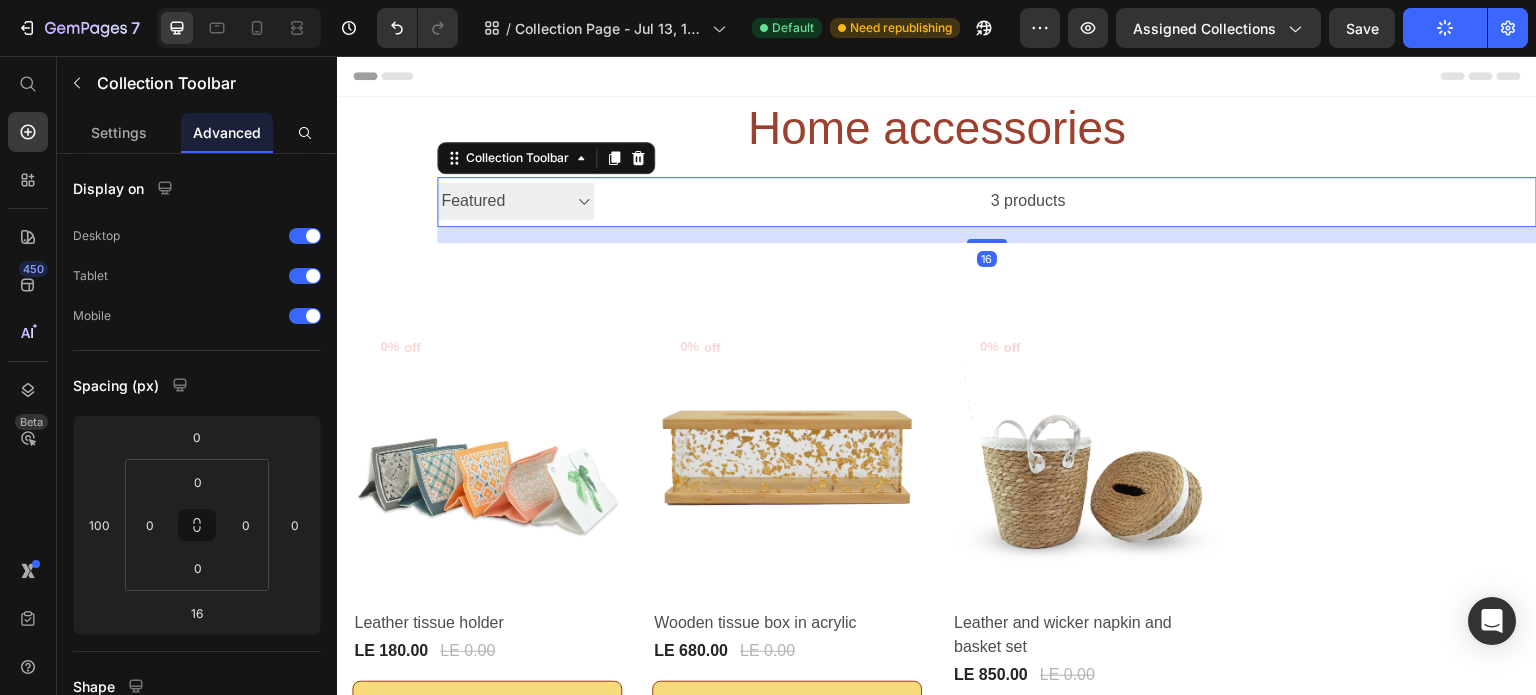 click on "3 products" at bounding box center [830, 202] 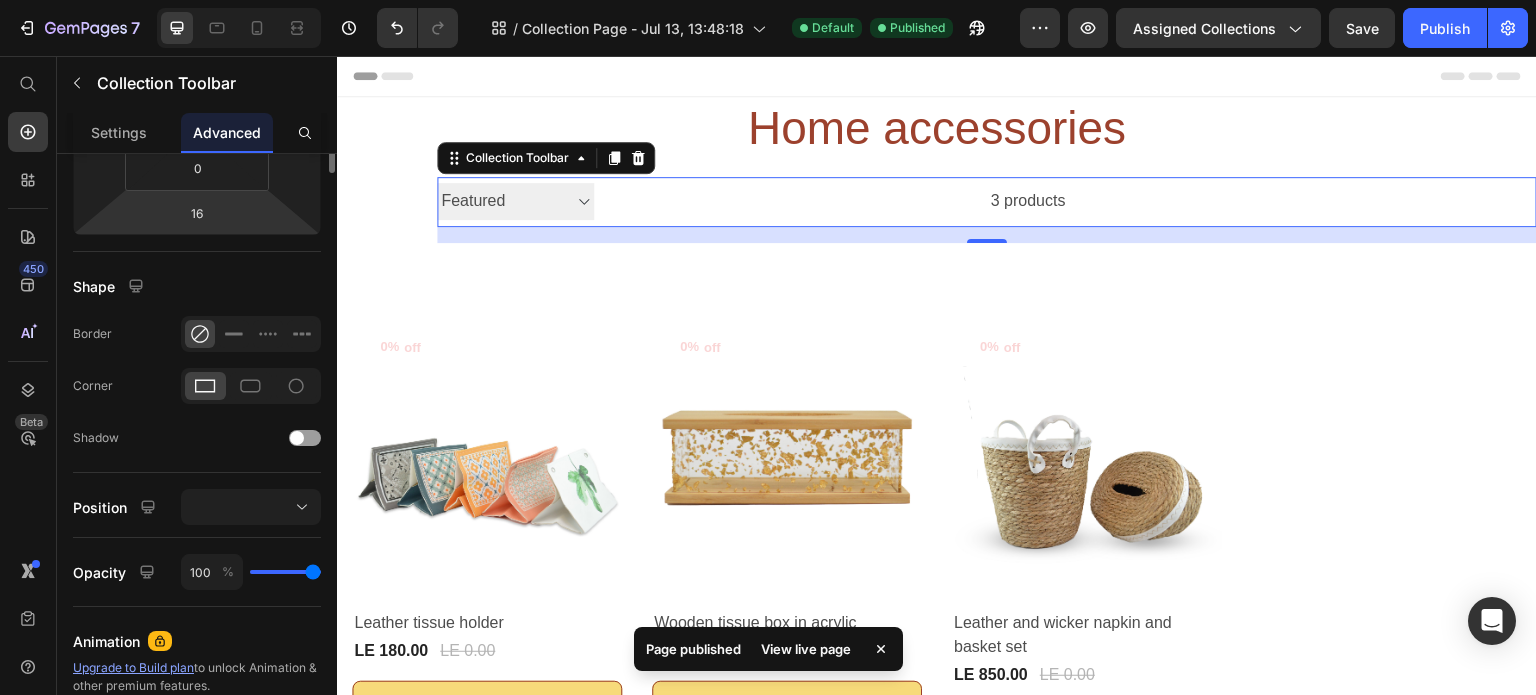 scroll, scrollTop: 100, scrollLeft: 0, axis: vertical 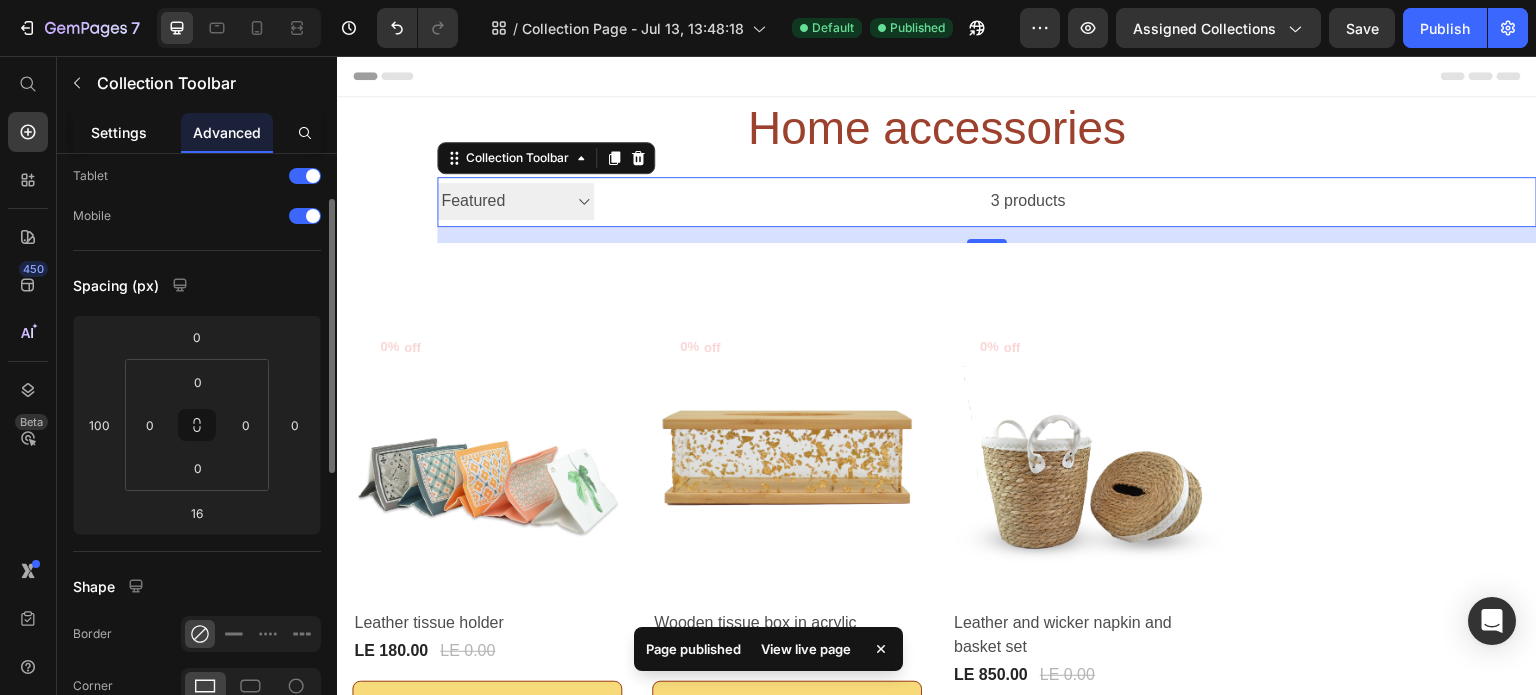 click on "Settings" 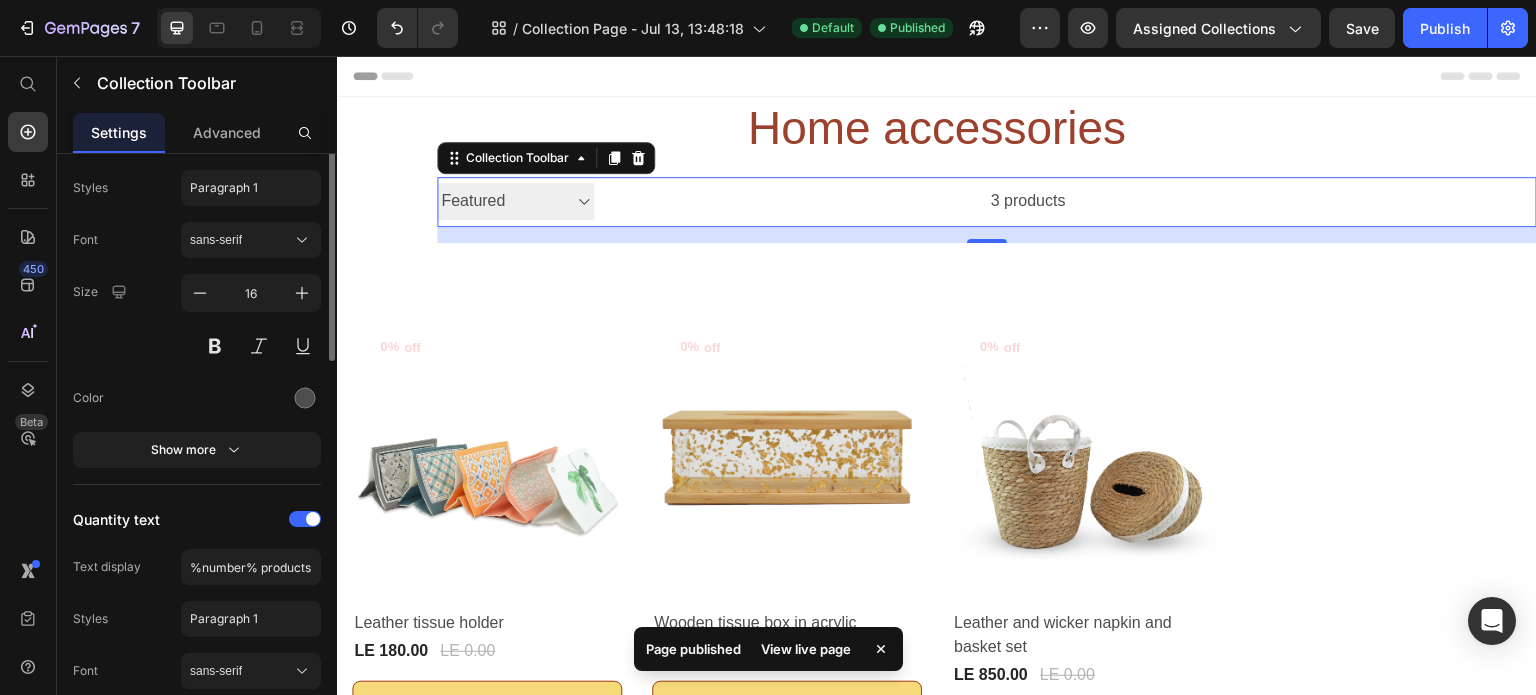 scroll, scrollTop: 0, scrollLeft: 0, axis: both 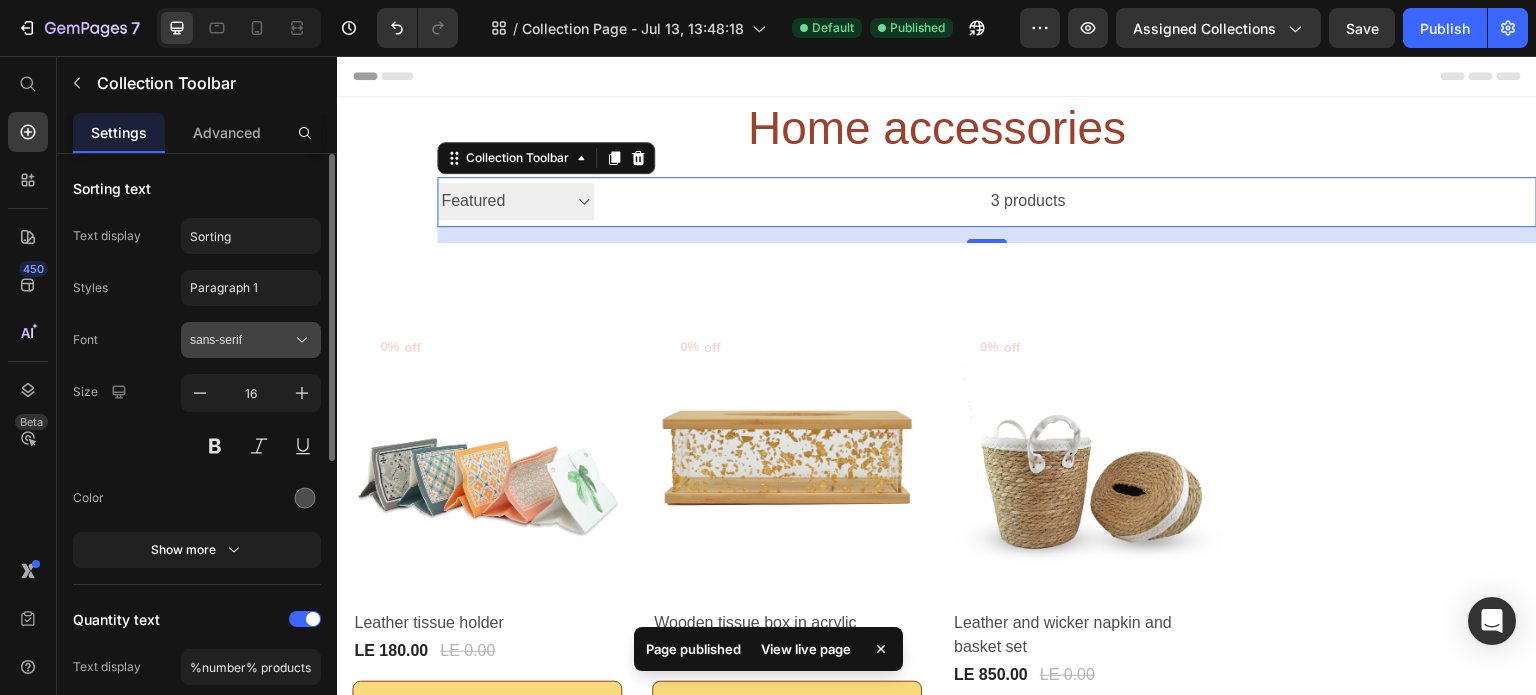 click on "sans-serif" at bounding box center [241, 340] 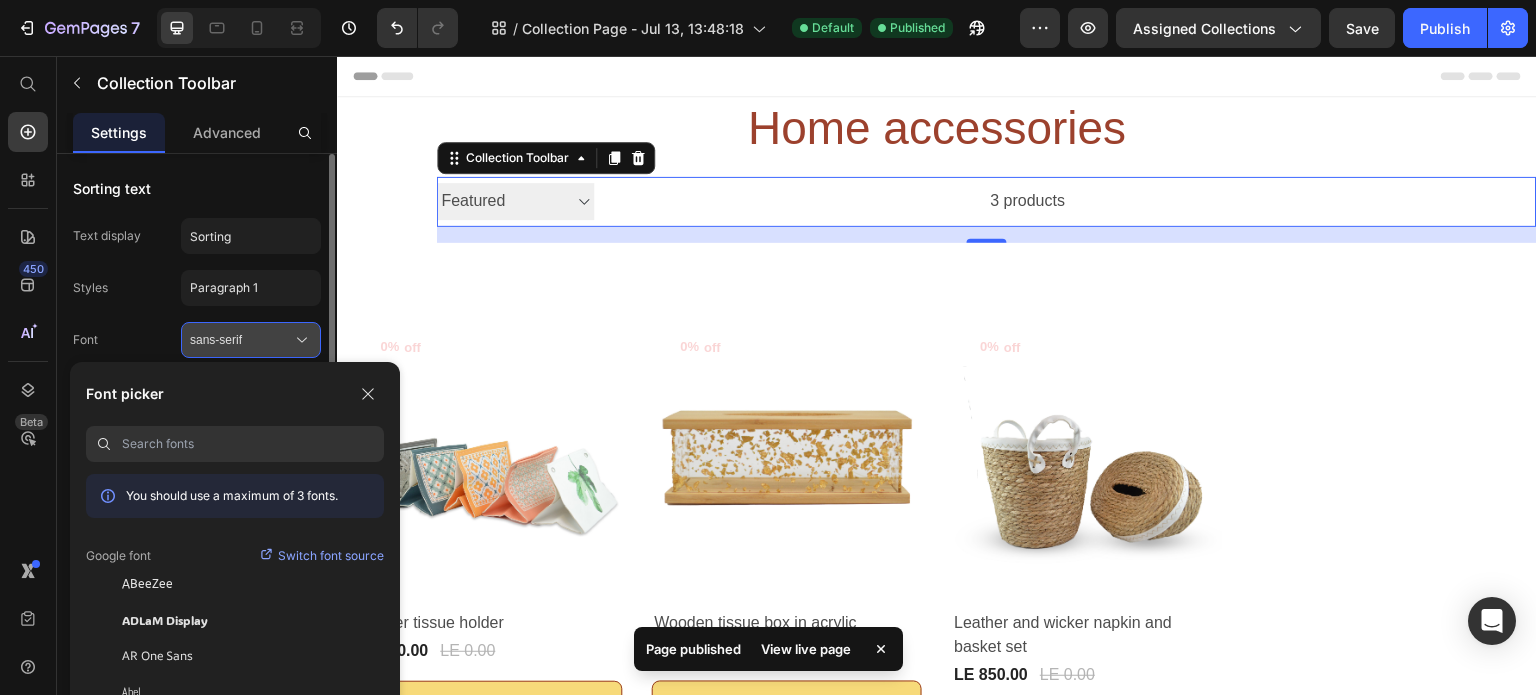 click on "sans-serif" at bounding box center [241, 340] 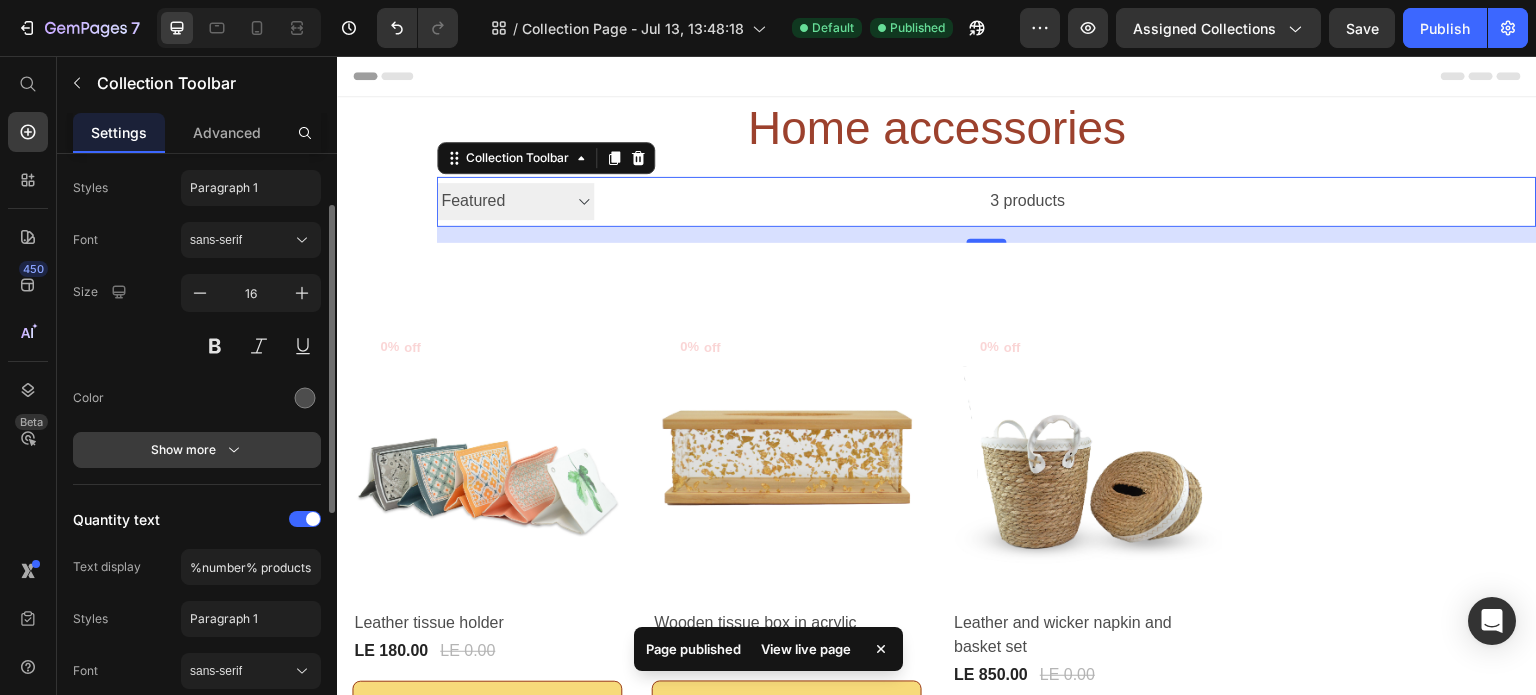 click on "Show more" at bounding box center (197, 450) 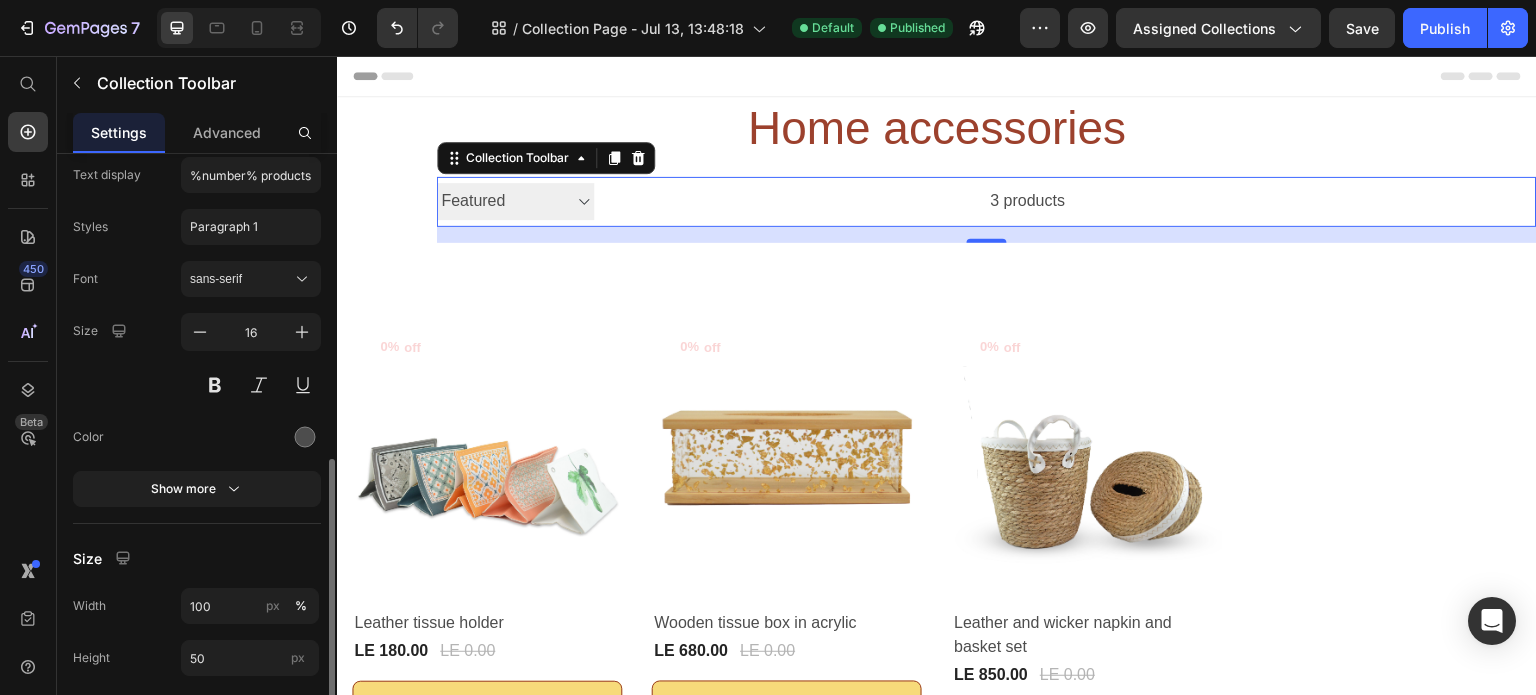 scroll, scrollTop: 770, scrollLeft: 0, axis: vertical 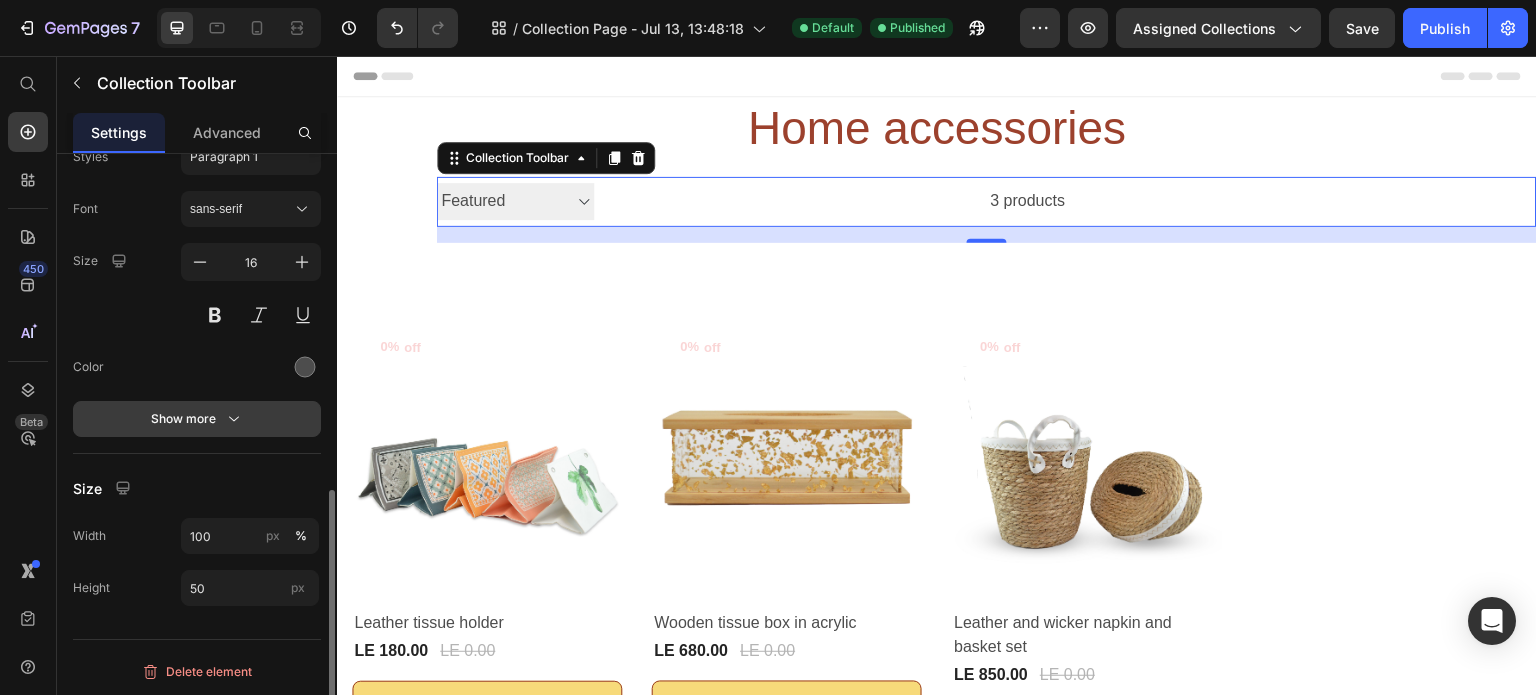 click on "Show more" at bounding box center (197, 419) 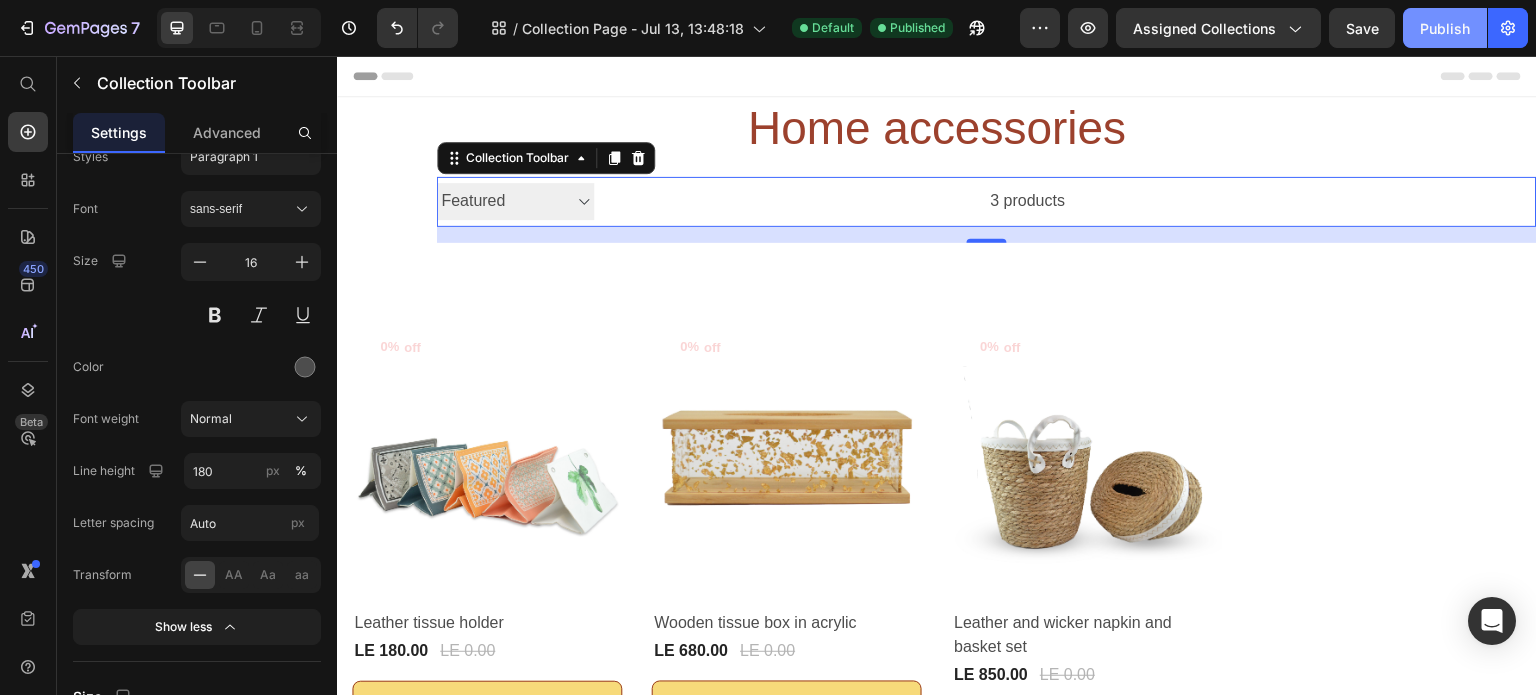 click on "Publish" 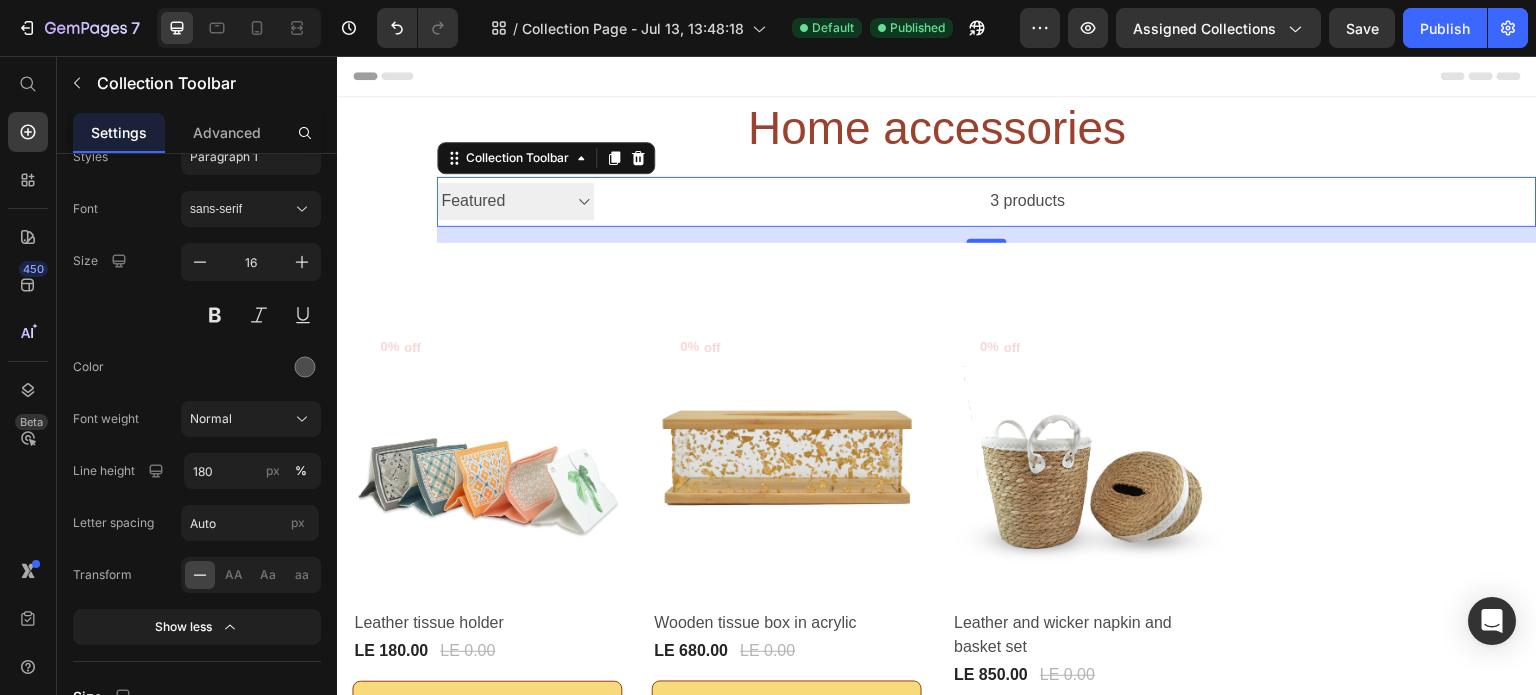 click on "3 products" at bounding box center (830, 202) 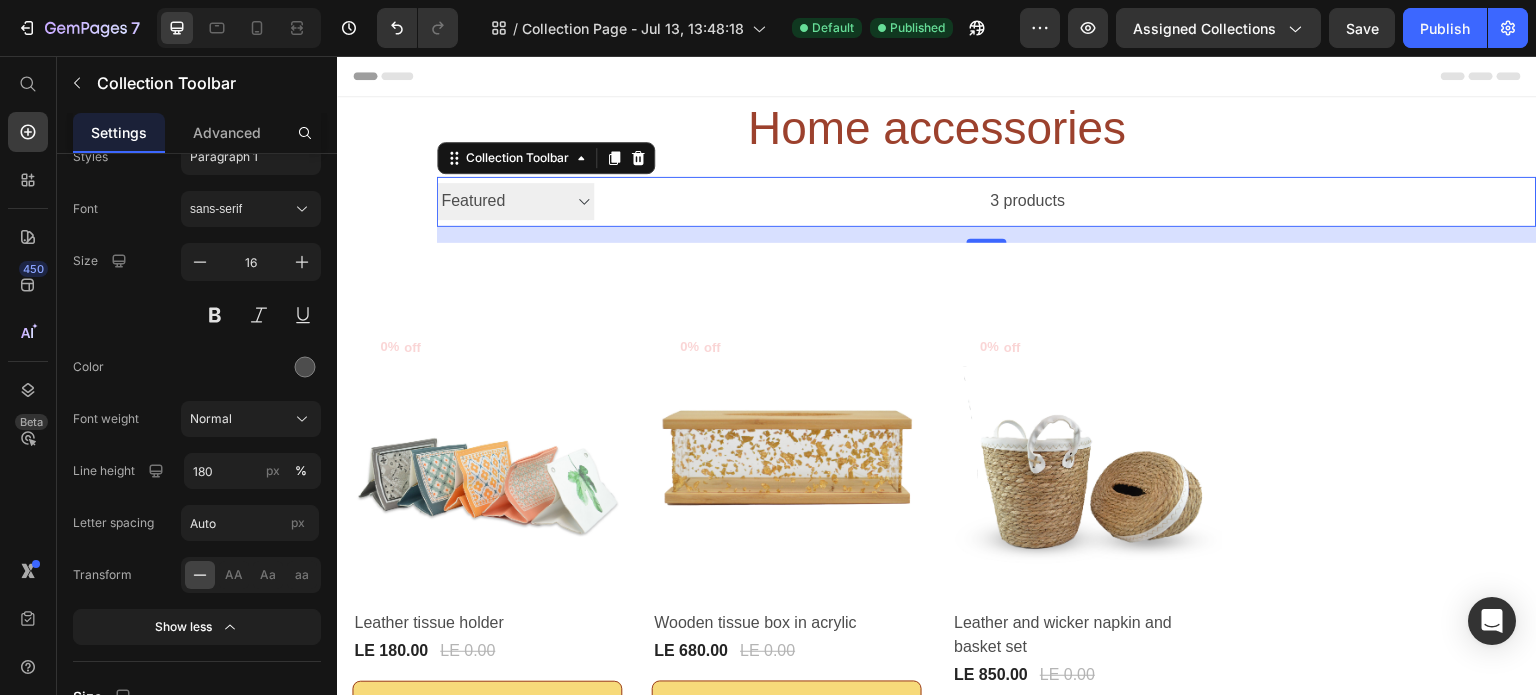 click on "3 products" at bounding box center (830, 202) 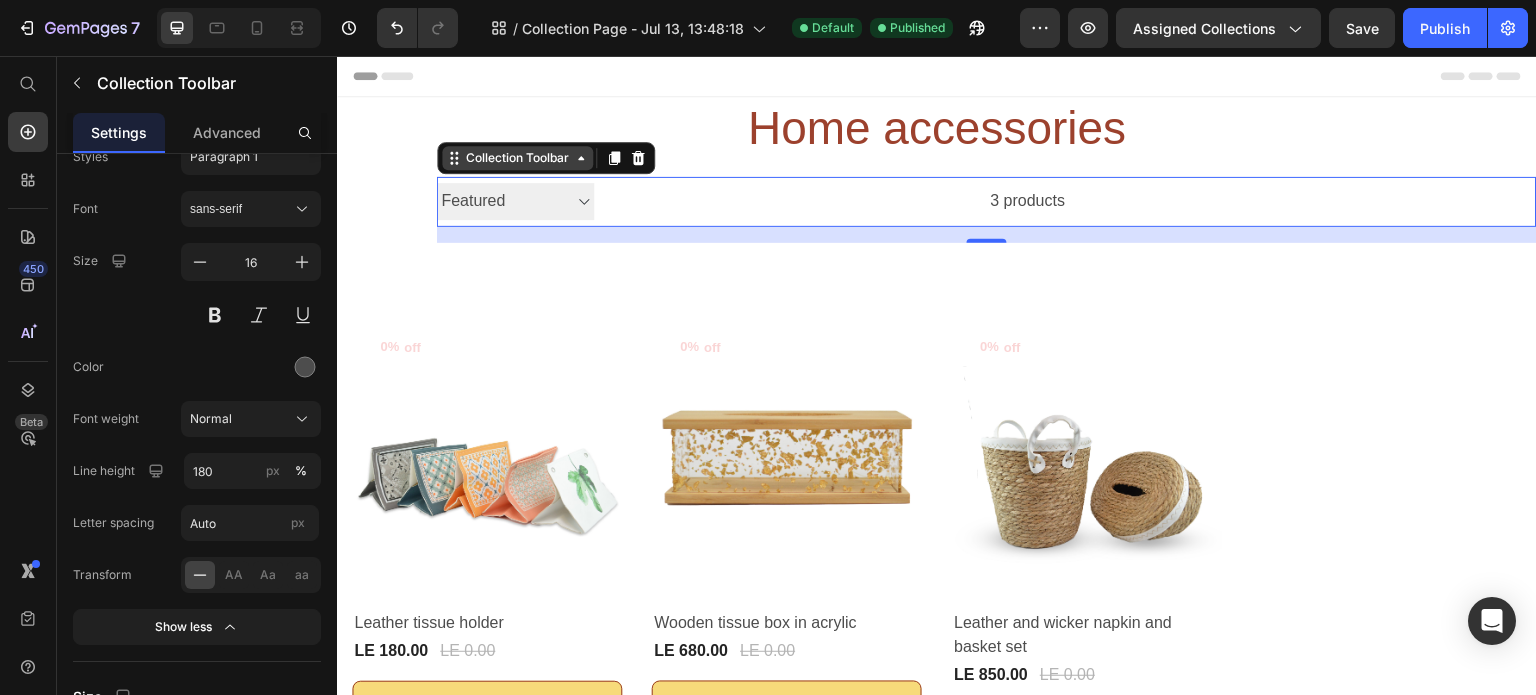 click on "Collection Toolbar" at bounding box center (517, 158) 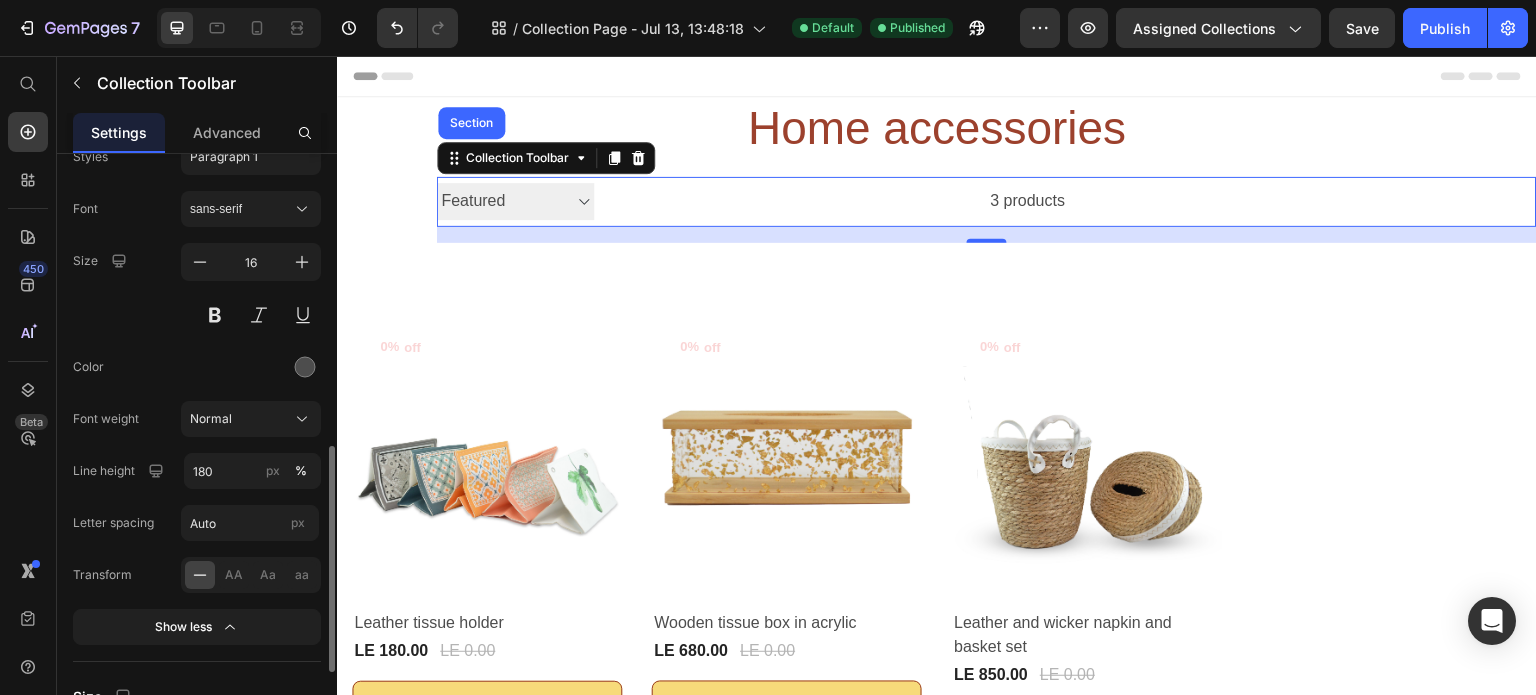 scroll, scrollTop: 978, scrollLeft: 0, axis: vertical 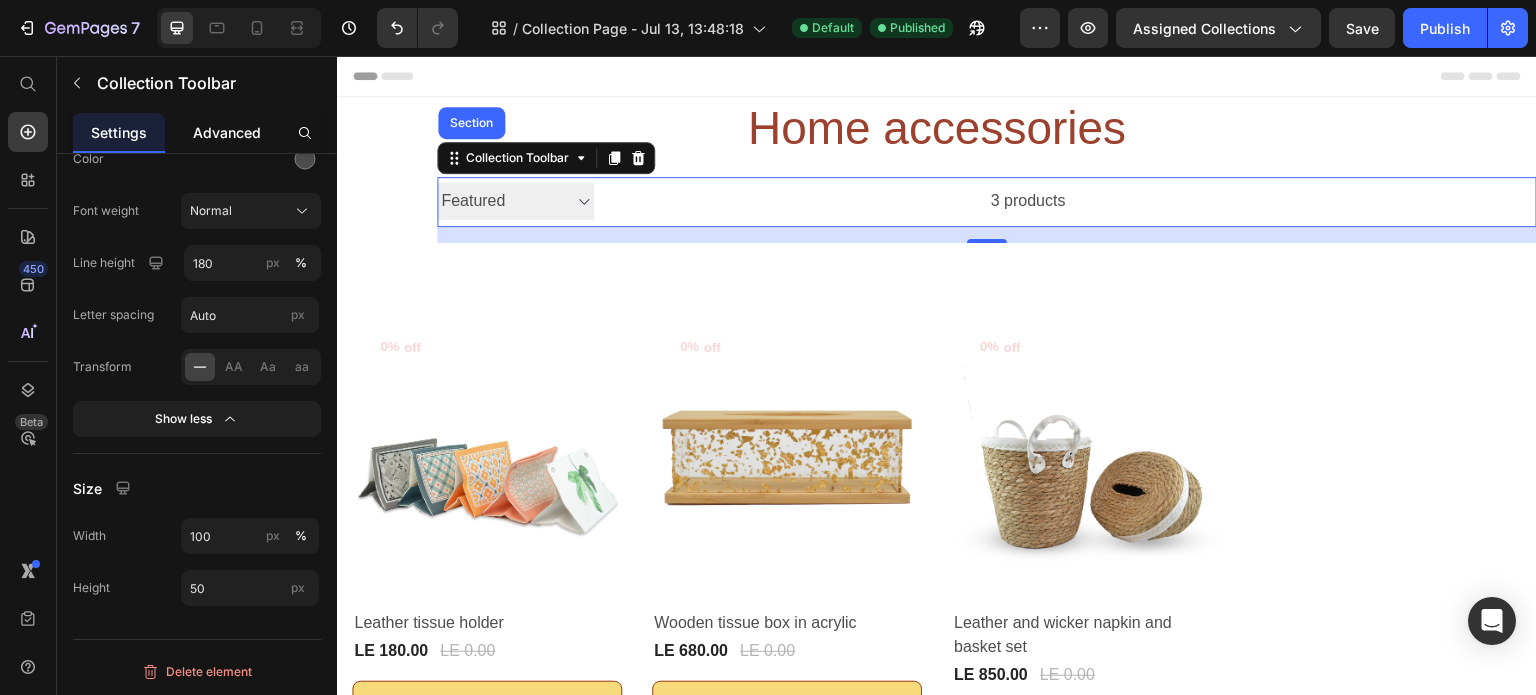 click on "Advanced" at bounding box center (227, 132) 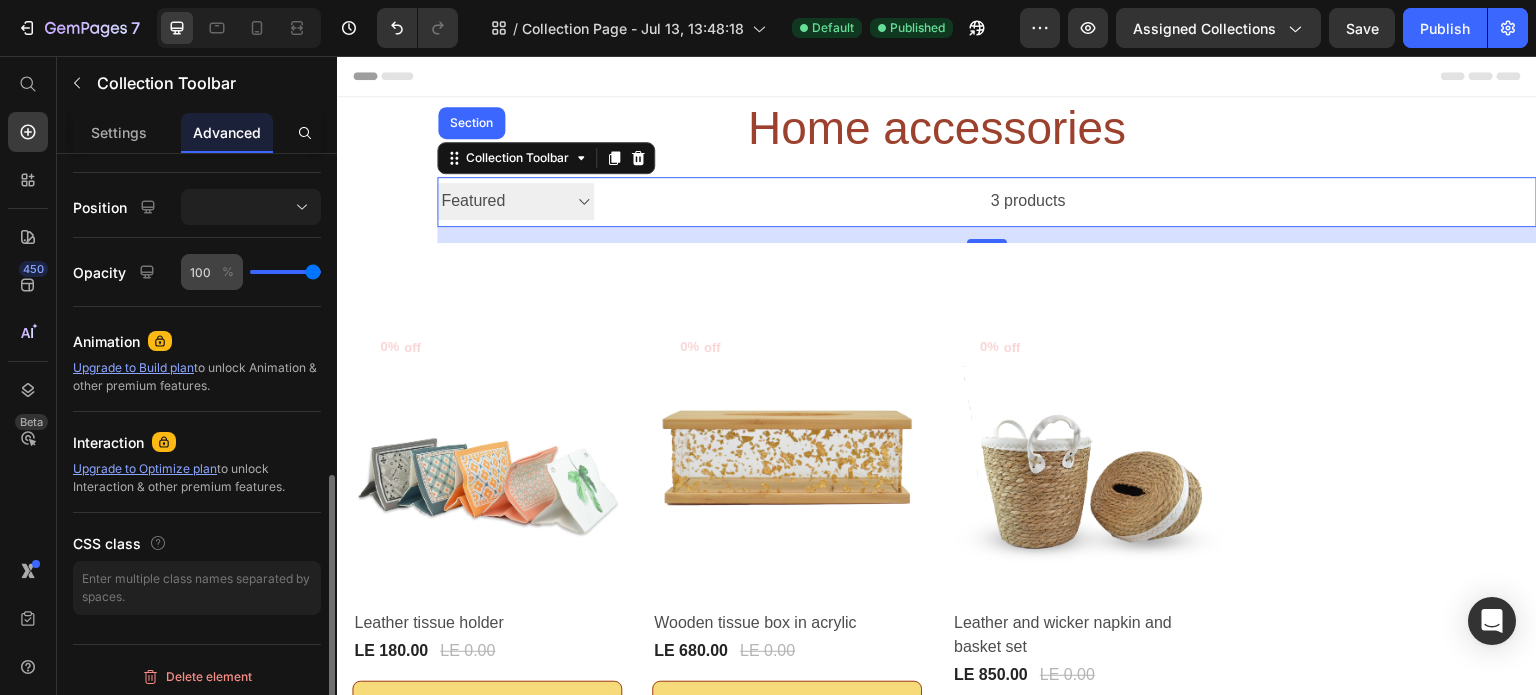 scroll, scrollTop: 704, scrollLeft: 0, axis: vertical 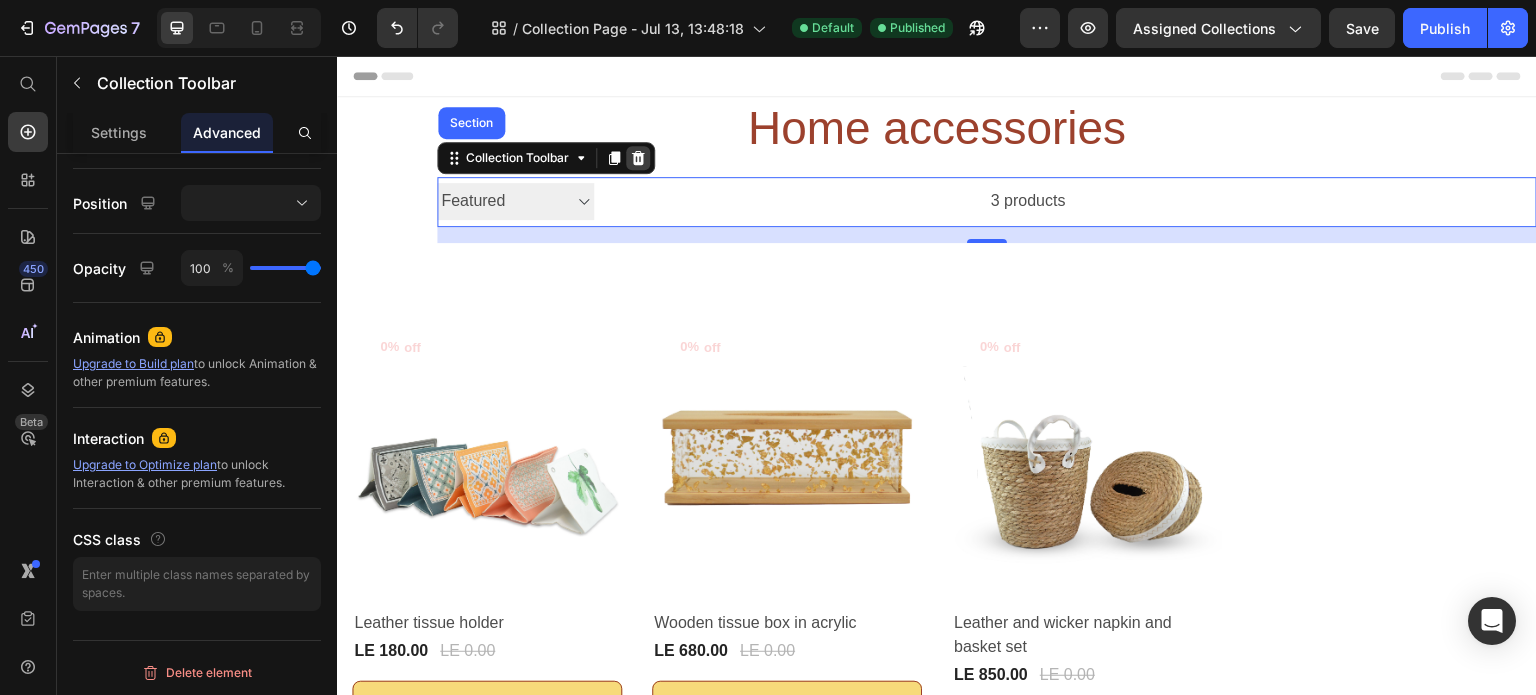 click 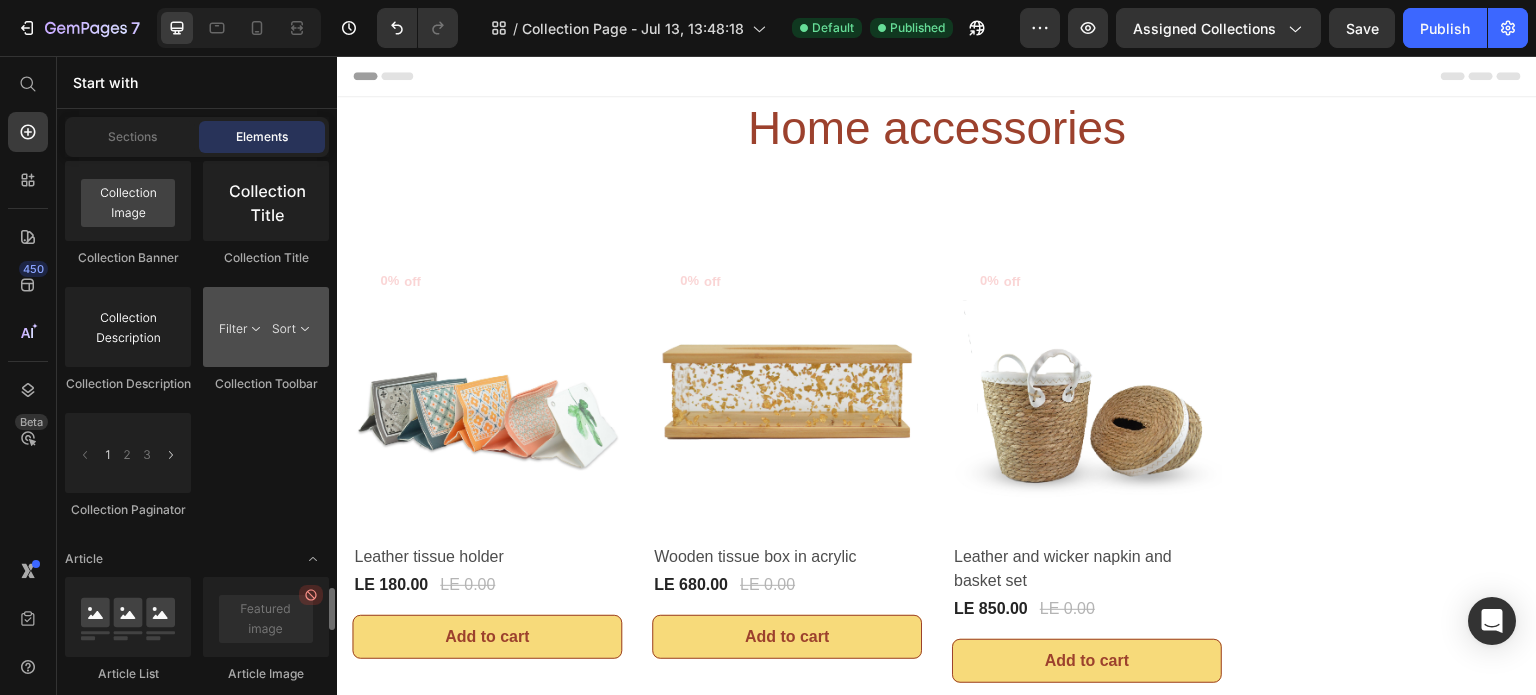 scroll, scrollTop: 5282, scrollLeft: 0, axis: vertical 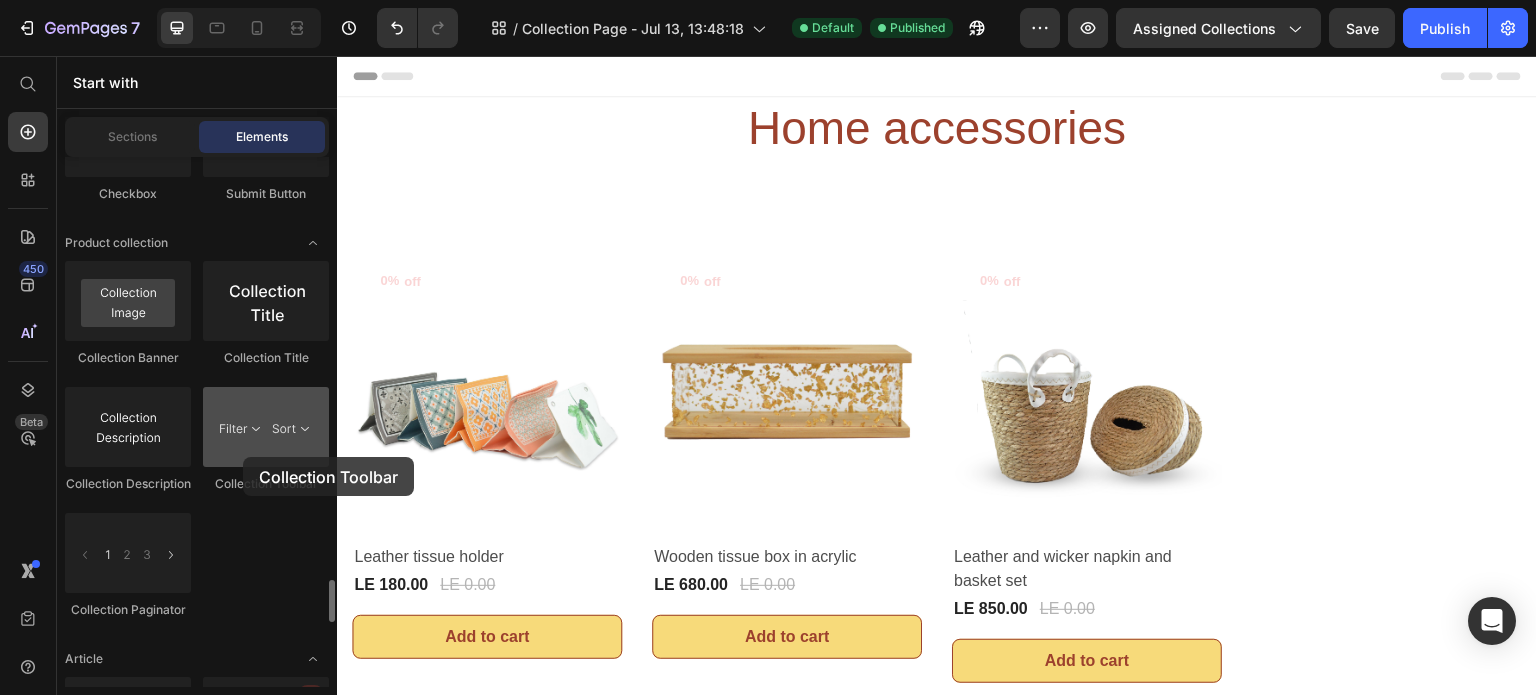 click at bounding box center [266, 427] 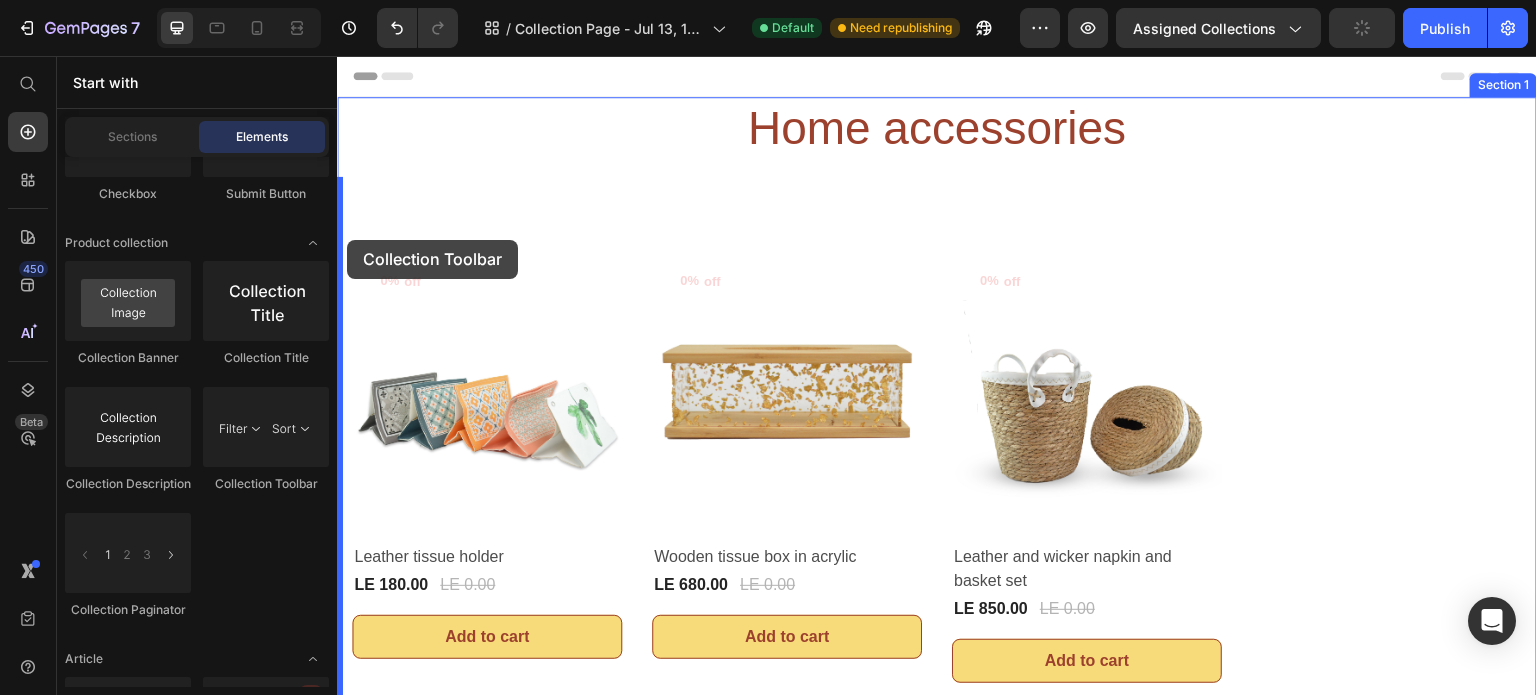 drag, startPoint x: 585, startPoint y: 502, endPoint x: 347, endPoint y: 240, distance: 353.96045 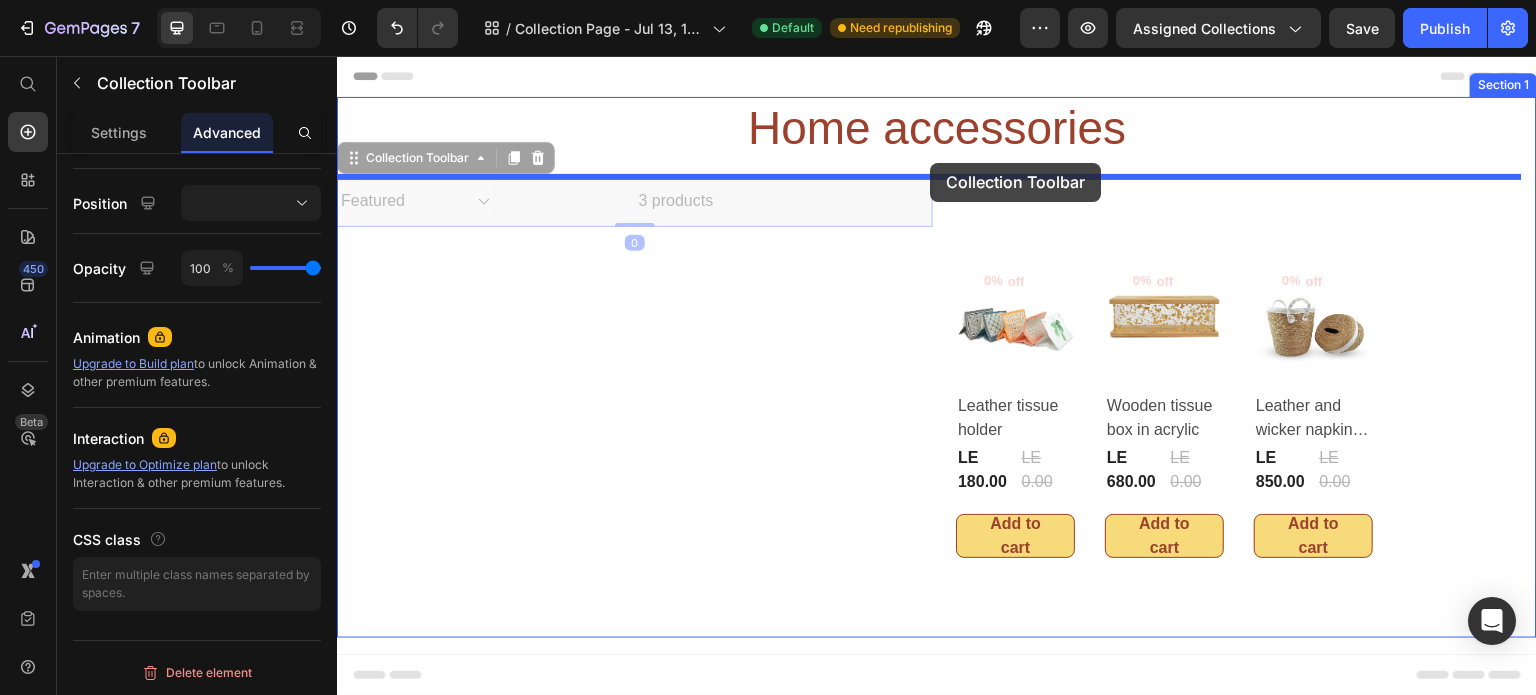 drag, startPoint x: 717, startPoint y: 201, endPoint x: 930, endPoint y: 163, distance: 216.36311 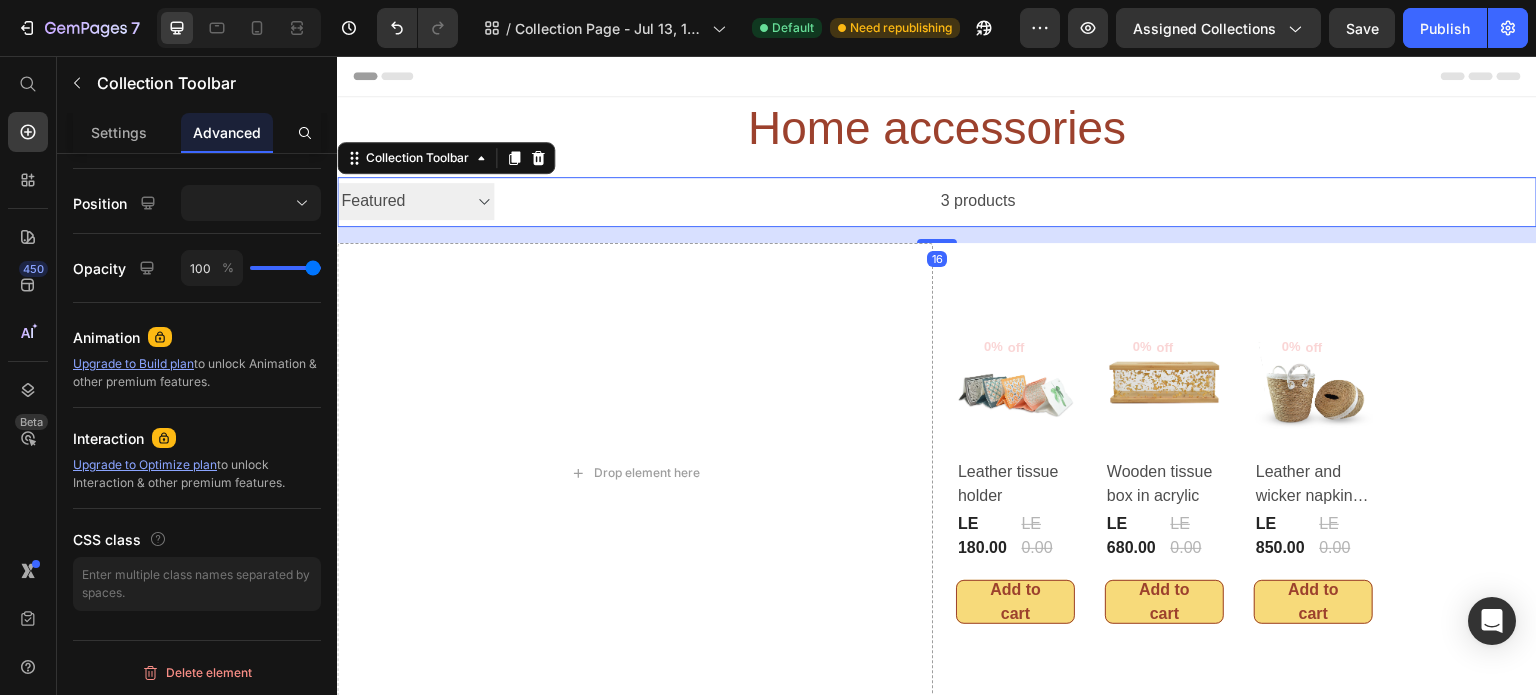 click on "Sorting Best selling Featured Alphabetically, A-Z Alphabetically, Z-A Price, low to high Price, high to low Date, new to old Date, old to new" at bounding box center [415, 201] 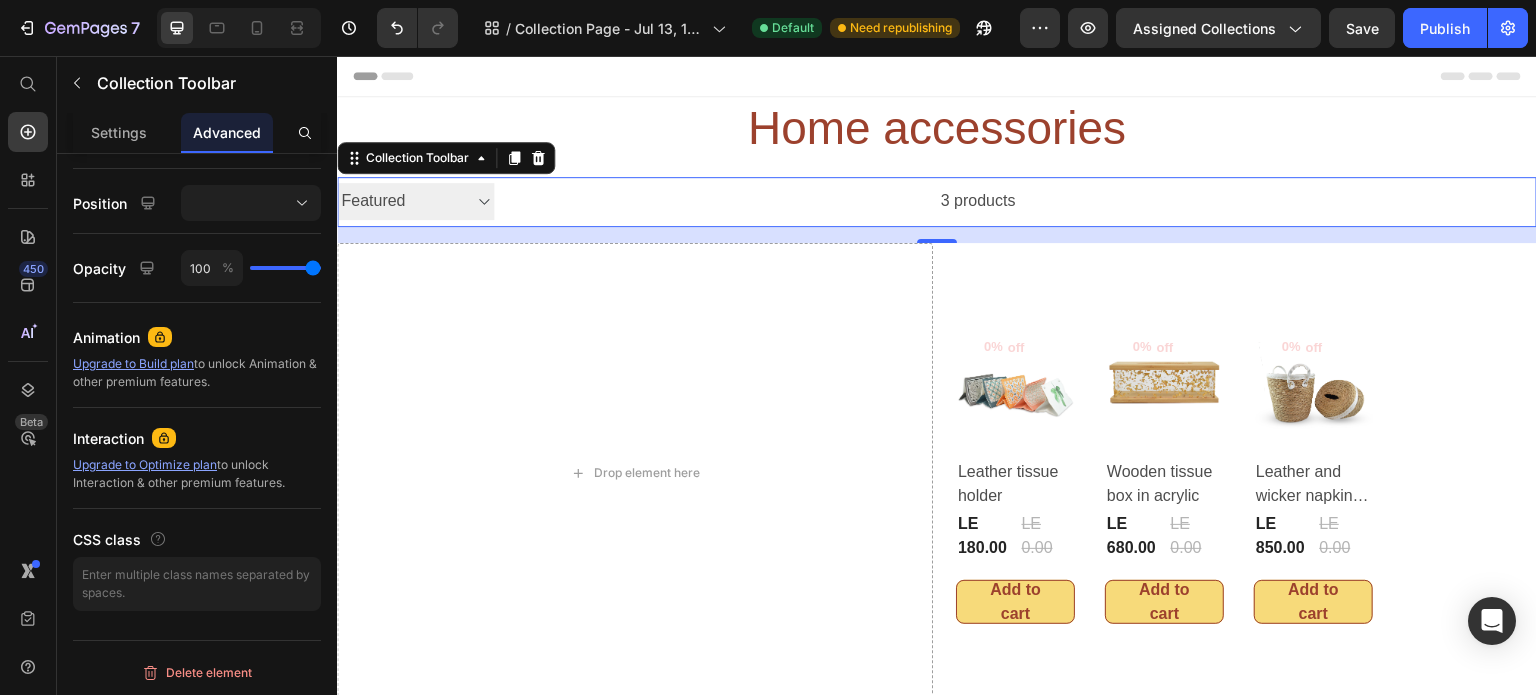 click on "Sorting Best selling Featured Alphabetically, A-Z Alphabetically, Z-A Price, low to high Price, high to low Date, new to old Date, old to new" at bounding box center [415, 201] 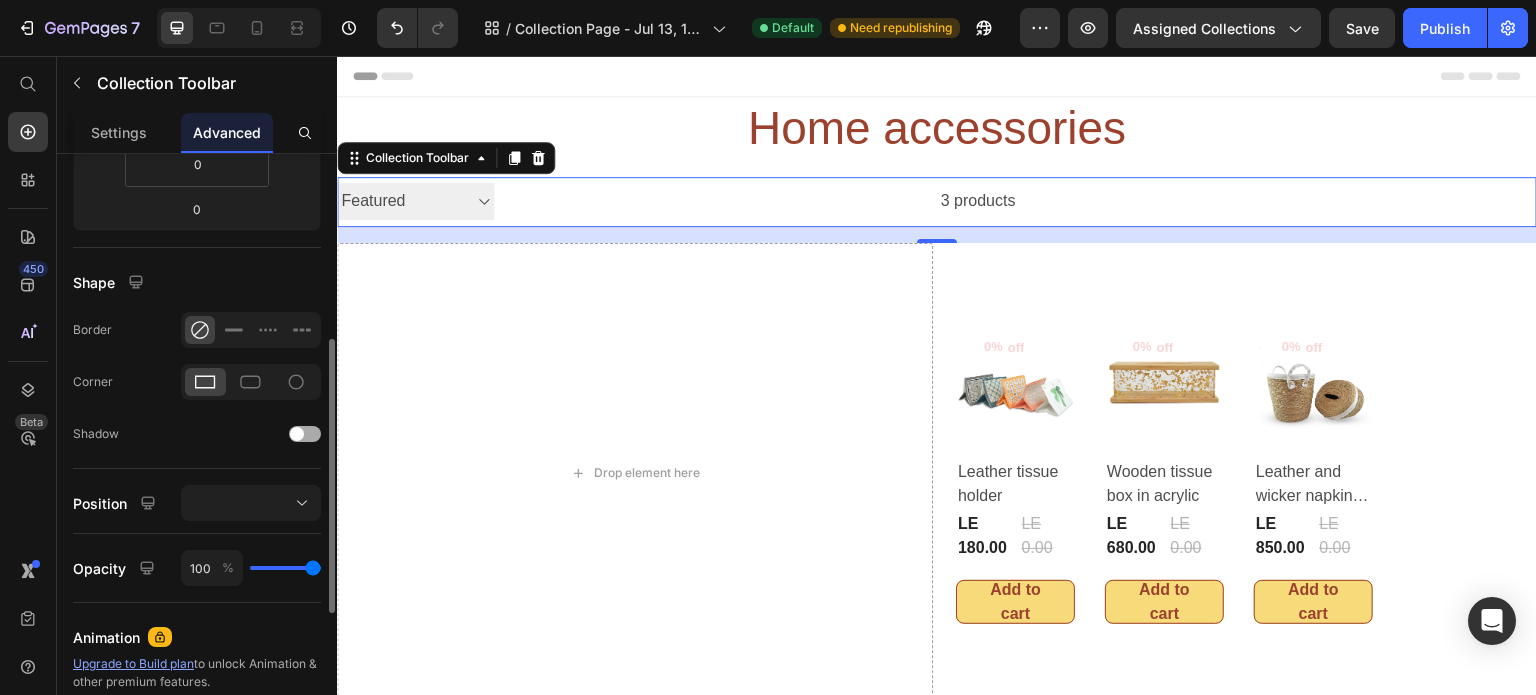 scroll, scrollTop: 304, scrollLeft: 0, axis: vertical 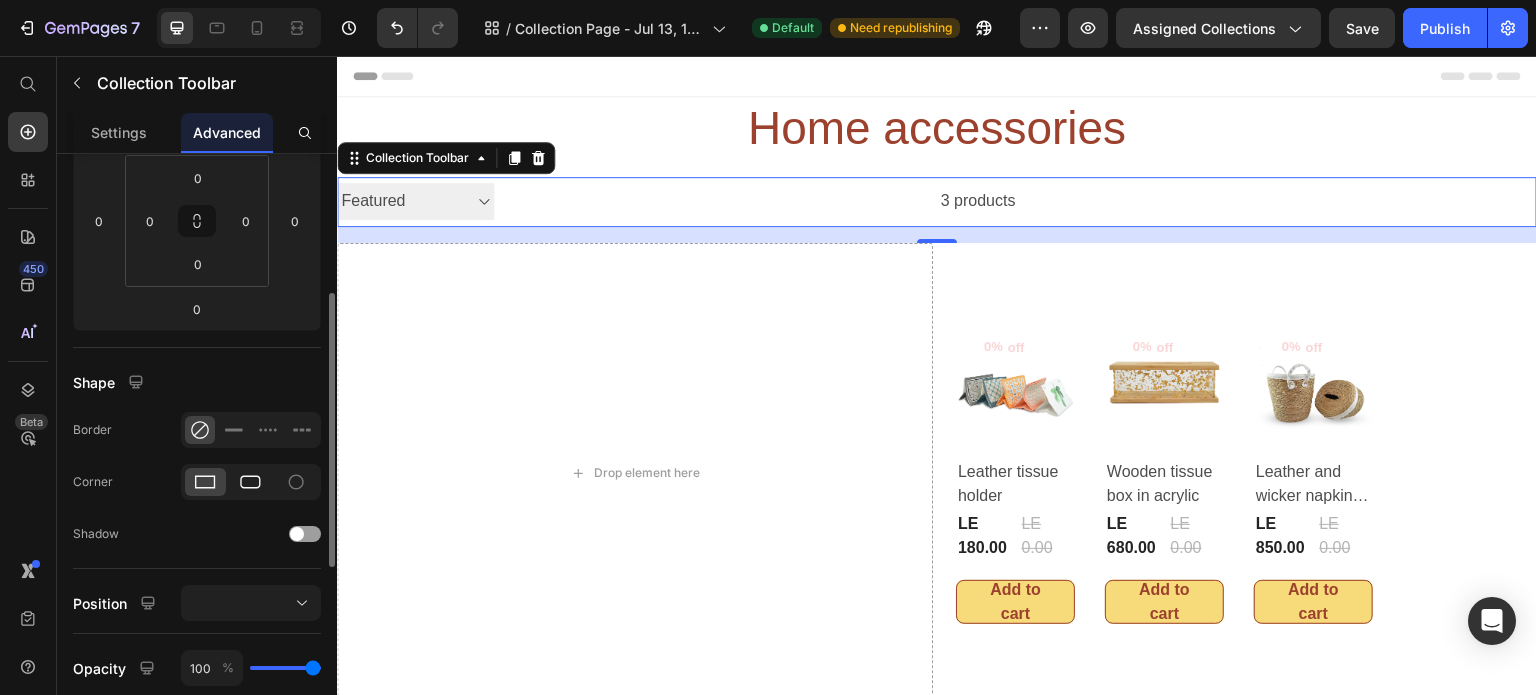 click 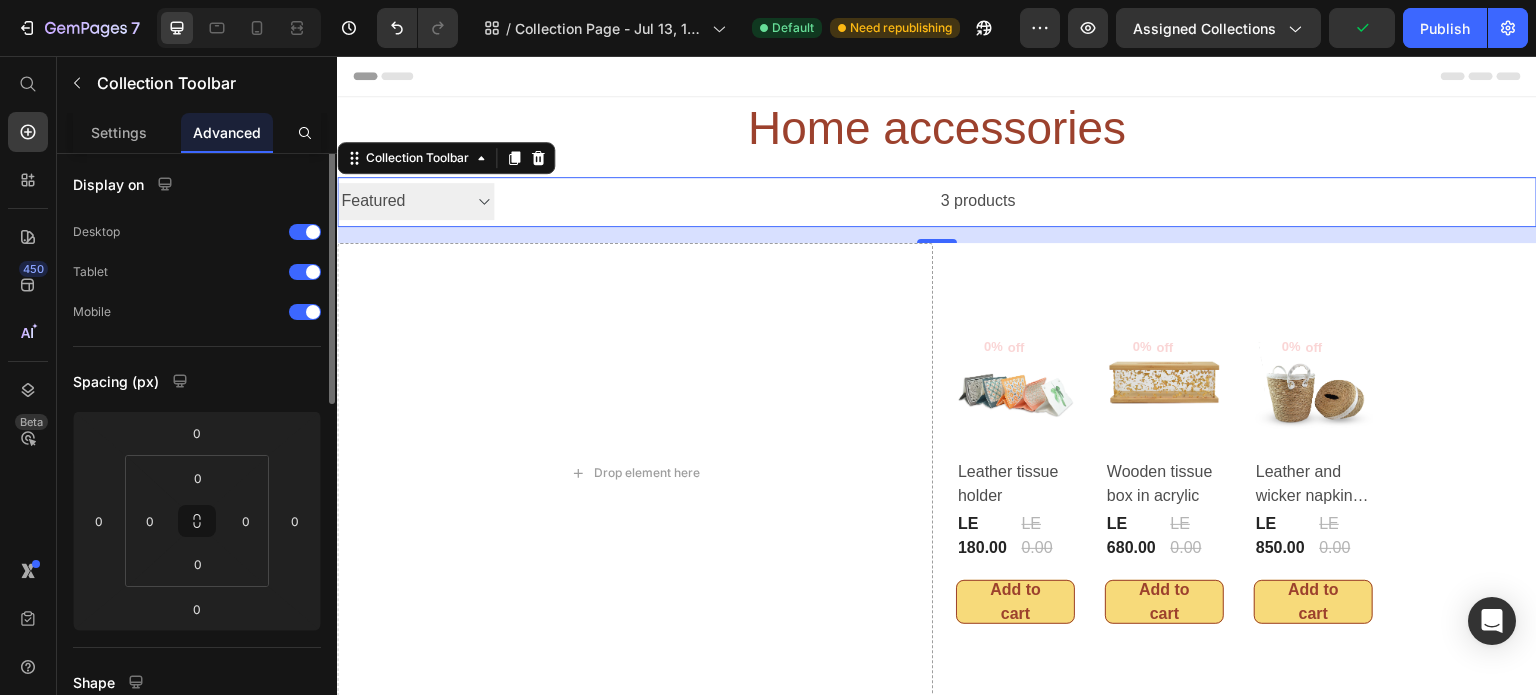 scroll, scrollTop: 0, scrollLeft: 0, axis: both 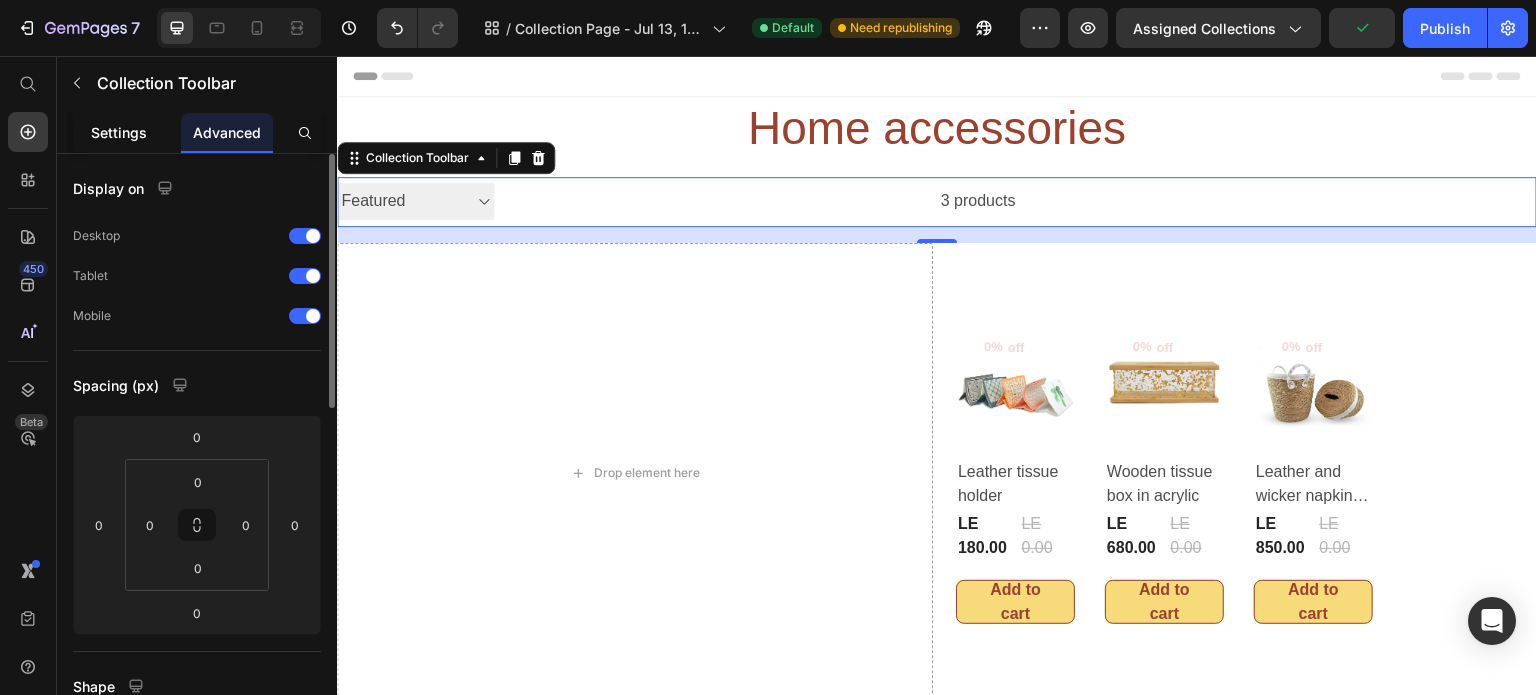 click on "Settings" at bounding box center [119, 132] 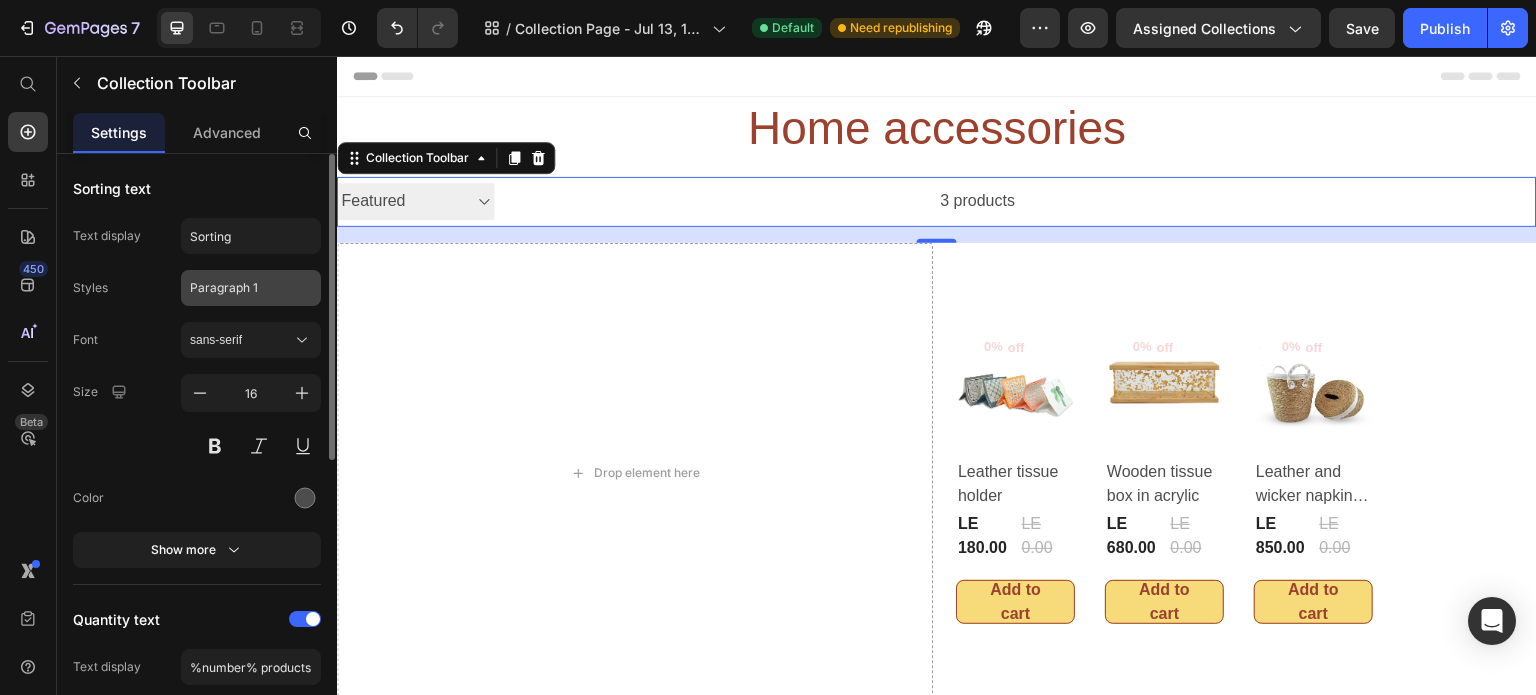 click on "Paragraph 1" 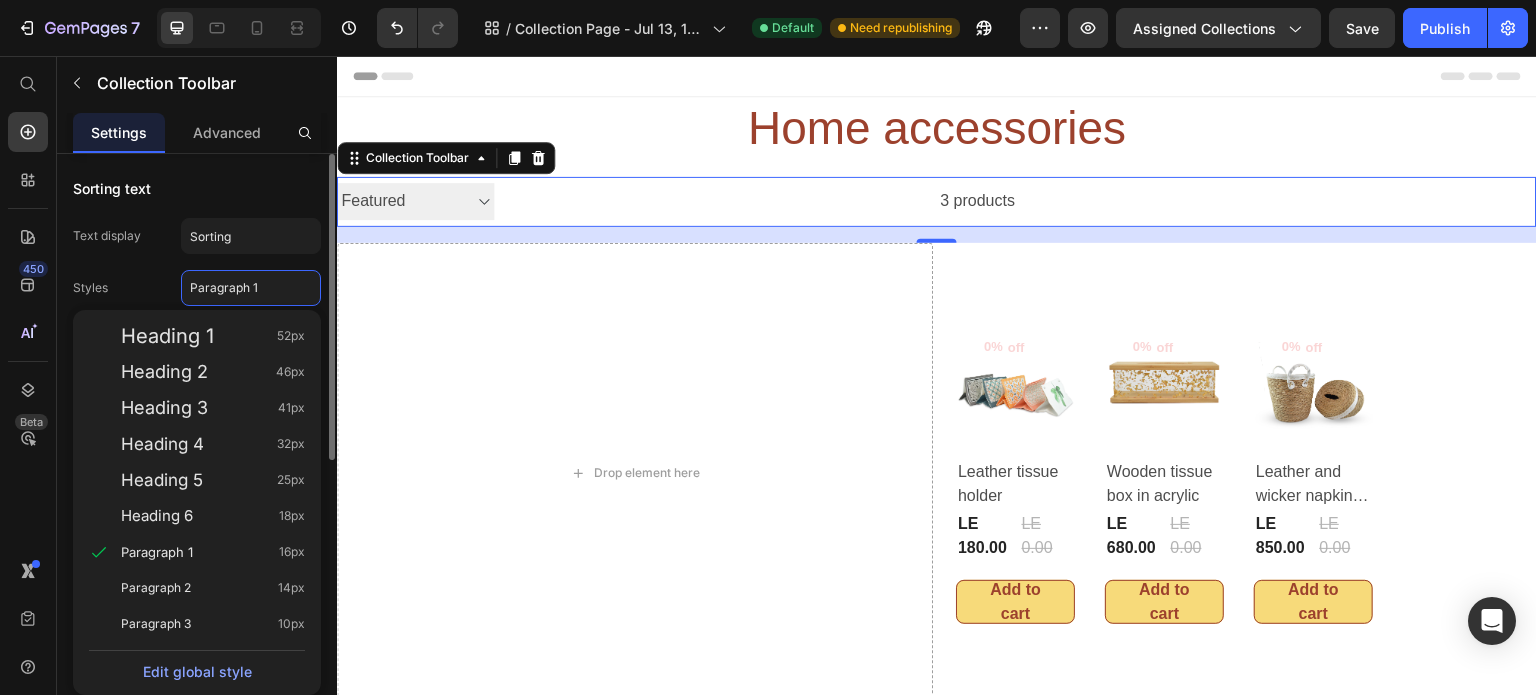 click on "Styles Paragraph 1 Heading 1 52px Heading 2 46px Heading 3 41px Heading 4 32px Heading 5 25px Heading 6 18px Paragraph 1 16px Paragraph 2 14px Paragraph 3 10px  Edit global style" at bounding box center [197, 288] 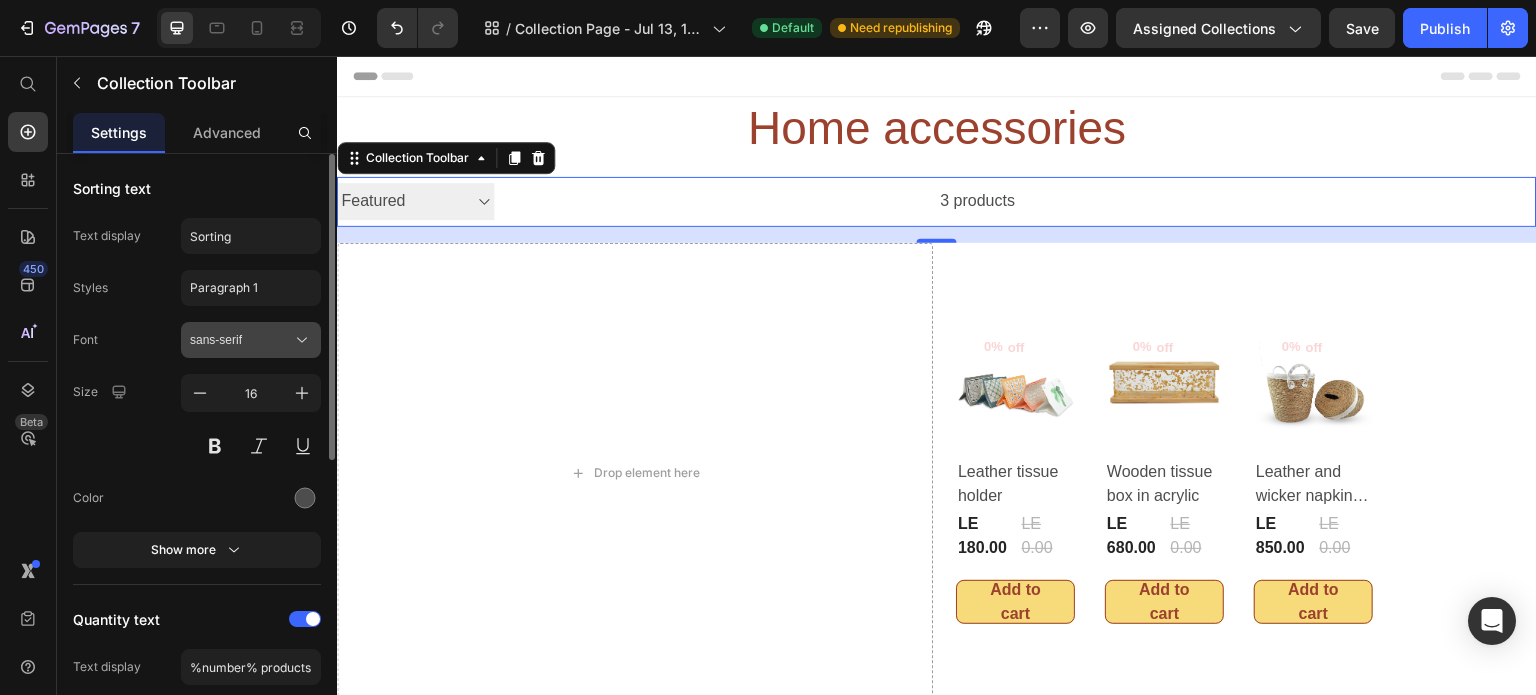 click on "sans-serif" at bounding box center (241, 340) 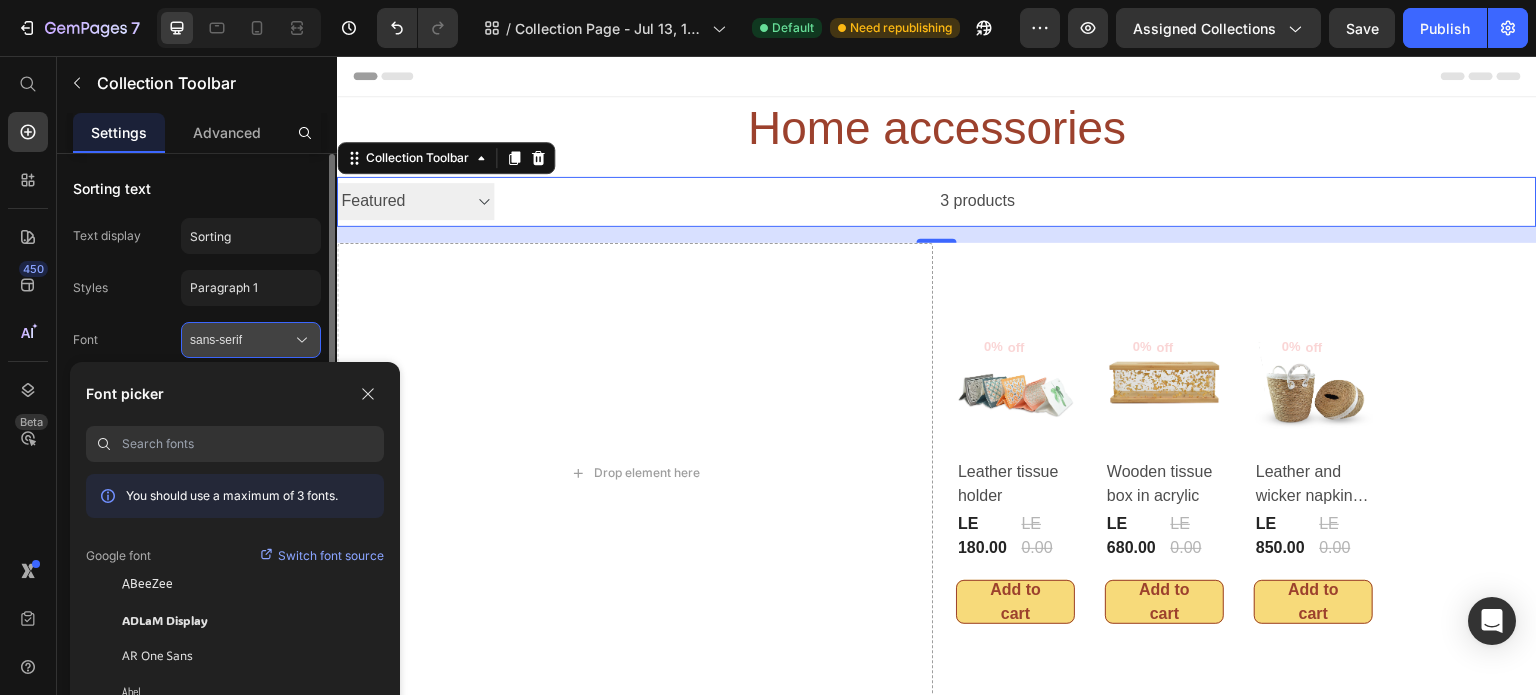 click on "sans-serif" at bounding box center [241, 340] 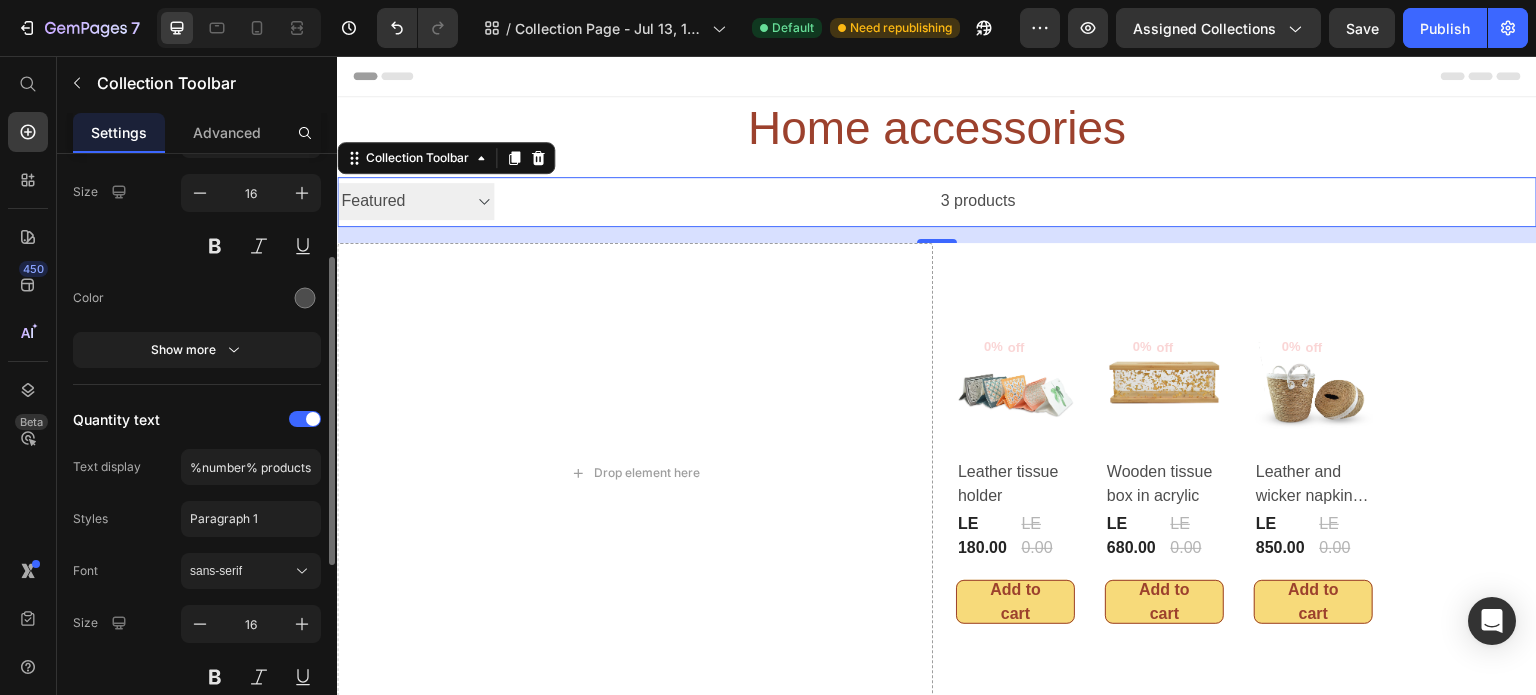 scroll, scrollTop: 300, scrollLeft: 0, axis: vertical 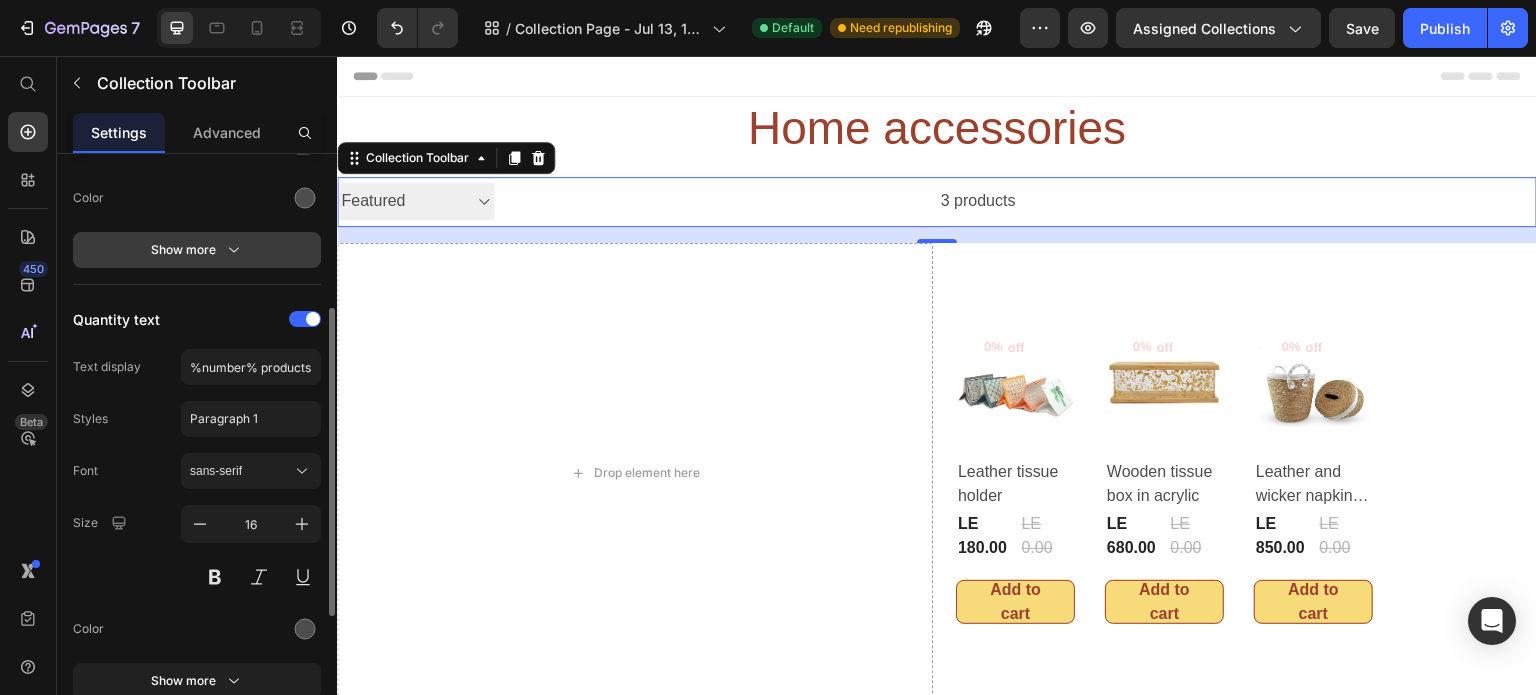 click on "Show more" at bounding box center [197, 250] 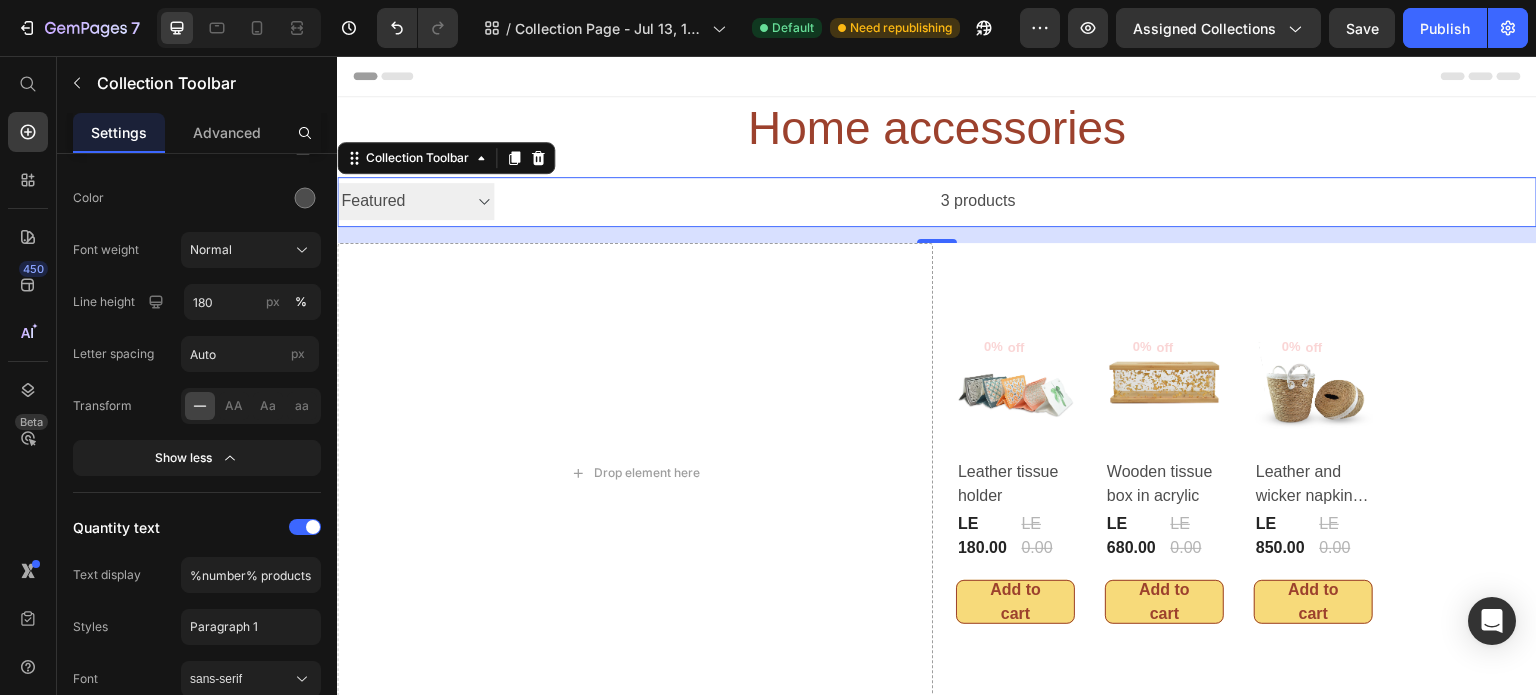 click on "3 products" at bounding box center (755, 202) 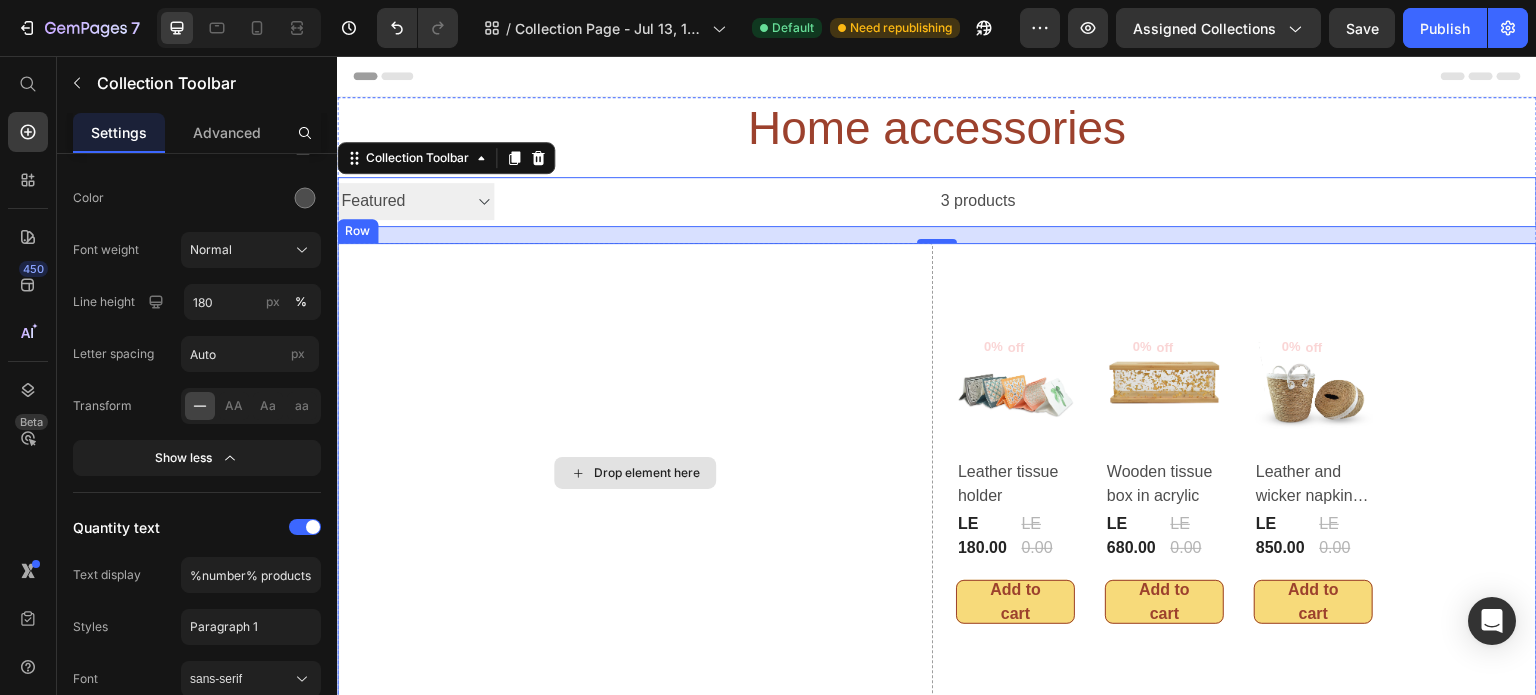 click on "Drop element here" at bounding box center (635, 473) 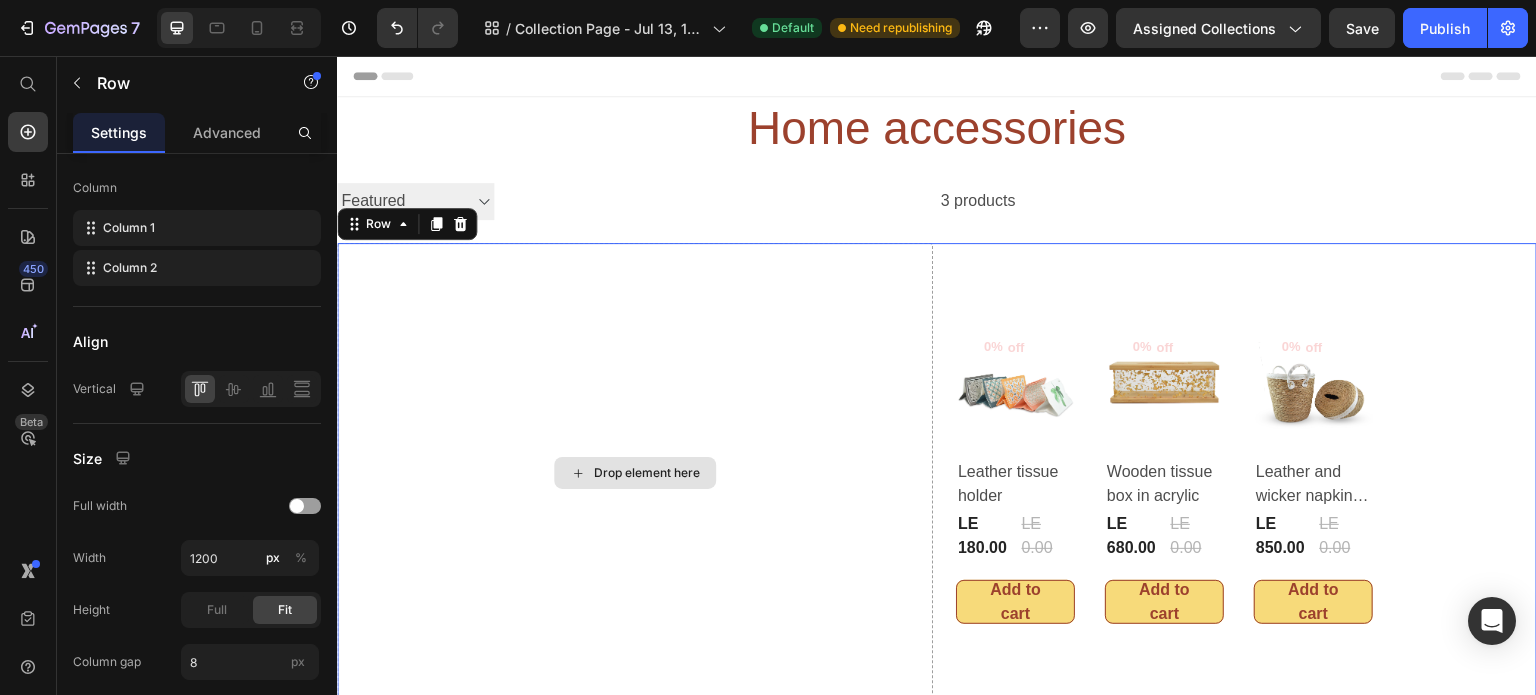 scroll, scrollTop: 0, scrollLeft: 0, axis: both 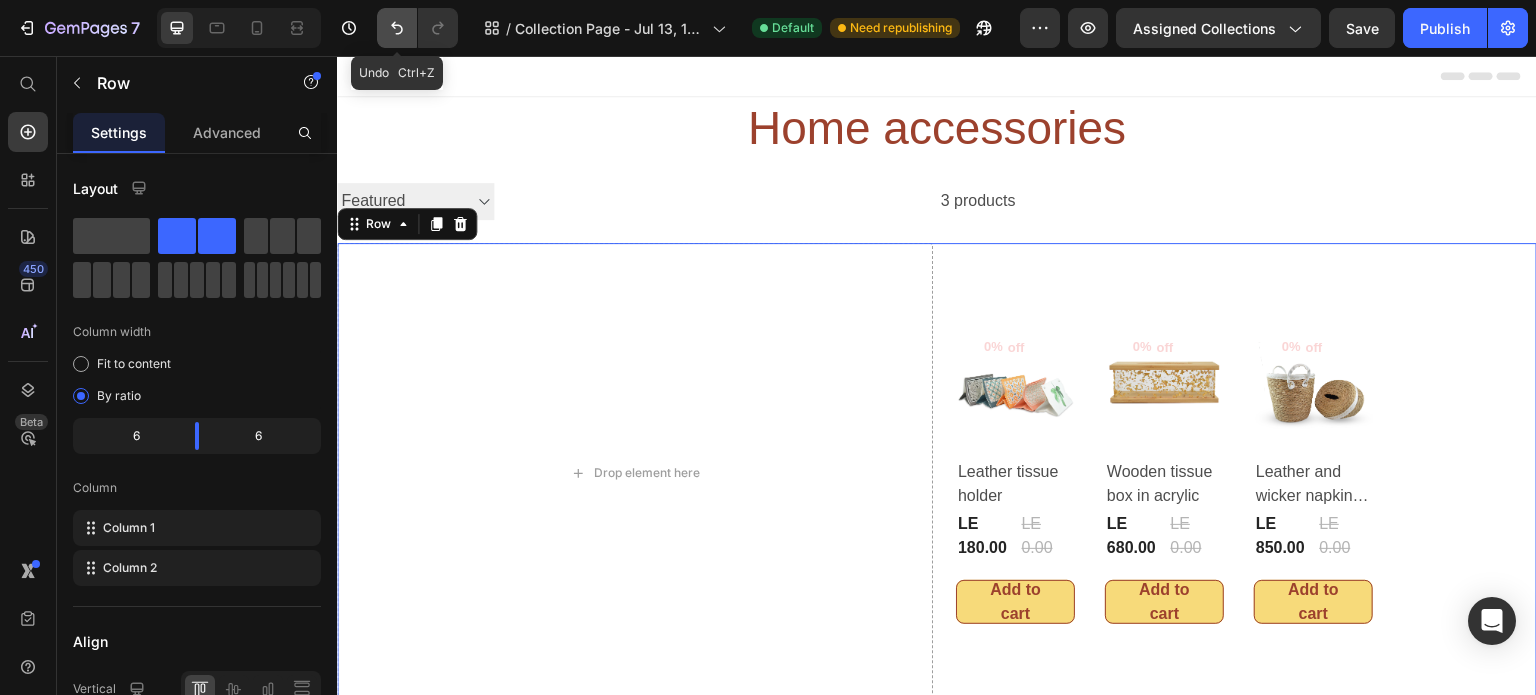 click 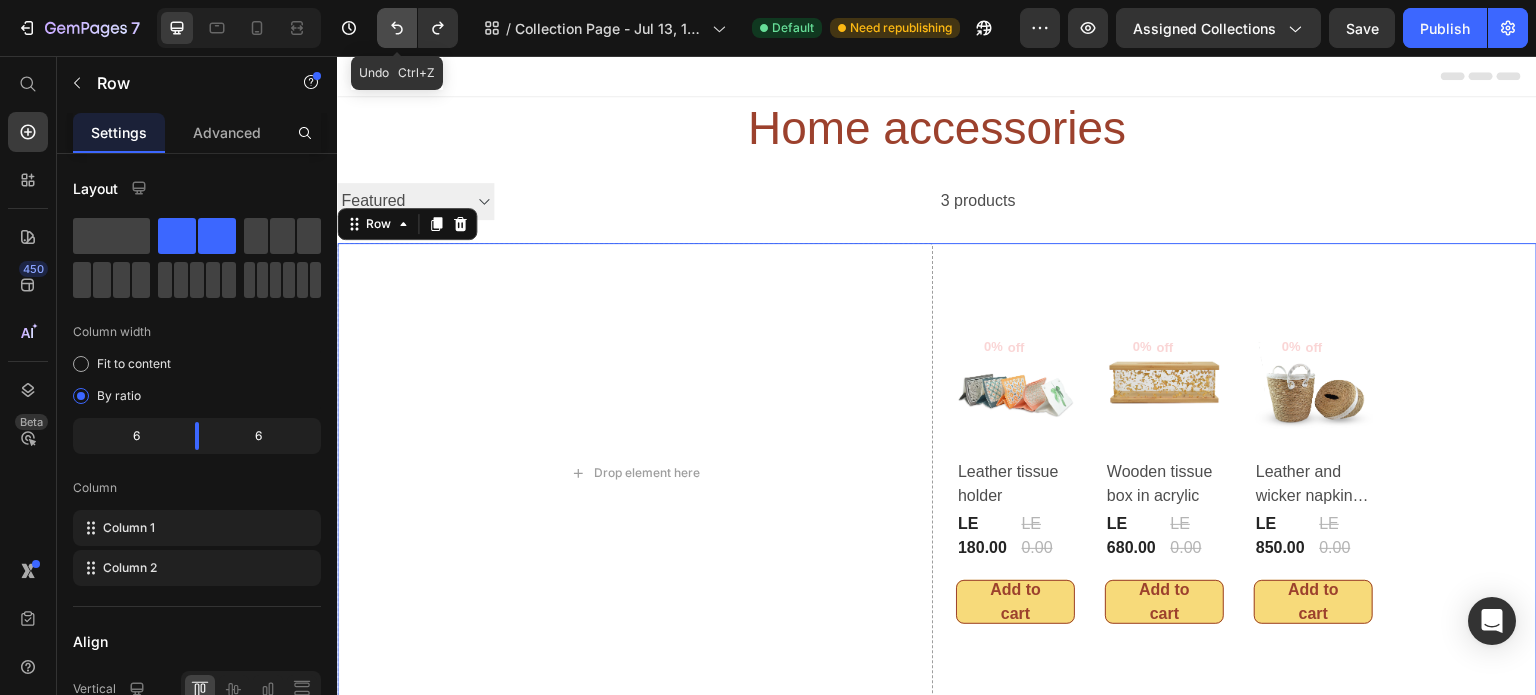 click 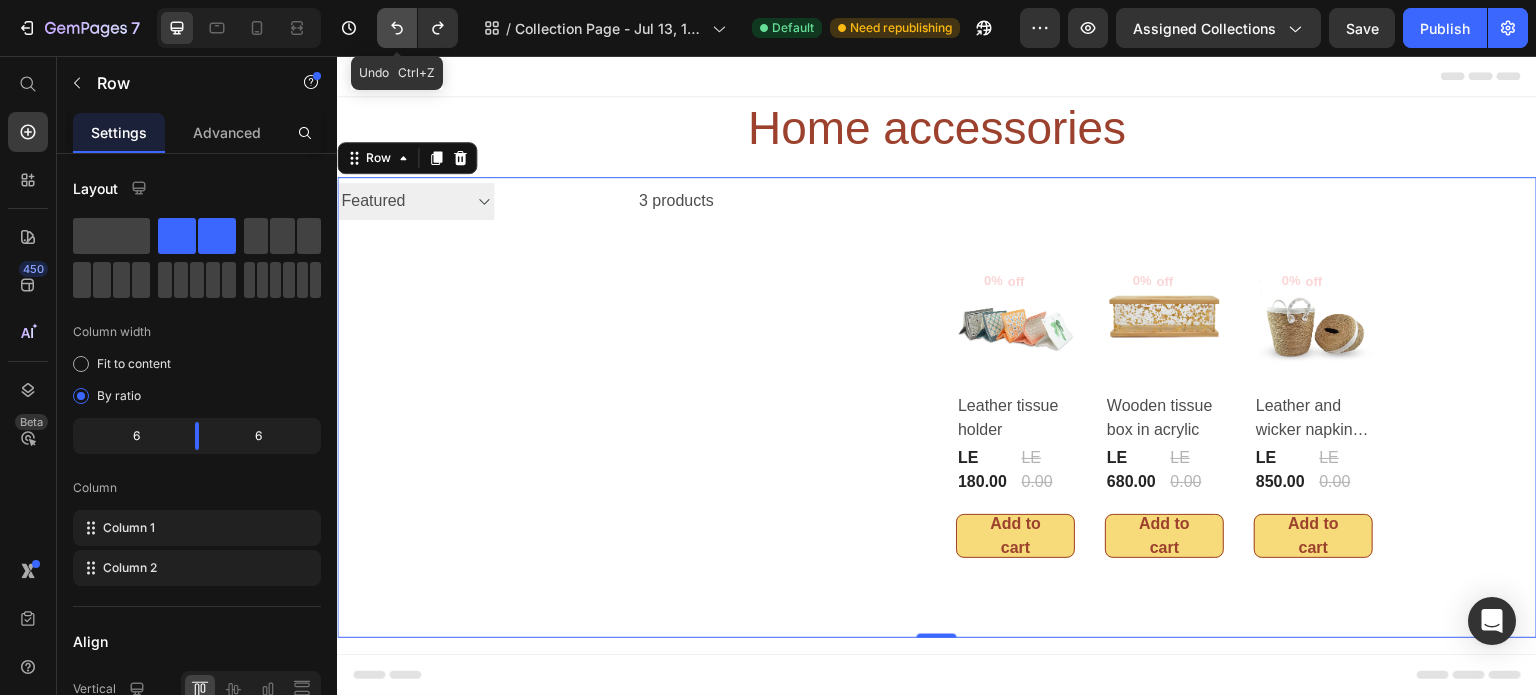click 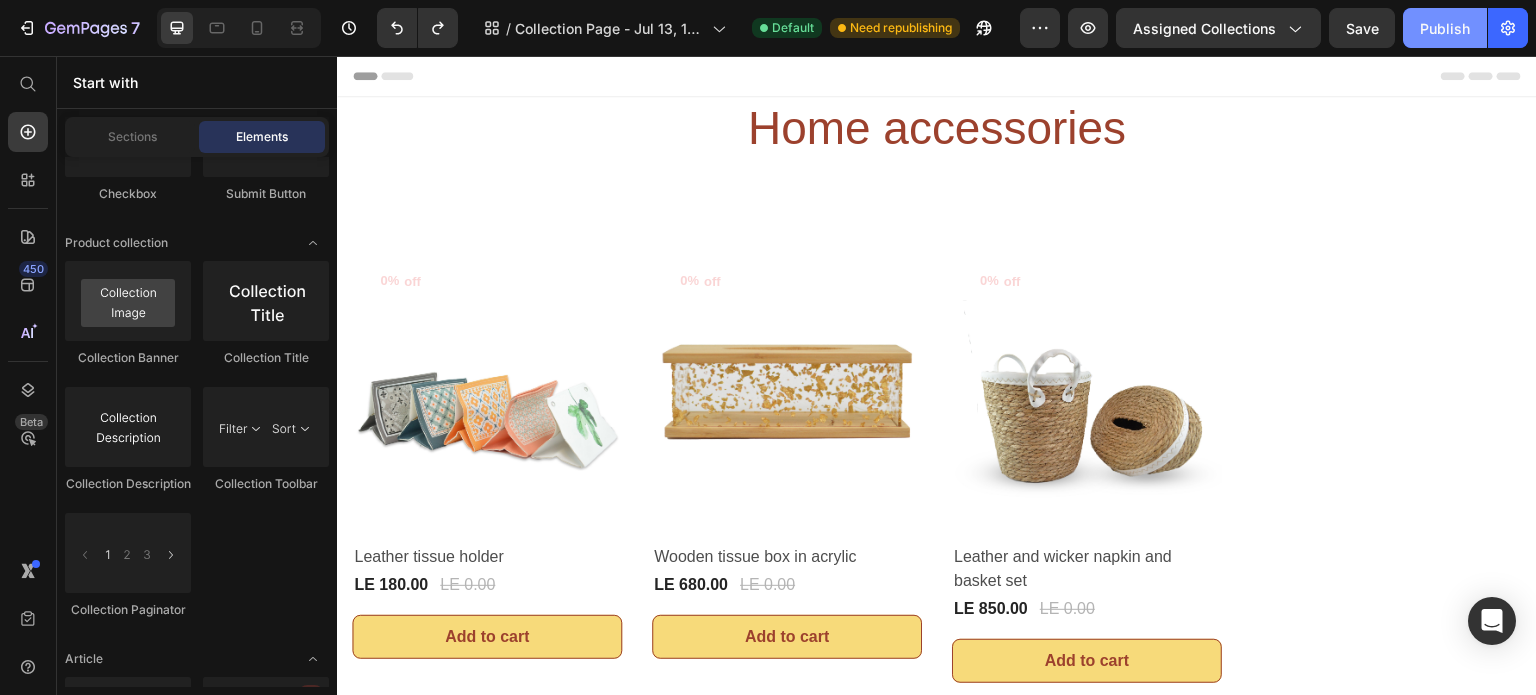 click on "Publish" at bounding box center (1445, 28) 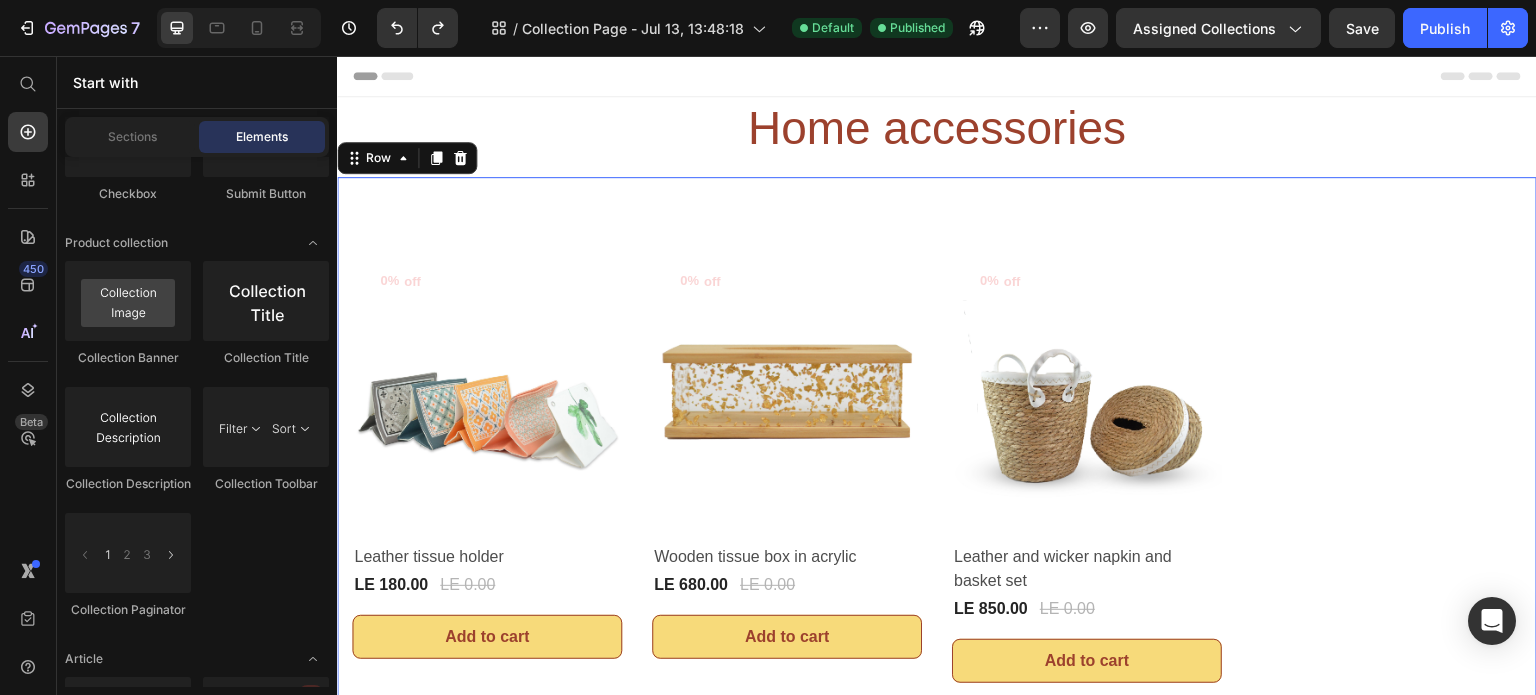 click on "0% off (P) Tag Product Images & Gallery Row Leather tissue holder (P) Title LE 180.00 (P) Price LE 0.00 (P) Price Row Row Add to cart (P) Cart Button 0% off (P) Tag Product Images & Gallery Row Wooden tissue box in acrylic (P) Title LE 680.00 (P) Price LE 0.00 (P) Price Row Row Add to cart (P) Cart Button 0% off (P) Tag Product Images & Gallery Row Leather and wicker napkin and basket set (P) Title LE 850.00 (P) Price LE 0.00 (P) Price Row Row Add to cart (P) Cart Button Product List Row Row   0" at bounding box center [937, 470] 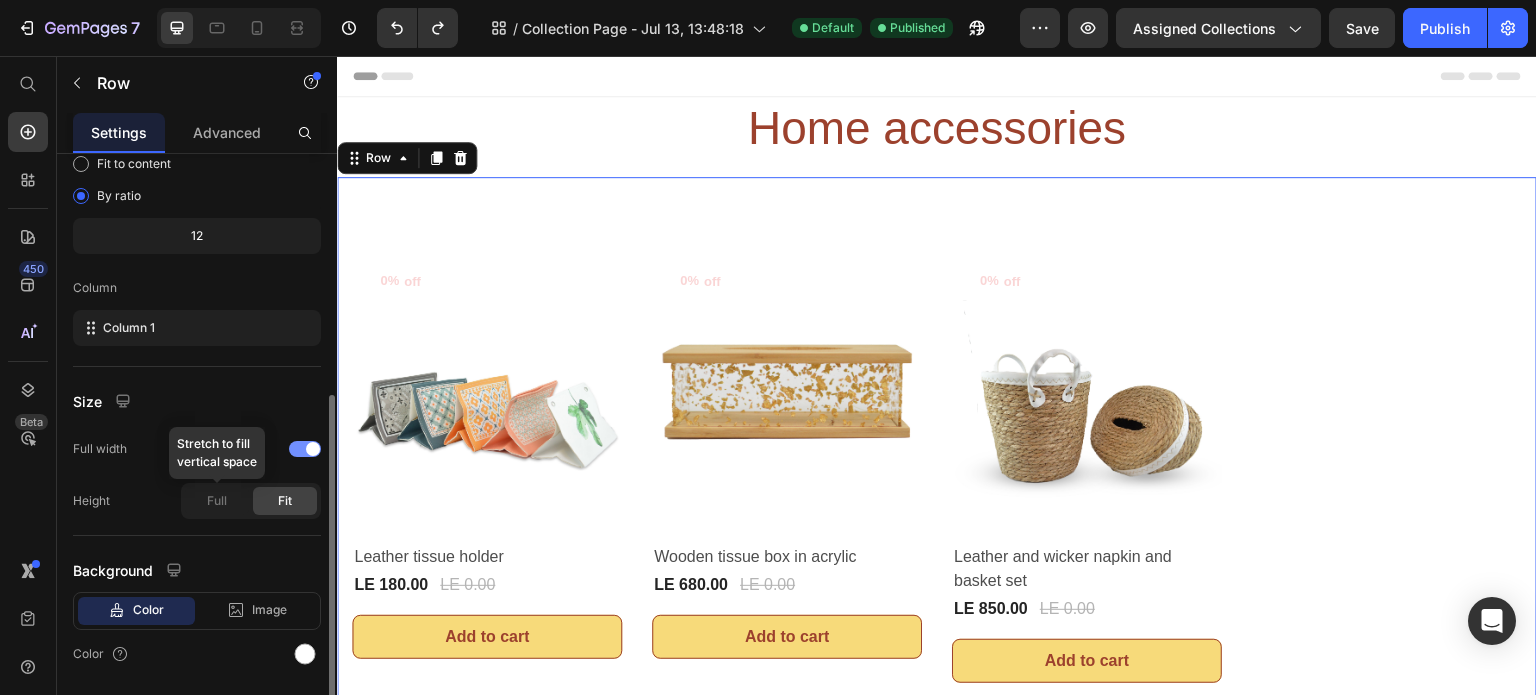 scroll, scrollTop: 260, scrollLeft: 0, axis: vertical 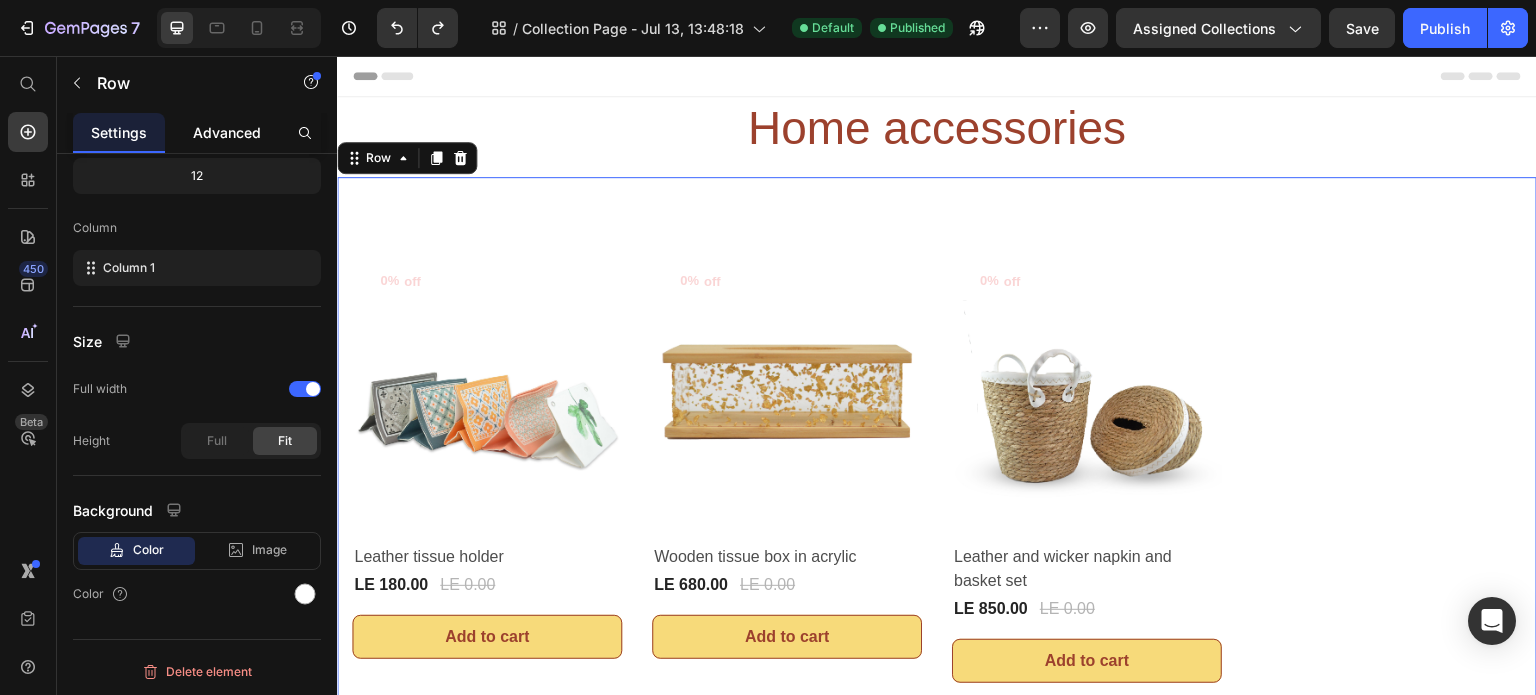 click on "Advanced" 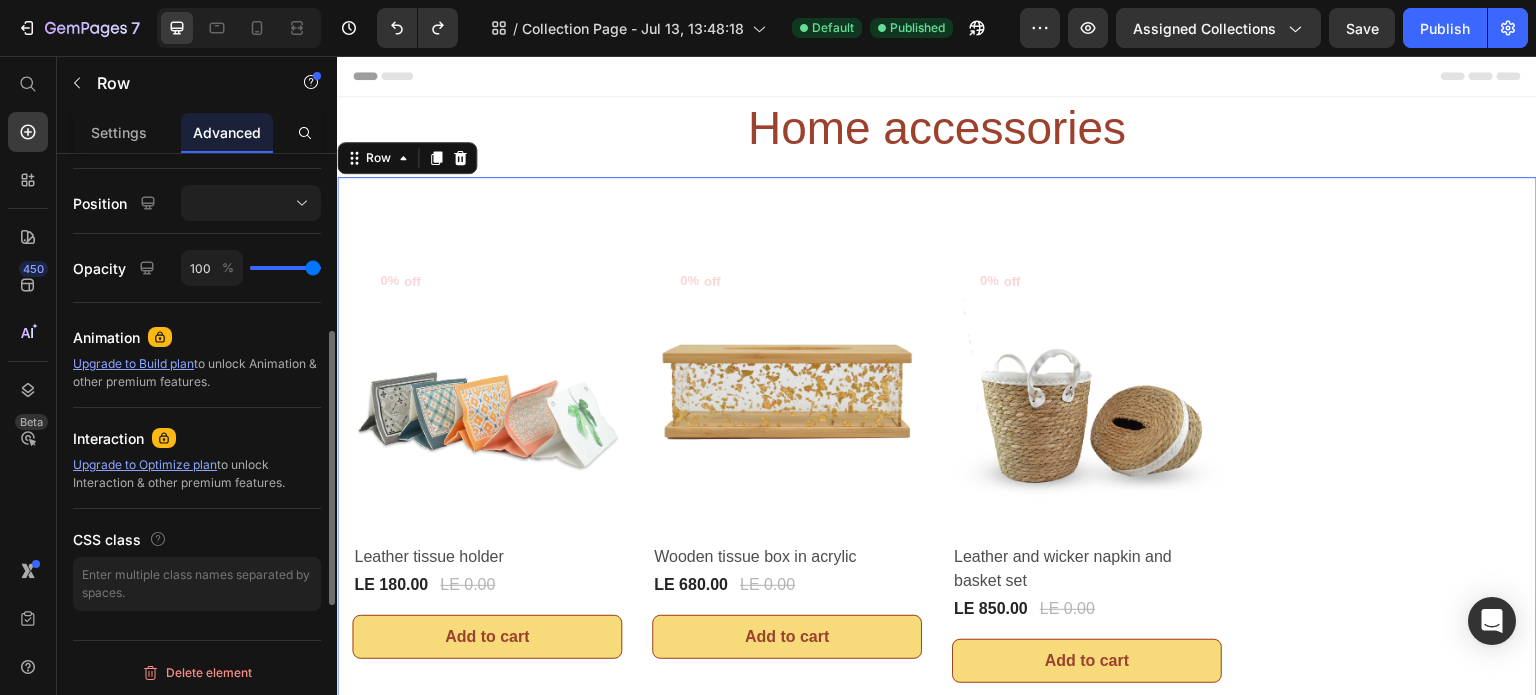 scroll, scrollTop: 404, scrollLeft: 0, axis: vertical 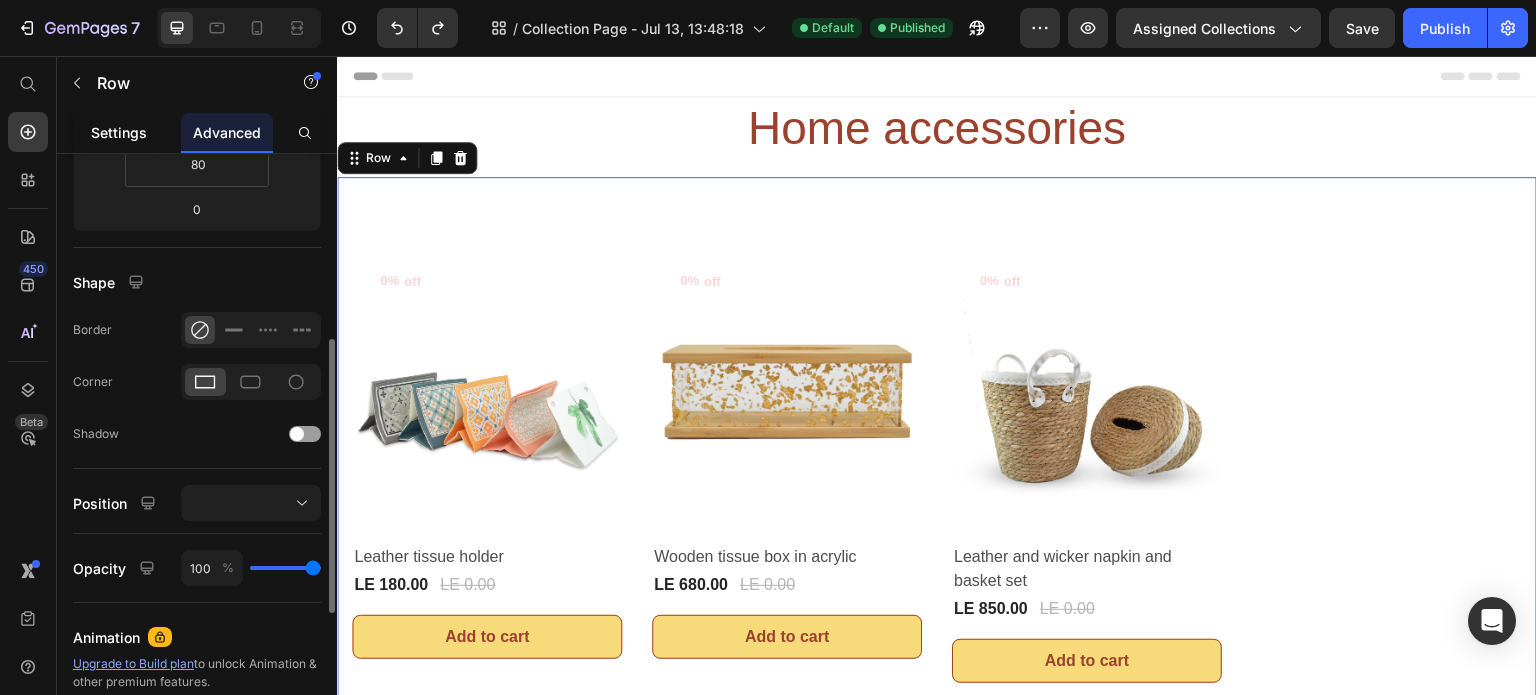click on "Settings" 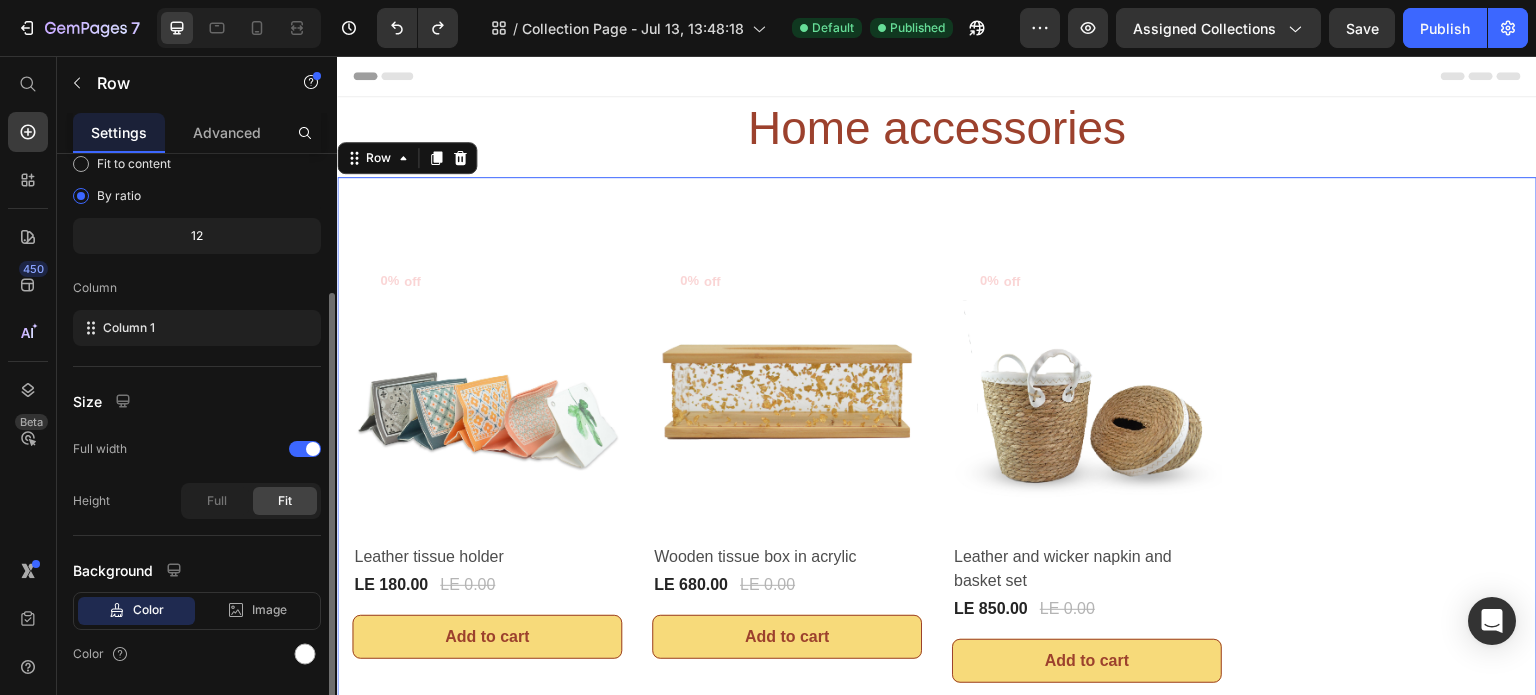 scroll, scrollTop: 260, scrollLeft: 0, axis: vertical 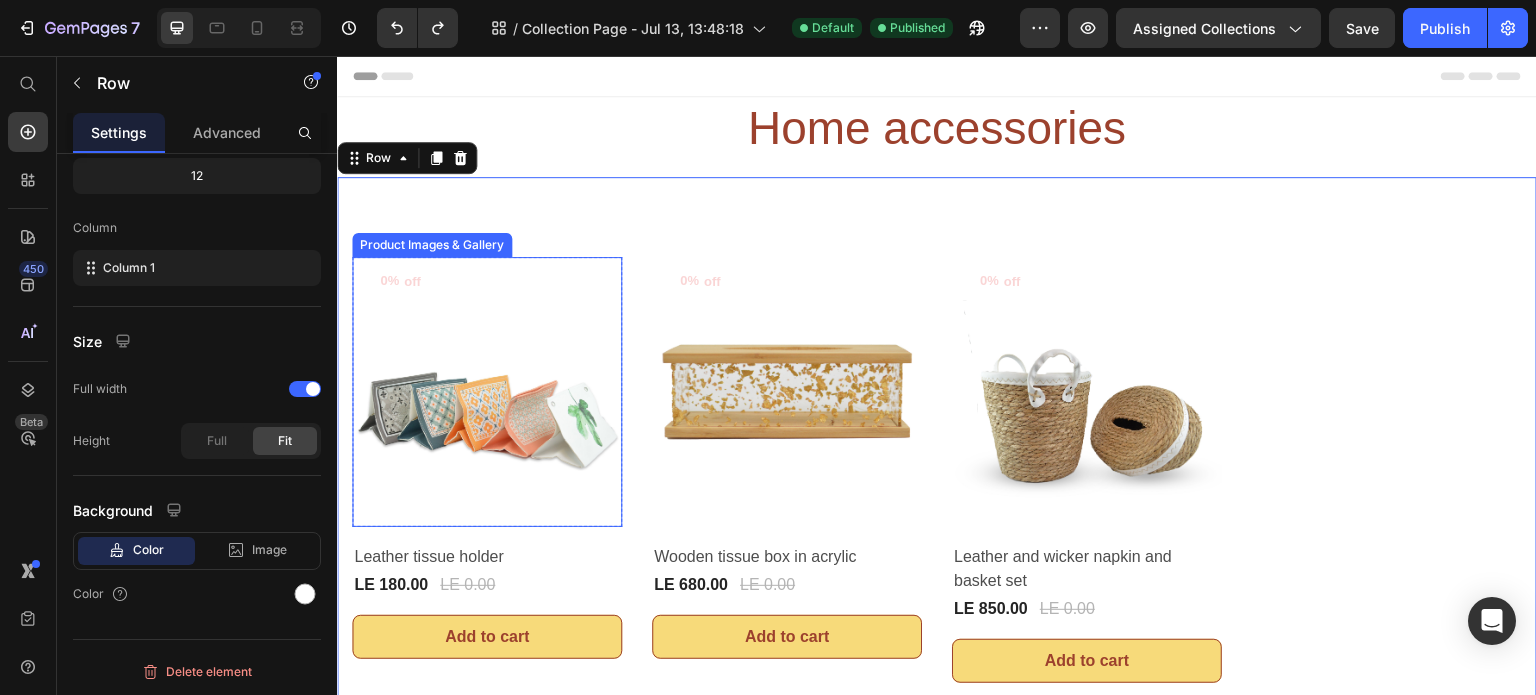 click at bounding box center [487, 392] 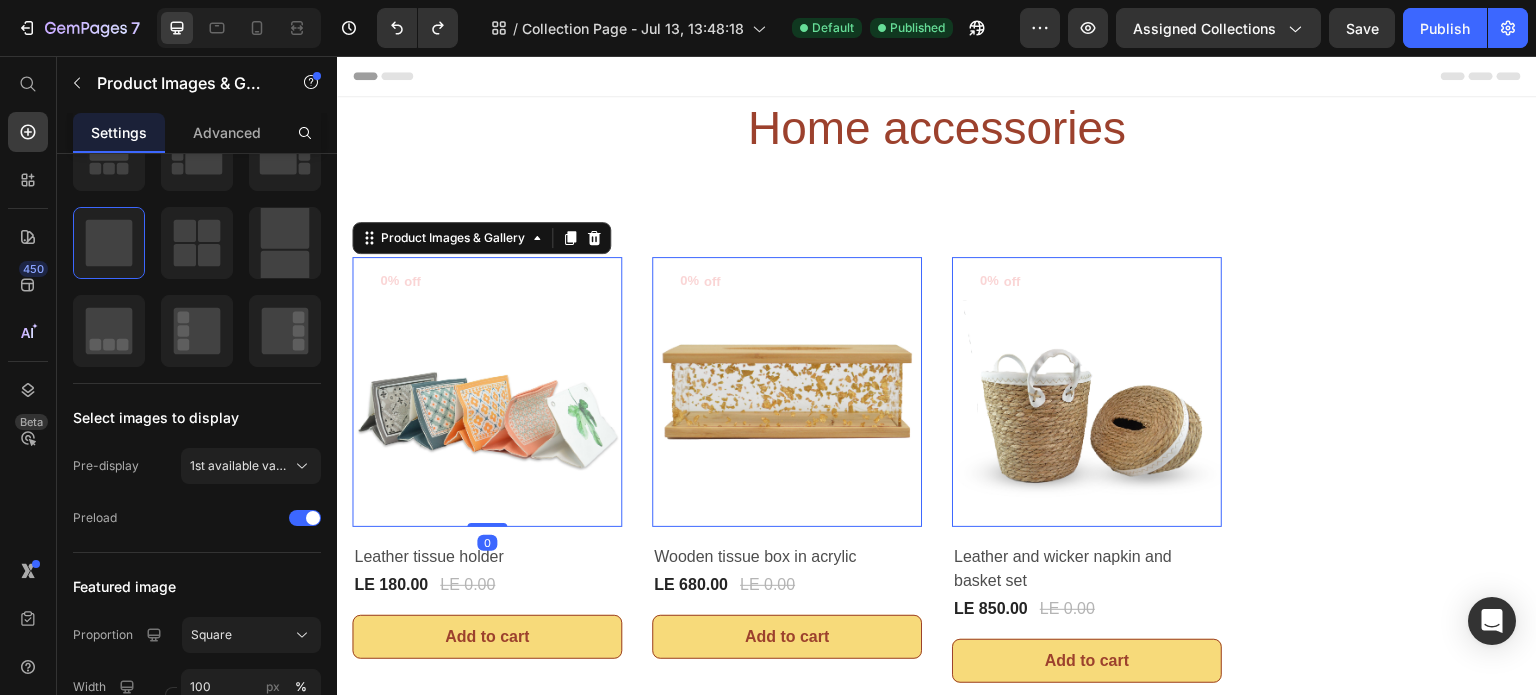 scroll, scrollTop: 0, scrollLeft: 0, axis: both 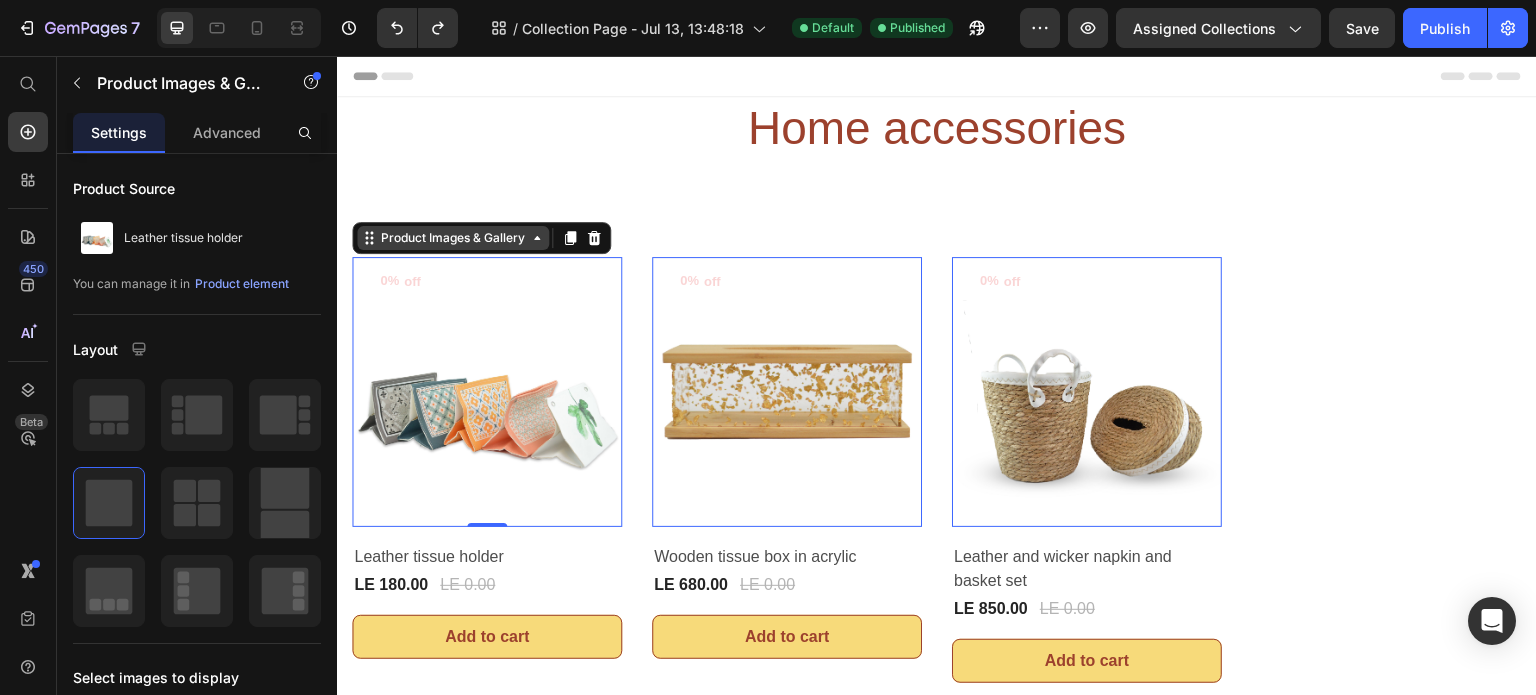 click on "Product Images & Gallery" at bounding box center [453, 238] 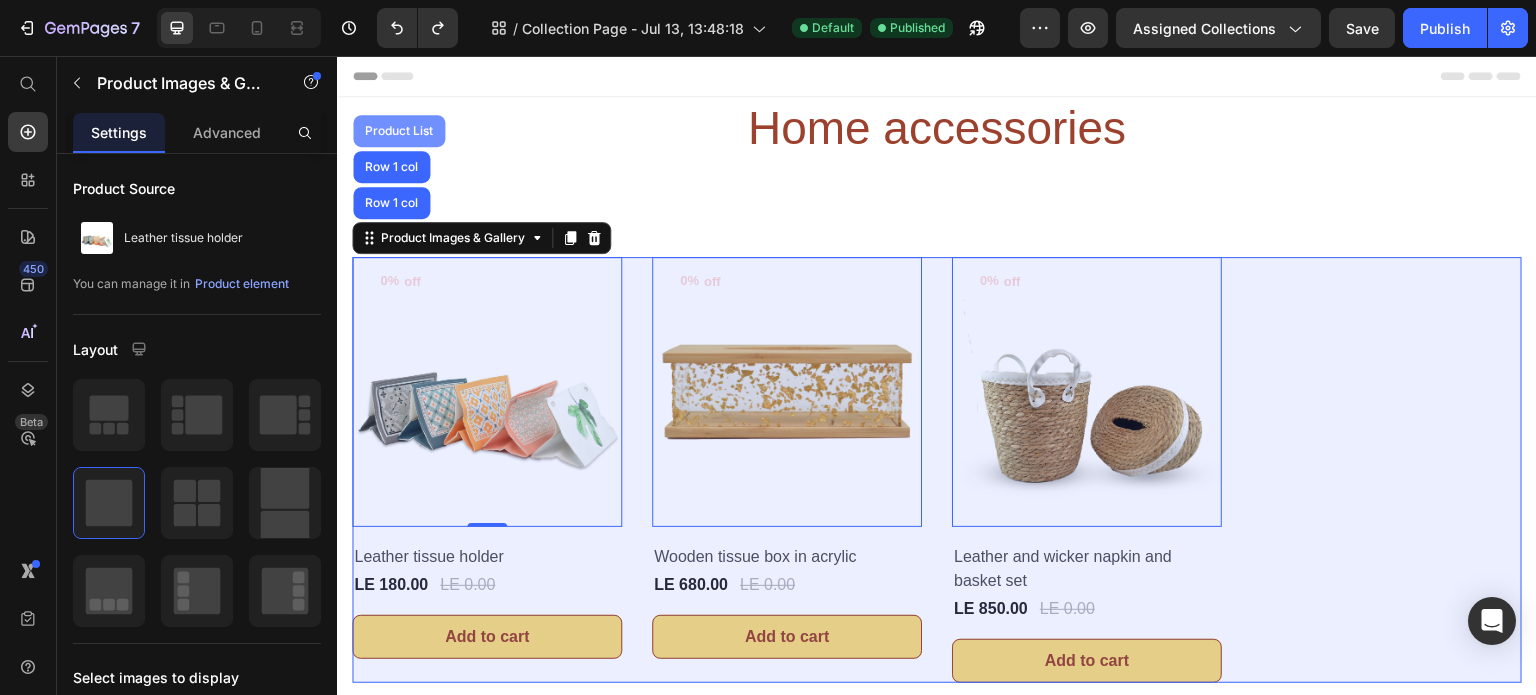 click on "Product List" at bounding box center (399, 131) 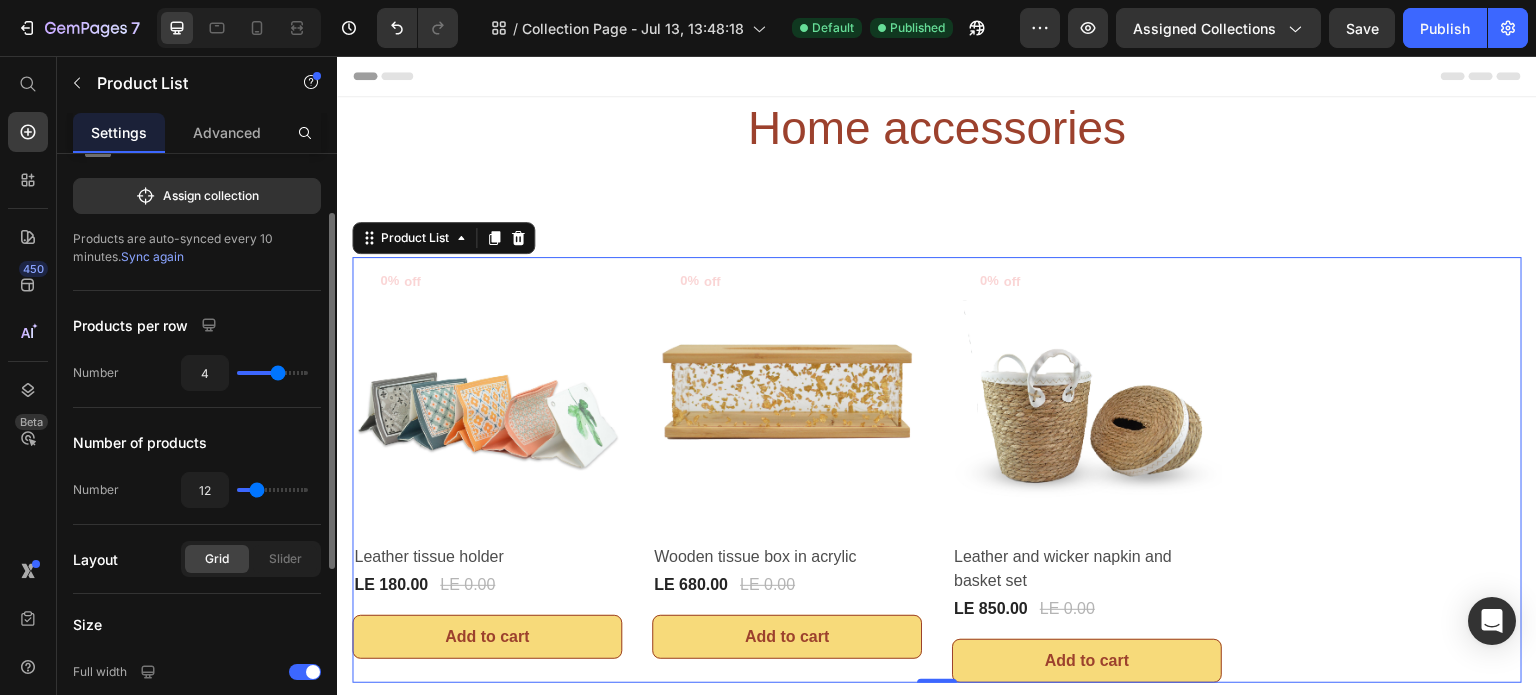 scroll, scrollTop: 0, scrollLeft: 0, axis: both 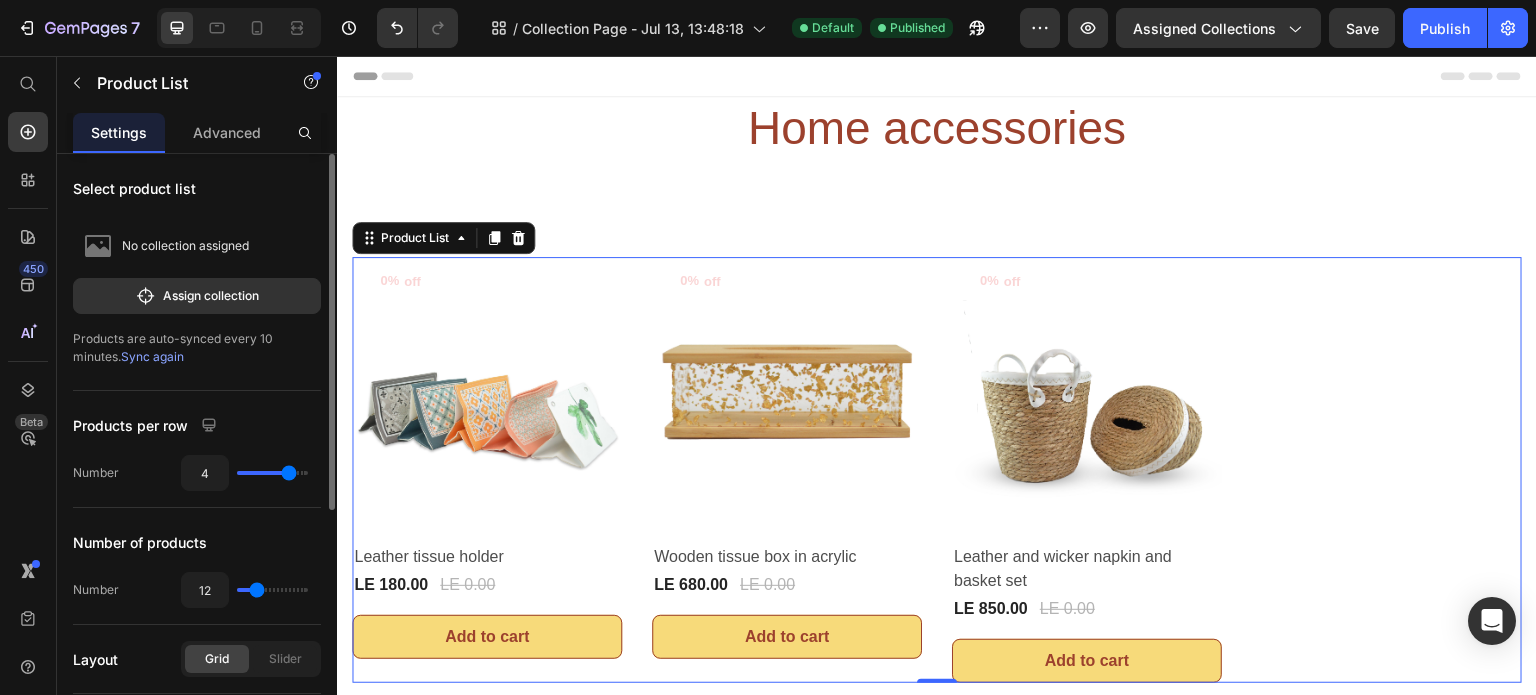 type on "4" 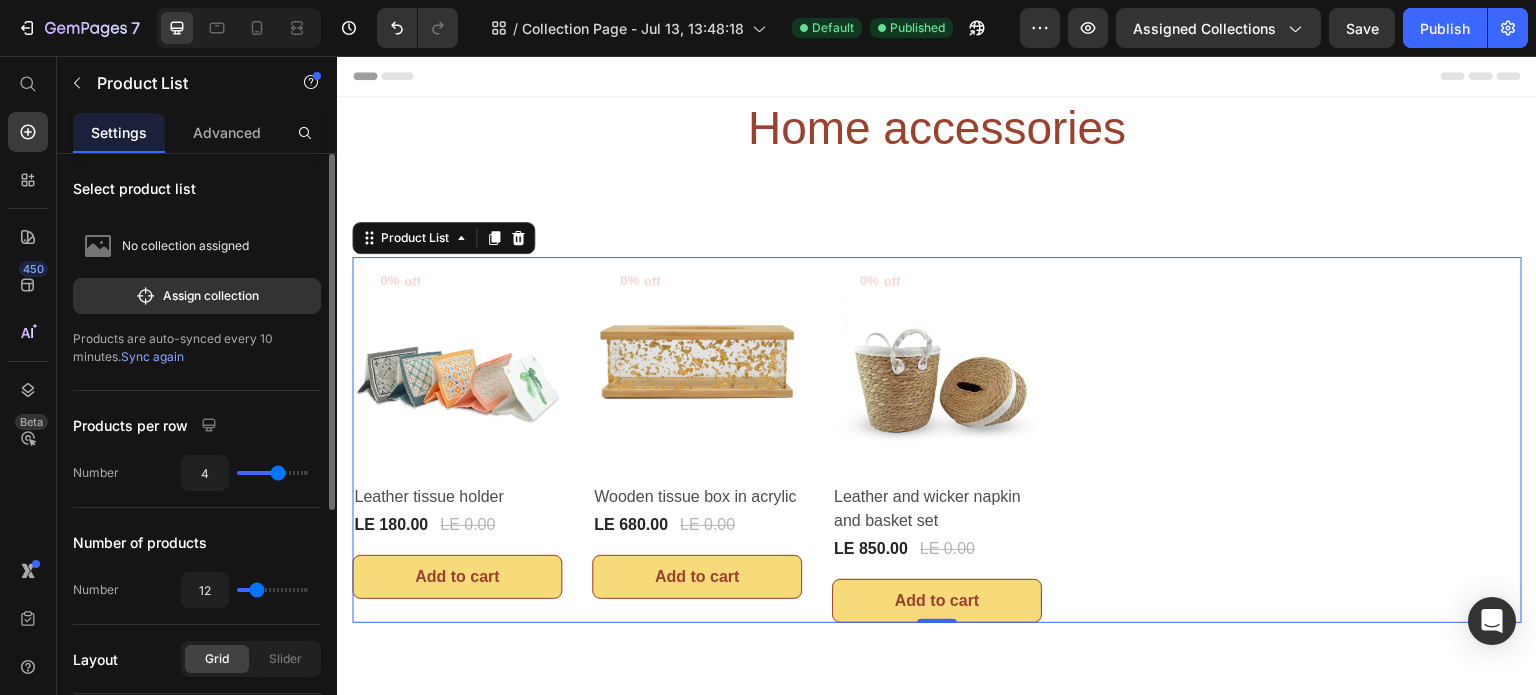 click at bounding box center (272, 473) 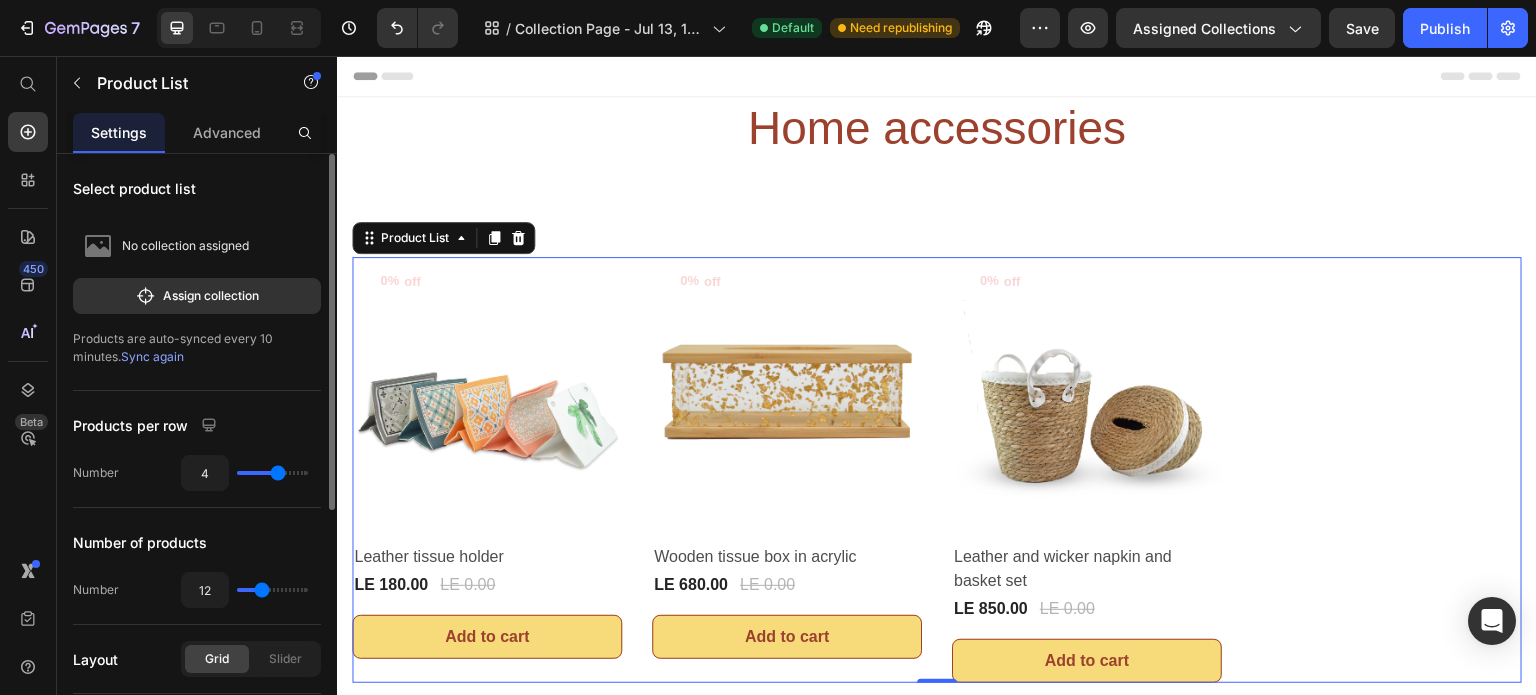 type on "16" 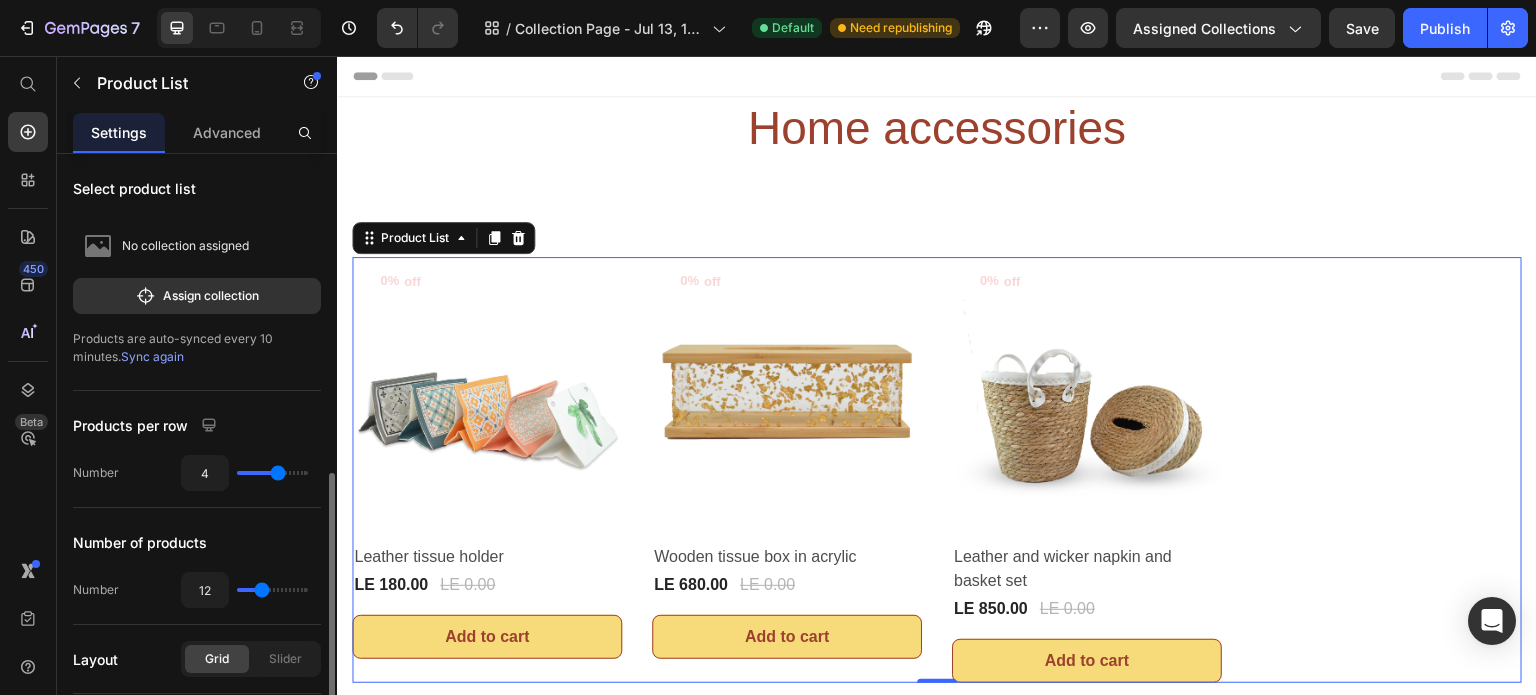 scroll, scrollTop: 200, scrollLeft: 0, axis: vertical 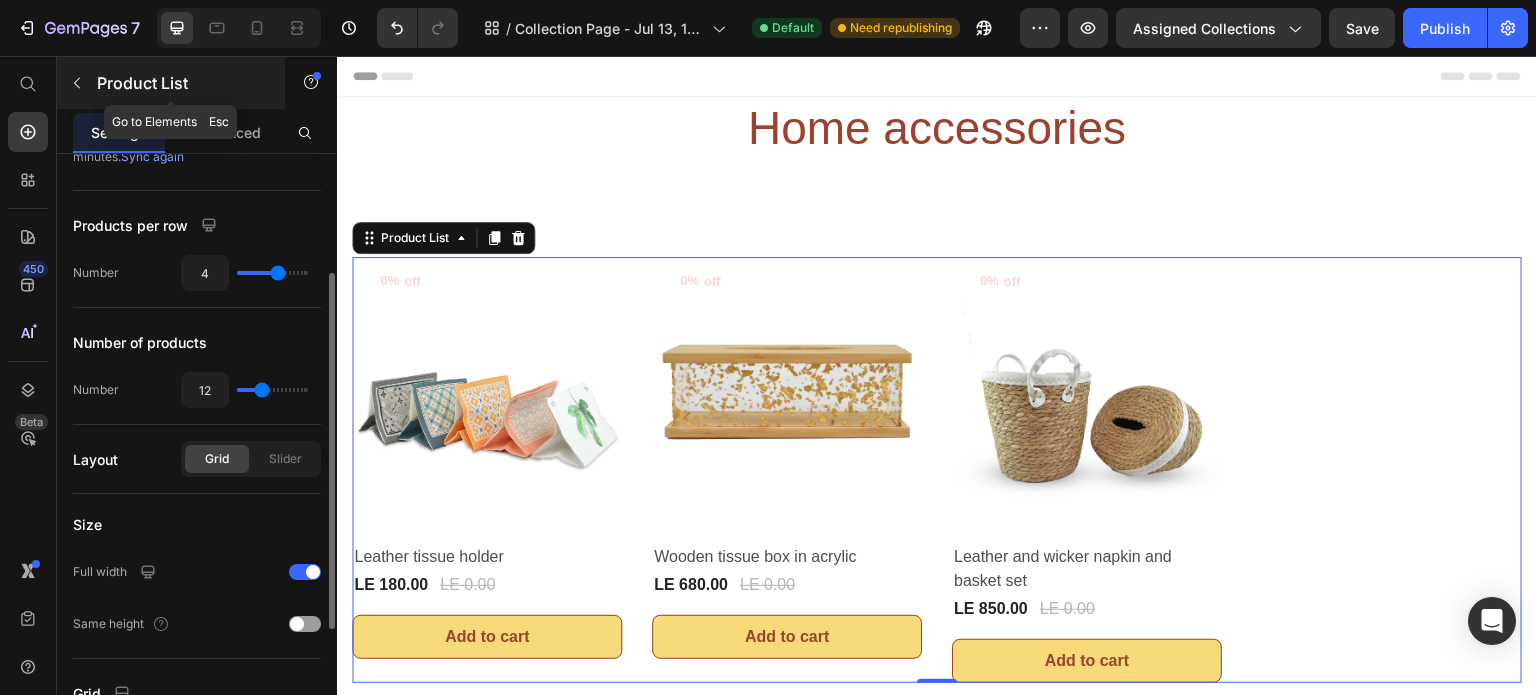 click at bounding box center [77, 83] 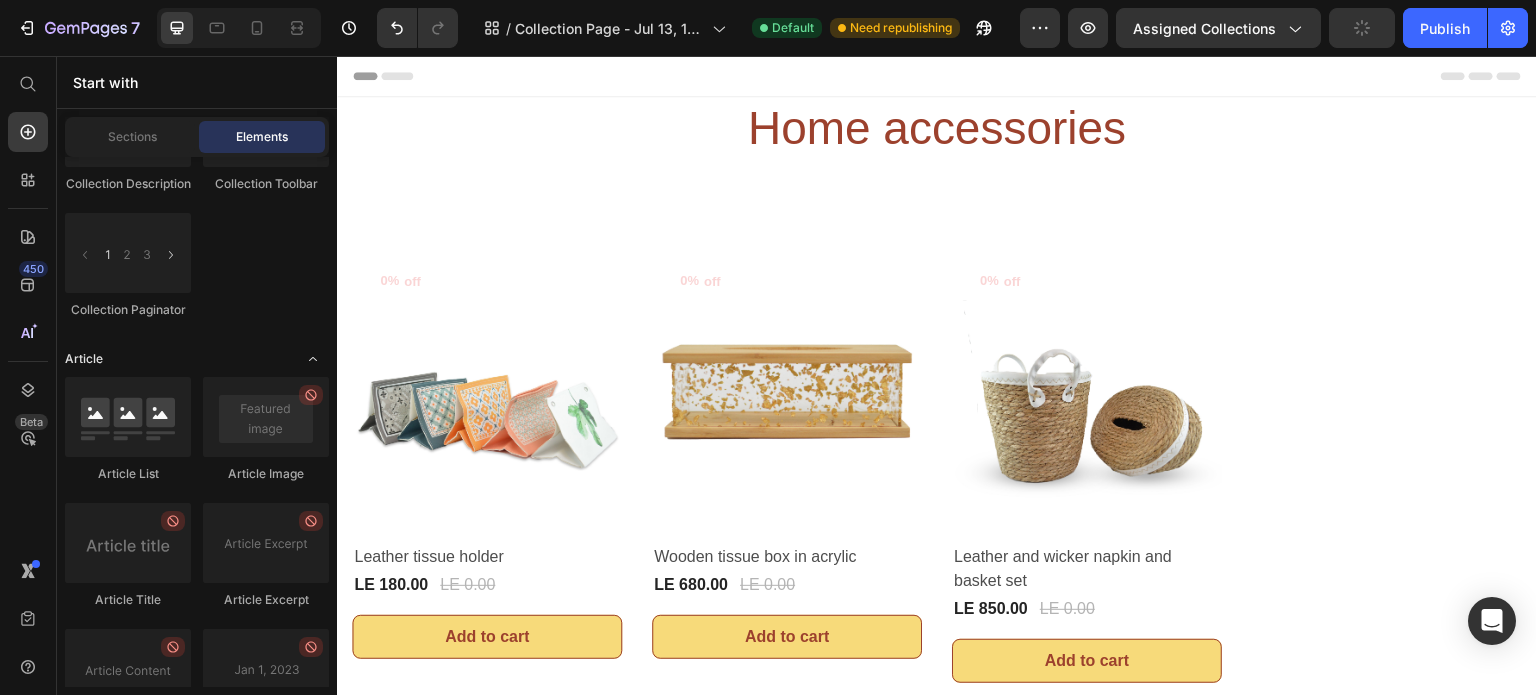 scroll, scrollTop: 5482, scrollLeft: 0, axis: vertical 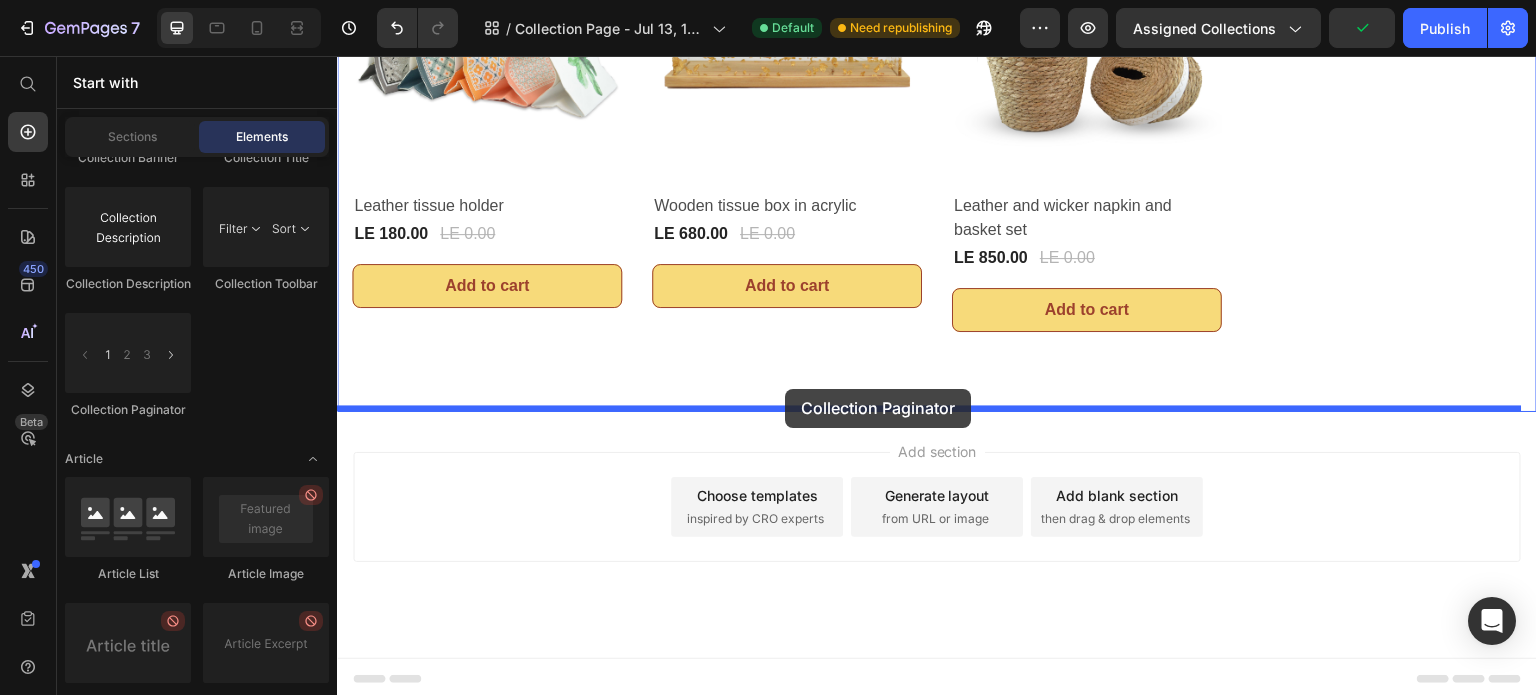 drag, startPoint x: 451, startPoint y: 439, endPoint x: 785, endPoint y: 389, distance: 337.72177 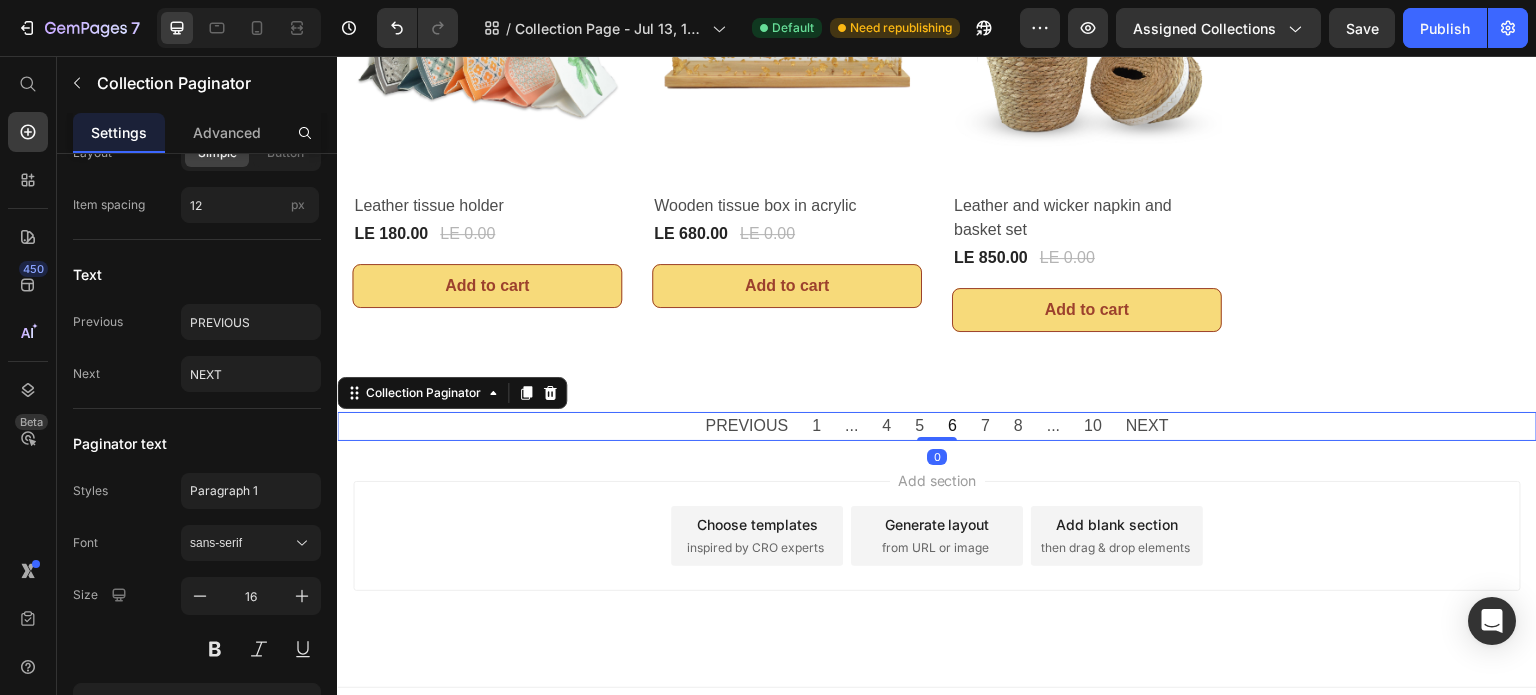 scroll, scrollTop: 0, scrollLeft: 0, axis: both 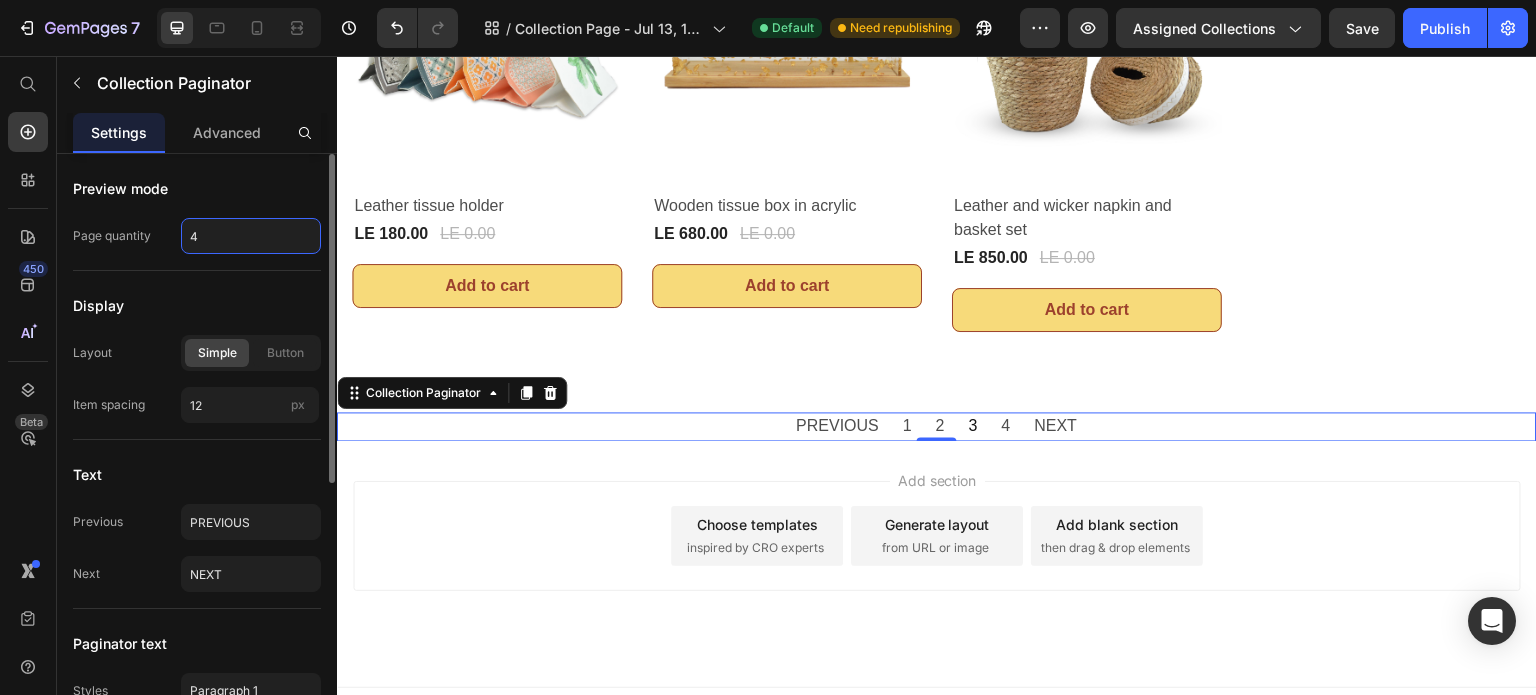 type on "4" 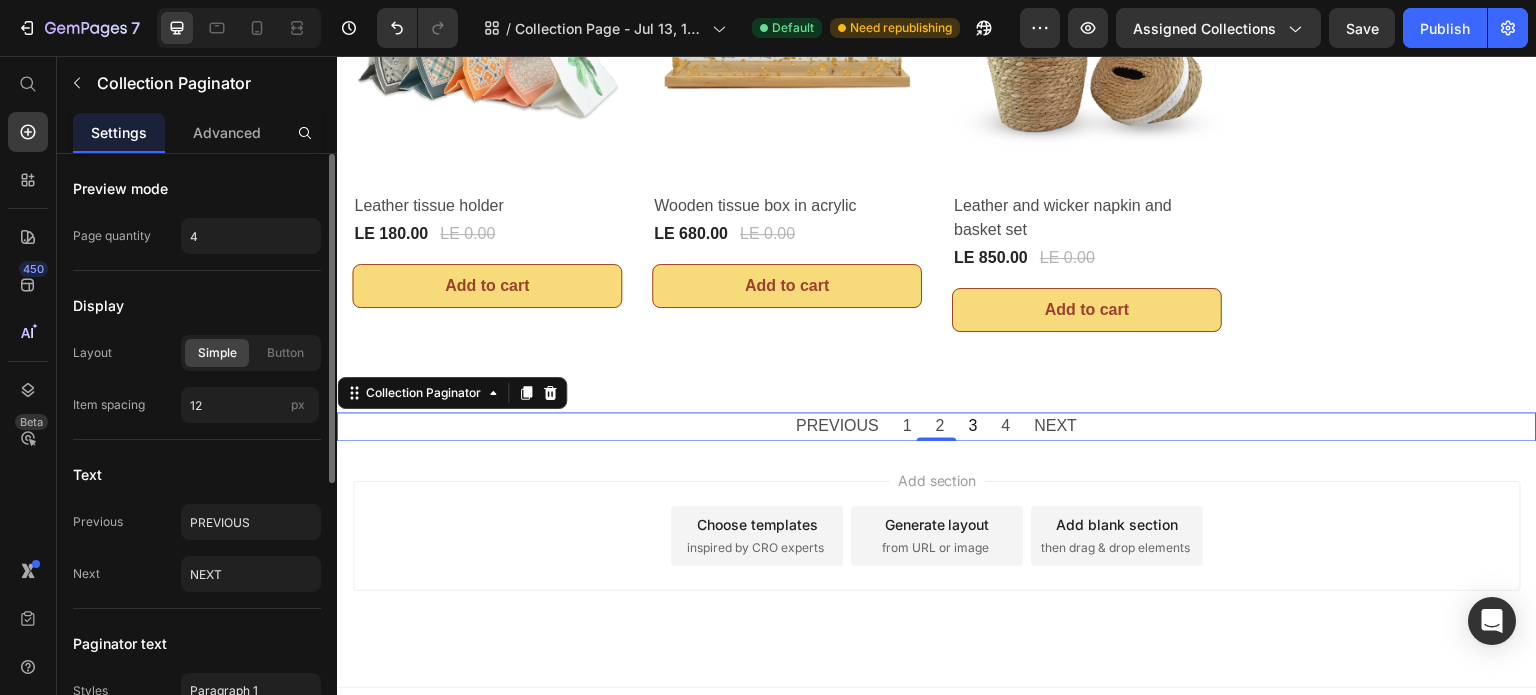 click on "Display" at bounding box center (197, 305) 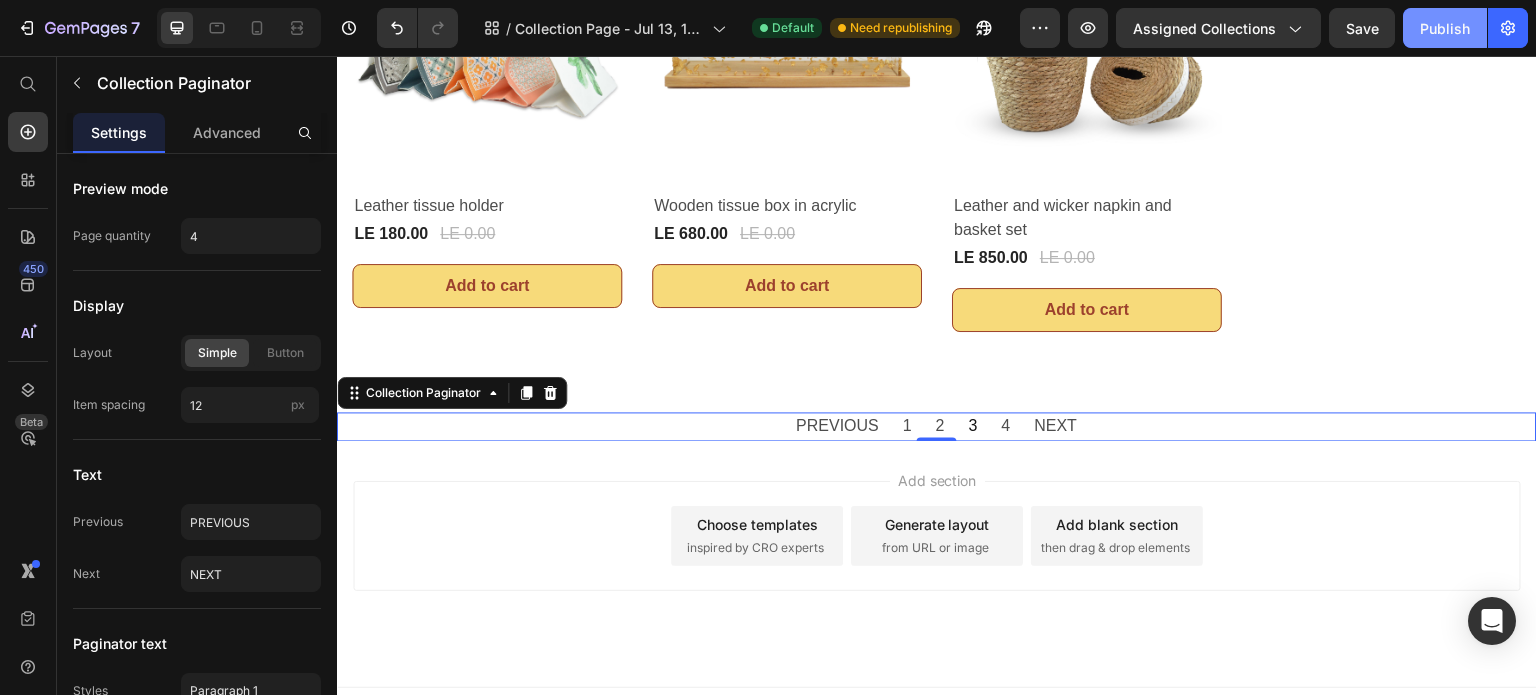 click on "Publish" 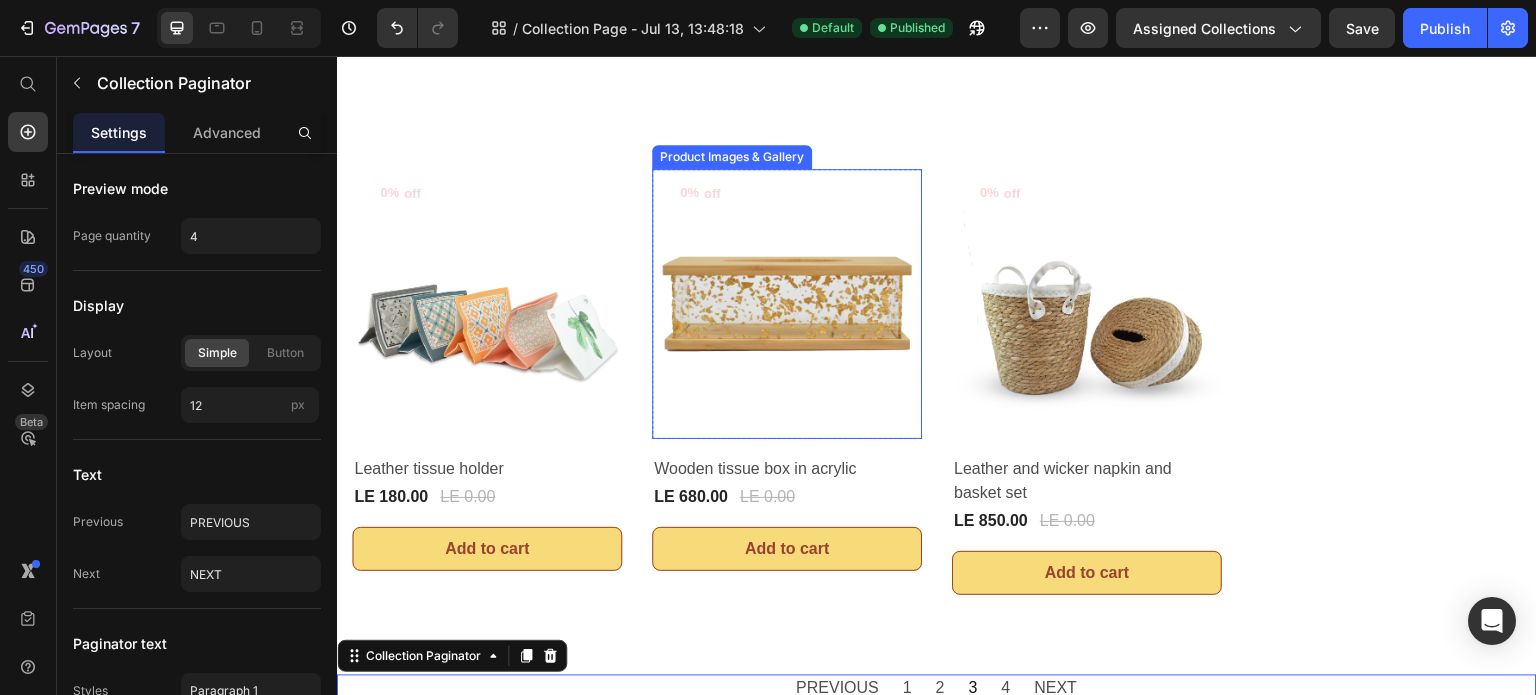 scroll, scrollTop: 0, scrollLeft: 0, axis: both 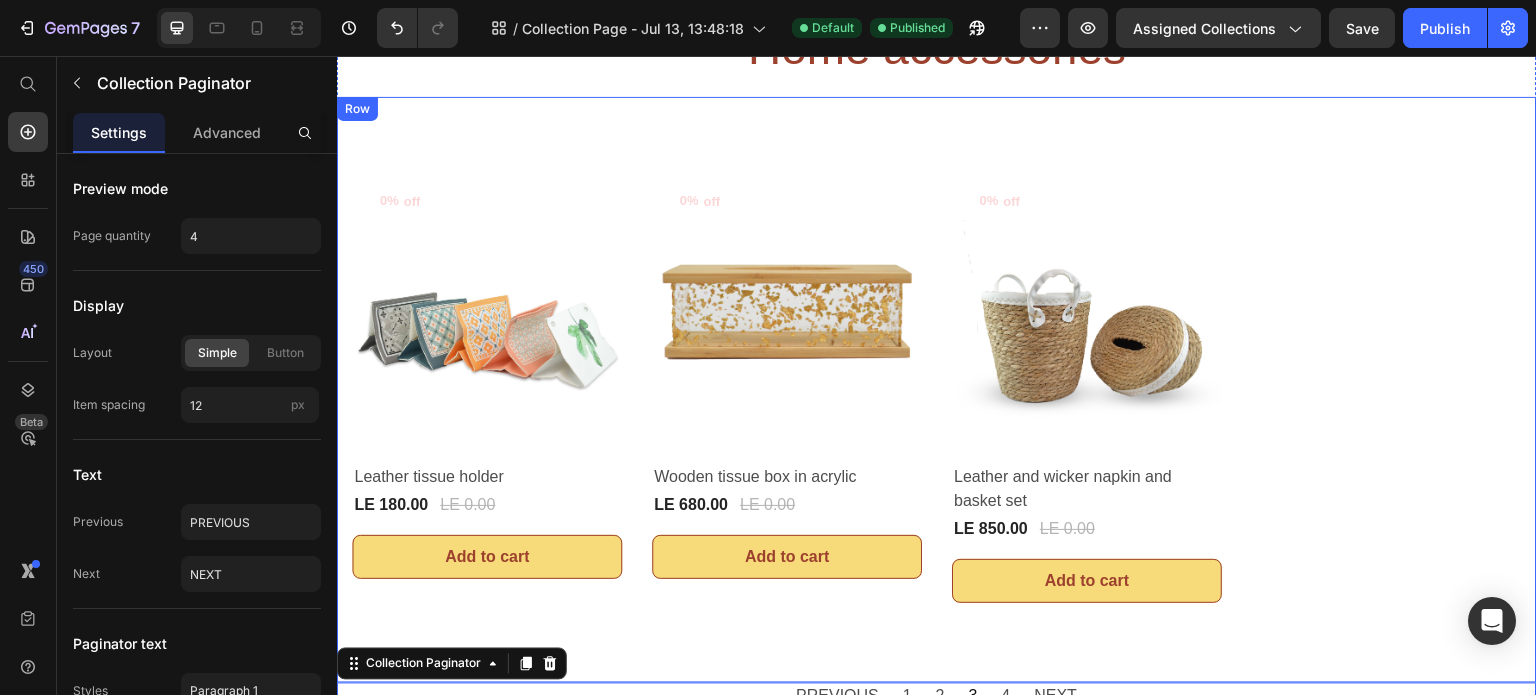 click on "0% off (P) Tag Product Images & Gallery Row Leather tissue holder (P) Title LE 180.00 (P) Price LE 0.00 (P) Price Row Row Add to cart (P) Cart Button 0% off (P) Tag Product Images & Gallery Row Wooden tissue box in acrylic (P) Title LE 680.00 (P) Price LE 0.00 (P) Price Row Row Add to cart (P) Cart Button 0% off (P) Tag Product Images & Gallery Row Leather and wicker napkin and basket set (P) Title LE 850.00 (P) Price LE 0.00 (P) Price Row Row Add to cart (P) Cart Button Product List Row Row" at bounding box center [937, 390] 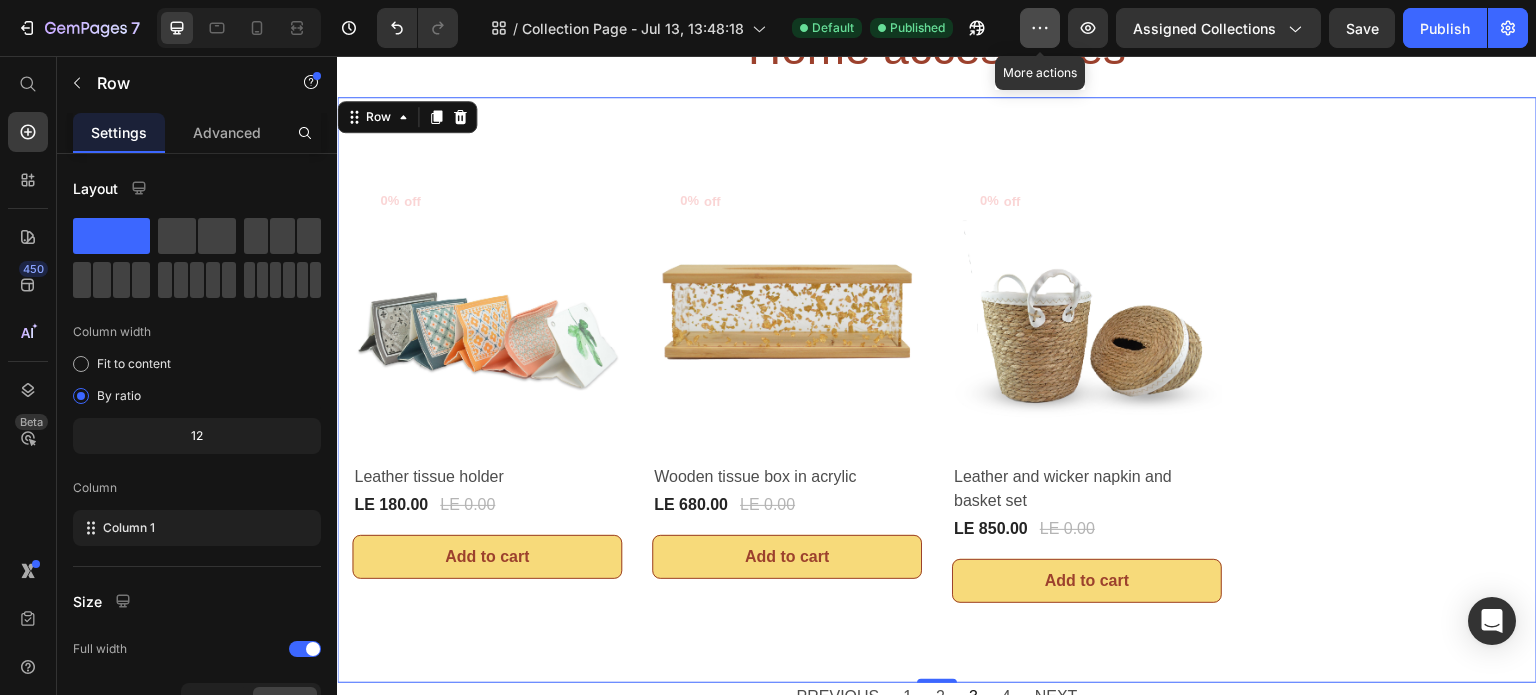 click 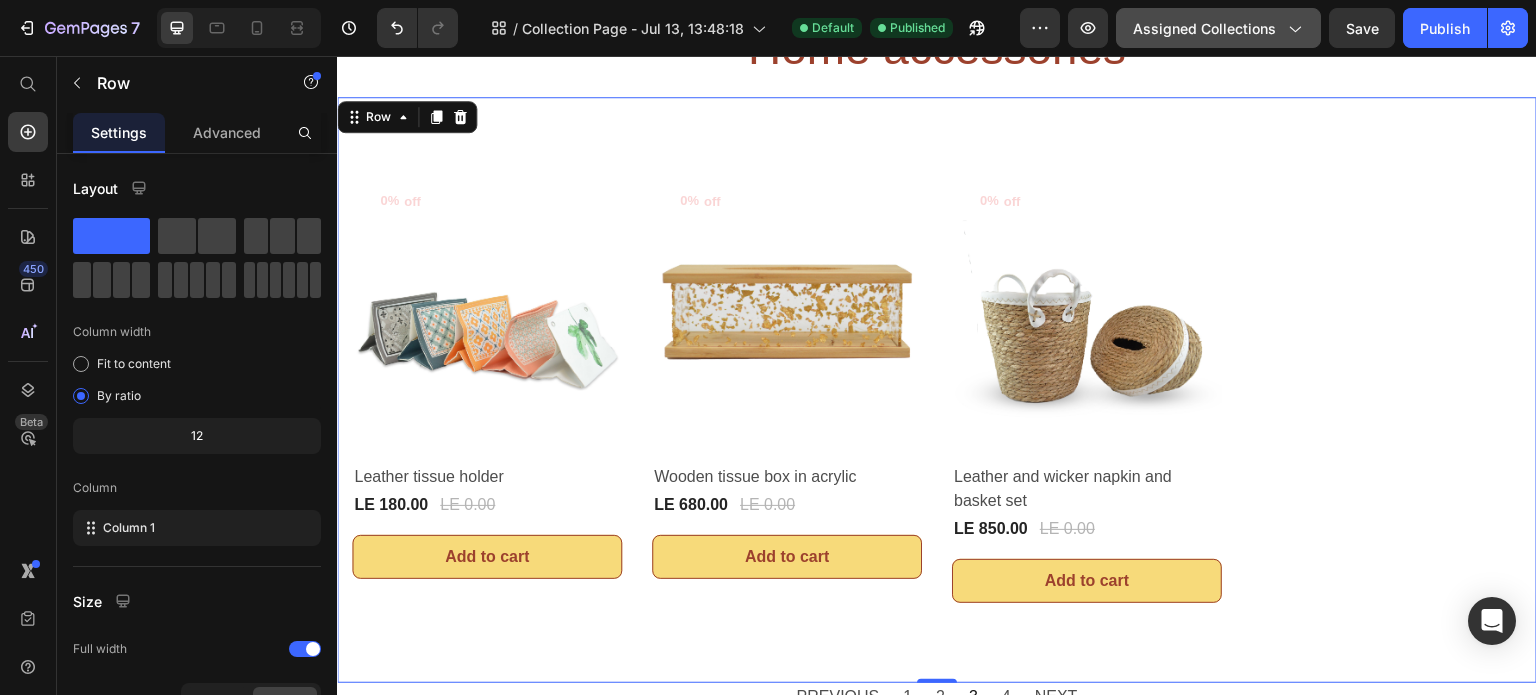 click on "Assigned Collections" at bounding box center [1218, 28] 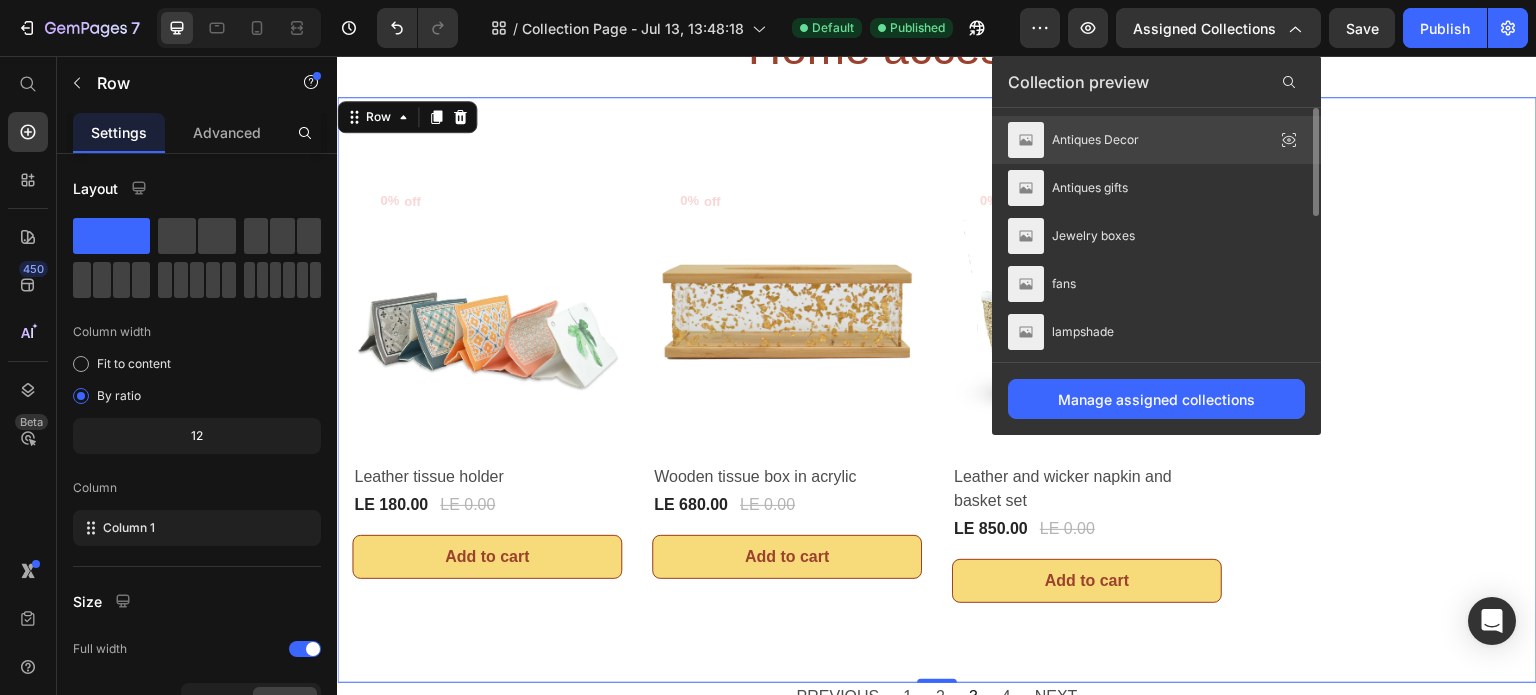 click on "Antiques Decor" at bounding box center [1073, 140] 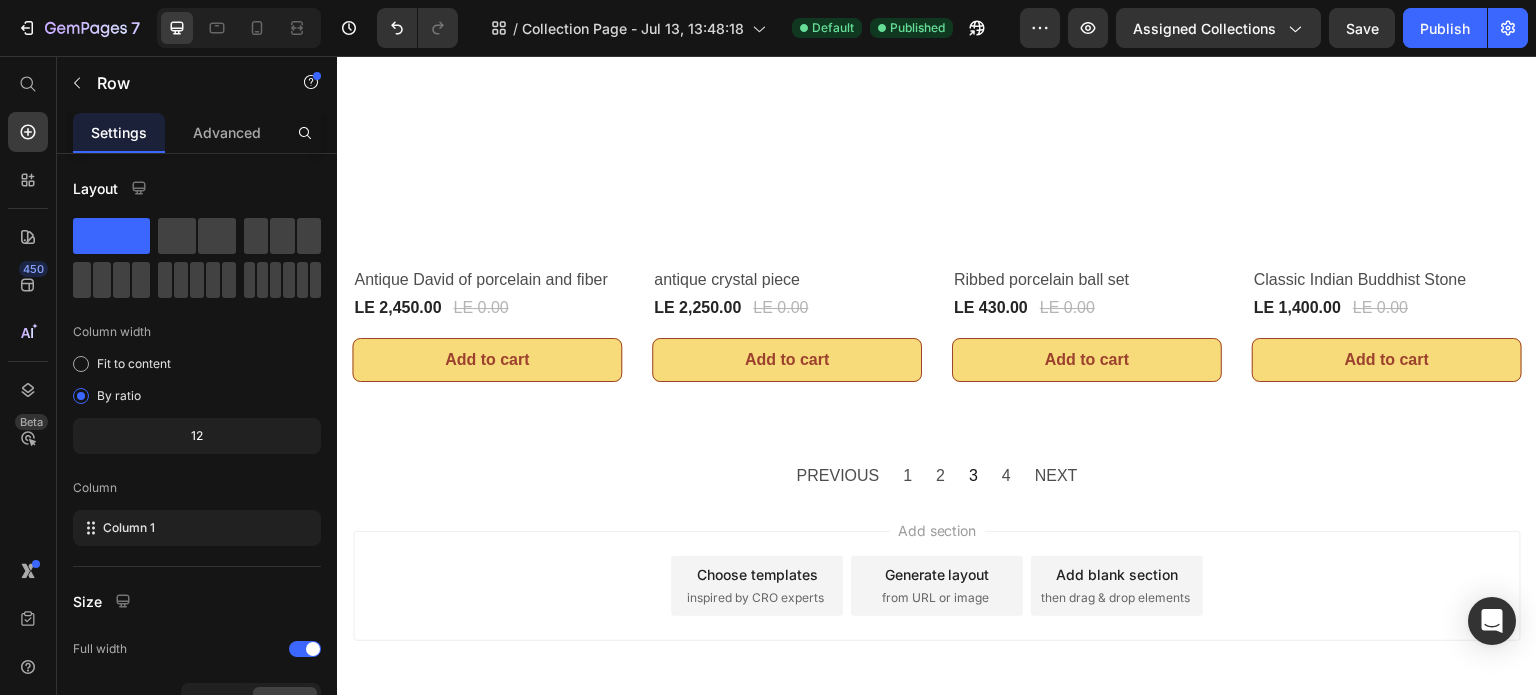 scroll, scrollTop: 1312, scrollLeft: 0, axis: vertical 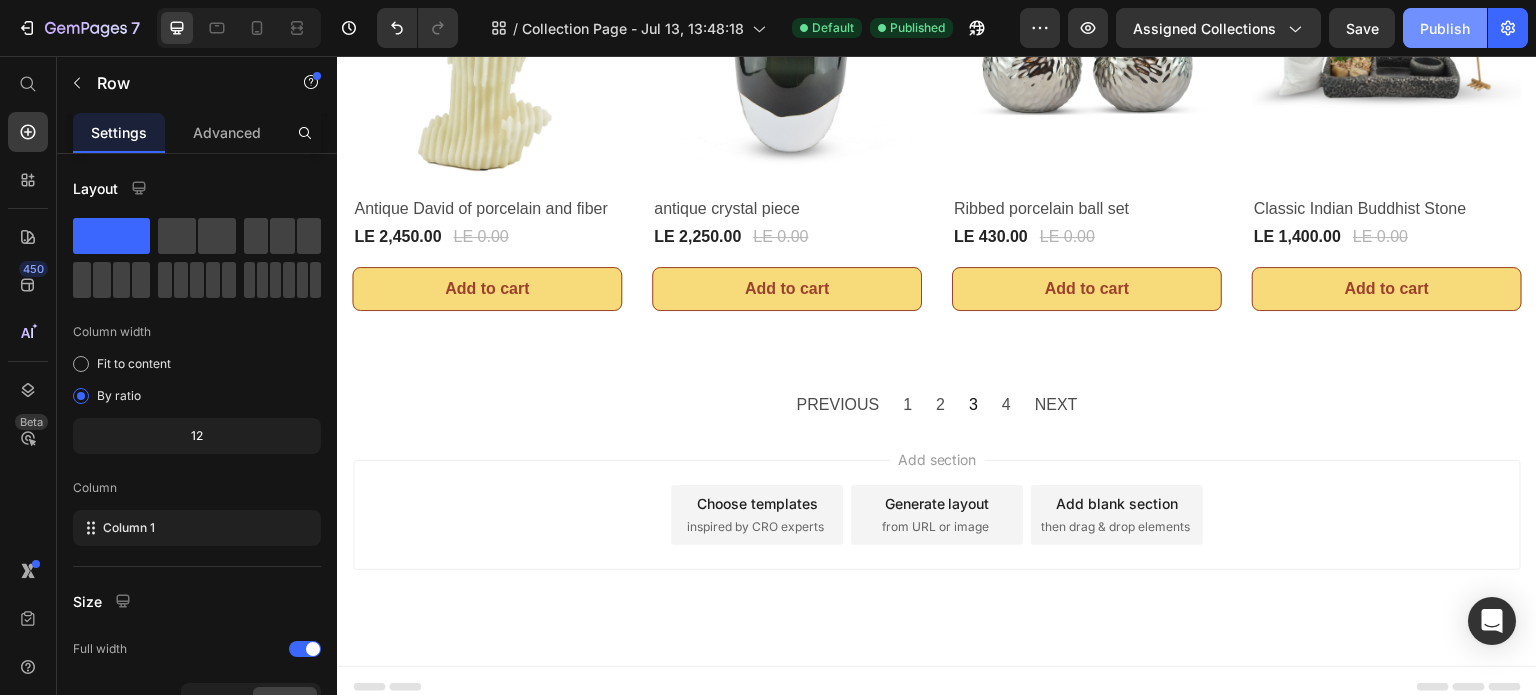 click on "Publish" at bounding box center [1445, 28] 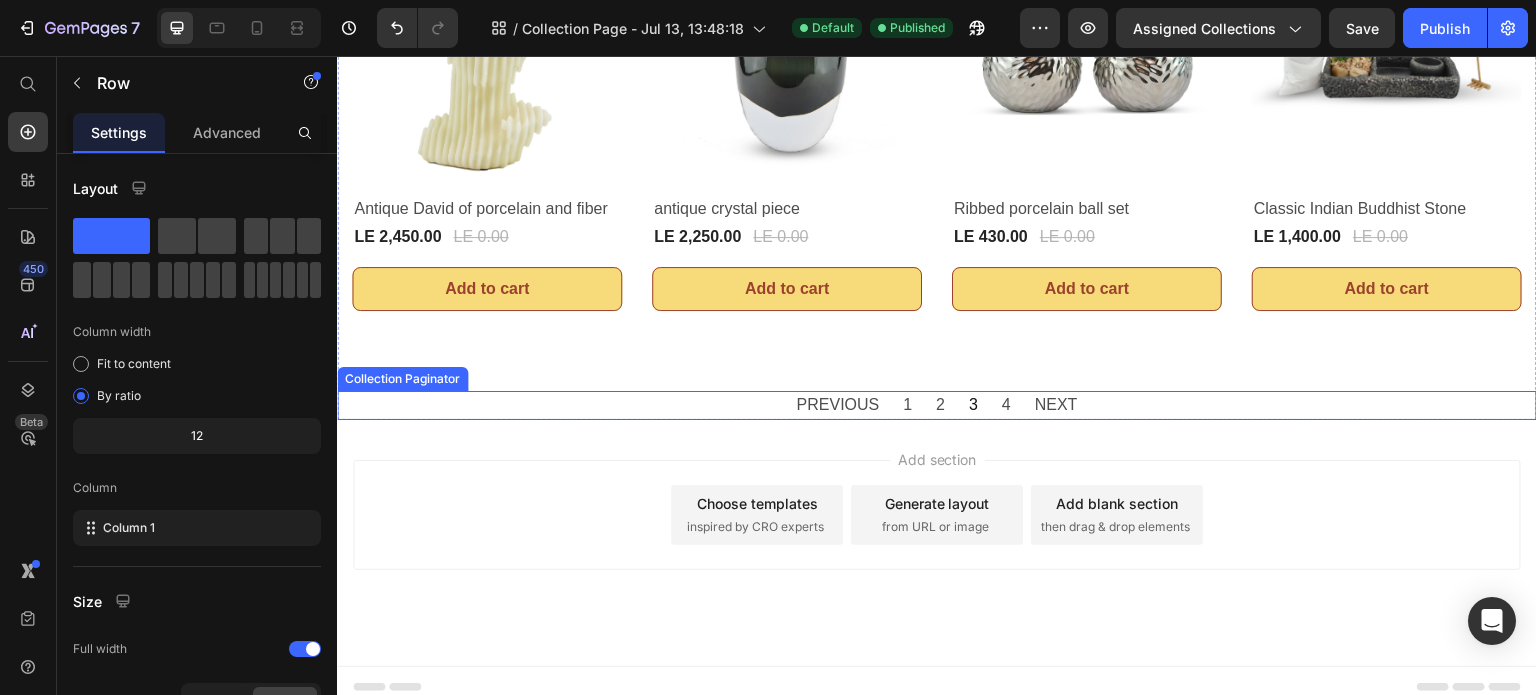 click on "PREVIOUS 1 2 3 4 NEXT" at bounding box center (937, 405) 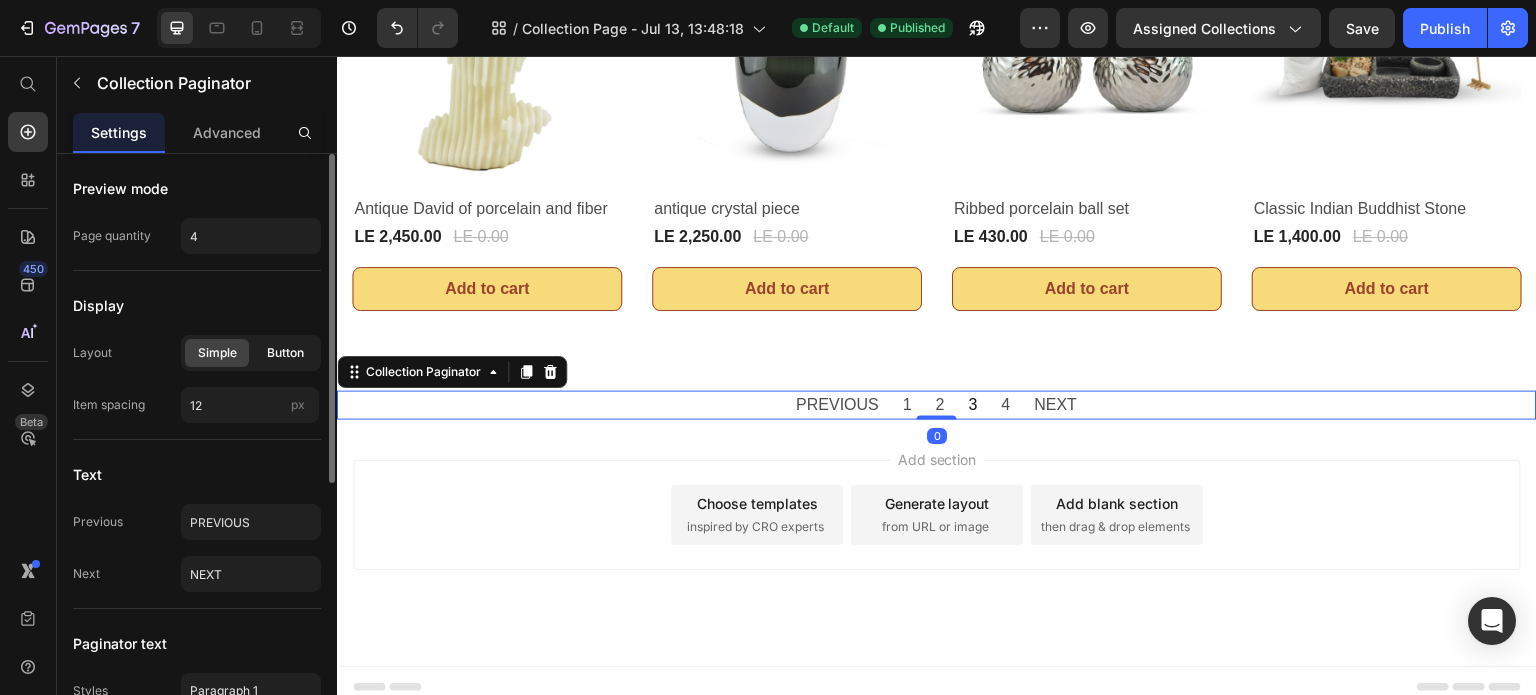 click on "Button" 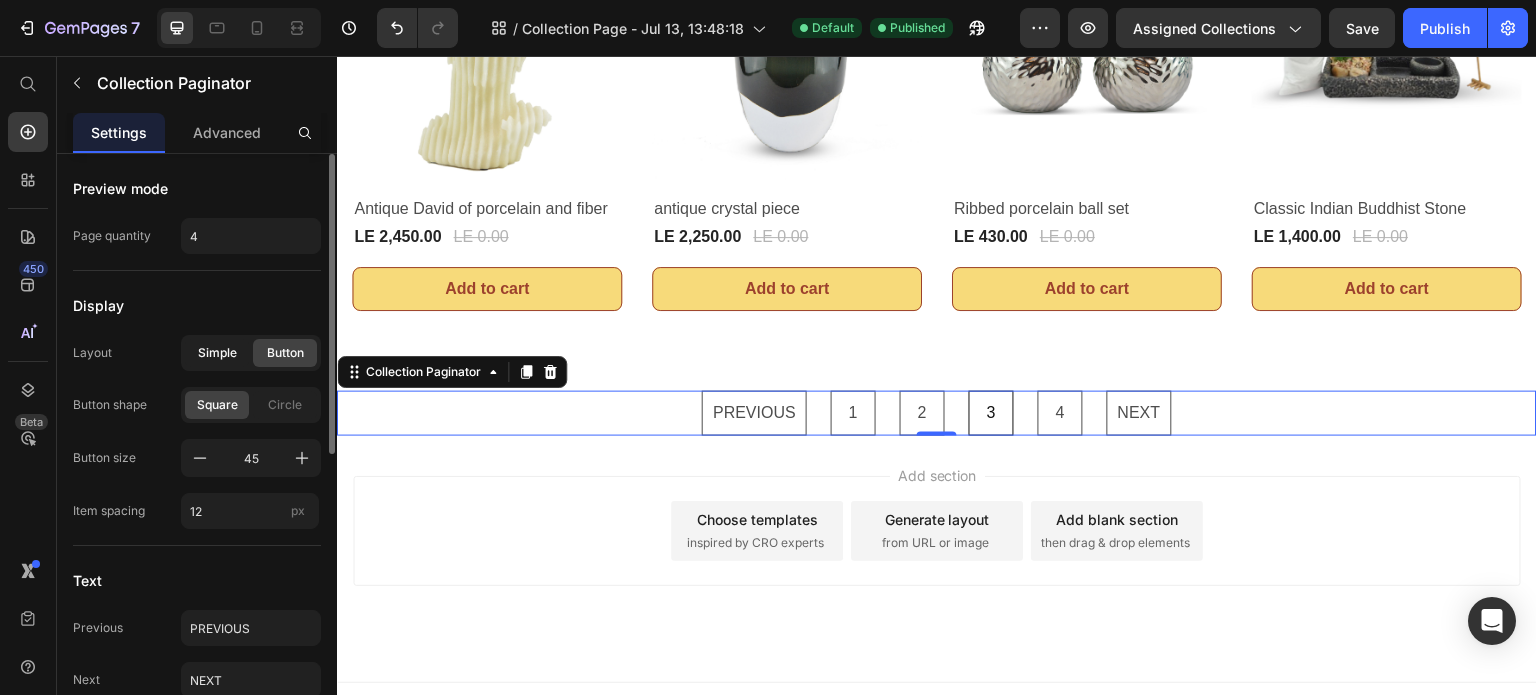 click on "Simple" 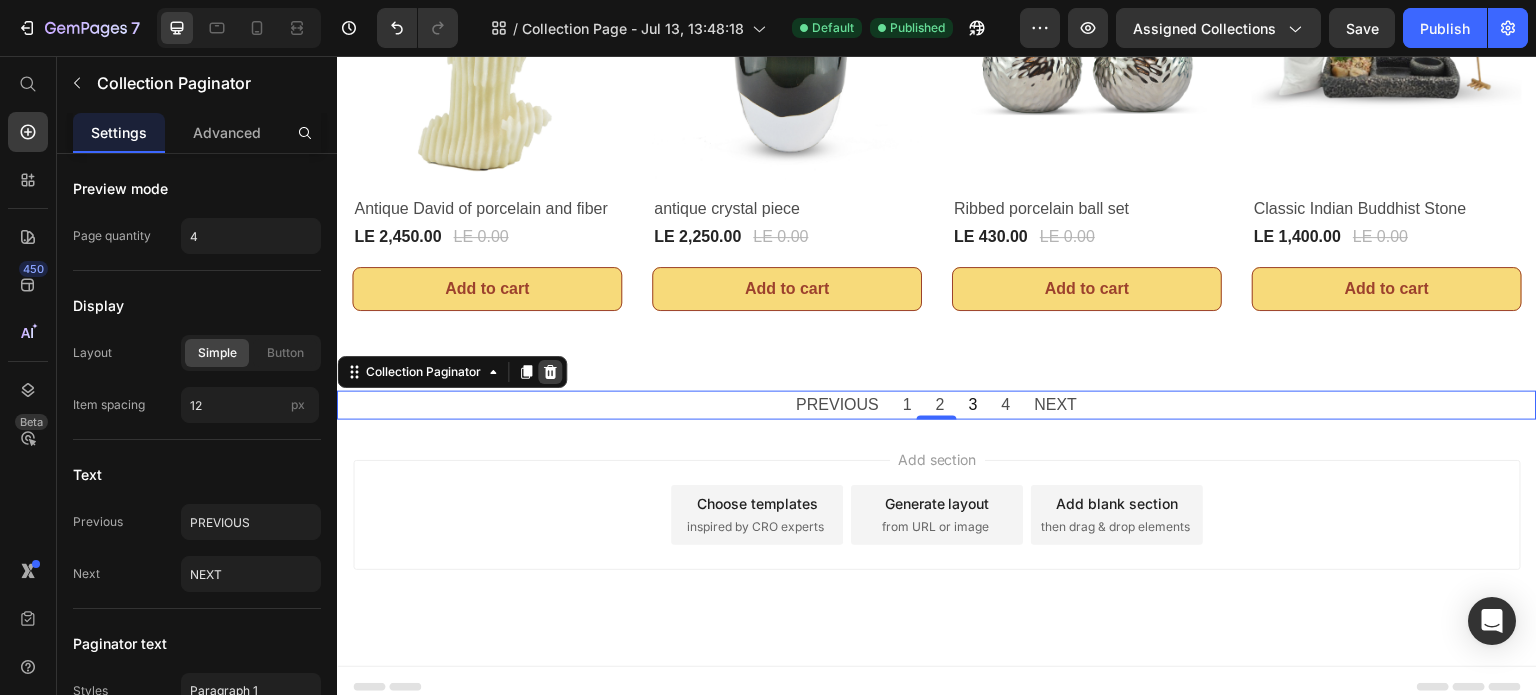 click 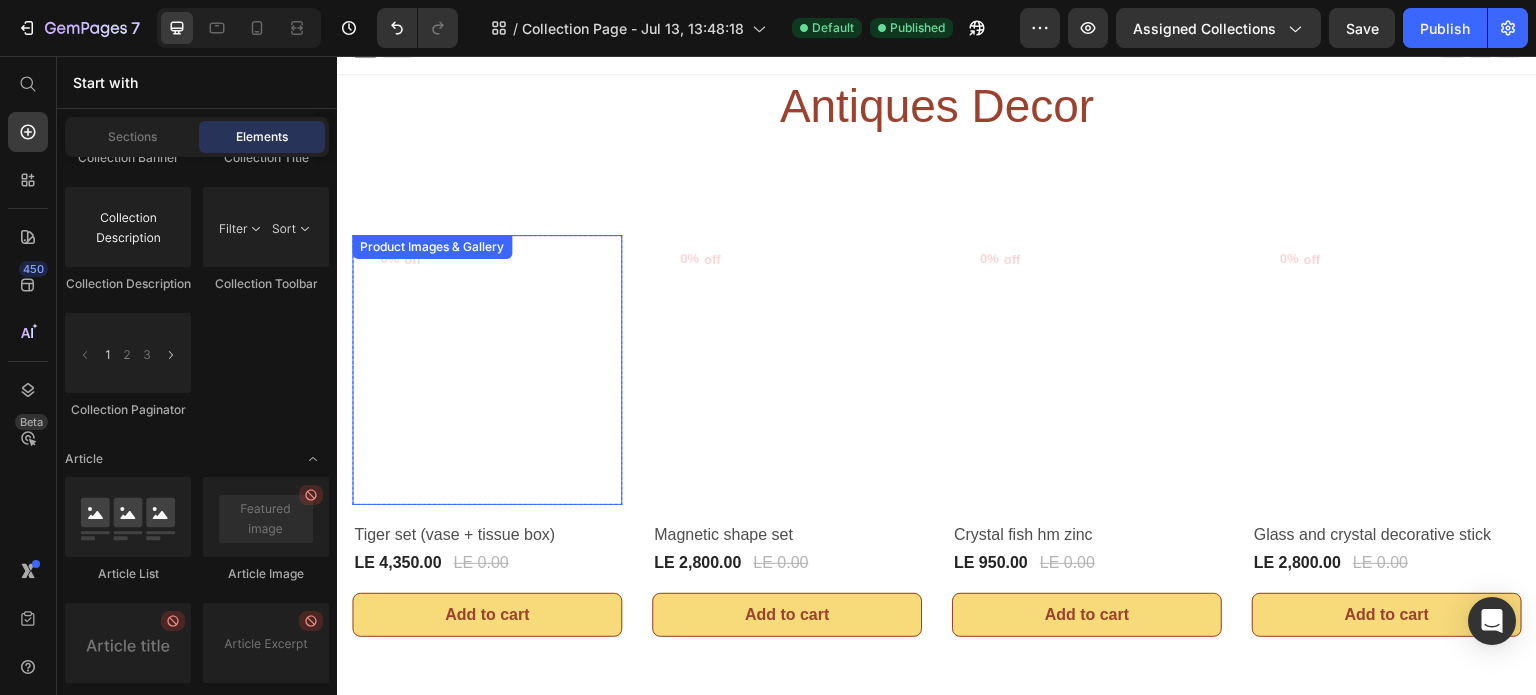 scroll, scrollTop: 0, scrollLeft: 0, axis: both 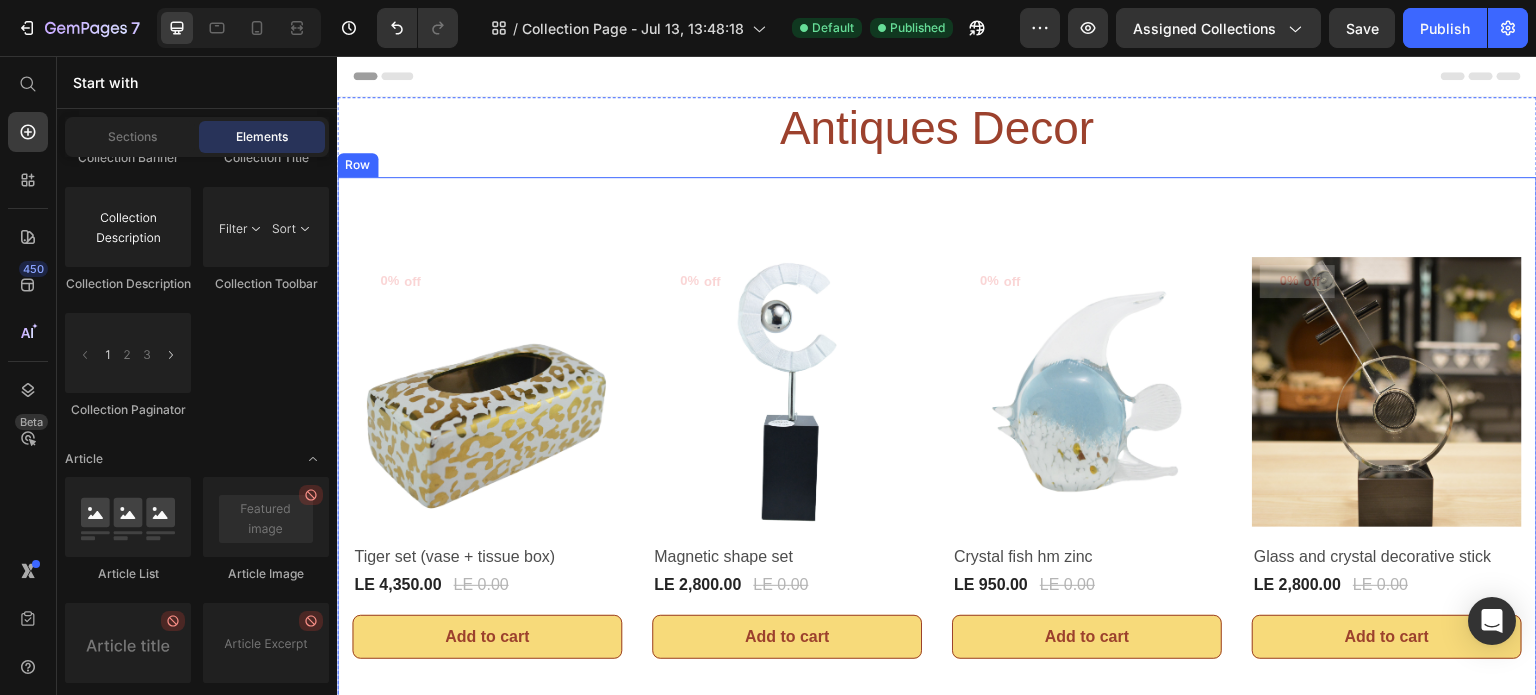 click on "0% off (P) Tag Product Images & Gallery Row Tiger set (vase + tissue box) (P) Title LE 4,350.00 (P) Price LE 0.00 (P) Price Row Row Add to cart (P) Cart Button 0% off (P) Tag Product Images & Gallery Row Magnetic shape set (P) Title LE 2,800.00 (P) Price LE 0.00 (P) Price Row Row Add to cart (P) Cart Button 0% off (P) Tag Product Images & Gallery Row Crystal fish hm zinc (P) Title LE 950.00 (P) Price LE 0.00 (P) Price Row Row Add to cart (P) Cart Button 0% off (P) Tag Product Images & Gallery Row Glass and crystal decorative stick (P) Title LE 2,800.00 (P) Price LE 0.00 (P) Price Row Row Add to cart (P) Cart Button 0% off (P) Tag Product Images & Gallery Row Digital watch bear (P) Title LE 1,900.00 (P) Price LE 0.00 (P) Price Row Row Add to cart (P) Cart Button 0% off (P) Tag Product Images & Gallery Row Mickey Ceramics Modern (P) Title LE 1,050.00 (P) Price LE 0.00 (P) Price Row Row Add to cart (P) Cart Button 0% off (P) Tag Product Images & Gallery Row Stainless steel guitar with glass base (P) Title Row 0%" at bounding box center (937, 940) 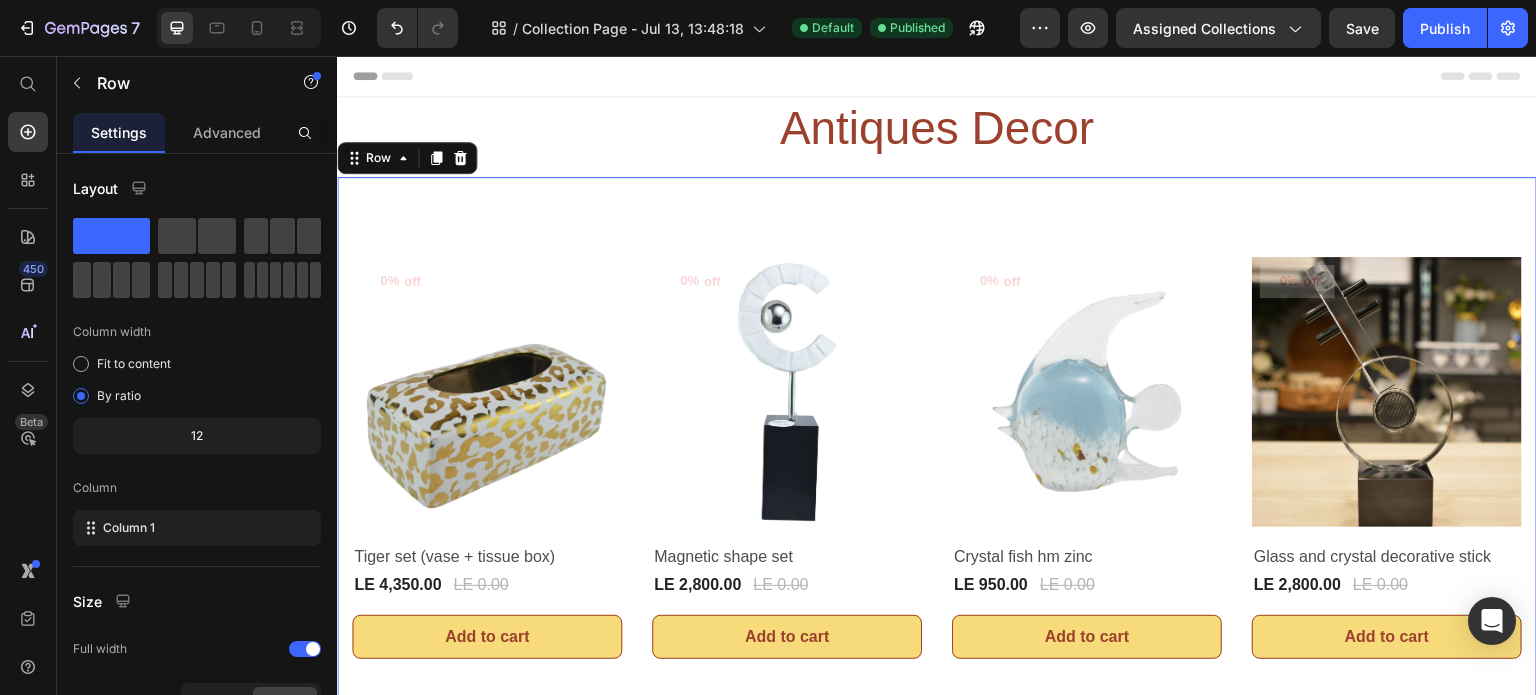 click on "0% off (P) Tag Product Images & Gallery Row Tiger set (vase + tissue box) (P) Title LE 4,350.00 (P) Price LE 0.00 (P) Price Row Row Add to cart (P) Cart Button 0% off (P) Tag Product Images & Gallery Row Magnetic shape set (P) Title LE 2,800.00 (P) Price LE 0.00 (P) Price Row Row Add to cart (P) Cart Button 0% off (P) Tag Product Images & Gallery Row Crystal fish hm zinc (P) Title LE 950.00 (P) Price LE 0.00 (P) Price Row Row Add to cart (P) Cart Button 0% off (P) Tag Product Images & Gallery Row Glass and crystal decorative stick (P) Title LE 2,800.00 (P) Price LE 0.00 (P) Price Row Row Add to cart (P) Cart Button 0% off (P) Tag Product Images & Gallery Row Digital watch bear (P) Title LE 1,900.00 (P) Price LE 0.00 (P) Price Row Row Add to cart (P) Cart Button 0% off (P) Tag Product Images & Gallery Row Mickey Ceramics Modern (P) Title LE 1,050.00 (P) Price LE 0.00 (P) Price Row Row Add to cart (P) Cart Button 0% off (P) Tag Product Images & Gallery Row Stainless steel guitar with glass base (P) Title Row 0%" at bounding box center [937, 940] 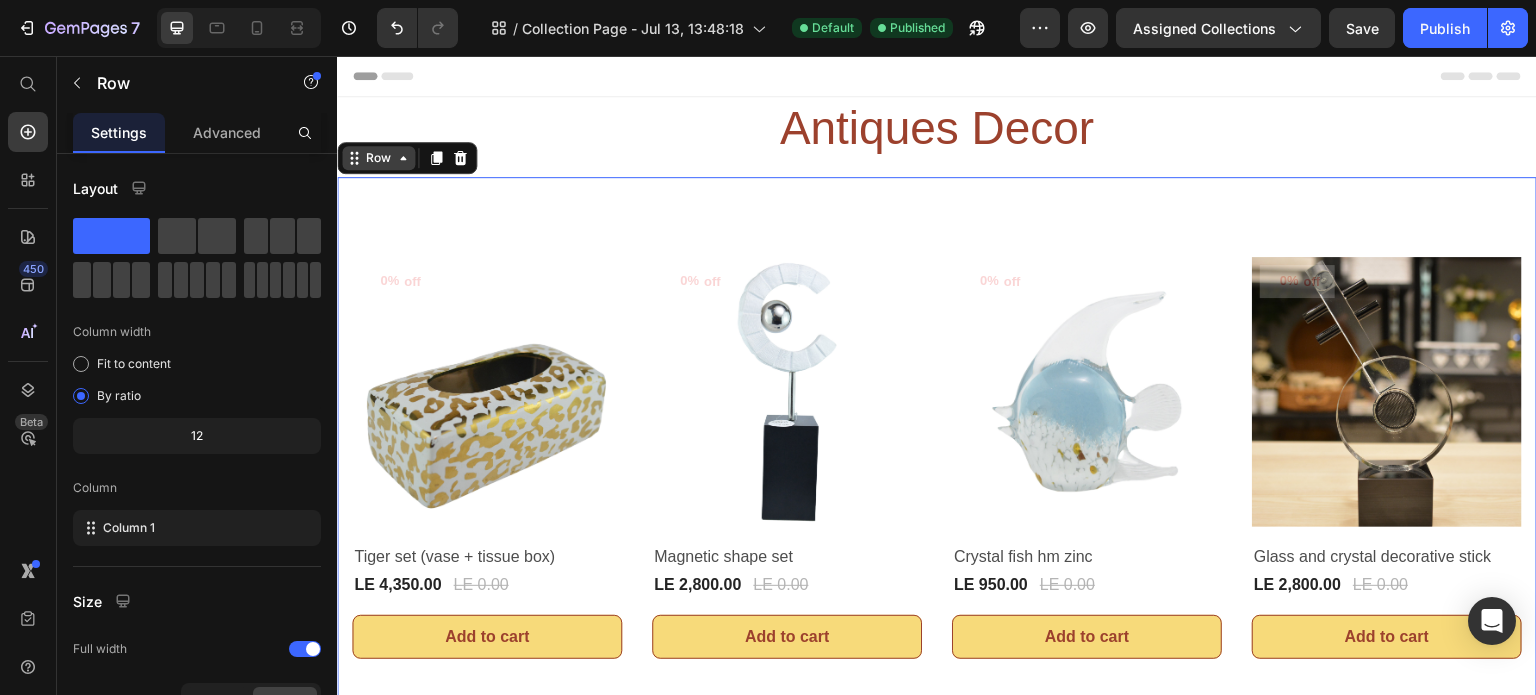 click on "Row" at bounding box center (378, 158) 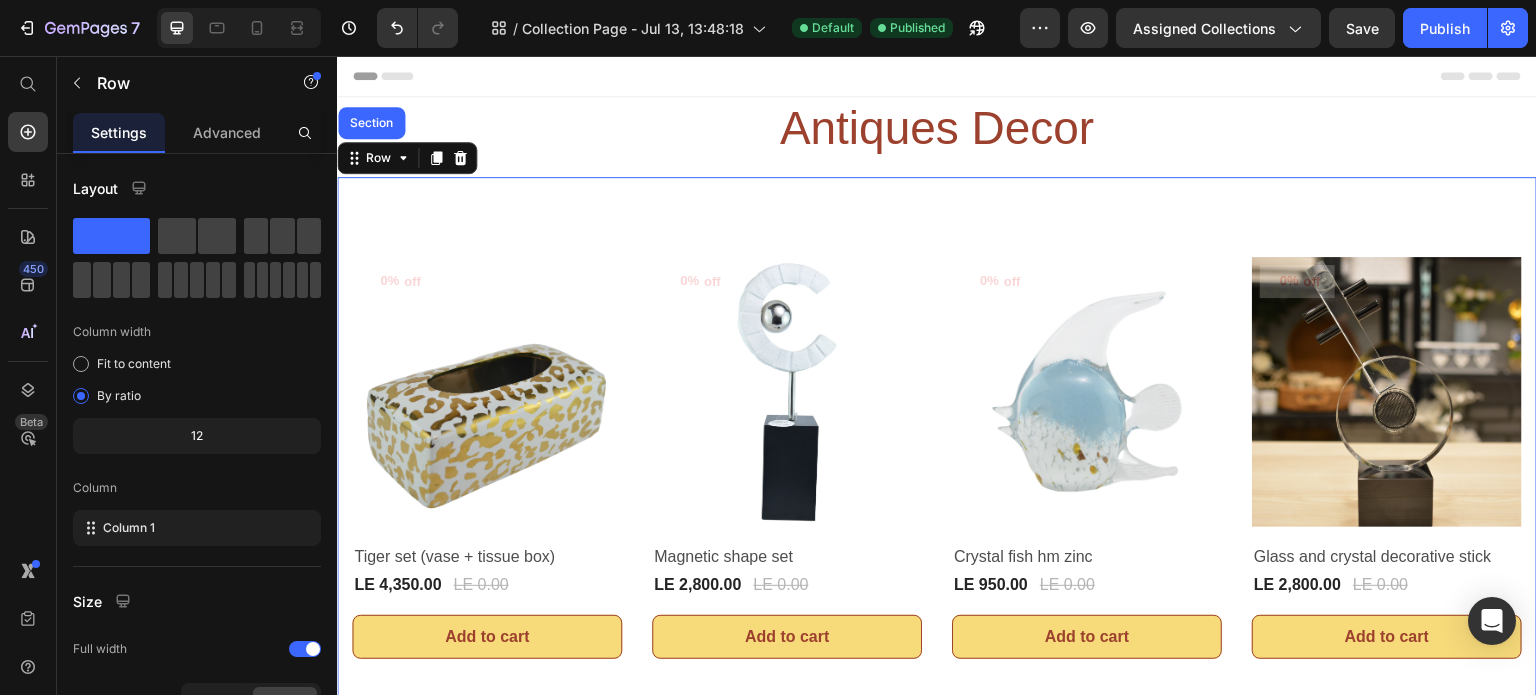 click on "0% off (P) Tag Product Images & Gallery Row Tiger set (vase + tissue box) (P) Title LE 4,350.00 (P) Price LE 0.00 (P) Price Row Row Add to cart (P) Cart Button 0% off (P) Tag Product Images & Gallery Row Magnetic shape set (P) Title LE 2,800.00 (P) Price LE 0.00 (P) Price Row Row Add to cart (P) Cart Button 0% off (P) Tag Product Images & Gallery Row Crystal fish hm zinc (P) Title LE 950.00 (P) Price LE 0.00 (P) Price Row Row Add to cart (P) Cart Button 0% off (P) Tag Product Images & Gallery Row Glass and crystal decorative stick (P) Title LE 2,800.00 (P) Price LE 0.00 (P) Price Row Row Add to cart (P) Cart Button 0% off (P) Tag Product Images & Gallery Row Digital watch bear (P) Title LE 1,900.00 (P) Price LE 0.00 (P) Price Row Row Add to cart (P) Cart Button 0% off (P) Tag Product Images & Gallery Row Mickey Ceramics Modern (P) Title LE 1,050.00 (P) Price LE 0.00 (P) Price Row Row Add to cart (P) Cart Button 0% off (P) Tag Product Images & Gallery Row Stainless steel guitar with glass base (P) Title Row 0%" at bounding box center [937, 940] 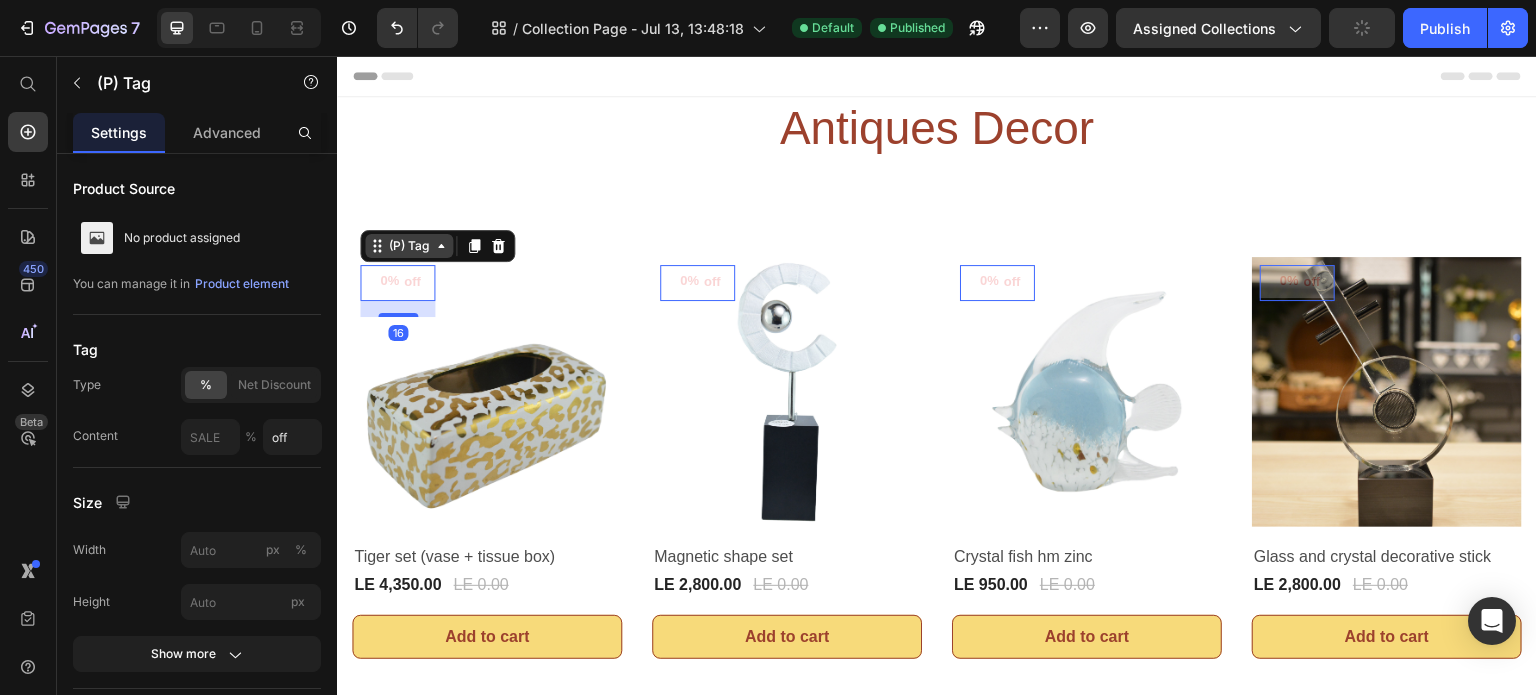 click on "(P) Tag" at bounding box center (409, 246) 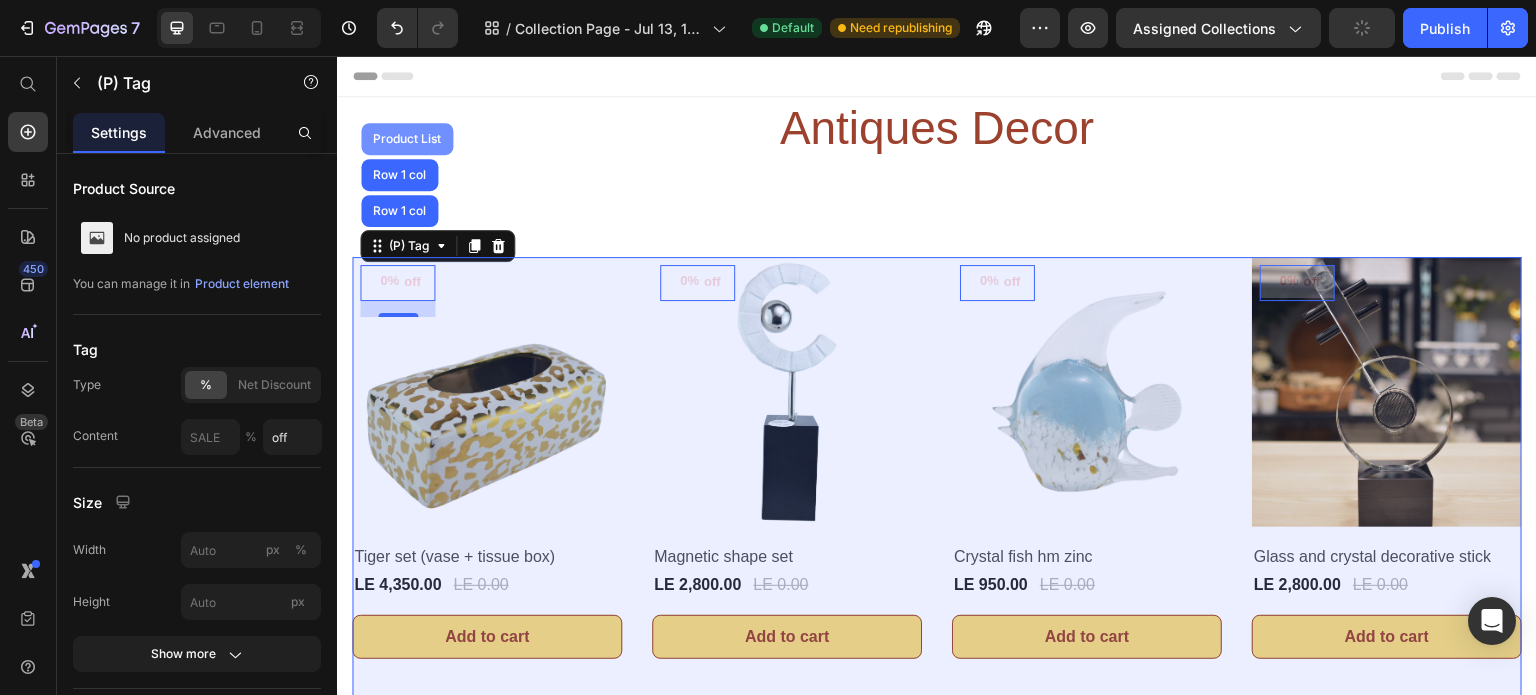 drag, startPoint x: 418, startPoint y: 142, endPoint x: 664, endPoint y: 273, distance: 278.70593 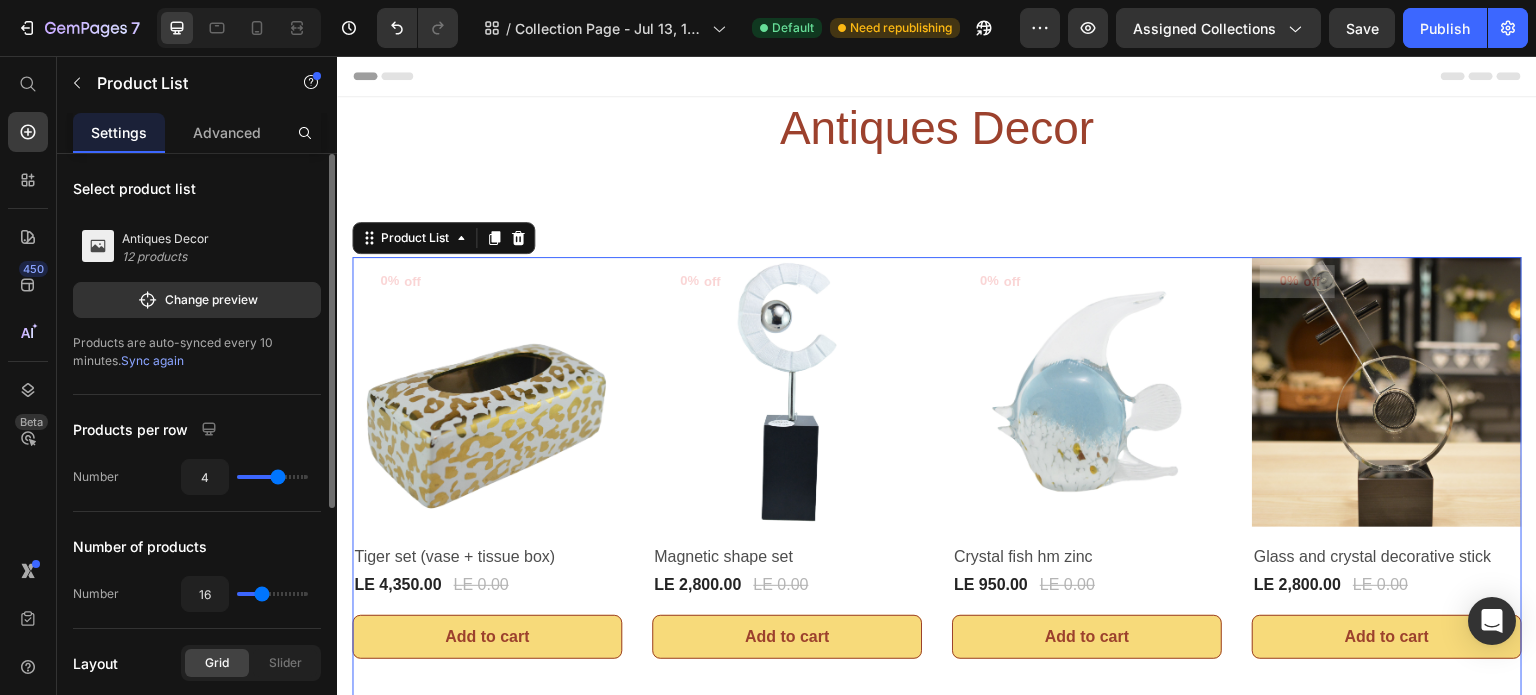 scroll, scrollTop: 300, scrollLeft: 0, axis: vertical 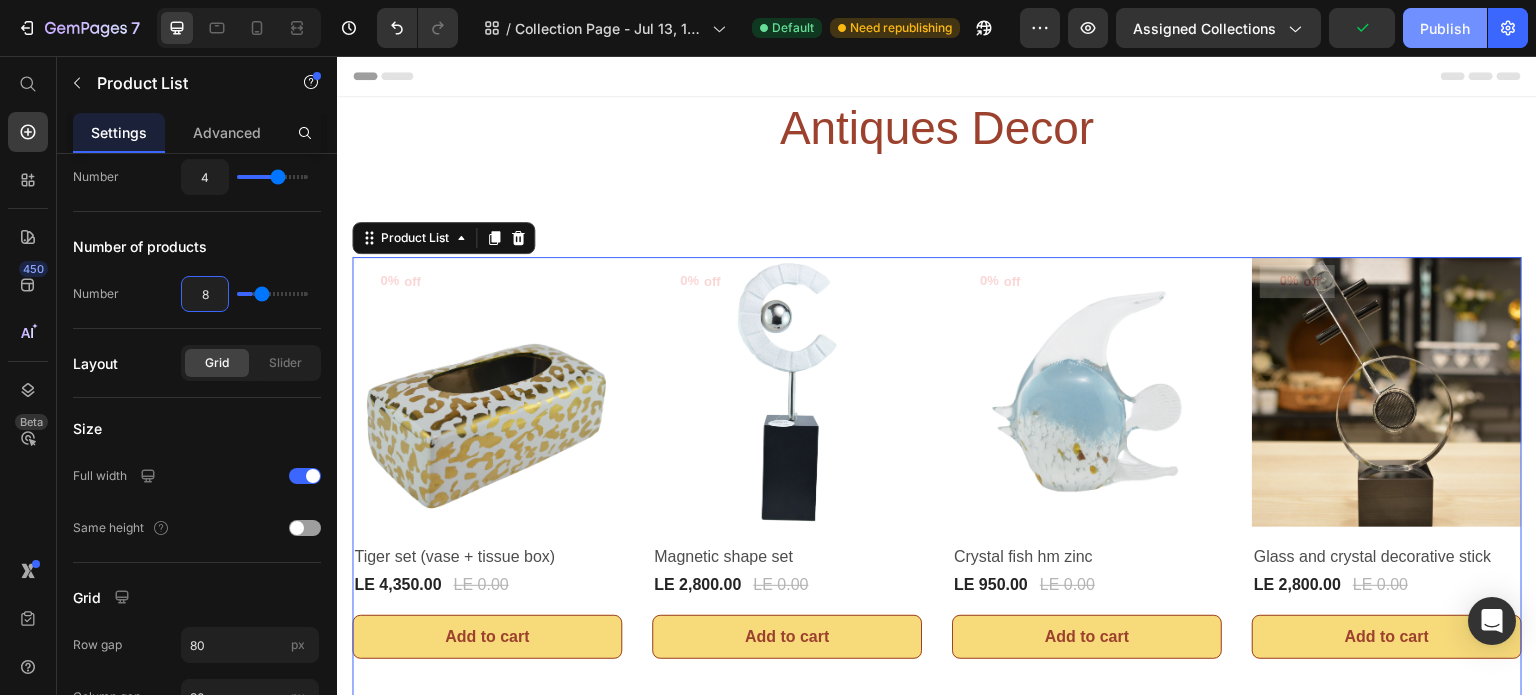 type on "8" 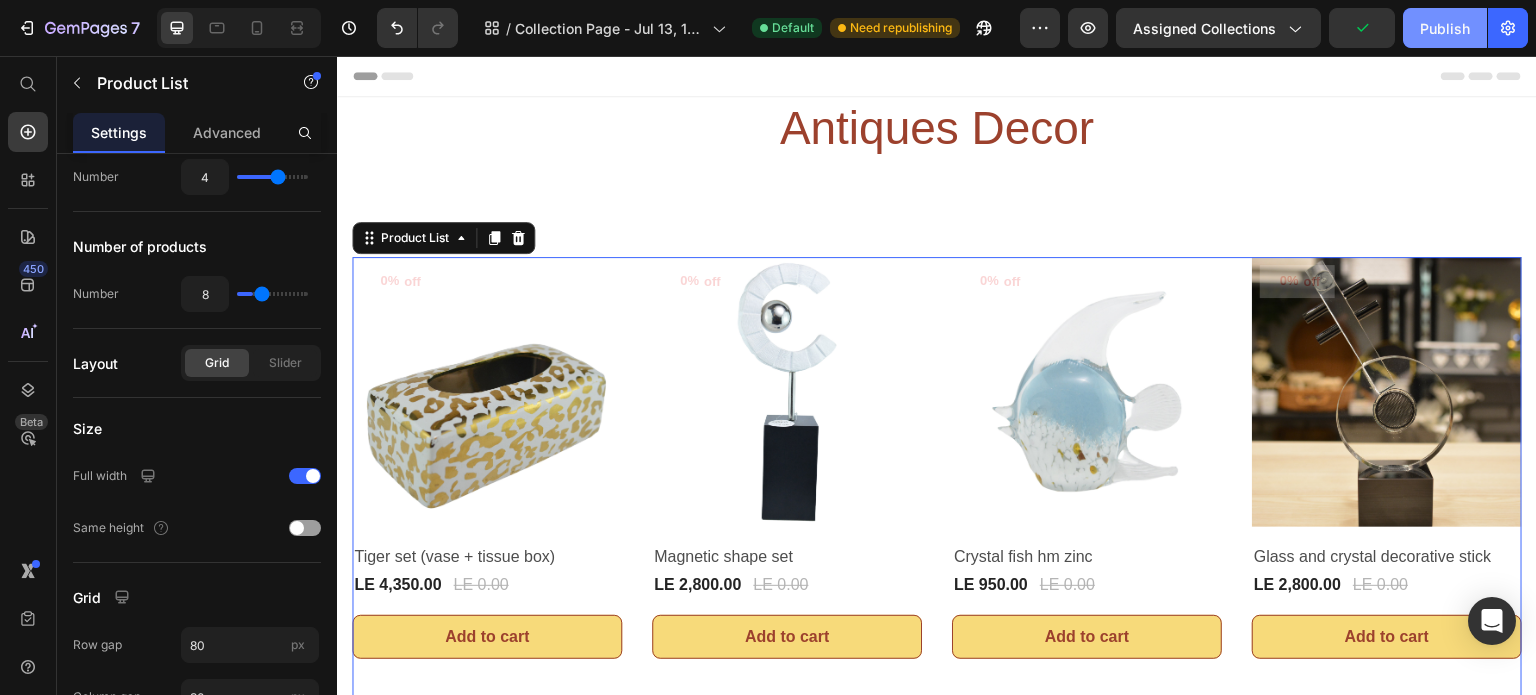 click on "Publish" at bounding box center [1445, 28] 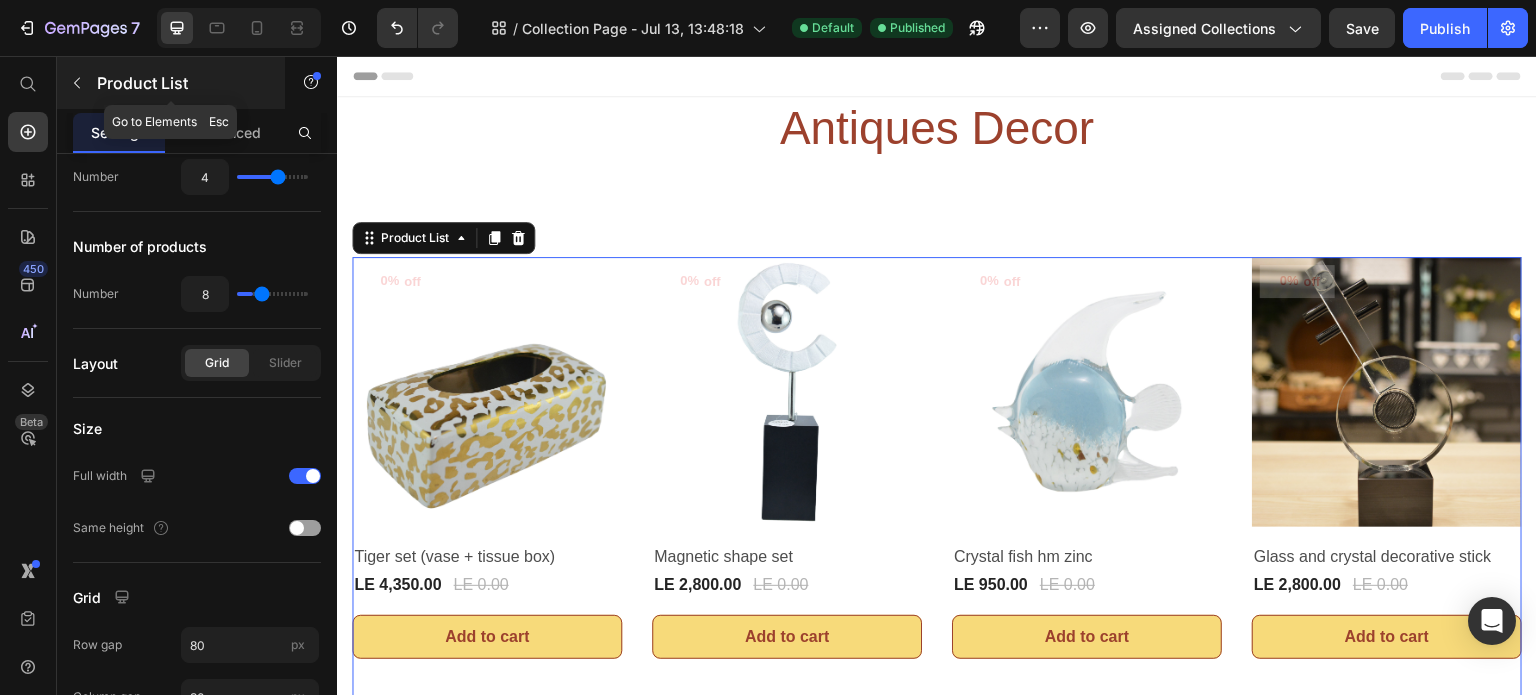 click at bounding box center [77, 83] 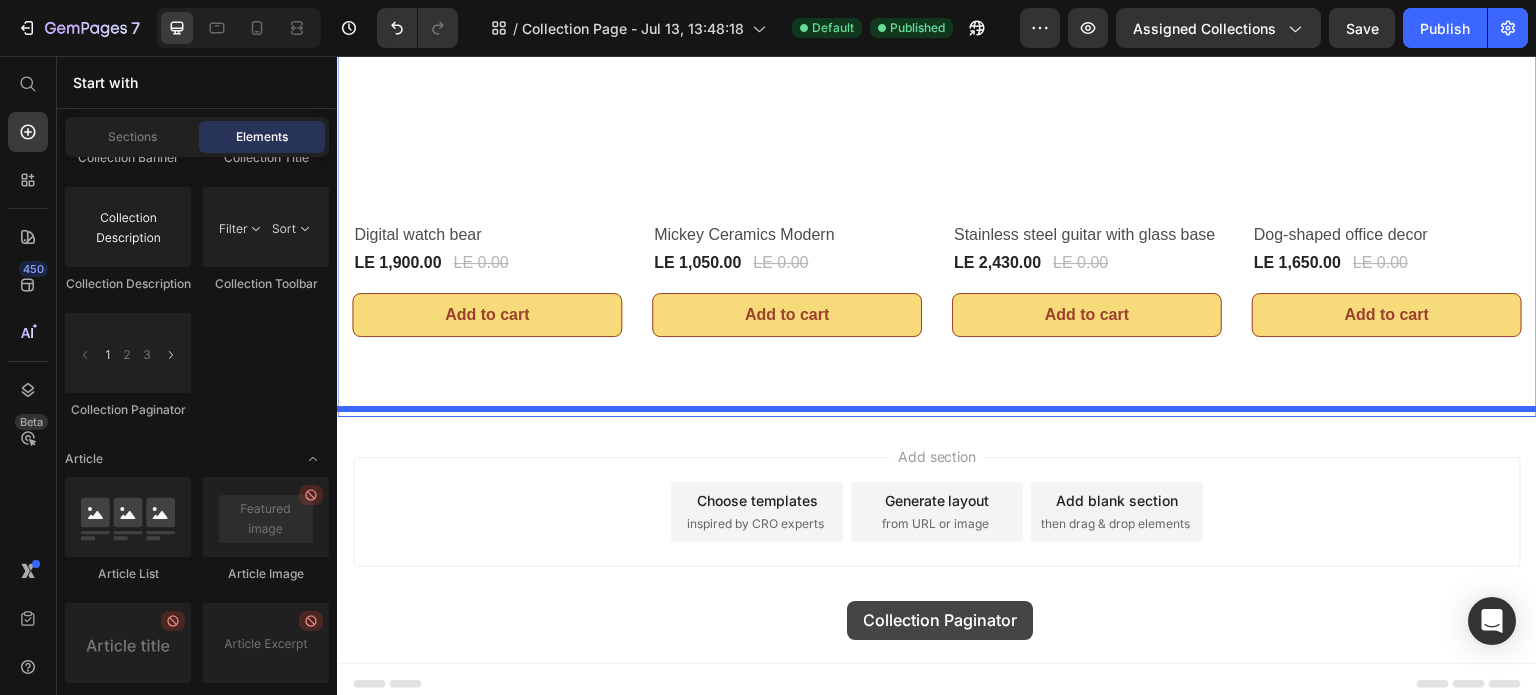 scroll, scrollTop: 804, scrollLeft: 0, axis: vertical 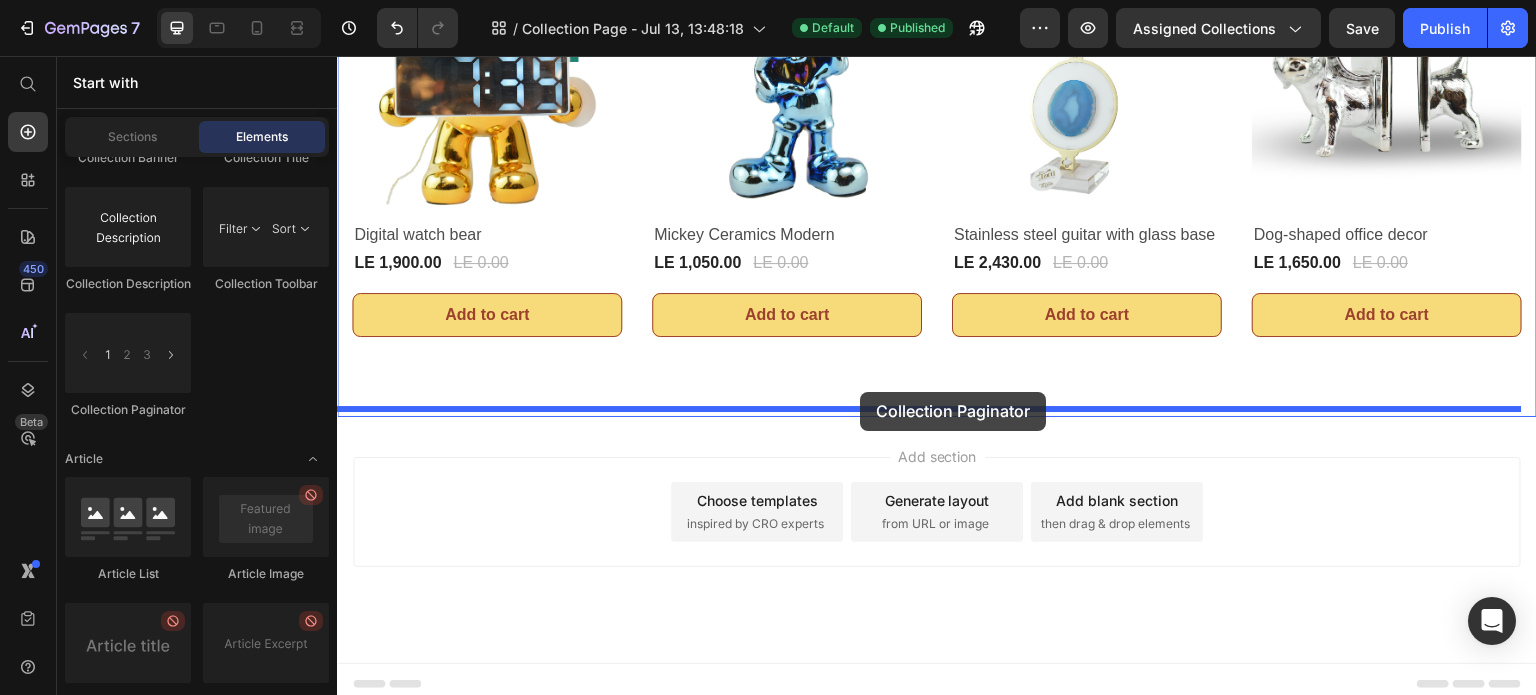 drag, startPoint x: 486, startPoint y: 435, endPoint x: 860, endPoint y: 392, distance: 376.4638 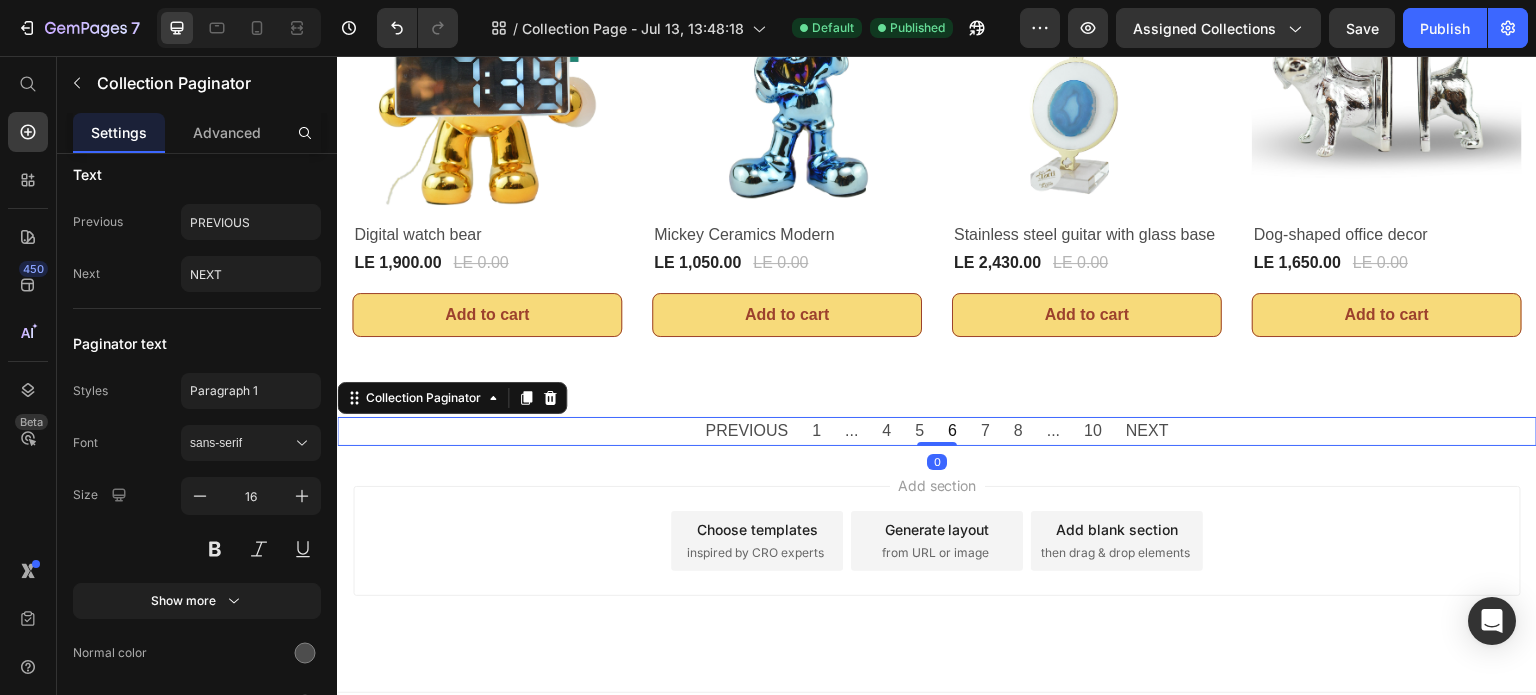 scroll, scrollTop: 0, scrollLeft: 0, axis: both 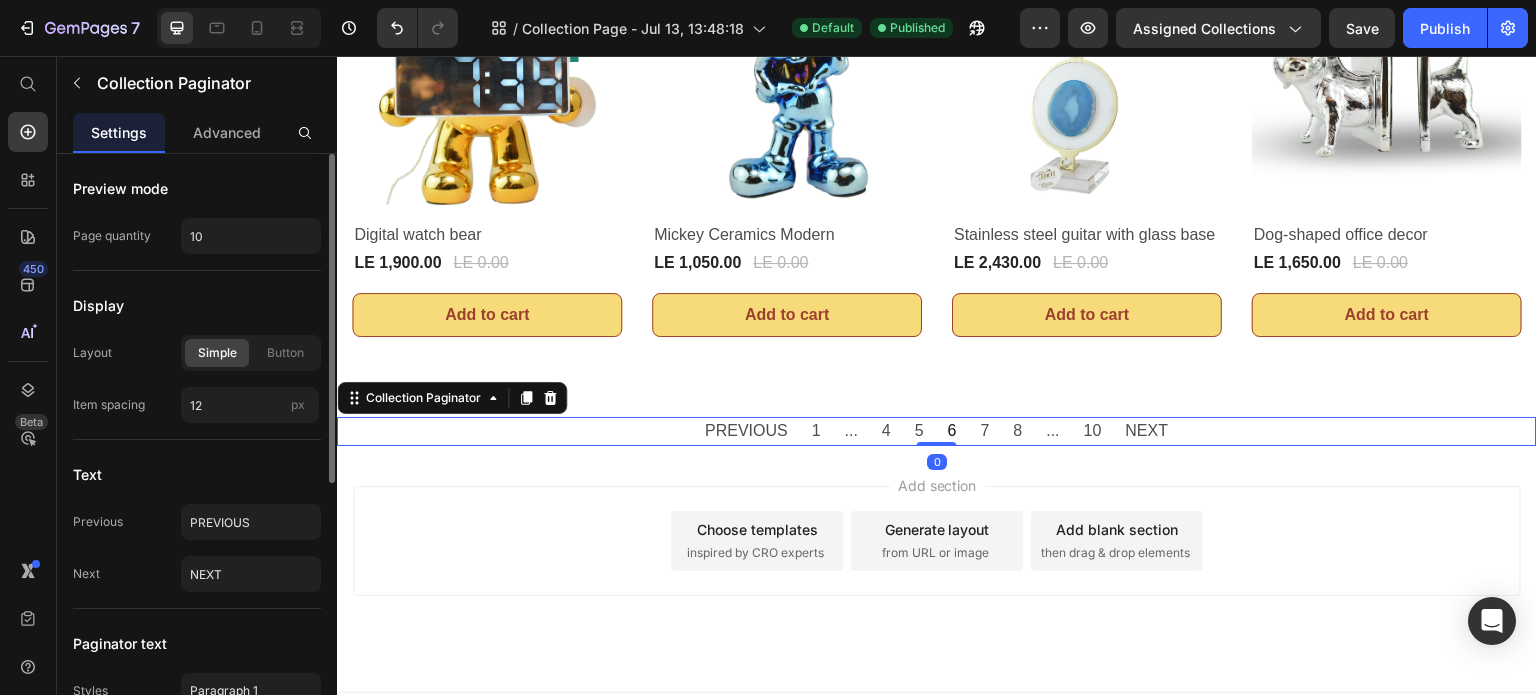 click on "PREVIOUS 1 ... 4 5 6 7 8 ... 10 NEXT" at bounding box center [937, 431] 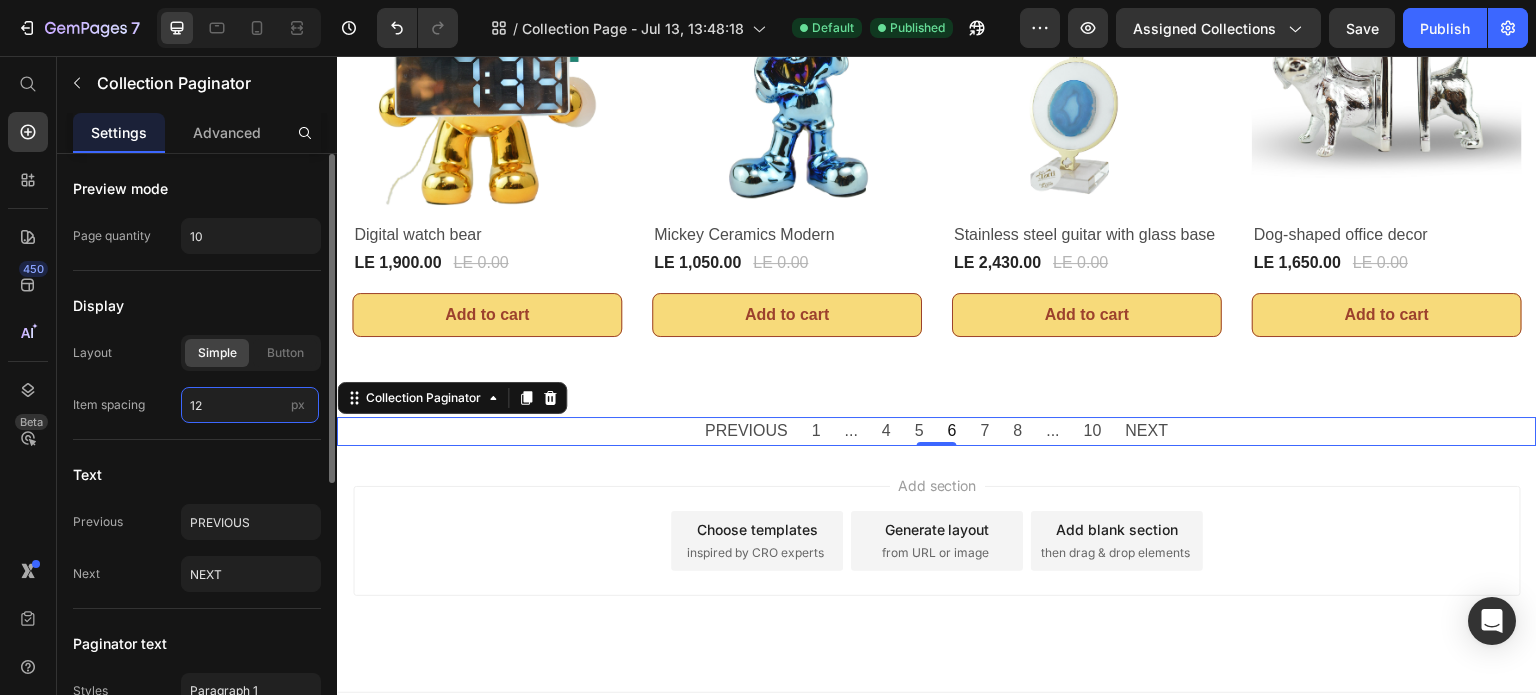 click on "12" at bounding box center (250, 405) 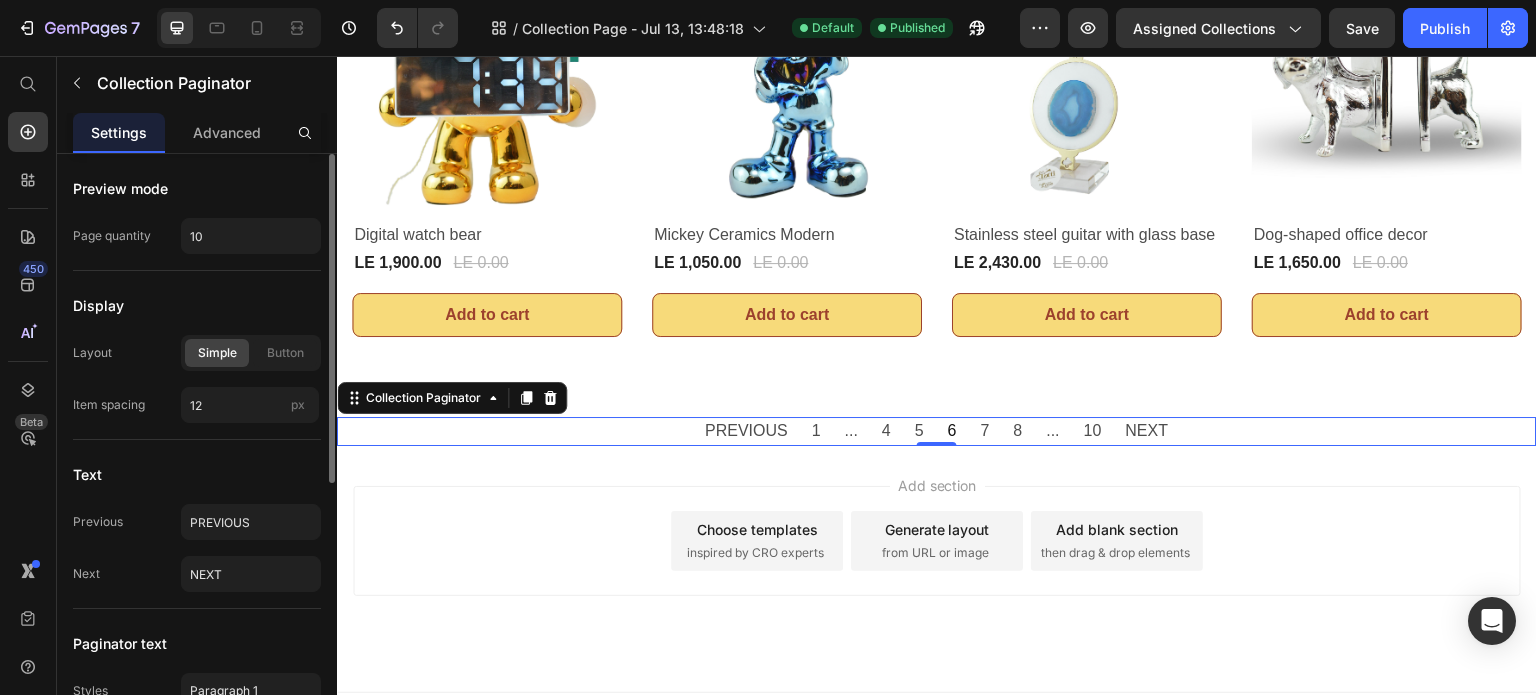 click on "Text" at bounding box center [197, 474] 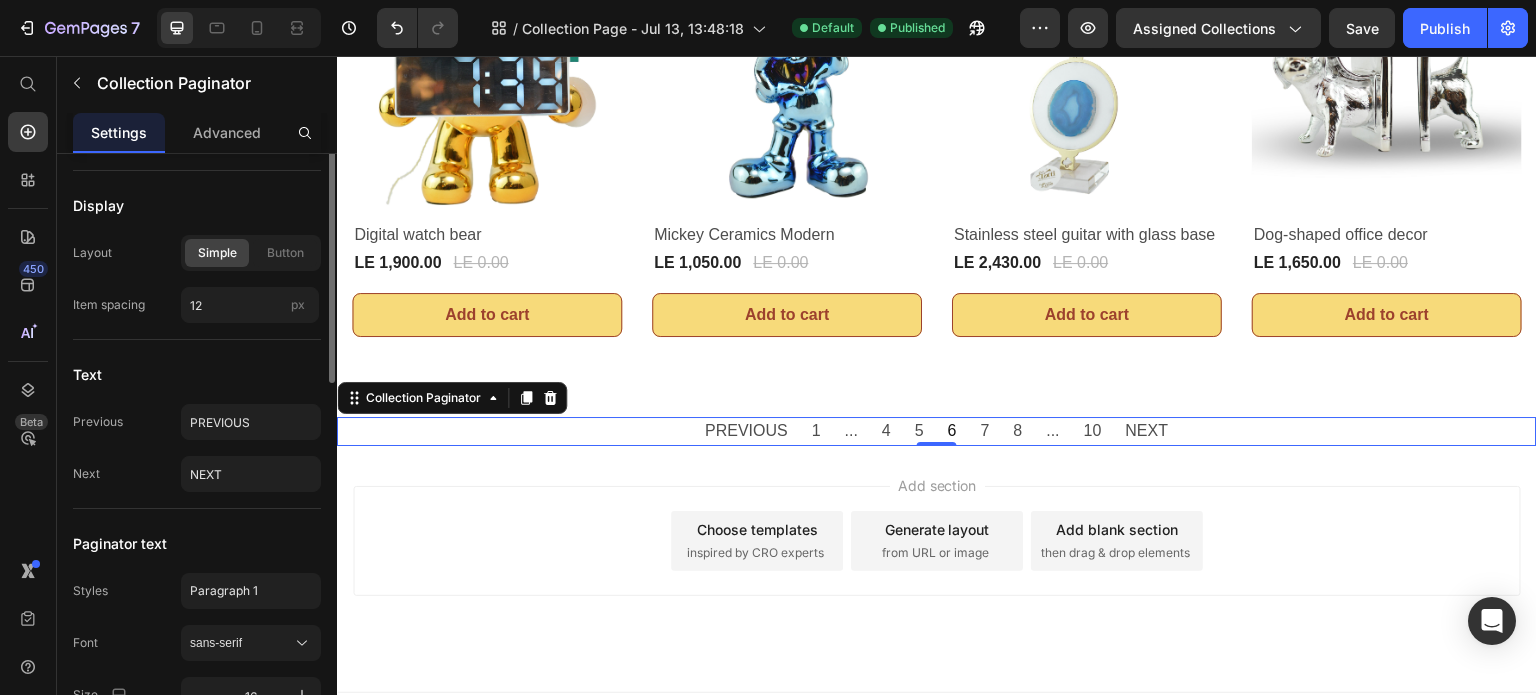 scroll, scrollTop: 0, scrollLeft: 0, axis: both 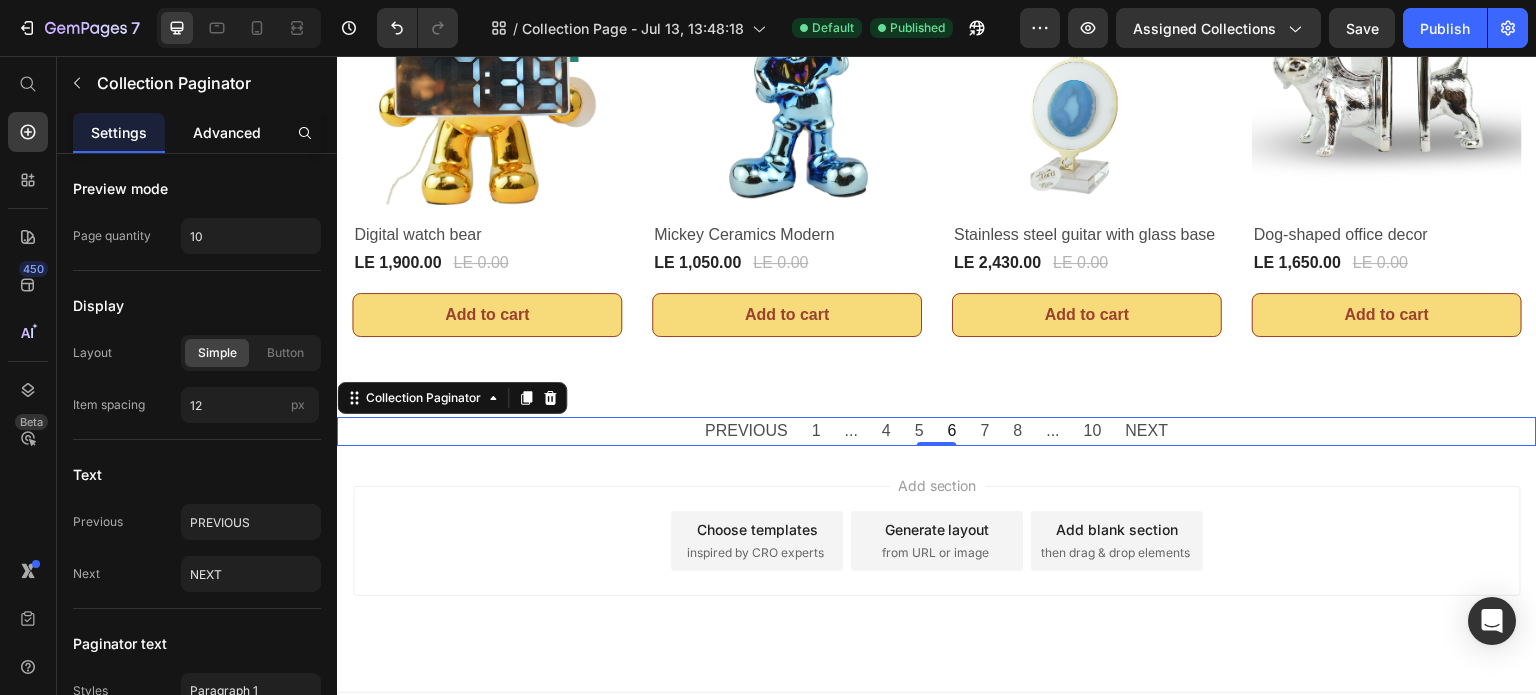 click on "Advanced" 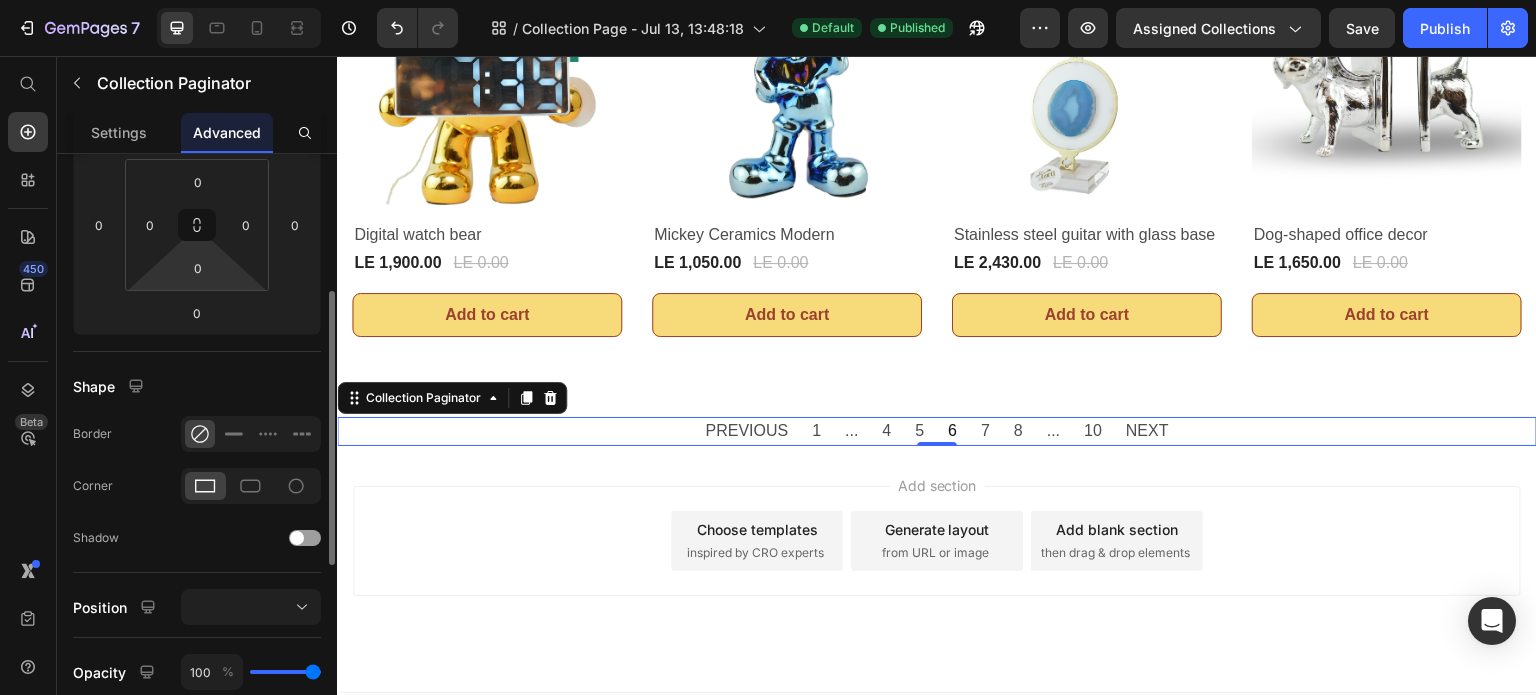 scroll, scrollTop: 0, scrollLeft: 0, axis: both 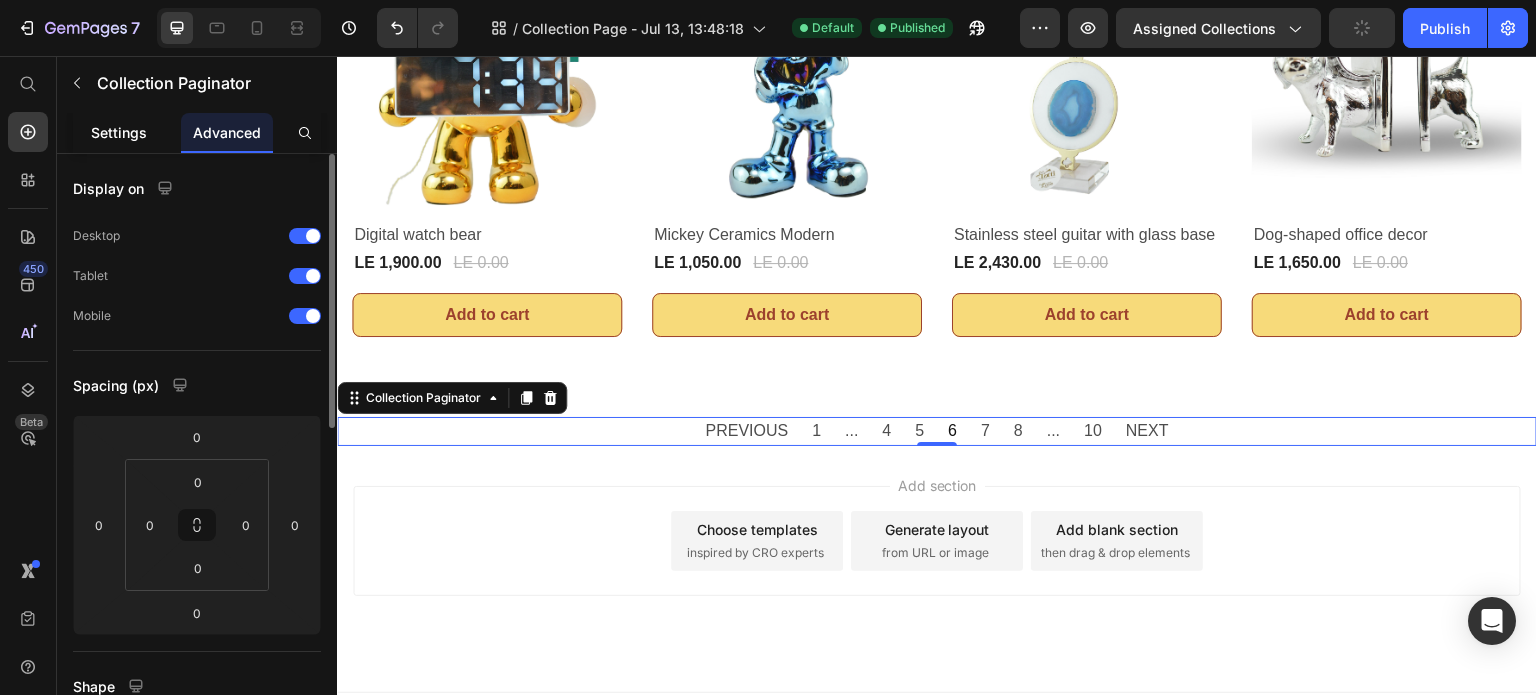 click on "Settings" 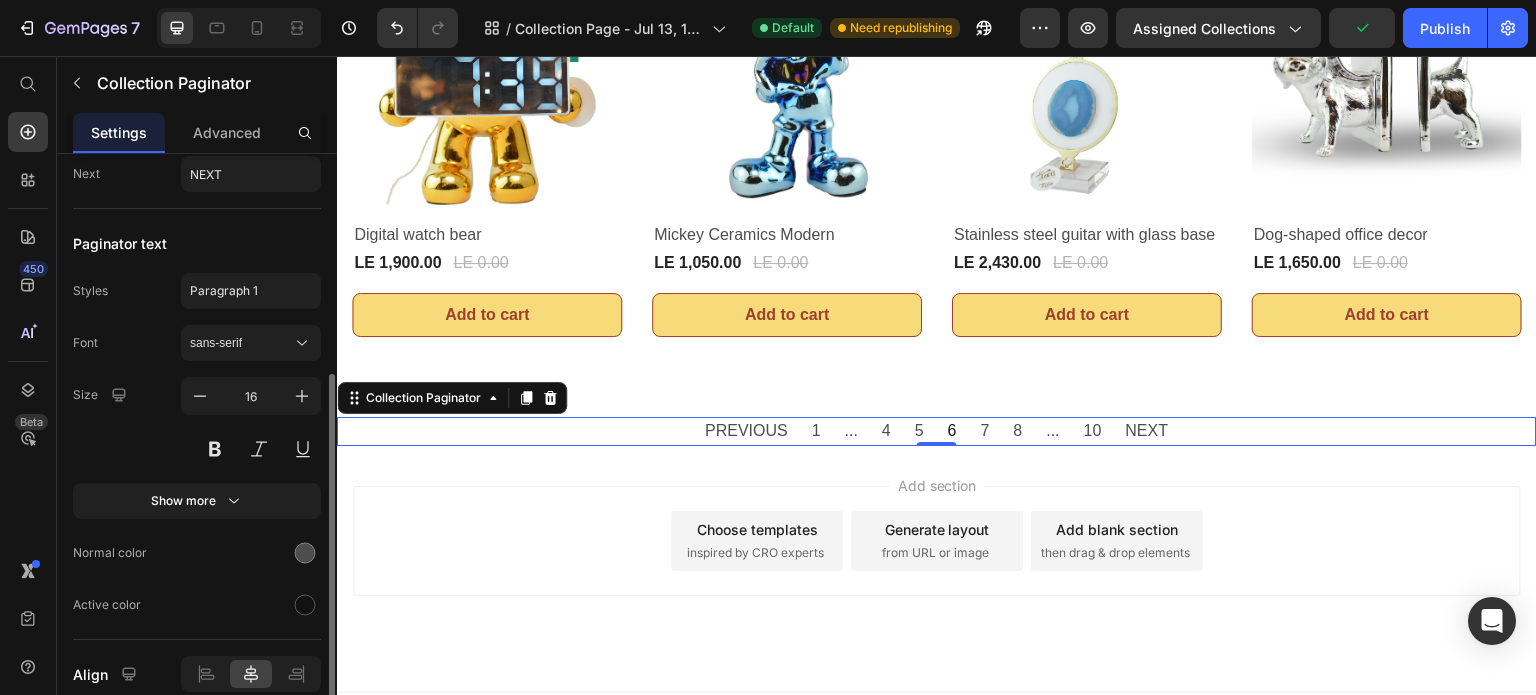 scroll, scrollTop: 486, scrollLeft: 0, axis: vertical 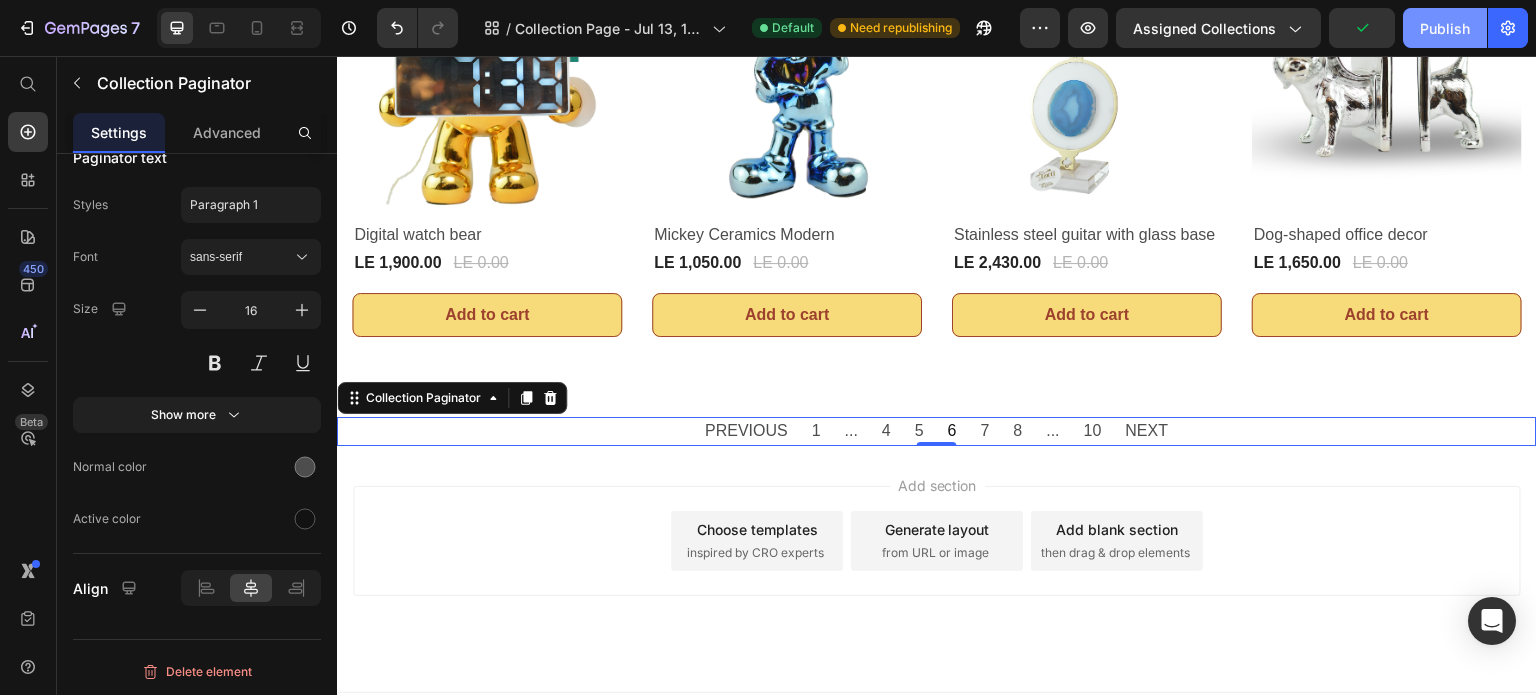 click on "Publish" 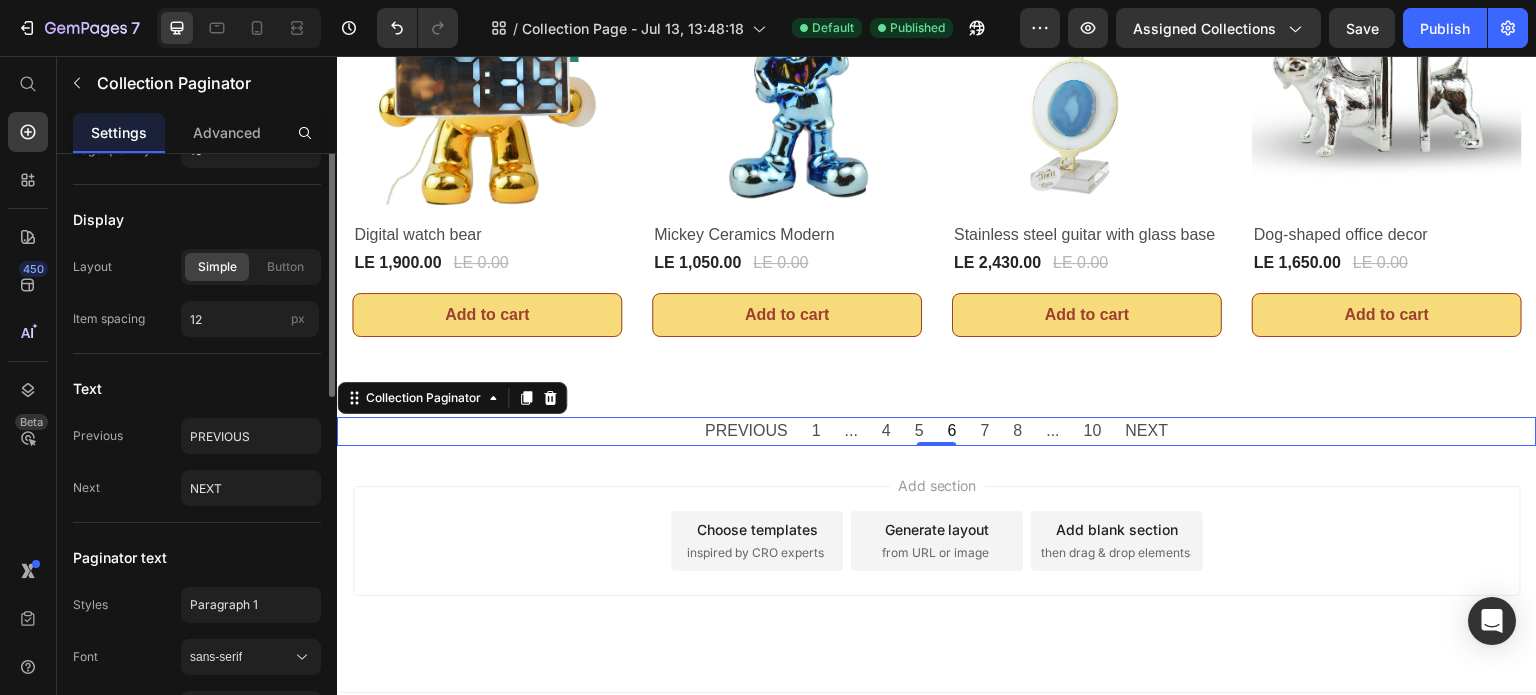 scroll, scrollTop: 0, scrollLeft: 0, axis: both 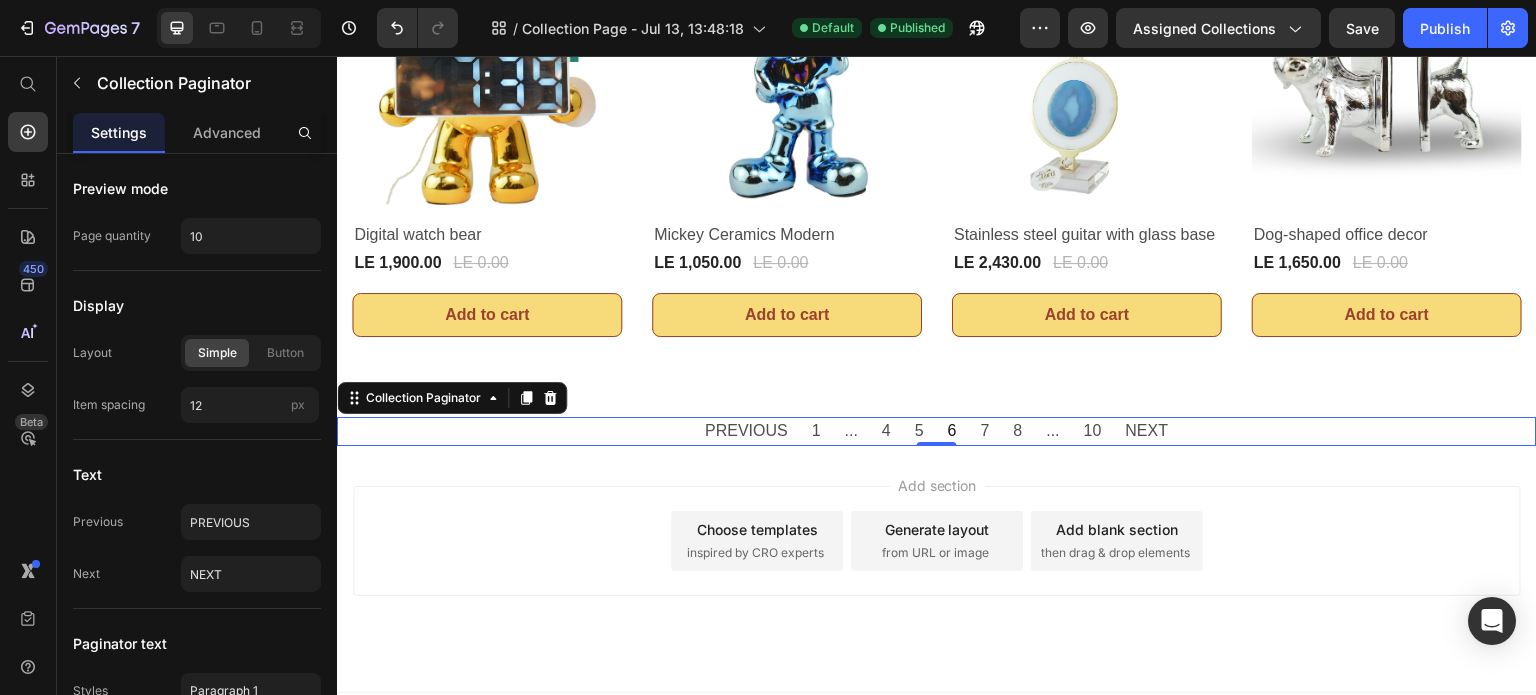 click on "PREVIOUS 1 ... 4 5 6 7 8 ... 10 NEXT" at bounding box center [937, 431] 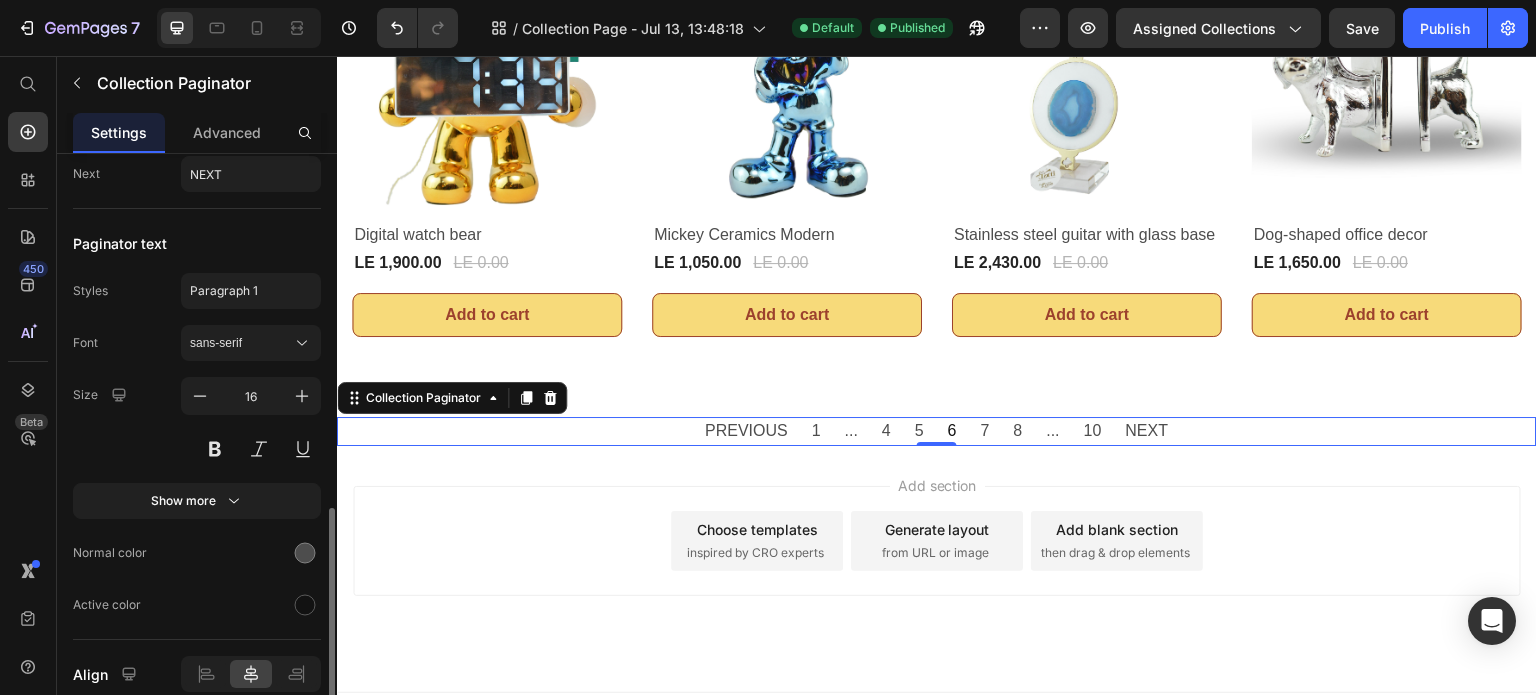 scroll, scrollTop: 486, scrollLeft: 0, axis: vertical 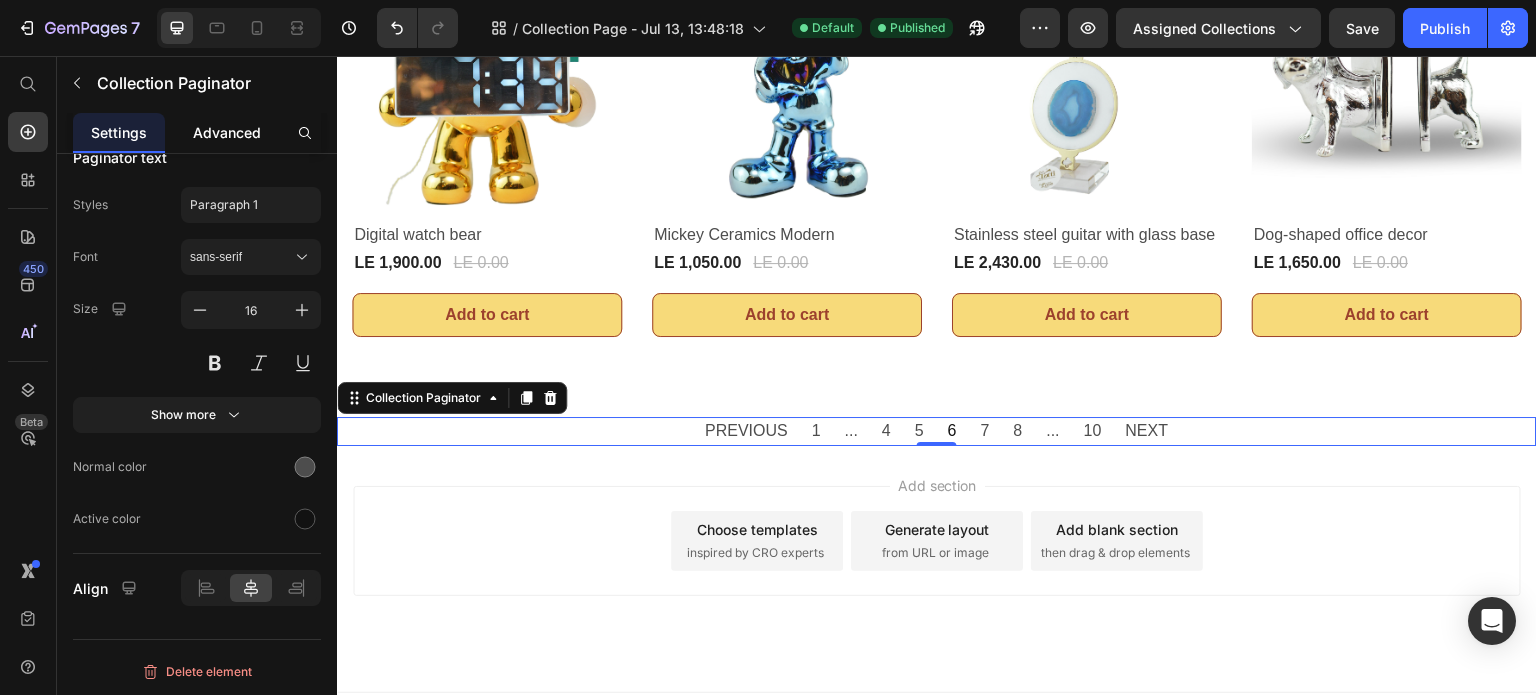 click on "Advanced" 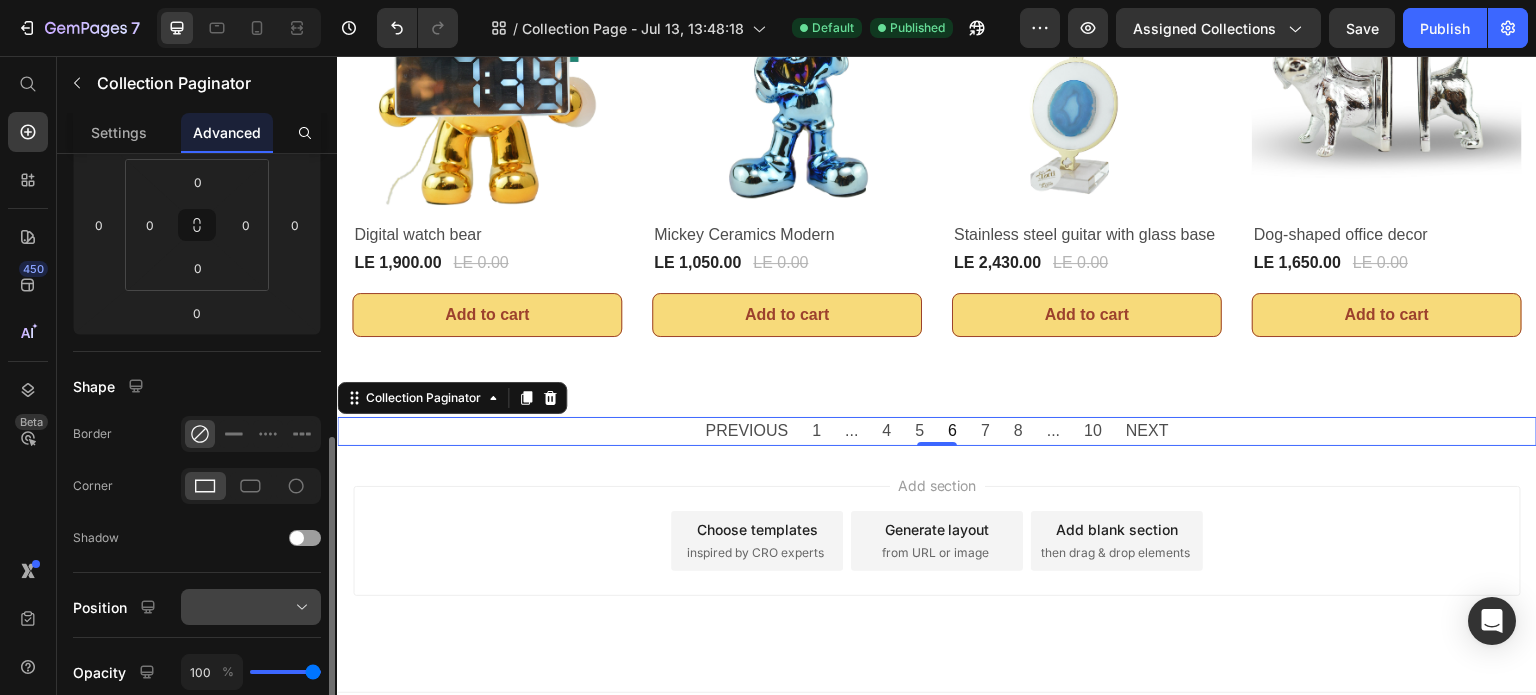scroll, scrollTop: 500, scrollLeft: 0, axis: vertical 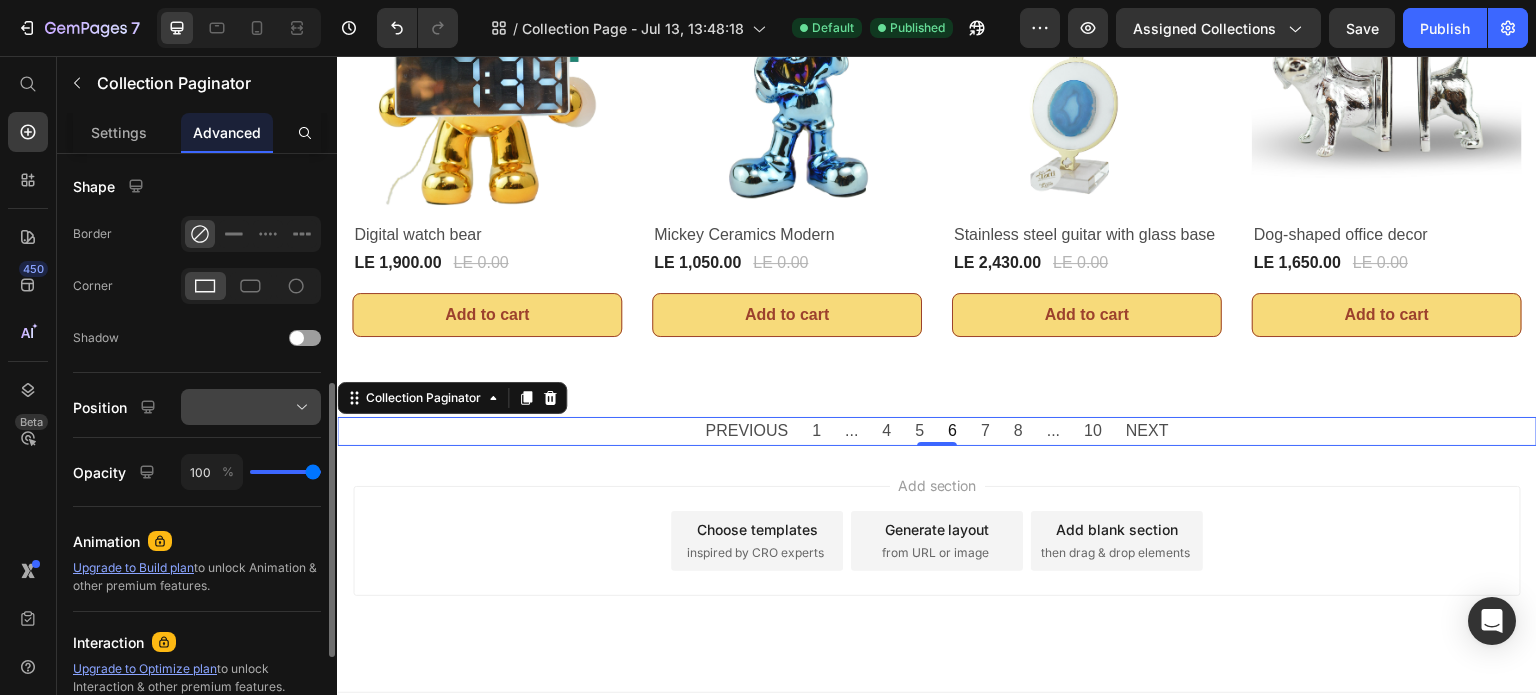 click at bounding box center (251, 407) 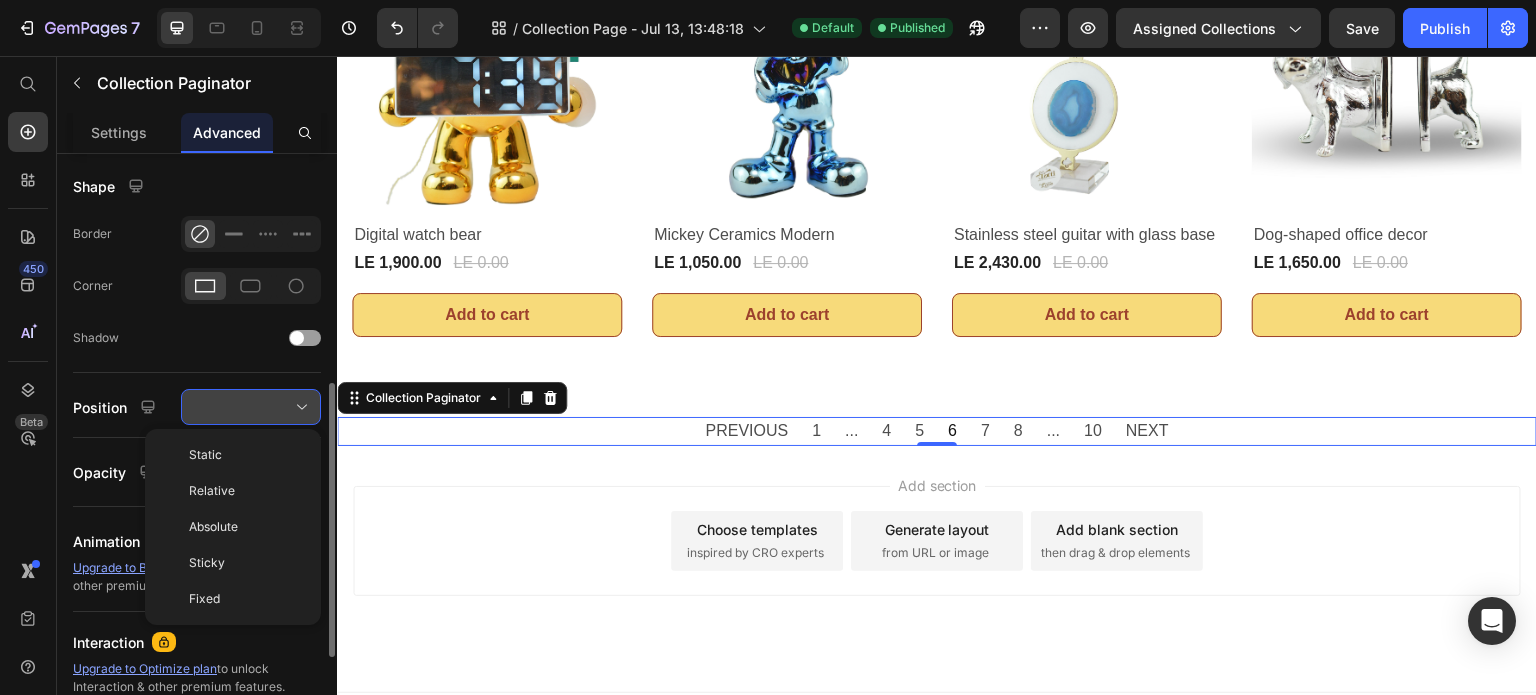 click at bounding box center (251, 407) 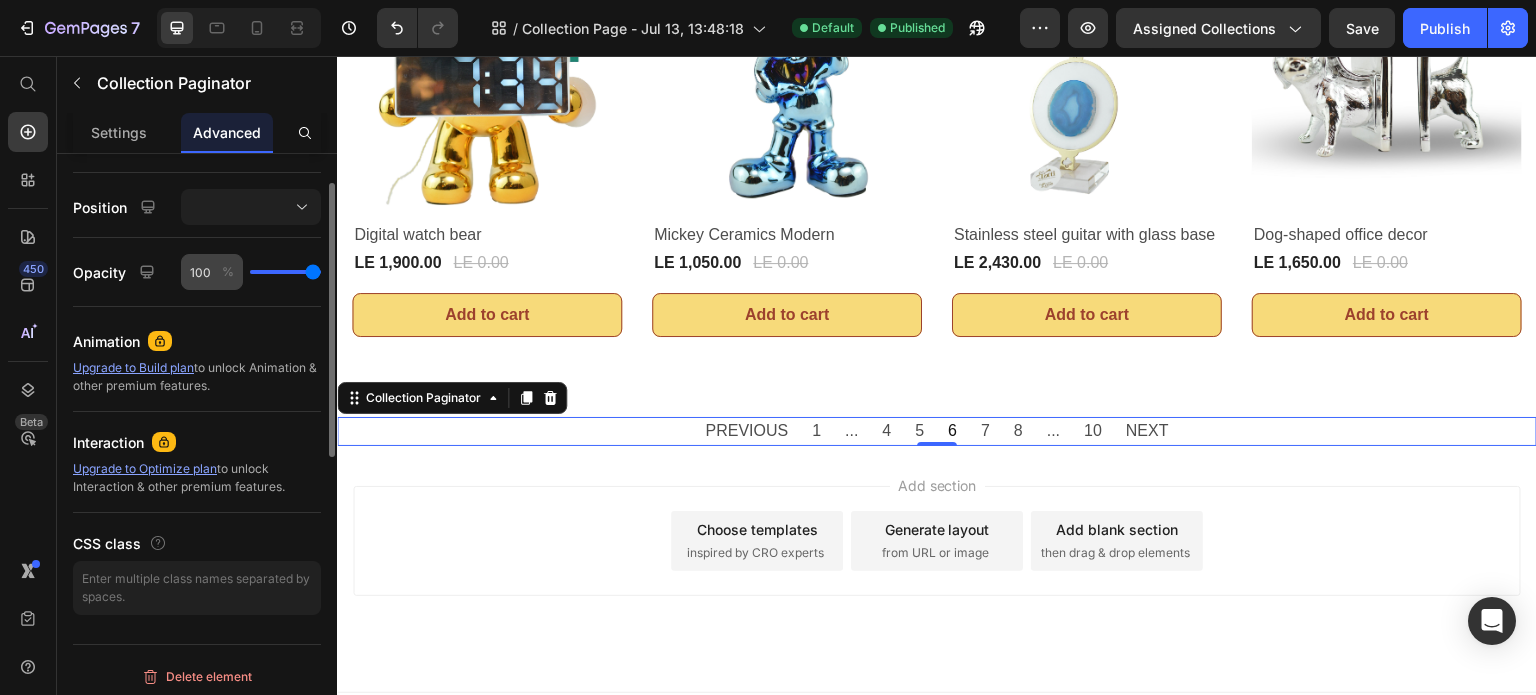 scroll, scrollTop: 704, scrollLeft: 0, axis: vertical 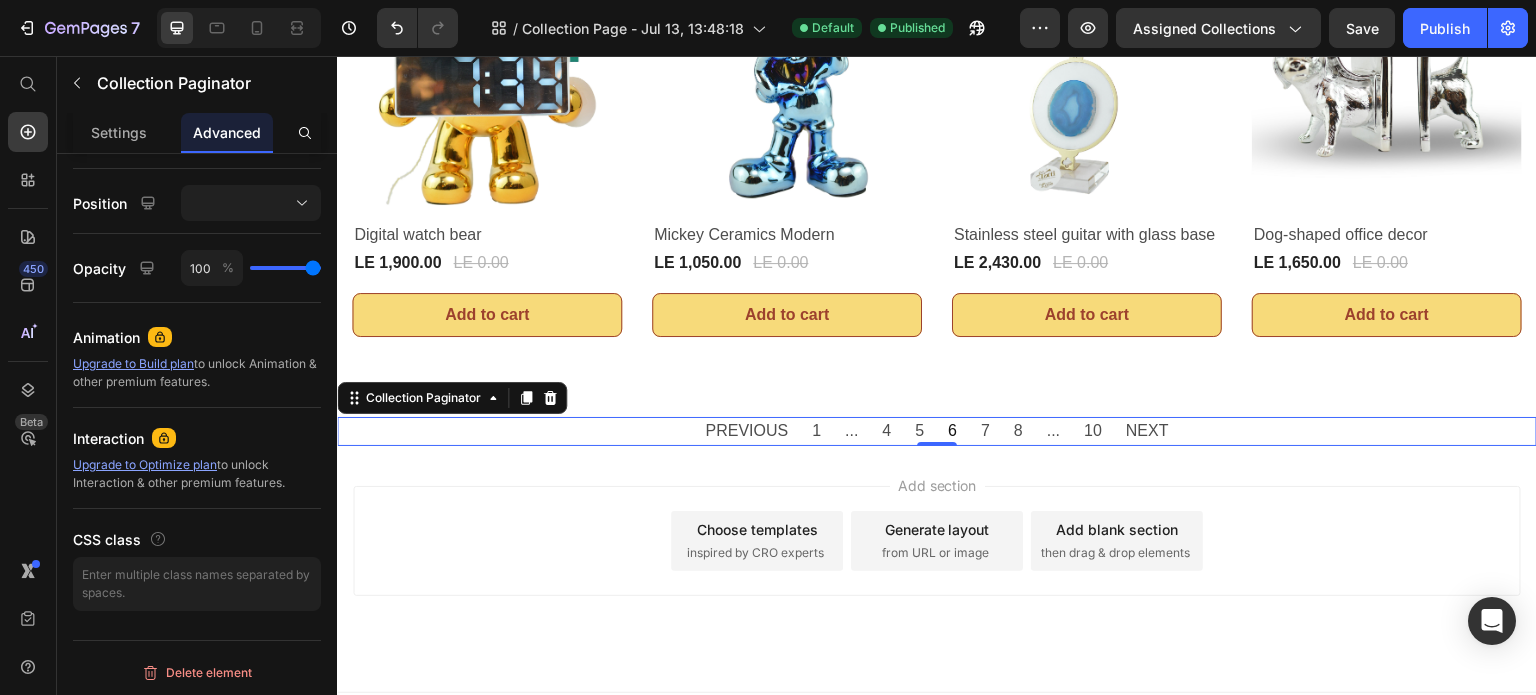 click on "PREVIOUS 1 ... 4 5 6 7 8 ... 10 NEXT" at bounding box center (937, 431) 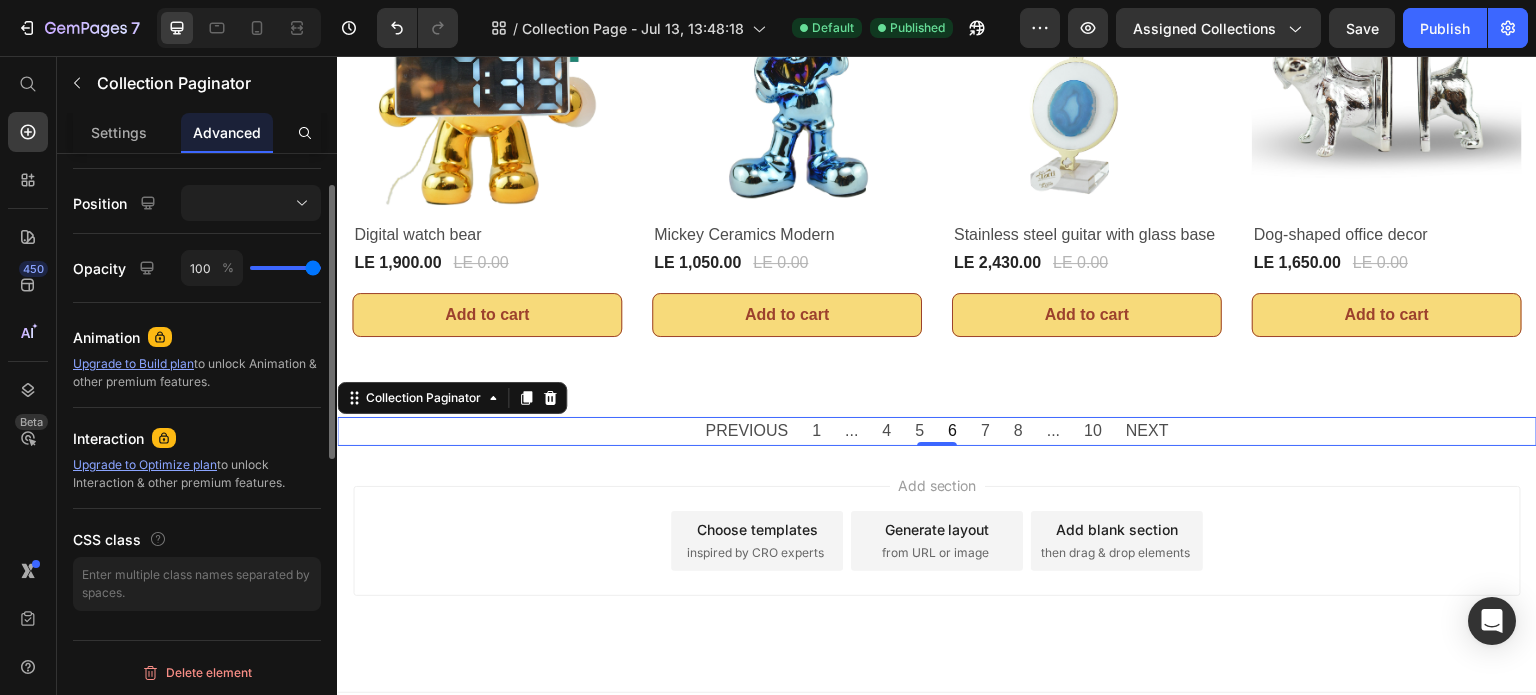 scroll, scrollTop: 404, scrollLeft: 0, axis: vertical 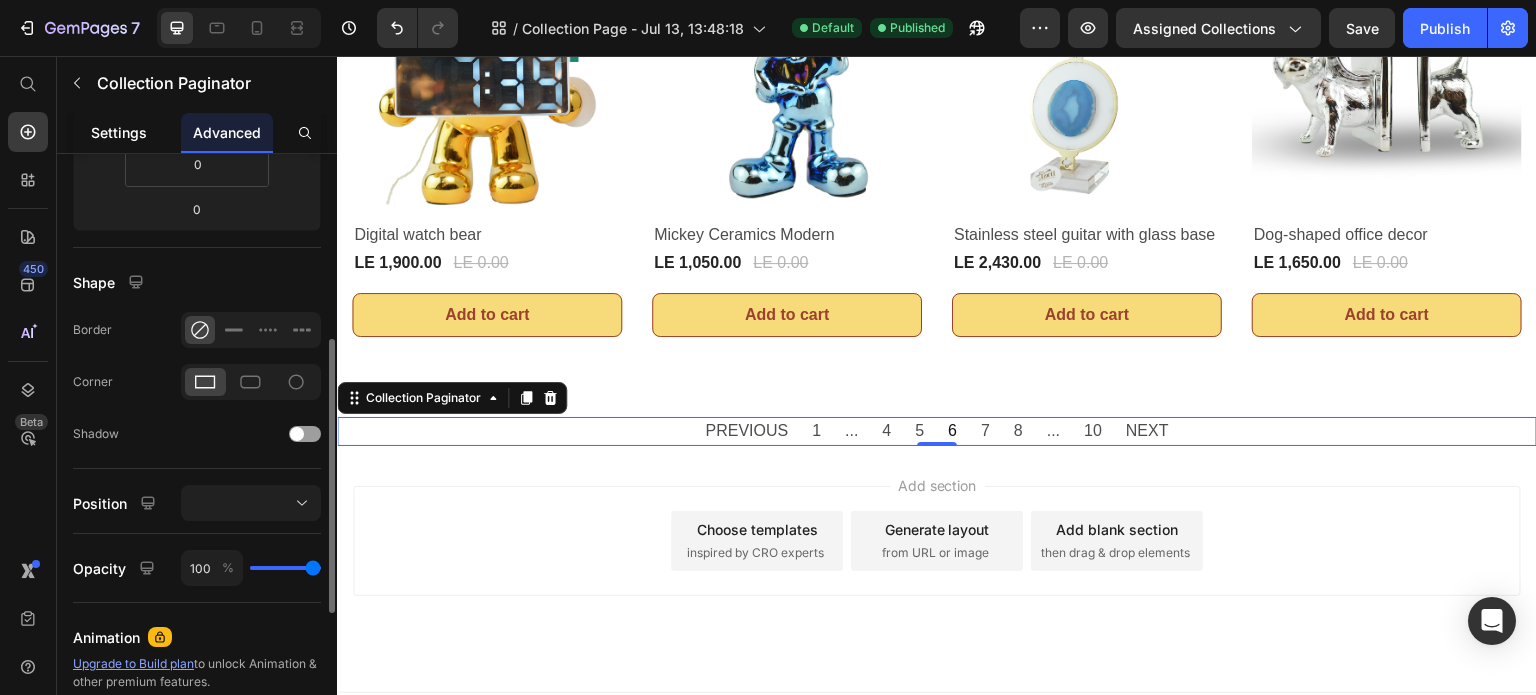 drag, startPoint x: 119, startPoint y: 121, endPoint x: 137, endPoint y: 135, distance: 22.803509 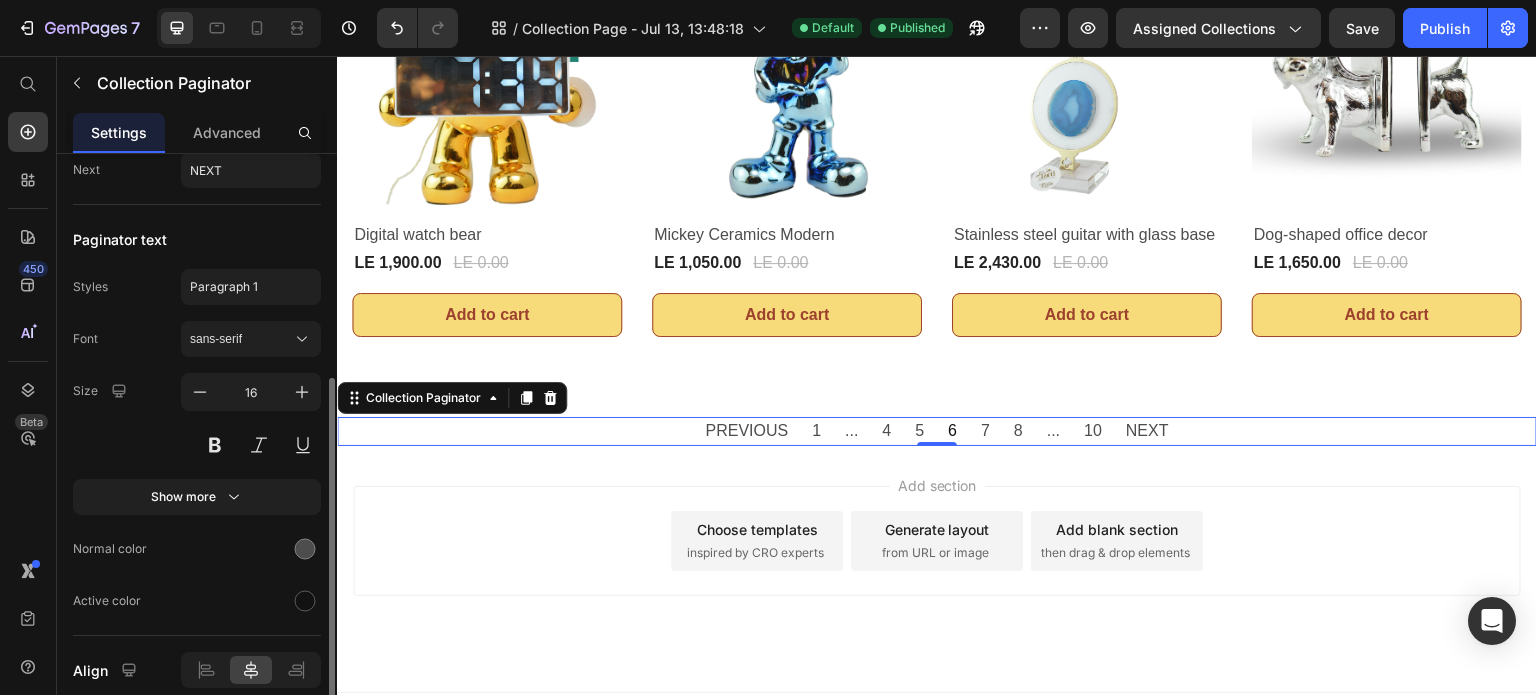scroll, scrollTop: 0, scrollLeft: 0, axis: both 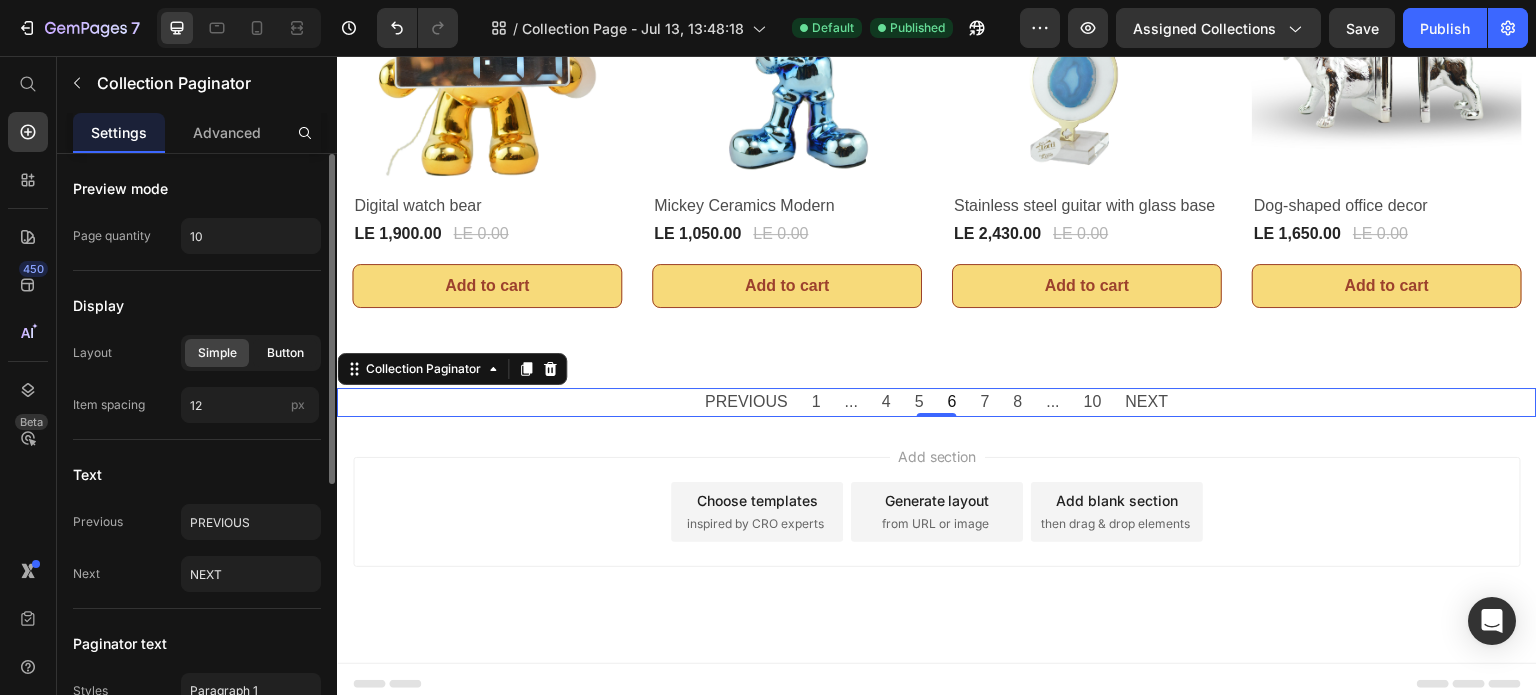 click on "Button" 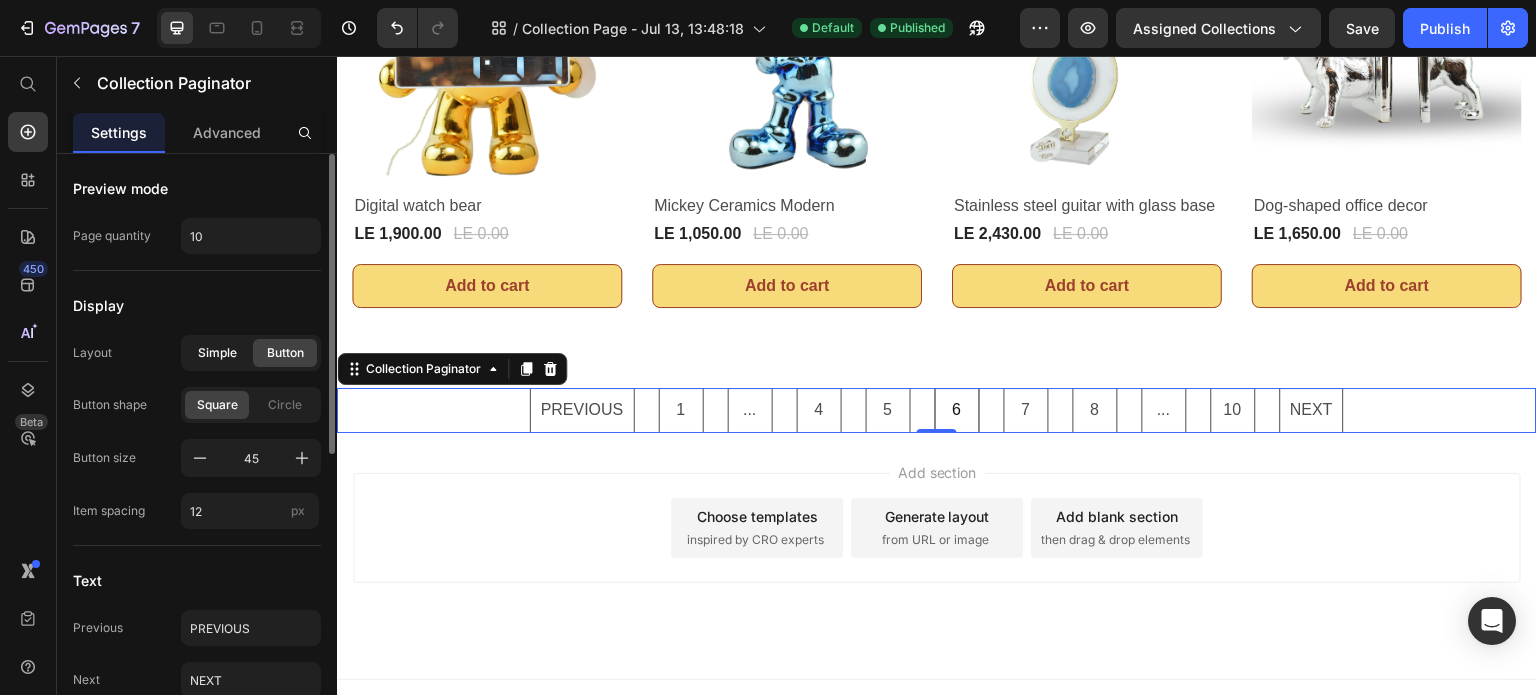 click on "Simple" 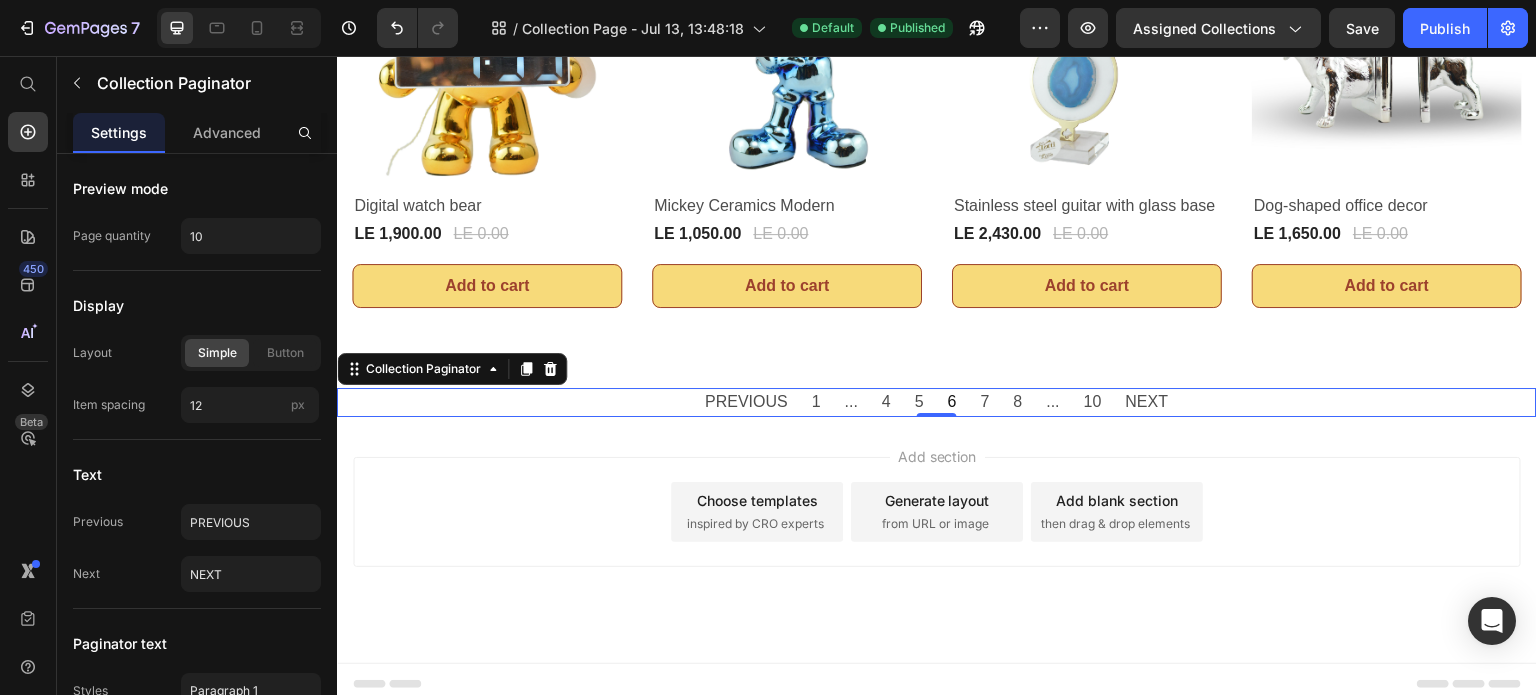 click on "PREVIOUS 1 ... 4 5 6 7 8 ... 10 NEXT" at bounding box center [937, 402] 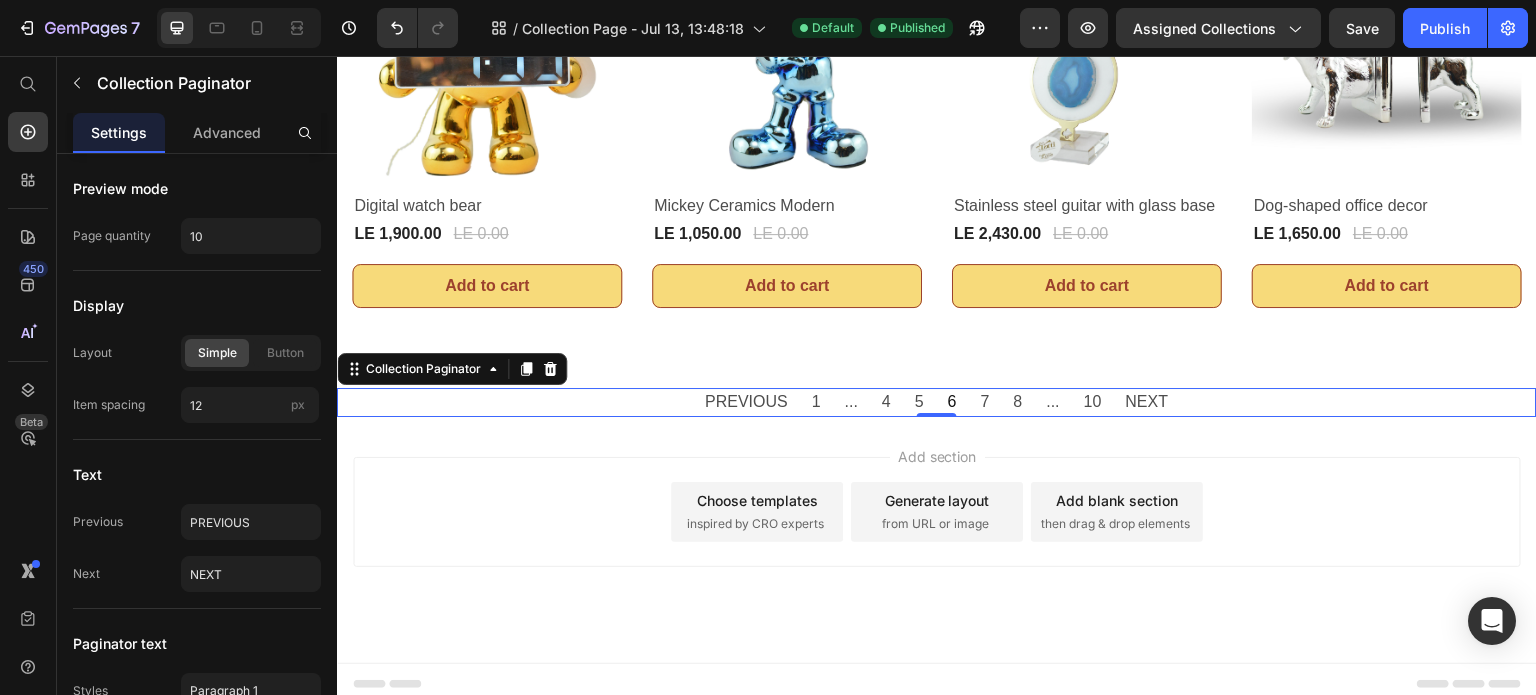 click on "PREVIOUS 1 ... 4 5 6 7 8 ... 10 NEXT" at bounding box center (937, 402) 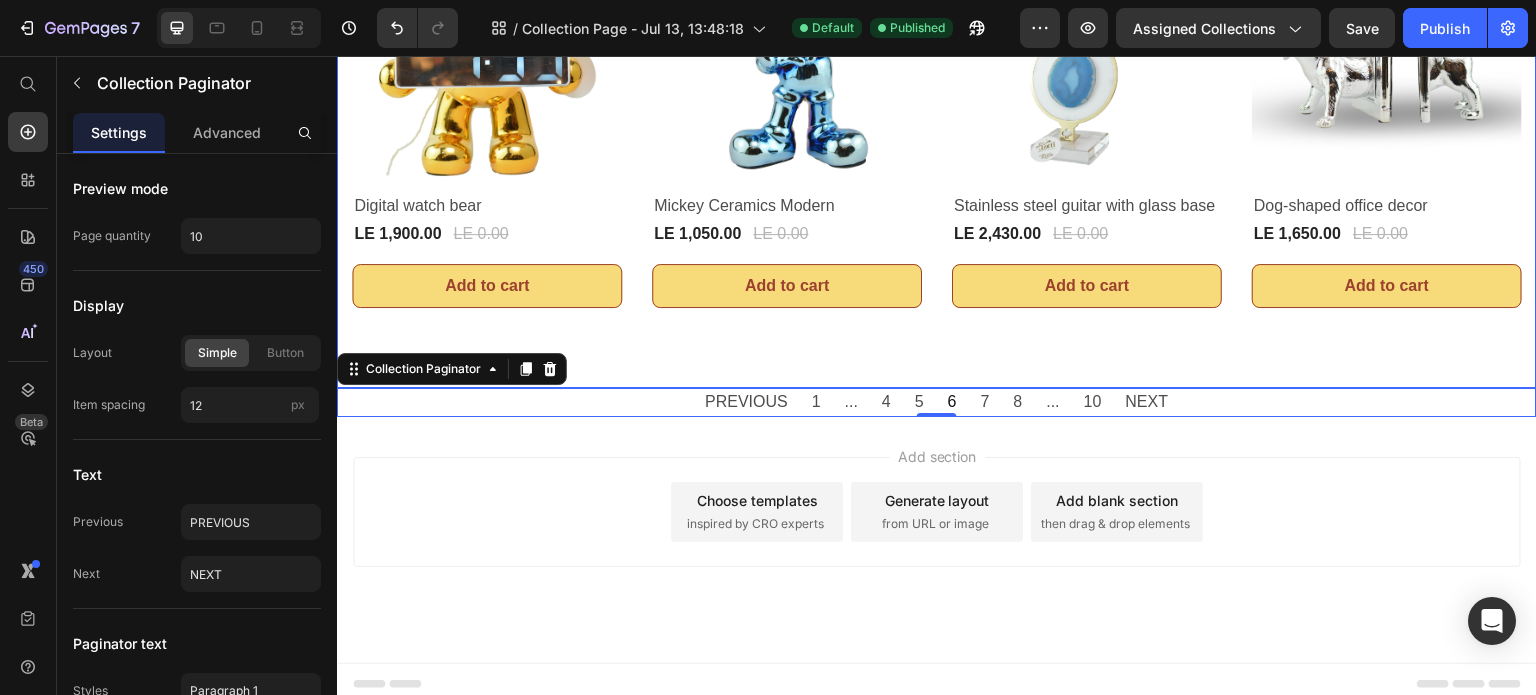click on "0% off (P) Tag Product Images & Gallery Row Tiger set (vase + tissue box) (P) Title LE 4,350.00 (P) Price LE 0.00 (P) Price Row Row Add to cart (P) Cart Button 0% off (P) Tag Product Images & Gallery Row Magnetic shape set (P) Title LE 2,800.00 (P) Price LE 0.00 (P) Price Row Row Add to cart (P) Cart Button 0% off (P) Tag Product Images & Gallery Row Crystal fish hm zinc (P) Title LE 950.00 (P) Price LE 0.00 (P) Price Row Row Add to cart (P) Cart Button 0% off (P) Tag Product Images & Gallery Row Glass and crystal decorative stick (P) Title LE 2,800.00 (P) Price LE 0.00 (P) Price Row Row Add to cart (P) Cart Button 0% off (P) Tag Product Images & Gallery Row Digital watch bear (P) Title LE 1,900.00 (P) Price LE 0.00 (P) Price Row Row Add to cart (P) Cart Button 0% off (P) Tag Product Images & Gallery Row Mickey Ceramics Modern (P) Title LE 1,050.00 (P) Price LE 0.00 (P) Price Row Row Add to cart (P) Cart Button 0% off (P) Tag Product Images & Gallery Row Stainless steel guitar with glass base (P) Title Row 0%" at bounding box center (937, -134) 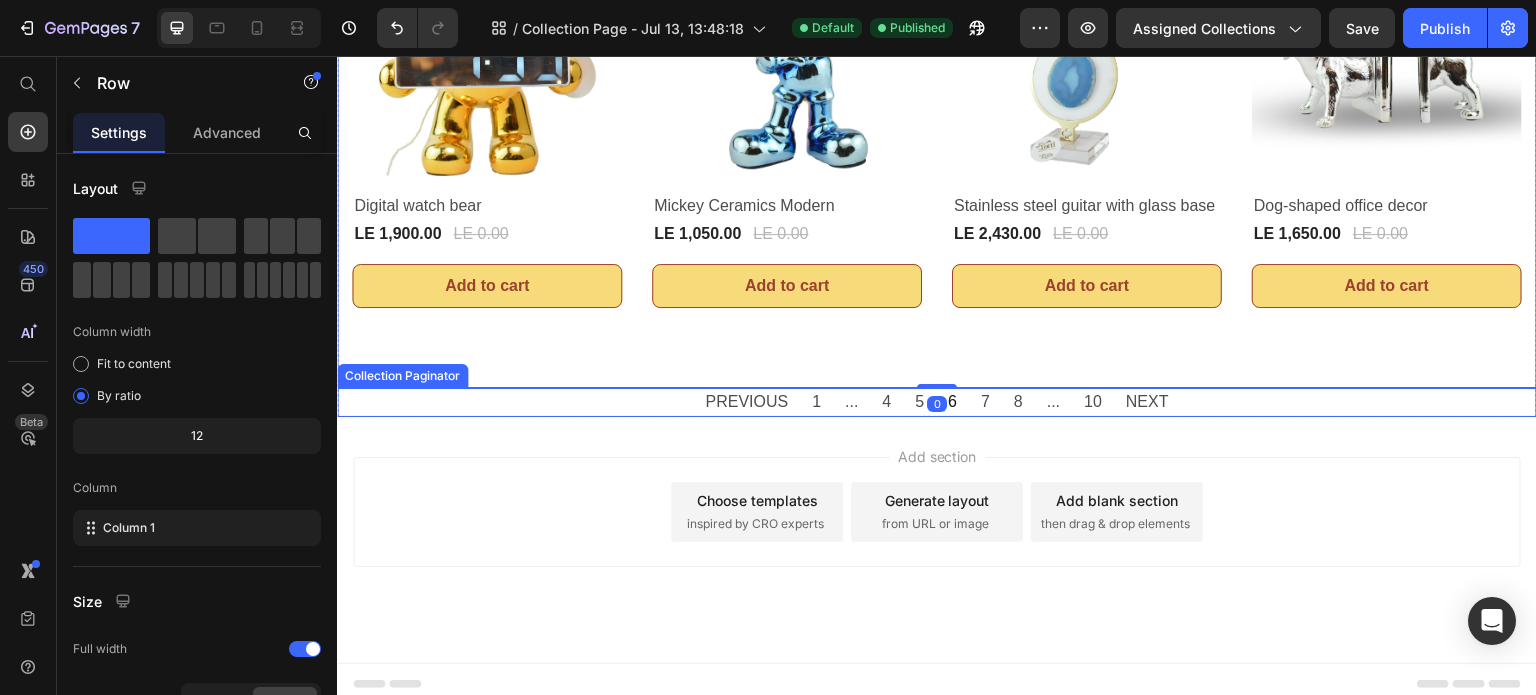 click on "PREVIOUS 1 ... 4 5 6 7 8 ... 10 NEXT" at bounding box center (937, 402) 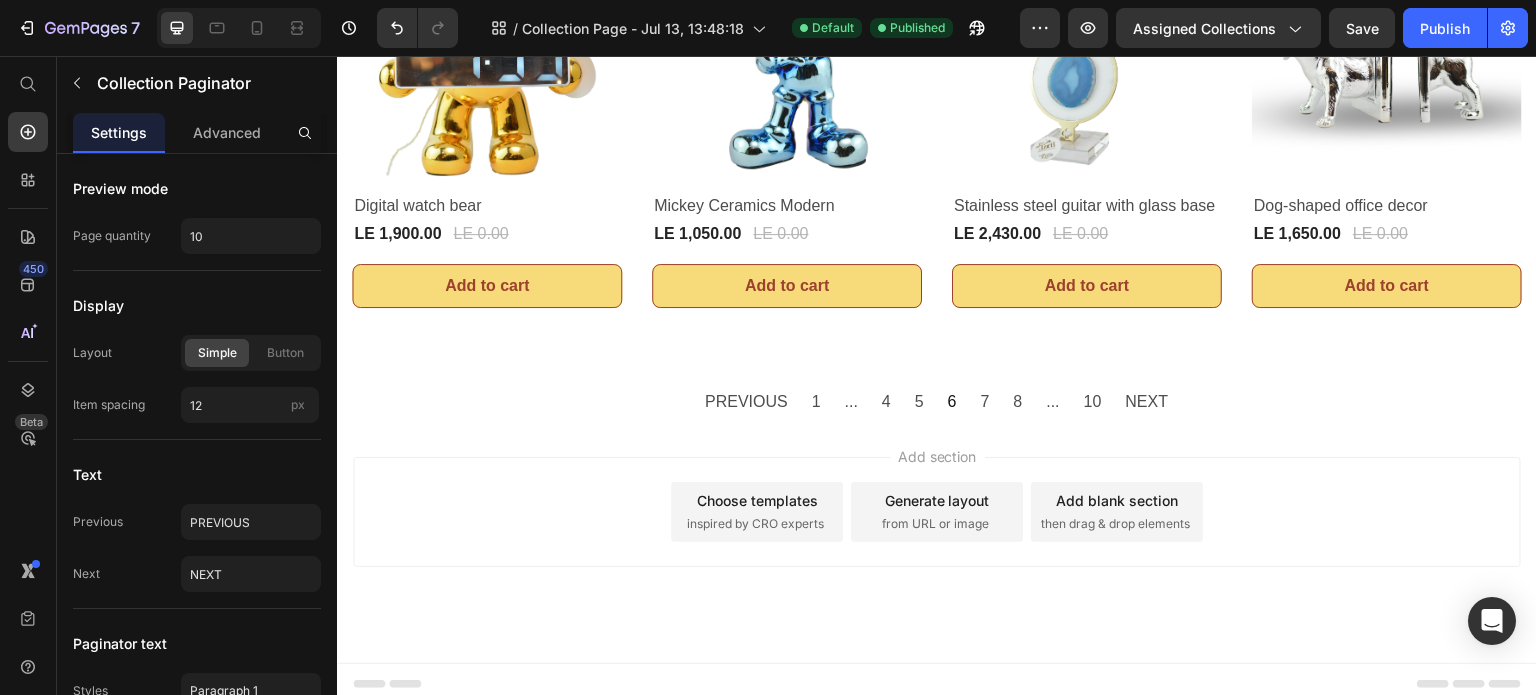 click on "Add section Choose templates inspired by CRO experts Generate layout from URL or image Add blank section then drag & drop elements" at bounding box center (937, 512) 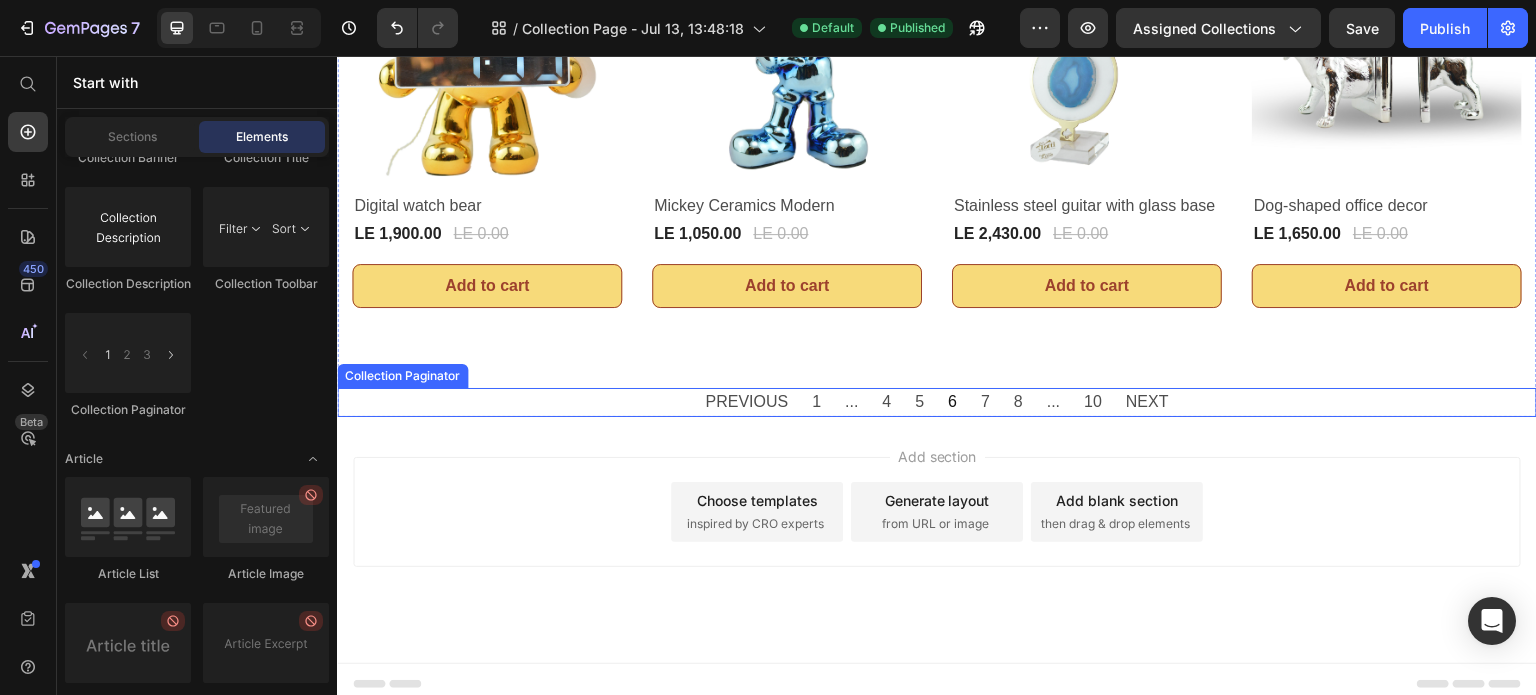 click on "PREVIOUS 1 ... 4 5 6 7 8 ... 10 NEXT" at bounding box center [937, 402] 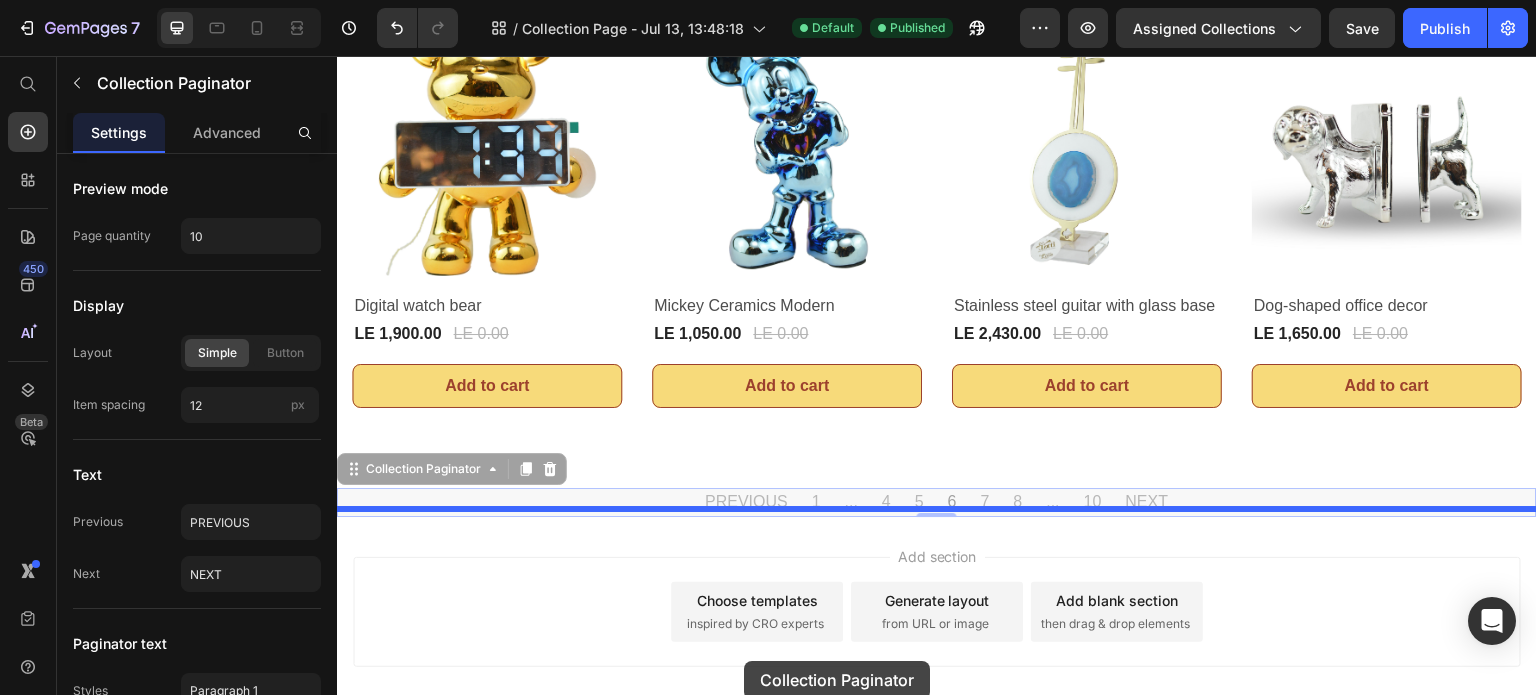 scroll, scrollTop: 833, scrollLeft: 0, axis: vertical 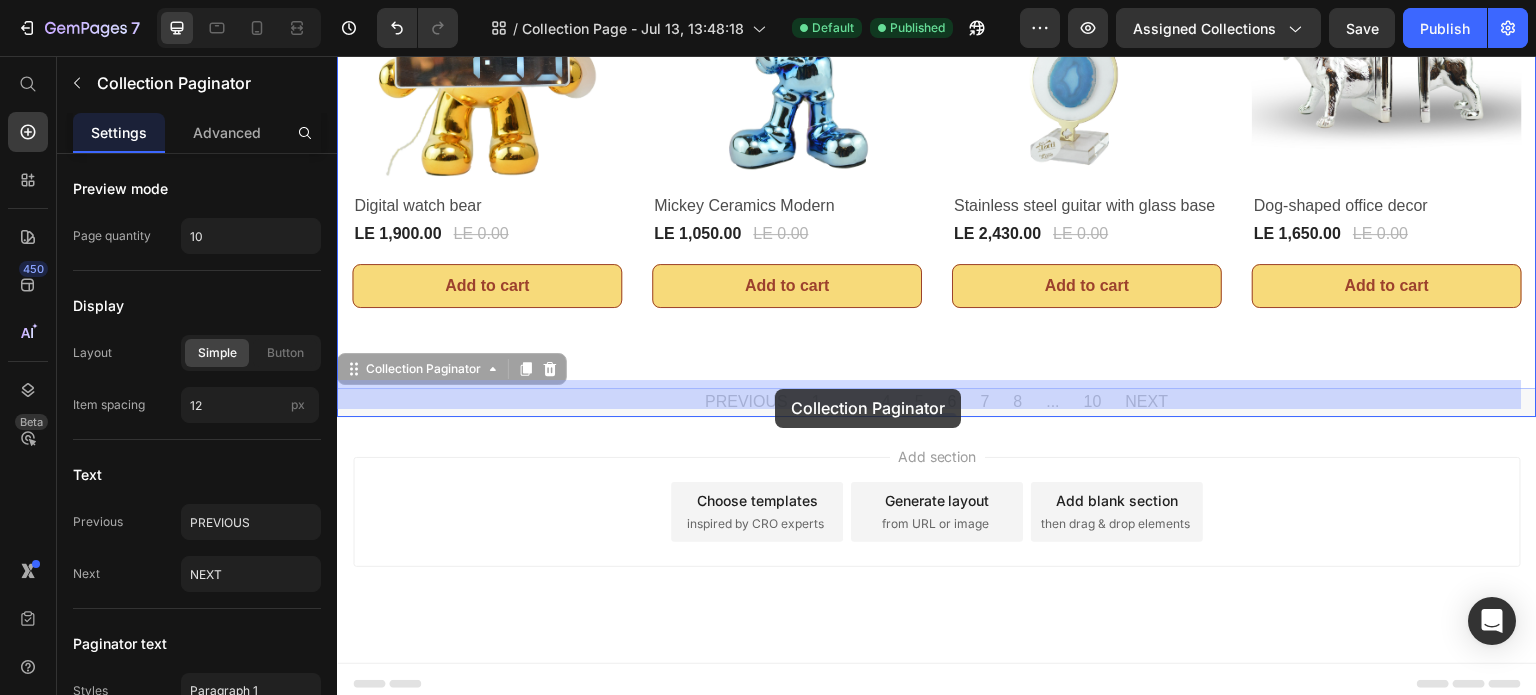 drag, startPoint x: 357, startPoint y: 370, endPoint x: 775, endPoint y: 389, distance: 418.4316 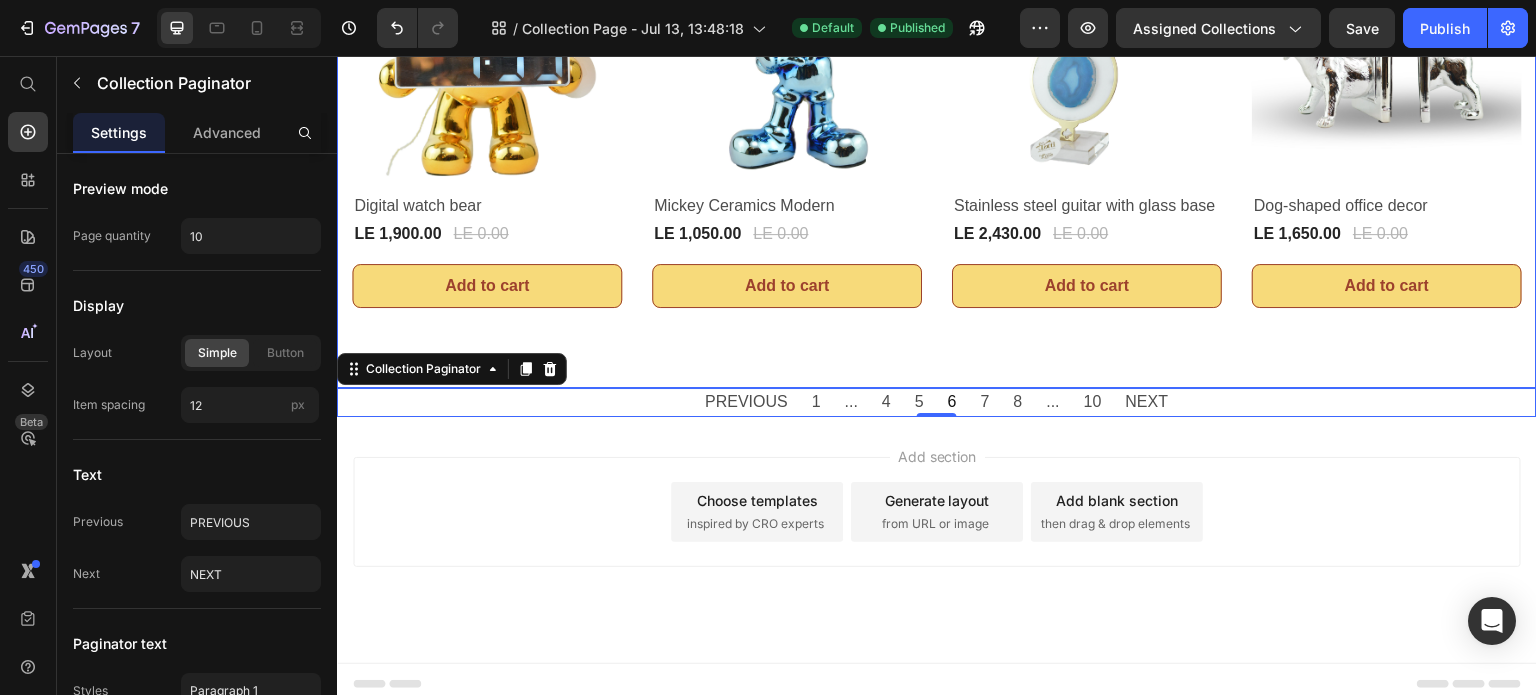 click on "0% off (P) Tag Product Images & Gallery Row Tiger set (vase + tissue box) (P) Title LE 4,350.00 (P) Price LE 0.00 (P) Price Row Row Add to cart (P) Cart Button 0% off (P) Tag Product Images & Gallery Row Magnetic shape set (P) Title LE 2,800.00 (P) Price LE 0.00 (P) Price Row Row Add to cart (P) Cart Button 0% off (P) Tag Product Images & Gallery Row Crystal fish hm zinc (P) Title LE 950.00 (P) Price LE 0.00 (P) Price Row Row Add to cart (P) Cart Button 0% off (P) Tag Product Images & Gallery Row Glass and crystal decorative stick (P) Title LE 2,800.00 (P) Price LE 0.00 (P) Price Row Row Add to cart (P) Cart Button 0% off (P) Tag Product Images & Gallery Row Digital watch bear (P) Title LE 1,900.00 (P) Price LE 0.00 (P) Price Row Row Add to cart (P) Cart Button 0% off (P) Tag Product Images & Gallery Row Mickey Ceramics Modern (P) Title LE 1,050.00 (P) Price LE 0.00 (P) Price Row Row Add to cart (P) Cart Button 0% off (P) Tag Product Images & Gallery Row Stainless steel guitar with glass base (P) Title Row 0%" at bounding box center (937, -134) 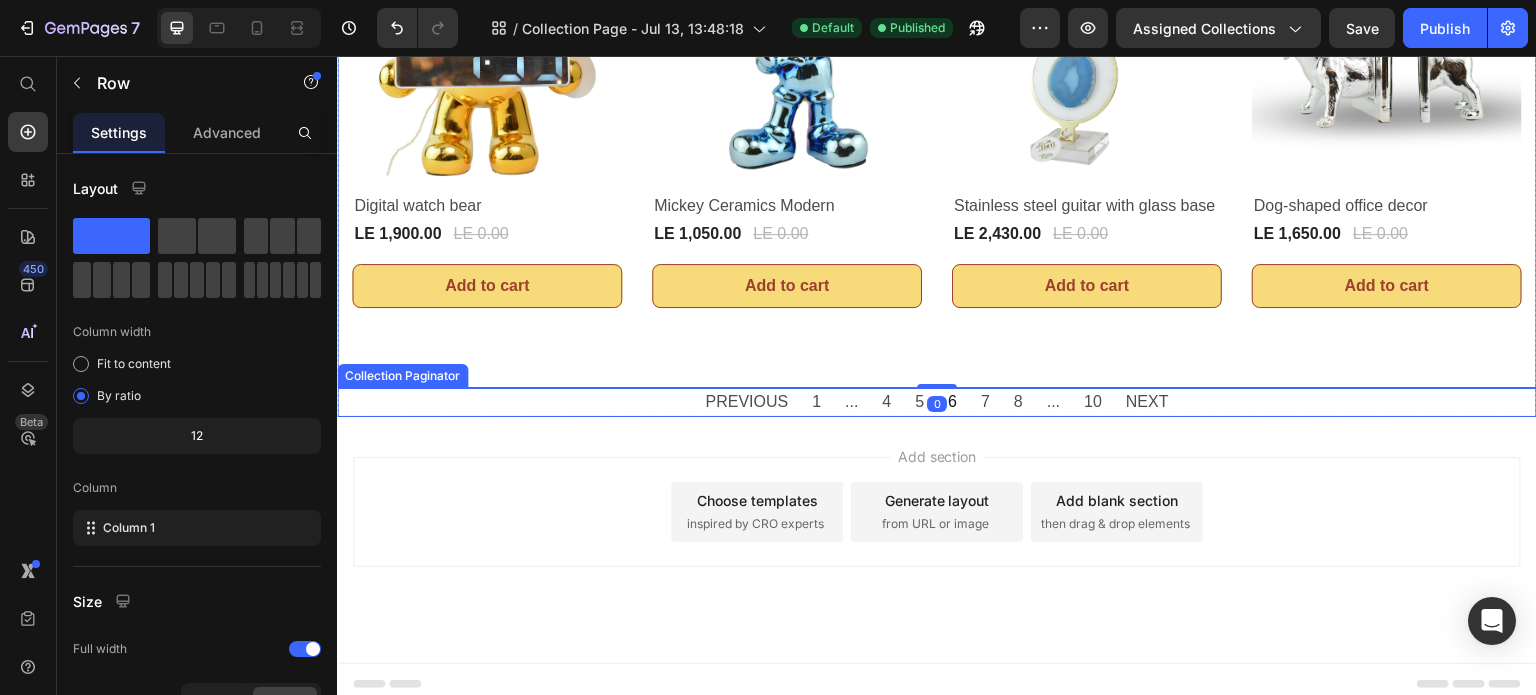 click on "PREVIOUS 1 ... 4 5 6 7 8 ... 10 NEXT" at bounding box center (937, 402) 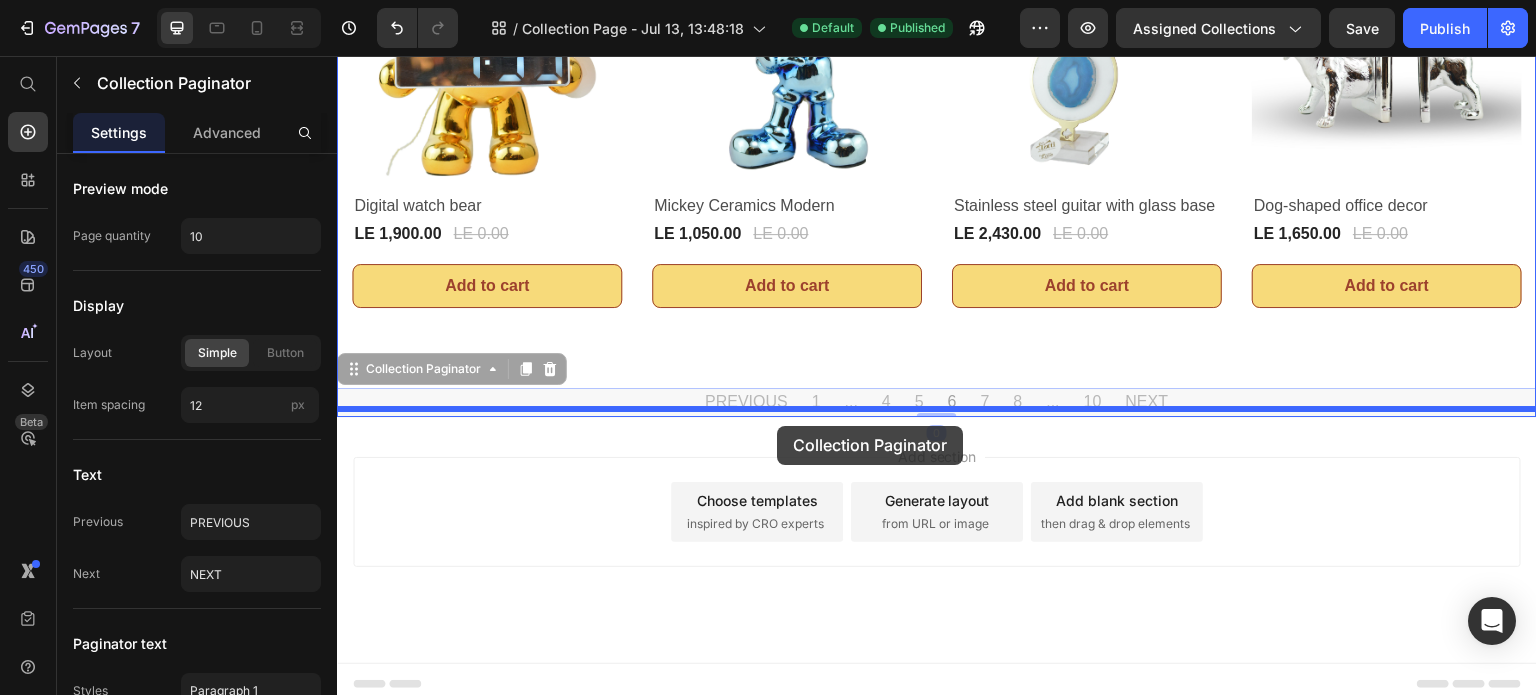 drag, startPoint x: 360, startPoint y: 364, endPoint x: 777, endPoint y: 426, distance: 421.58392 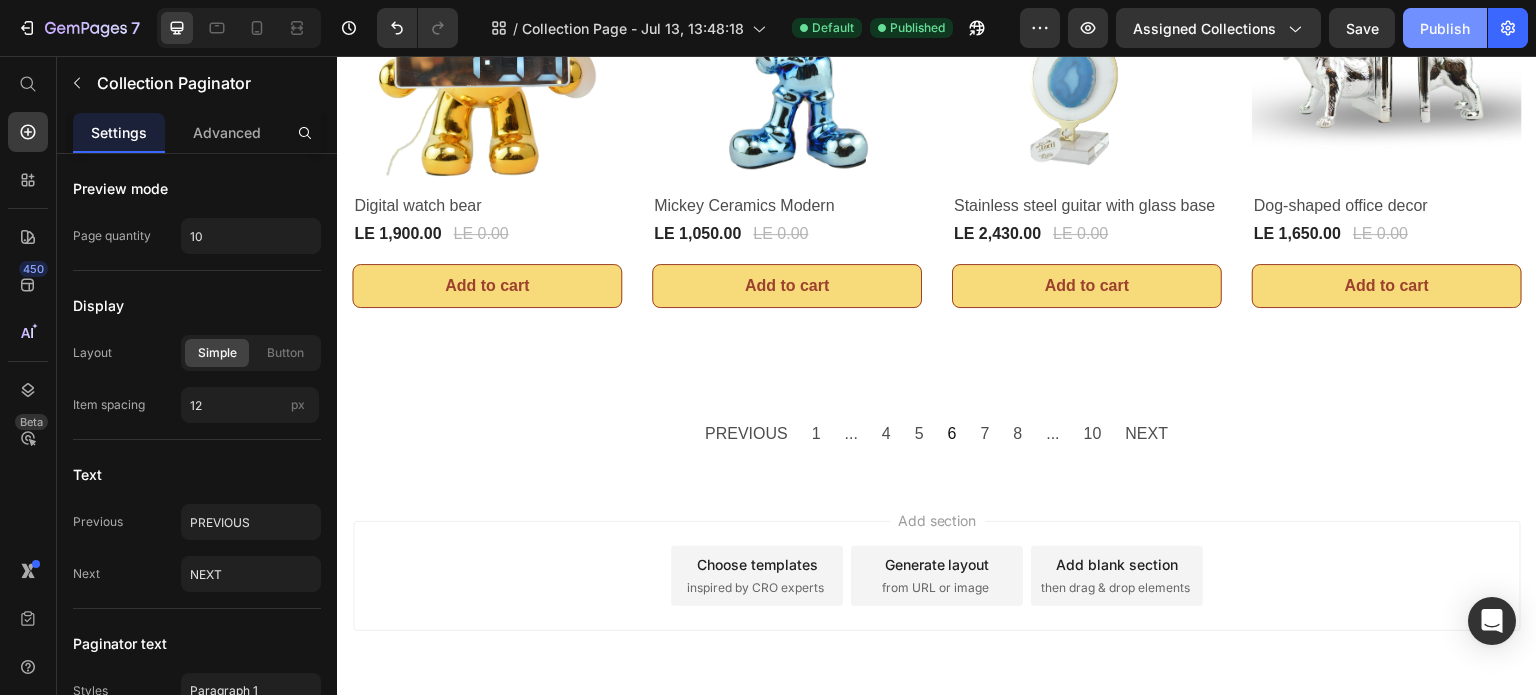 click on "Publish" 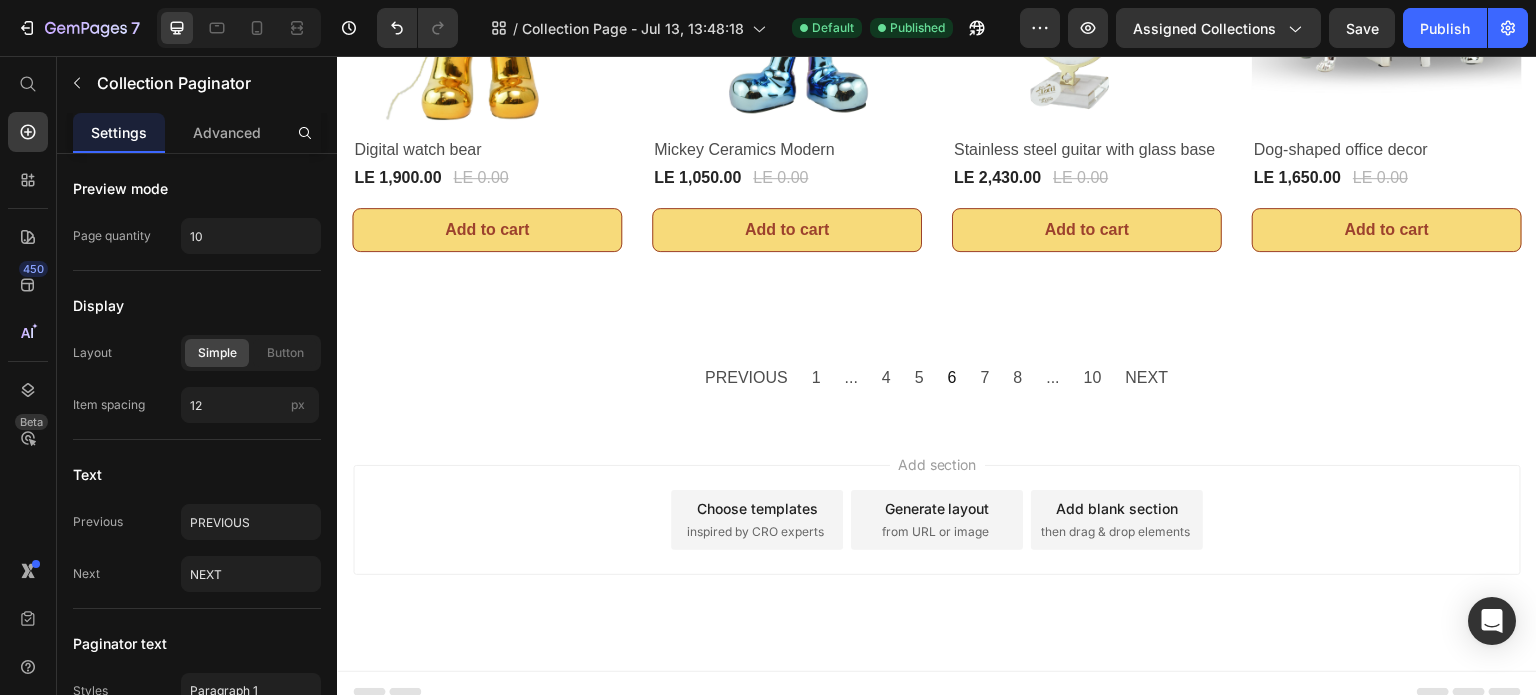 scroll, scrollTop: 897, scrollLeft: 0, axis: vertical 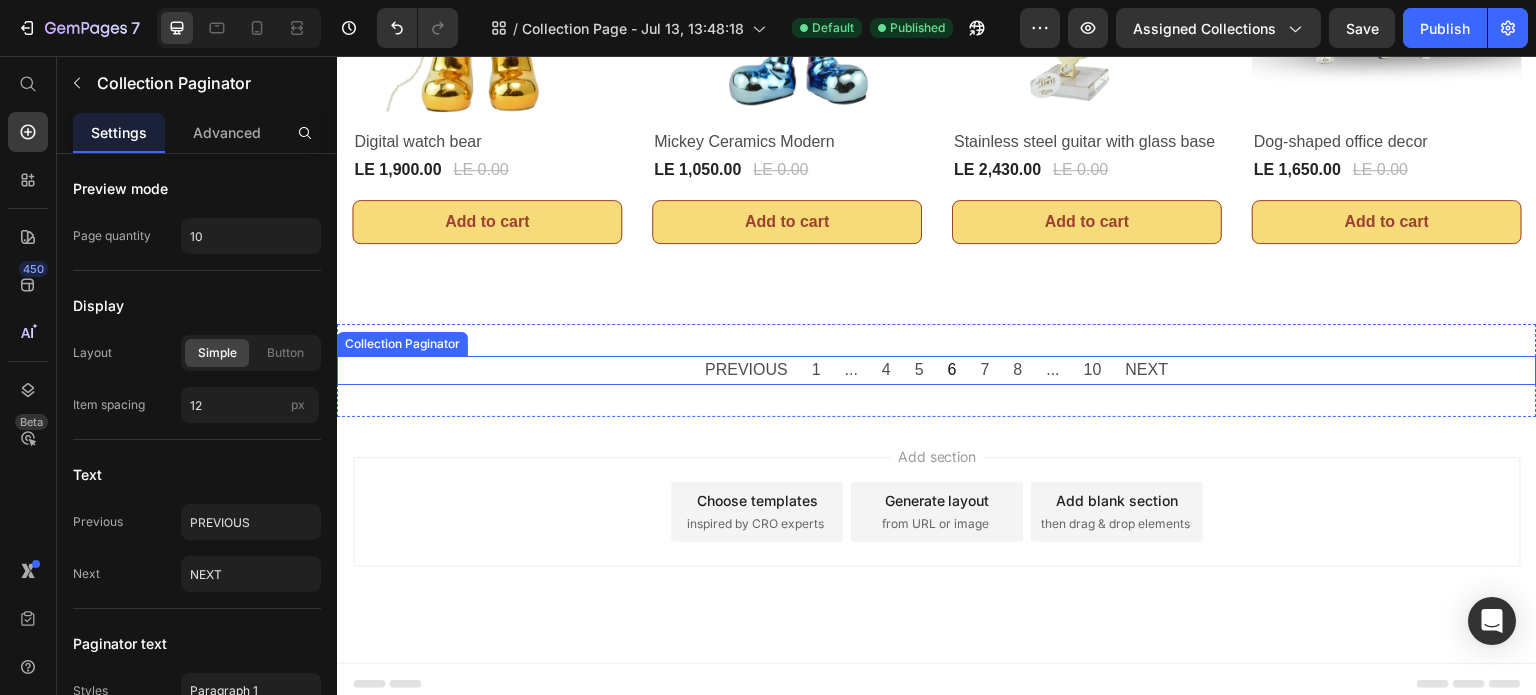 click on "PREVIOUS 1 ... 4 5 6 7 8 ... 10 NEXT" at bounding box center (936, 370) 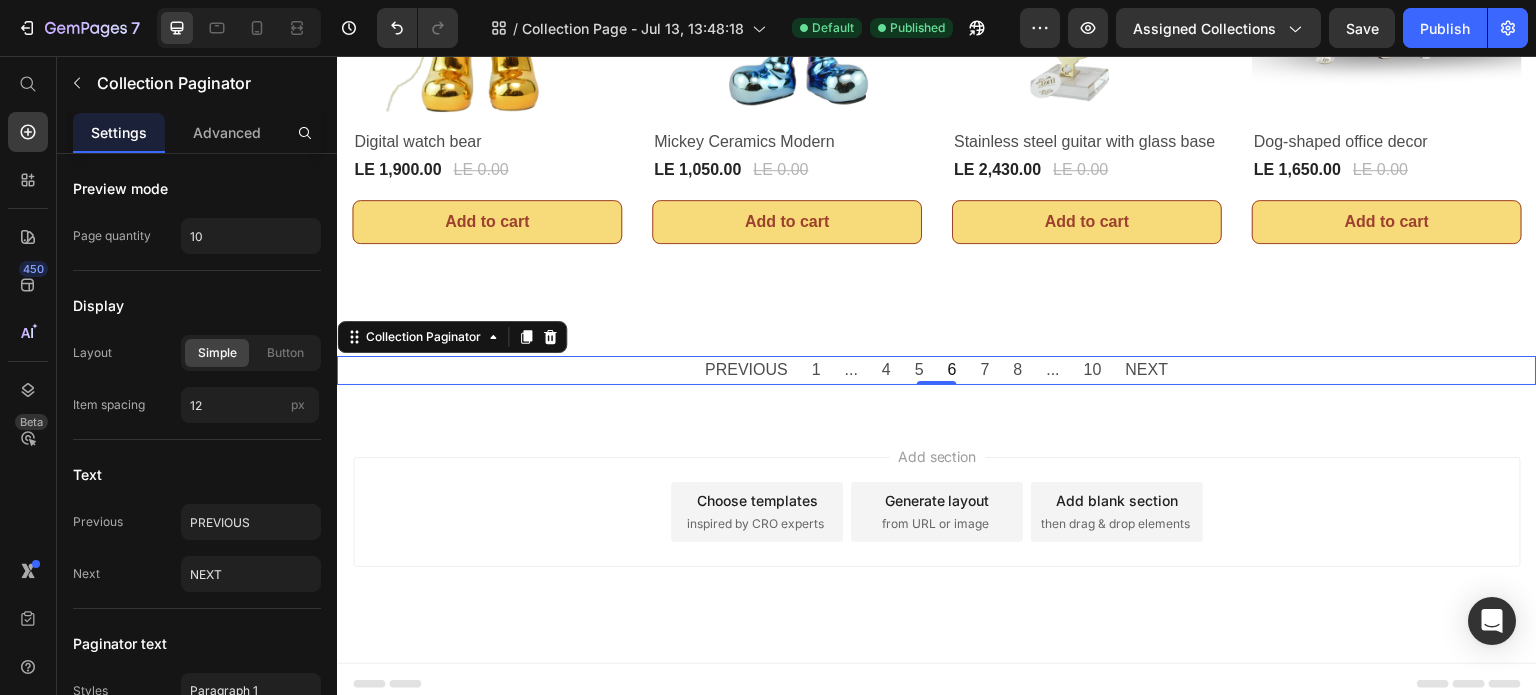 click on "PREVIOUS 1 ... 4 5 6 7 8 ... 10 NEXT" at bounding box center (937, 370) 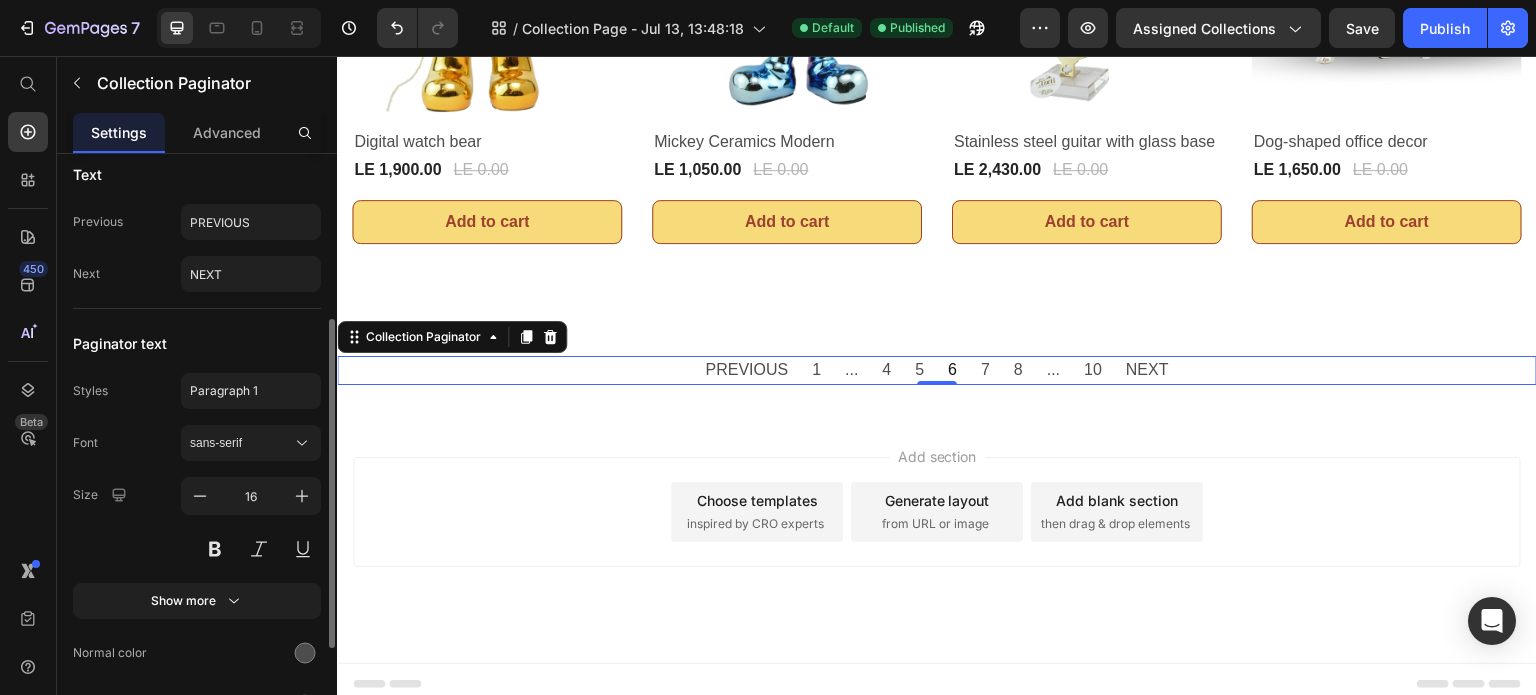scroll, scrollTop: 400, scrollLeft: 0, axis: vertical 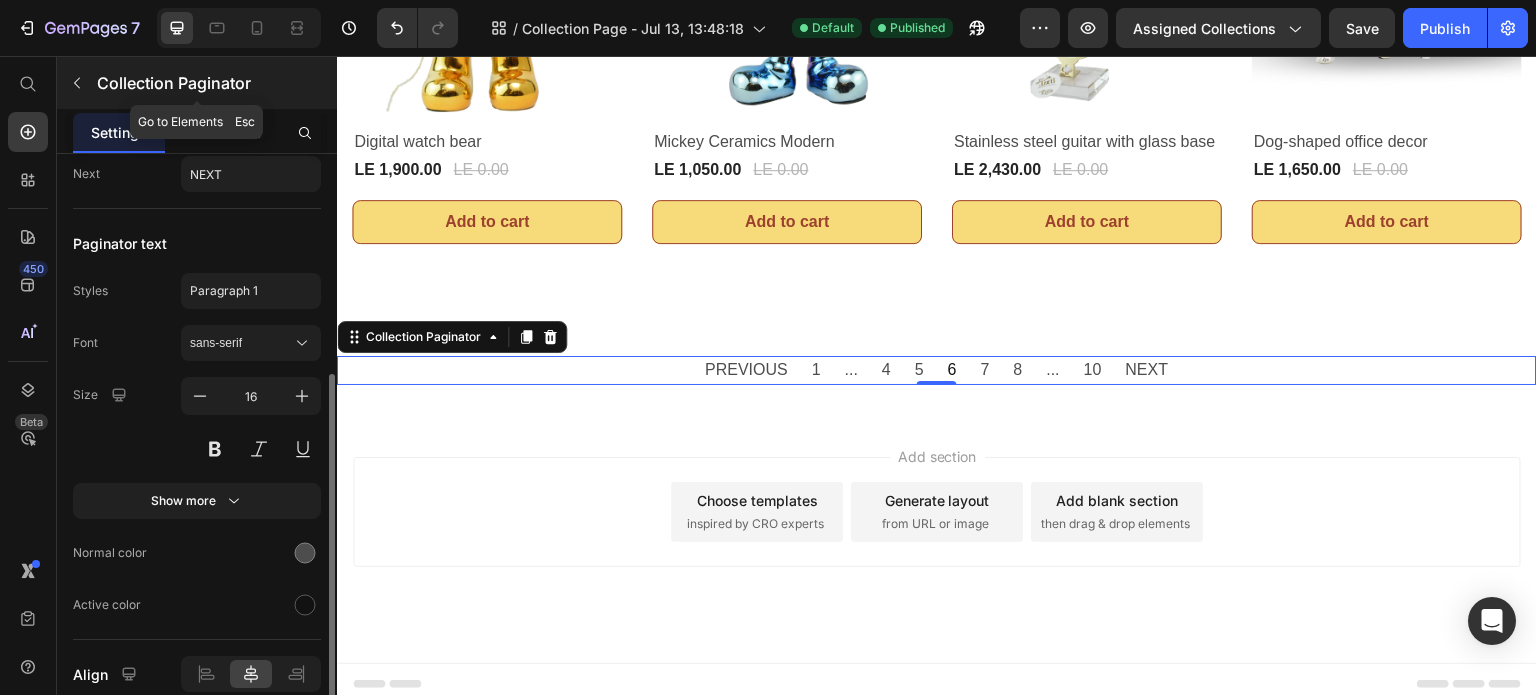 click on "Collection Paginator" at bounding box center (197, 83) 